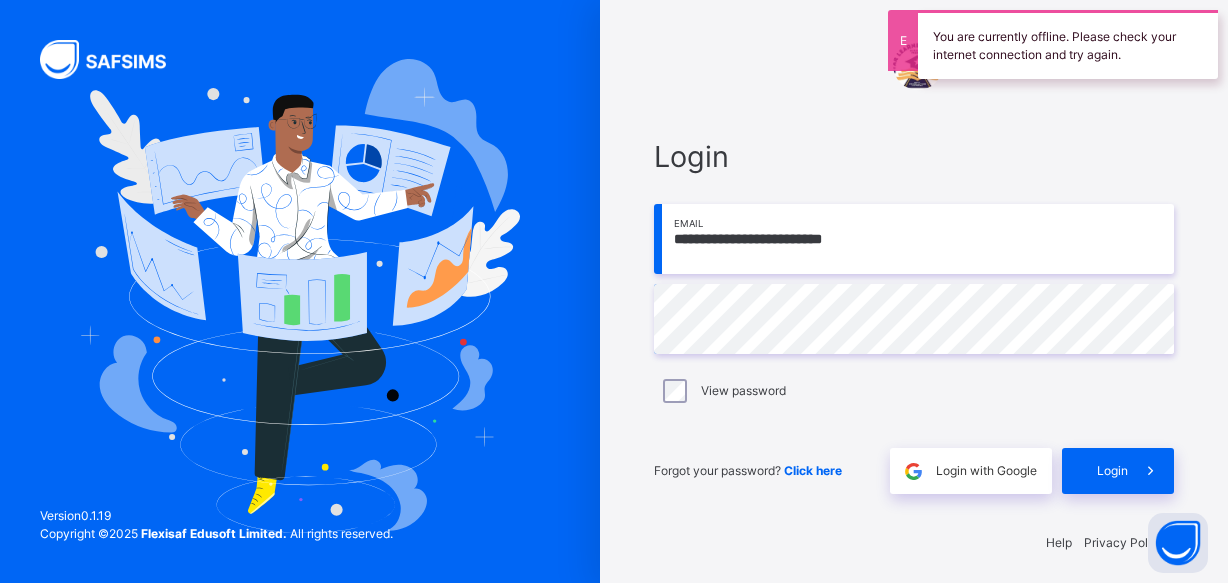 scroll, scrollTop: 10, scrollLeft: 0, axis: vertical 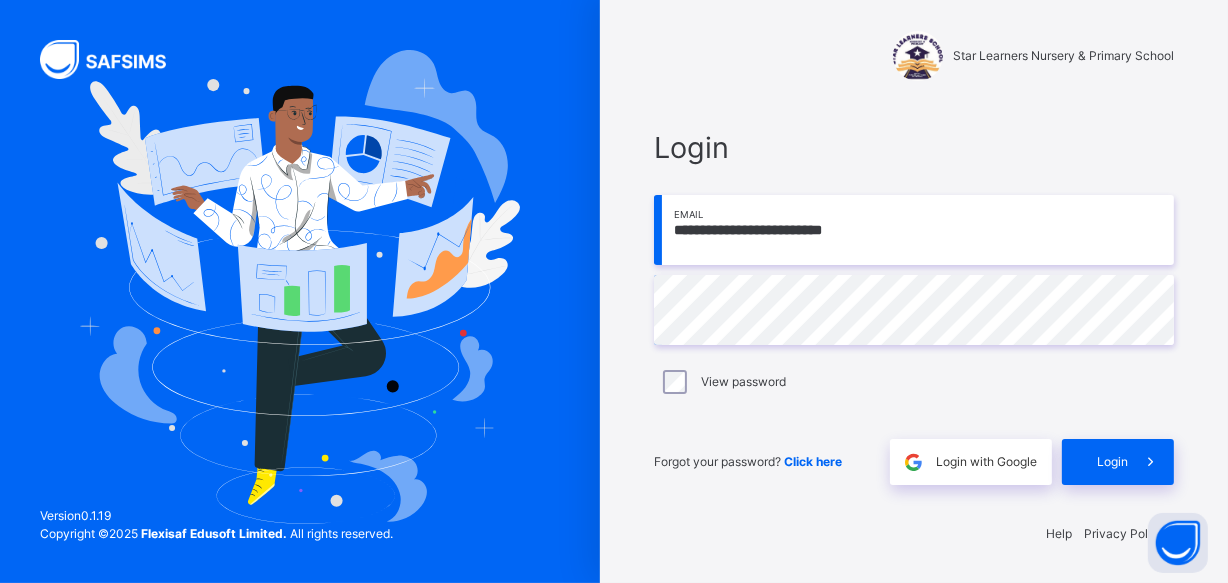click on "**********" at bounding box center [914, 287] 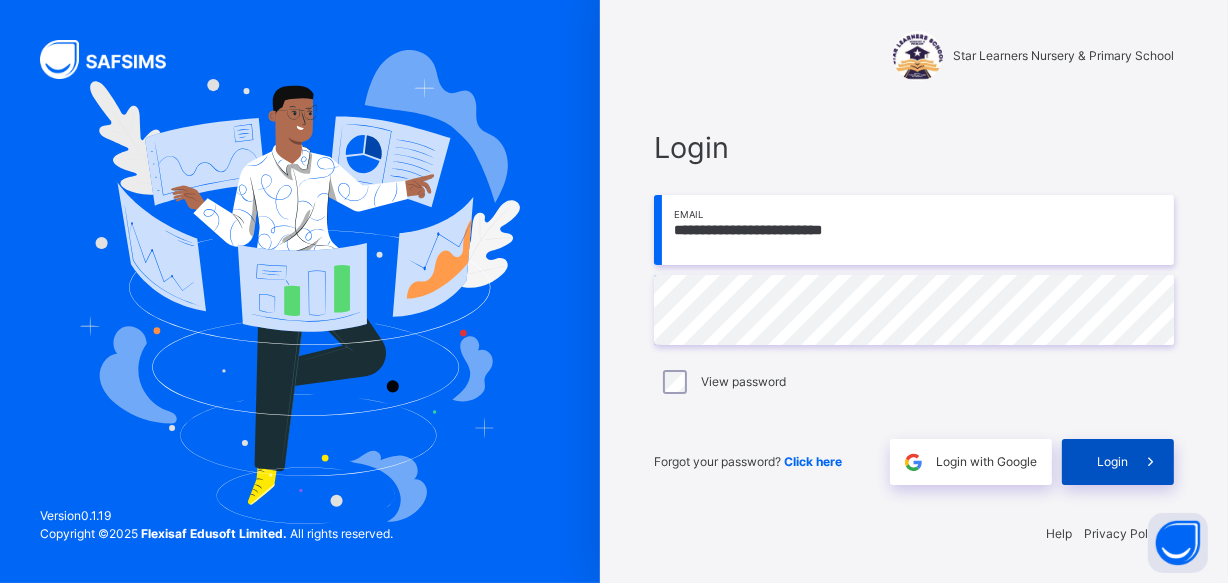 click on "Login" at bounding box center (1112, 462) 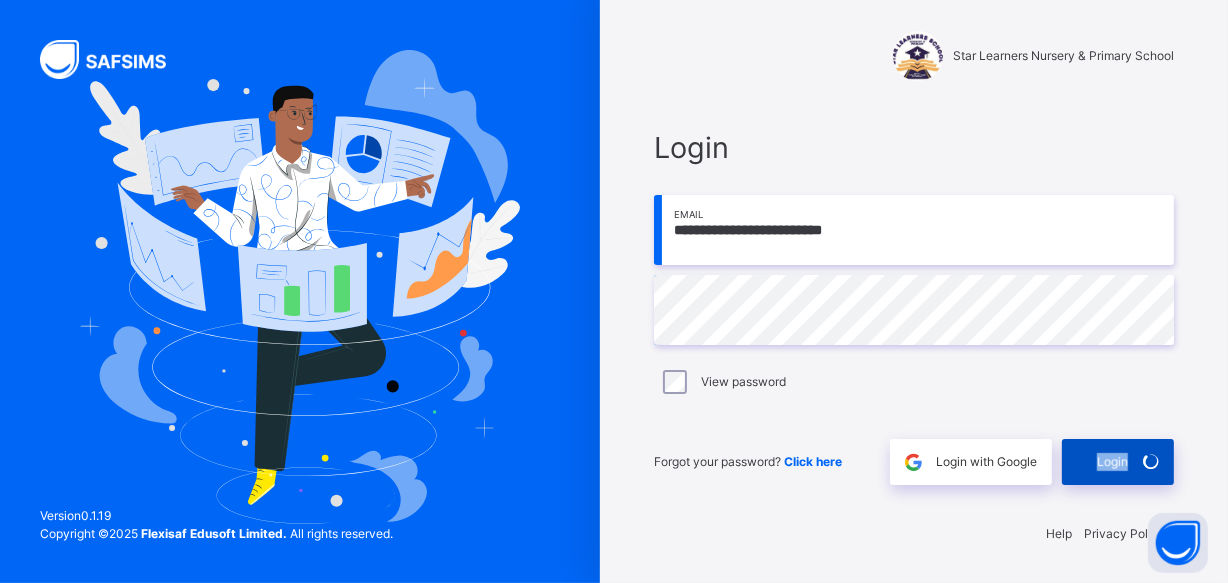 click on "Login" at bounding box center (1112, 462) 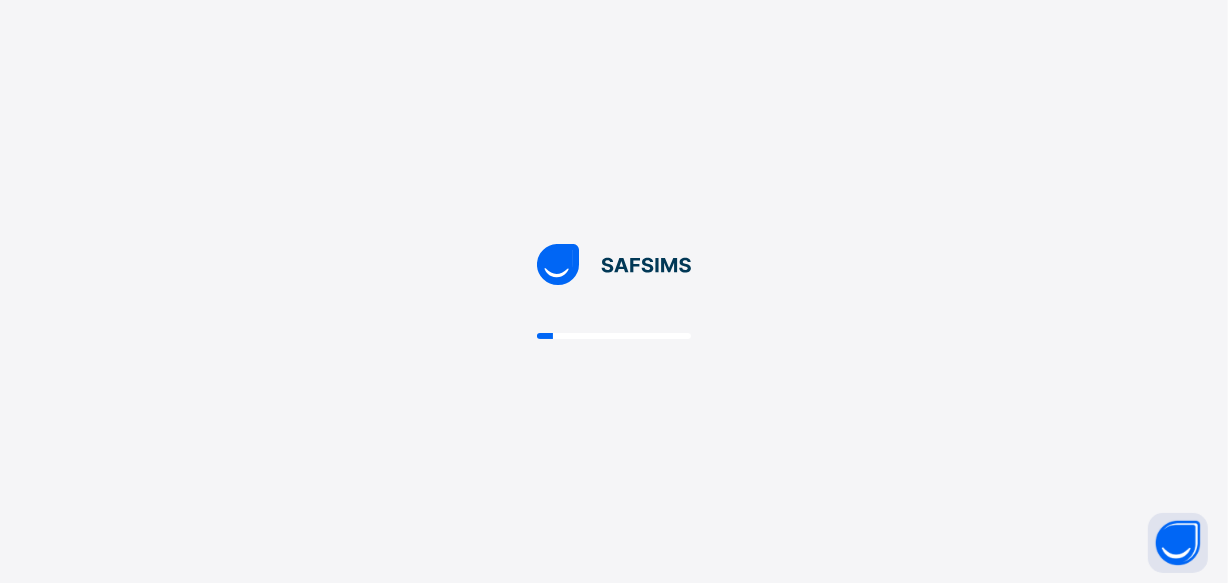 scroll, scrollTop: 0, scrollLeft: 0, axis: both 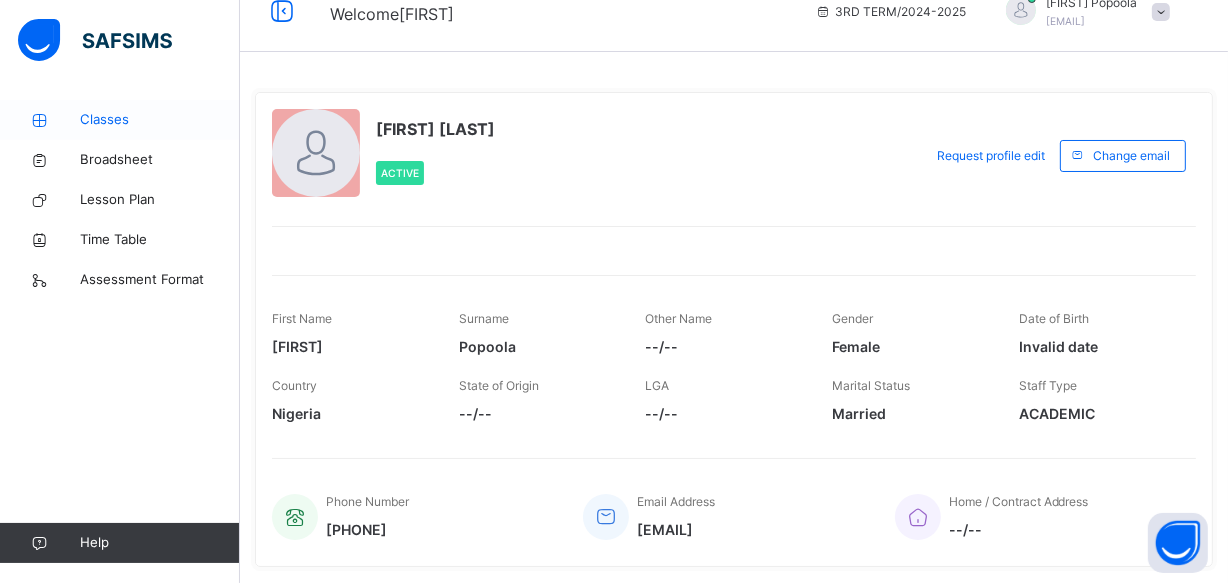 click on "Classes" at bounding box center (160, 120) 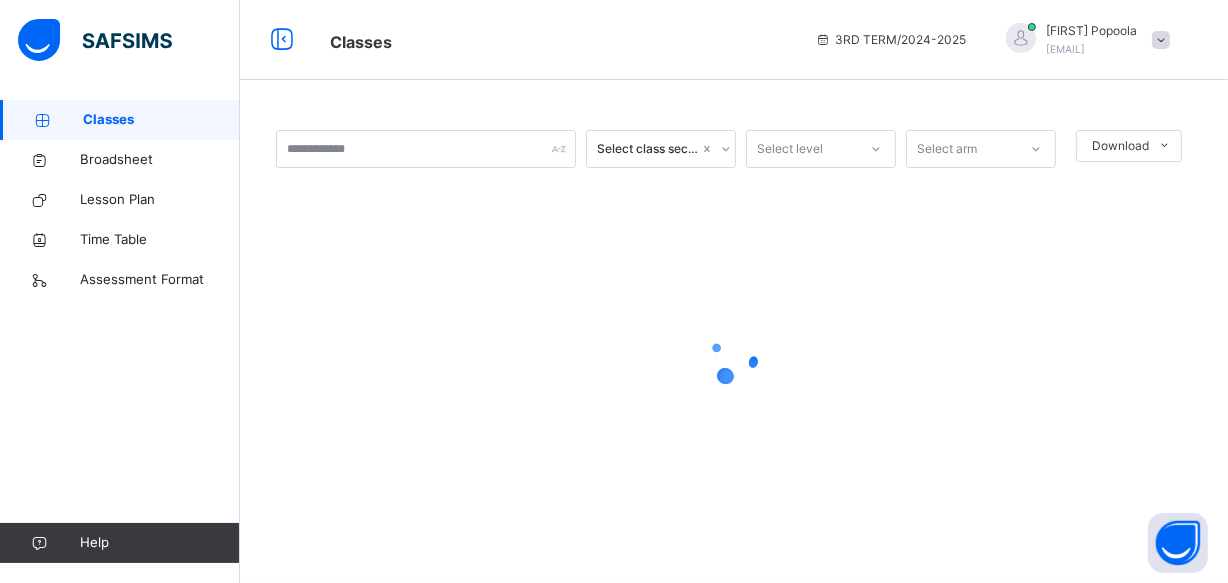scroll, scrollTop: 0, scrollLeft: 0, axis: both 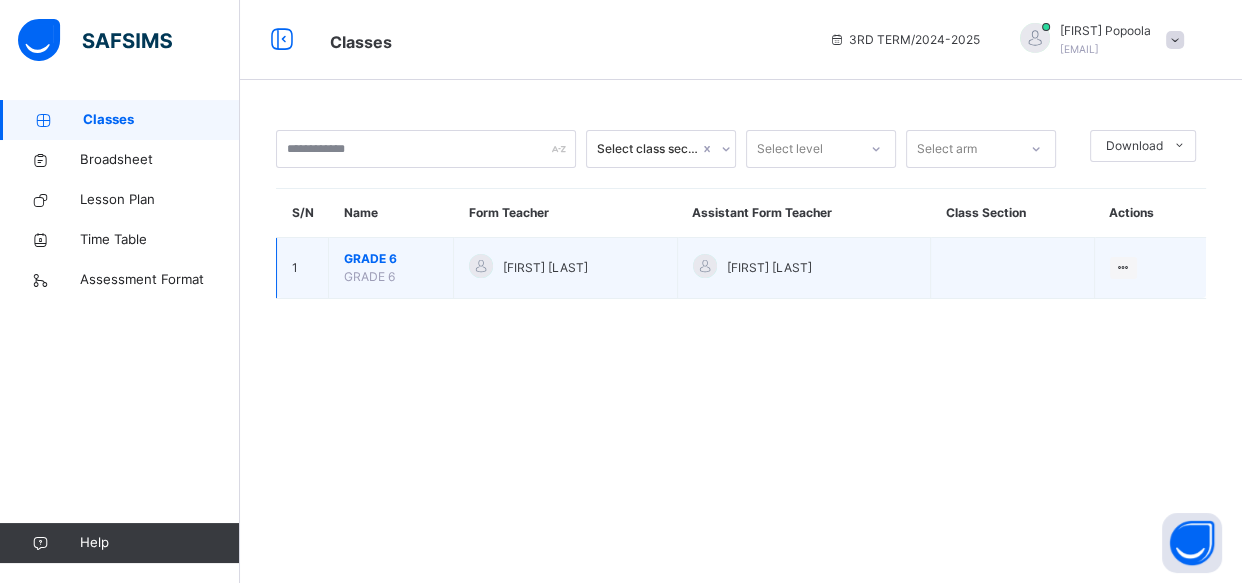 click on "GRADE 6     GRADE 6" at bounding box center (391, 268) 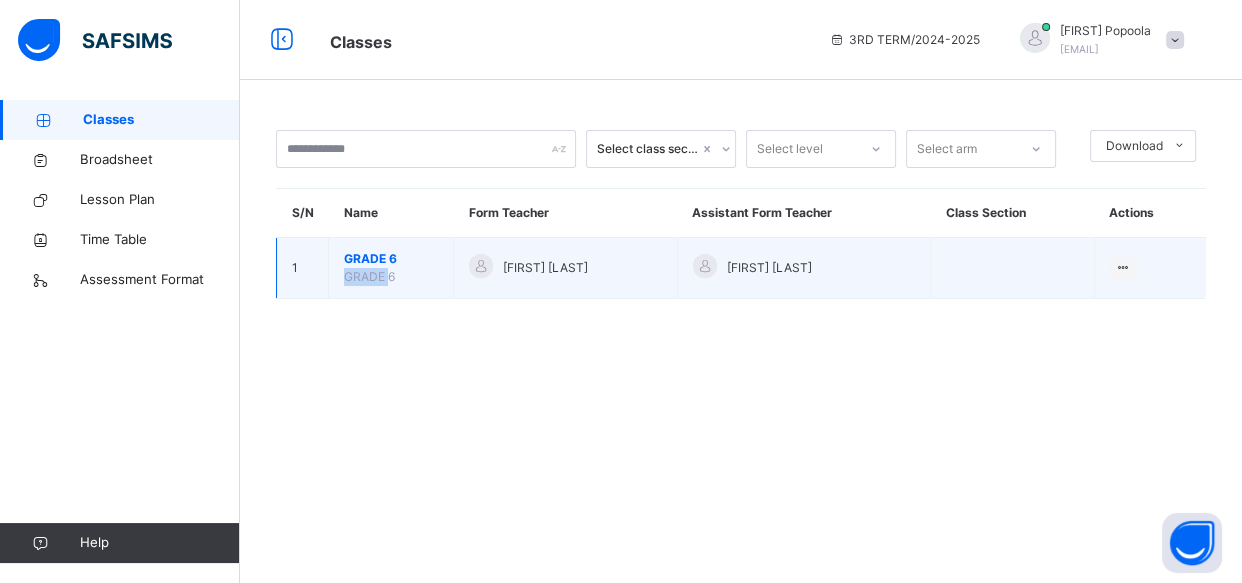 click on "GRADE 6" at bounding box center (369, 276) 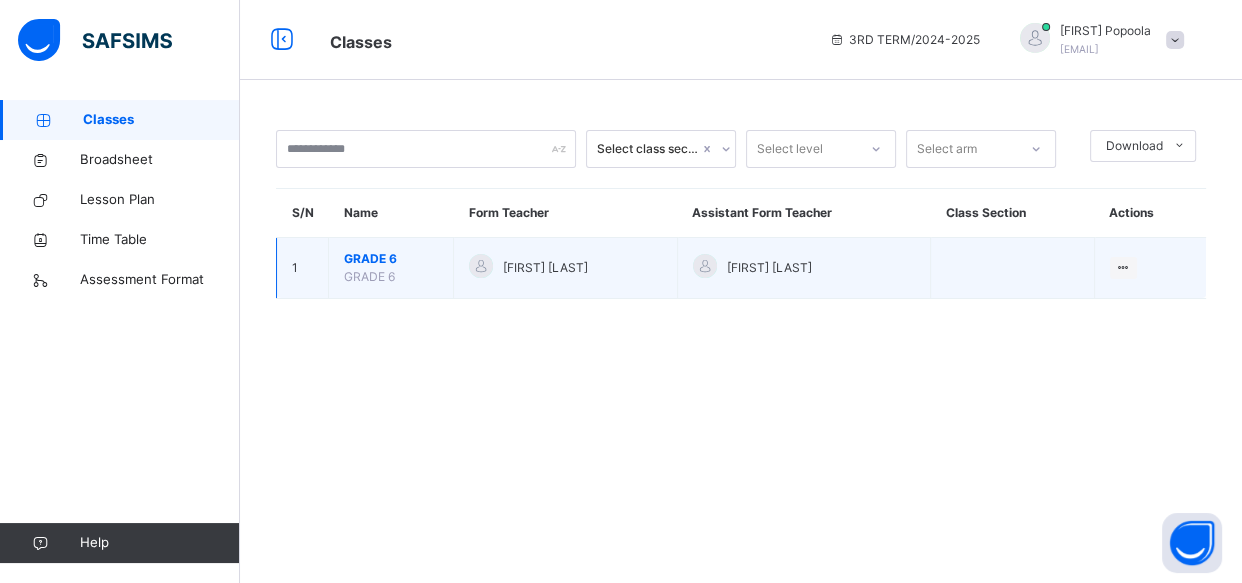 drag, startPoint x: 357, startPoint y: 280, endPoint x: 390, endPoint y: 254, distance: 42.0119 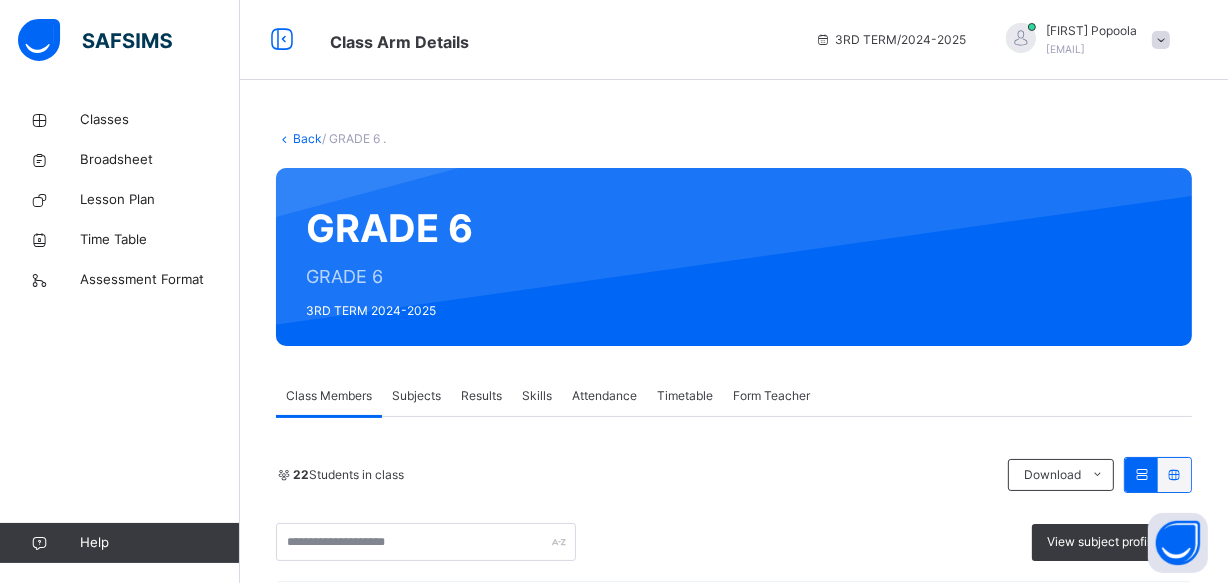 click on "Attendance" at bounding box center [604, 396] 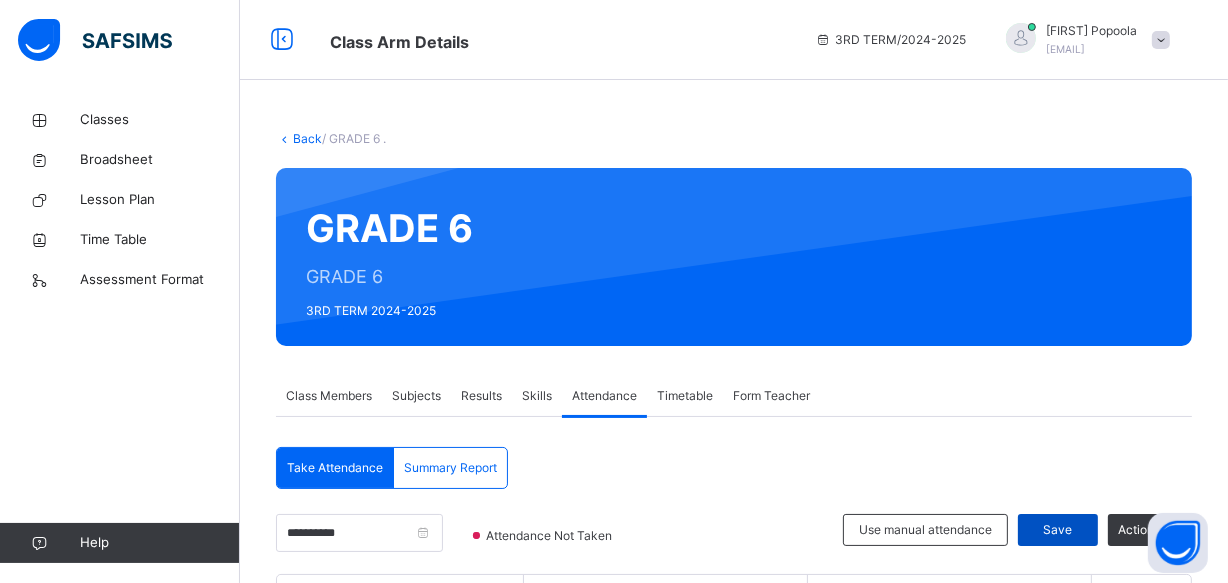 click on "Save" at bounding box center [1058, 530] 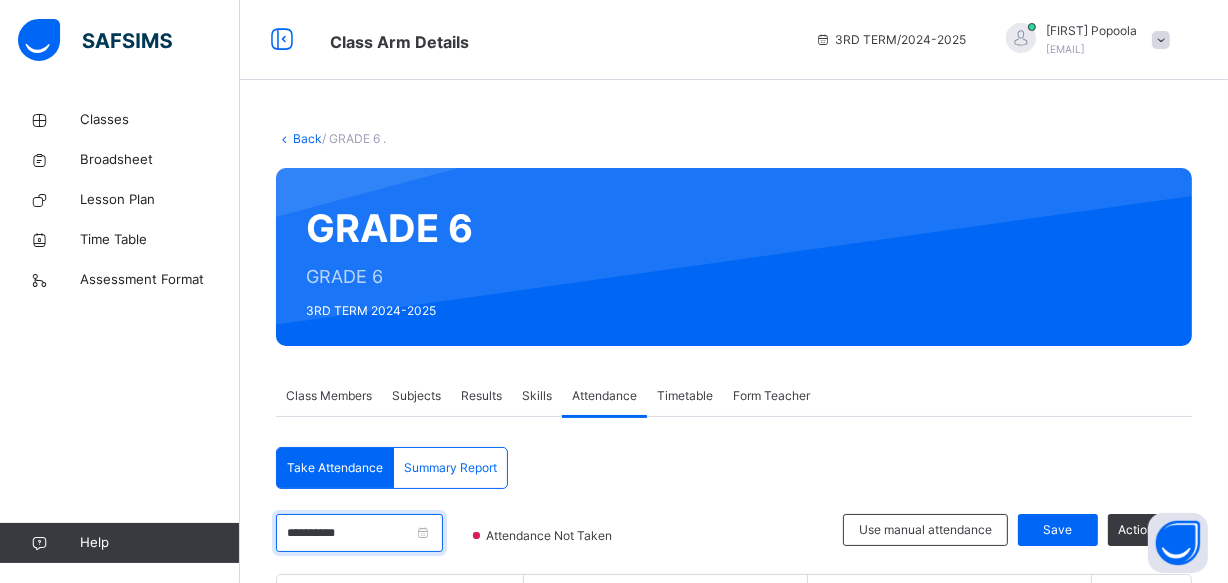 click on "**********" at bounding box center (359, 533) 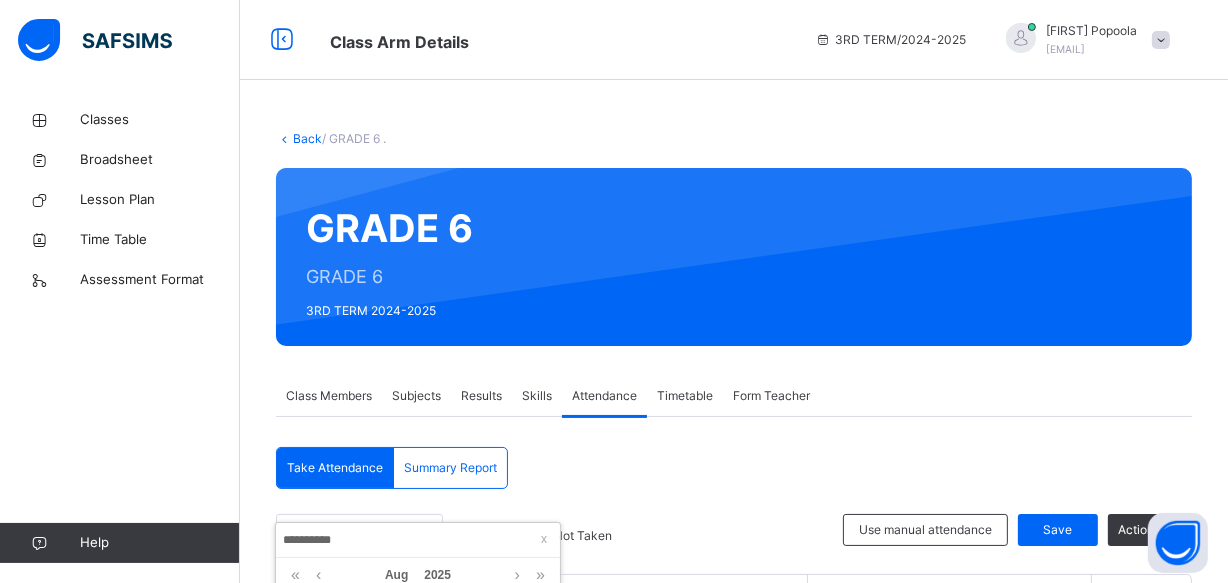 click on "Back  / GRADE 6 . GRADE 6  GRADE 6 3RD TERM 2024-2025 Class Members Subjects Results Skills Attendance Timetable Form Teacher Attendance More Options   22  Students in class Download Pdf Report Excel Report View subject profile Star Learners Nursery & Primary School Date: 4th Aug 2025, 11:38:00 am Class Members Class:  GRADE 6 . Total no. of Students:  22 Term:  3RD TERM Session:  2024-2025 S/NO Admission No. Last Name First Name Other Name 1 Grd/6/013 [LAST] [FIRST] 2 Grd/6/011 [LAST] [FIRST]  3 Grd/6/016 [LAST] [FIRST] 4 Grd/6/009 [LAST] [FIRST] 5 Grd/6/002 [LAST] [FIRST] [FIRST] 6 Grd/6/021 [LAST] [FIRST] 7 Grd/6/007 [LAST] [FIRST] 8 Grd/6/014 [LAST] [FIRST] [FIRST] 9 Grd/6/005 [LAST] [FIRST] [FIRST] 10 Grd/6/006 [LAST] [FIRST] [FIRST] 11 Grd/6/001 [LAST] [FIRST] [FIRST] 12 Grd/6/010 [LAST] [FIRST] 13 Grd/6/022 [LAST] [FIRST] 14 Grd/6/004 [LAST] [FIRST] 15 Grd\6\018 [LAST] [FIRST] 16 Grd/6/003 [LAST] [FIRST] 17 Grd/6/019 [LAST] [FIRST] [FIRST] 18 Grd/6/020 [LAST] [FIRST] [FIRST] 19 Grd/6/015 [LAST] [FIRST] 20" at bounding box center (734, 1144) 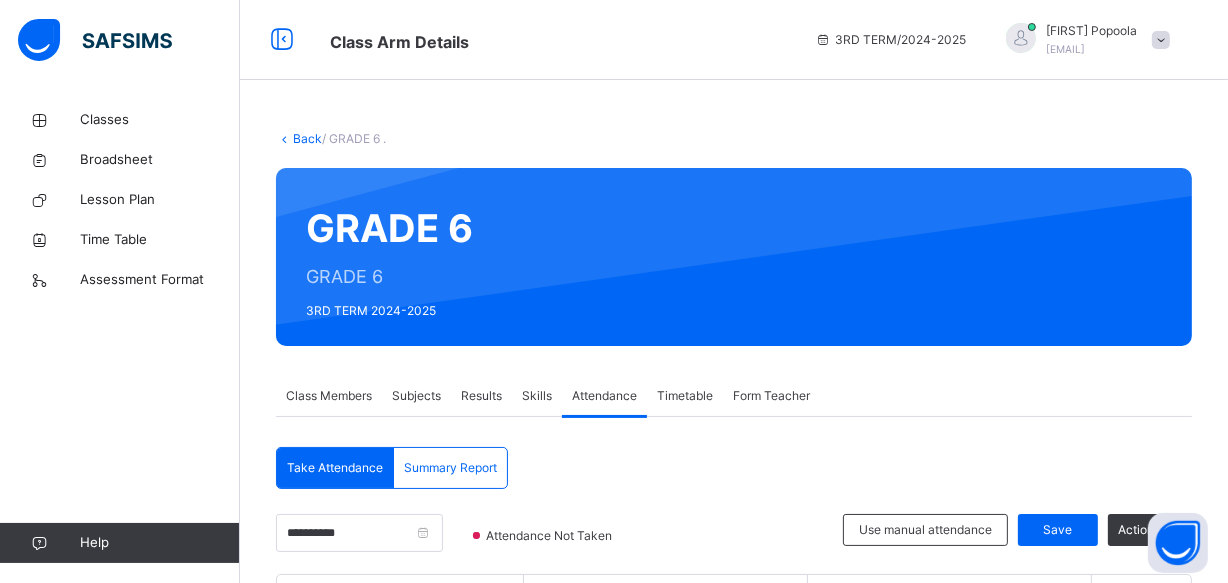 click on "Back  / GRADE 6 . GRADE 6  GRADE 6 3RD TERM 2024-2025 Class Members Subjects Results Skills Attendance Timetable Form Teacher Attendance More Options   22  Students in class Download Pdf Report Excel Report View subject profile Star Learners Nursery & Primary School Date: 4th Aug 2025, 11:38:00 am Class Members Class:  GRADE 6 . Total no. of Students:  22 Term:  3RD TERM Session:  2024-2025 S/NO Admission No. Last Name First Name Other Name 1 Grd/6/013 [LAST] [FIRST] 2 Grd/6/011 [LAST] [FIRST]  3 Grd/6/016 [LAST] [FIRST] 4 Grd/6/009 [LAST] [FIRST] 5 Grd/6/002 [LAST] [FIRST] [FIRST] 6 Grd/6/021 [LAST] [FIRST] 7 Grd/6/007 [LAST] [FIRST] 8 Grd/6/014 [LAST] [FIRST] [FIRST] 9 Grd/6/005 [LAST] [FIRST] [FIRST] 10 Grd/6/006 [LAST] [FIRST] [FIRST] 11 Grd/6/001 [LAST] [FIRST] [FIRST] 12 Grd/6/010 [LAST] [FIRST] 13 Grd/6/022 [LAST] [FIRST] 14 Grd/6/004 [LAST] [FIRST] 15 Grd\6\018 [LAST] [FIRST] 16 Grd/6/003 [LAST] [FIRST] 17 Grd/6/019 [LAST] [FIRST] [FIRST] 18 Grd/6/020 [LAST] [FIRST] [FIRST] 19 Grd/6/015 [LAST] [FIRST] 20" at bounding box center [734, 1144] 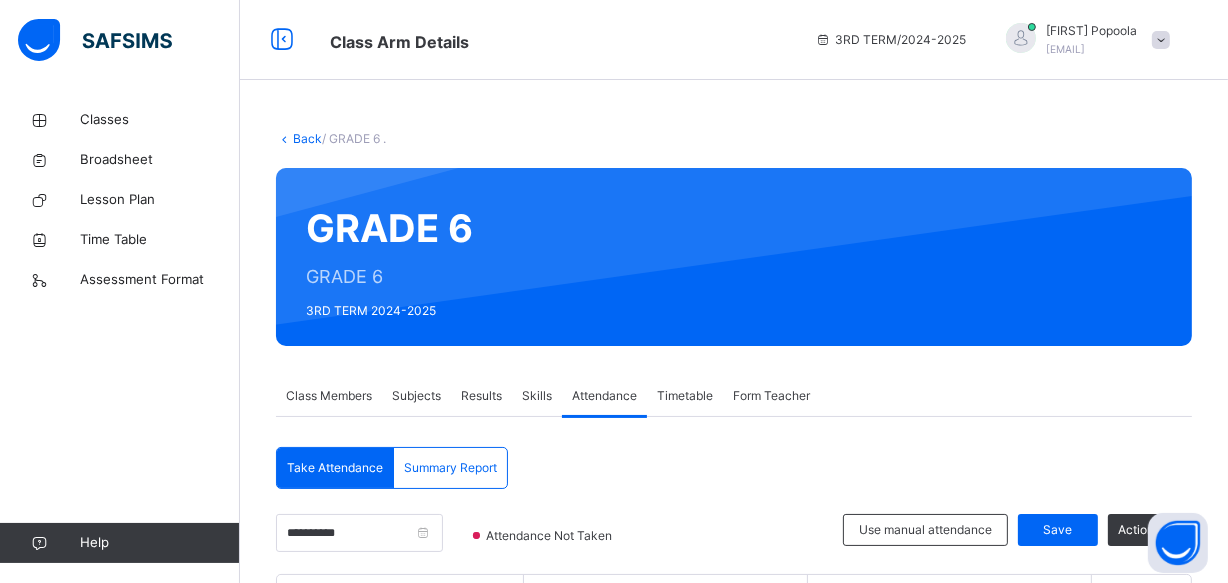 click on "Back  / GRADE 6 . GRADE 6  GRADE 6 3RD TERM 2024-2025 Class Members Subjects Results Skills Attendance Timetable Form Teacher Attendance More Options   22  Students in class Download Pdf Report Excel Report View subject profile Star Learners Nursery & Primary School Date: 4th Aug 2025, 11:38:00 am Class Members Class:  GRADE 6 . Total no. of Students:  22 Term:  3RD TERM Session:  2024-2025 S/NO Admission No. Last Name First Name Other Name 1 Grd/6/013 [LAST] [FIRST] 2 Grd/6/011 [LAST] [FIRST]  3 Grd/6/016 [LAST] [FIRST] 4 Grd/6/009 [LAST] [FIRST] 5 Grd/6/002 [LAST] [FIRST] [FIRST] 6 Grd/6/021 [LAST] [FIRST] 7 Grd/6/007 [LAST] [FIRST] 8 Grd/6/014 [LAST] [FIRST] [FIRST] 9 Grd/6/005 [LAST] [FIRST] [FIRST] 10 Grd/6/006 [LAST] [FIRST] [FIRST] 11 Grd/6/001 [LAST] [FIRST] [FIRST] 12 Grd/6/010 [LAST] [FIRST] 13 Grd/6/022 [LAST] [FIRST] 14 Grd/6/004 [LAST] [FIRST] 15 Grd\6\018 [LAST] [FIRST] 16 Grd/6/003 [LAST] [FIRST] 17 Grd/6/019 [LAST] [FIRST] [FIRST] 18 Grd/6/020 [LAST] [FIRST] [FIRST] 19 Grd/6/015 [LAST] [FIRST] 20" at bounding box center [734, 1144] 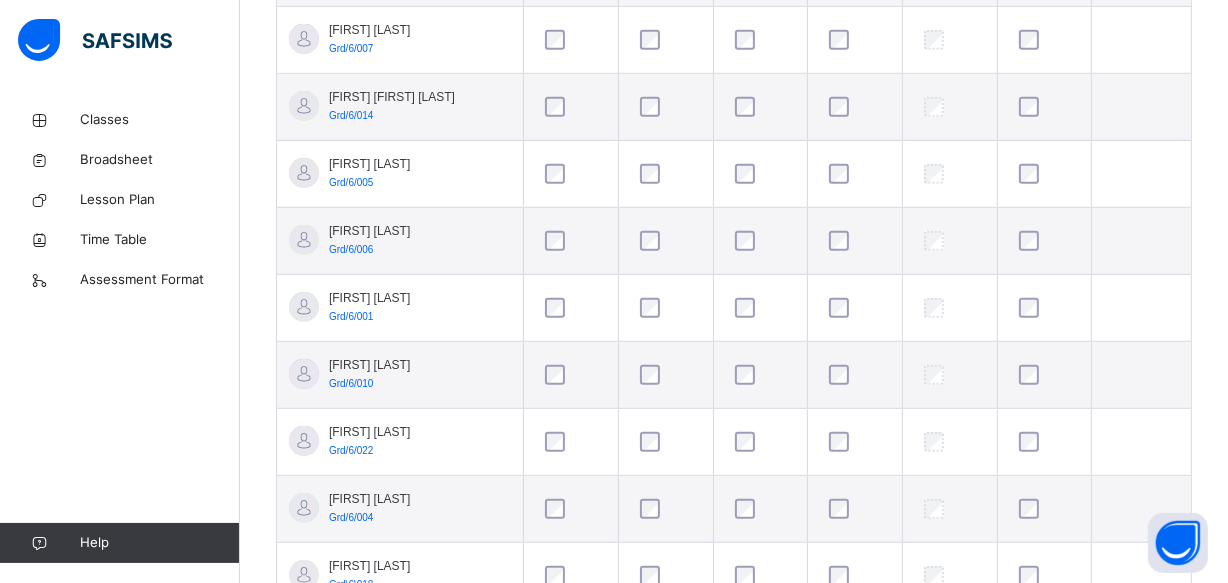 scroll, scrollTop: 1054, scrollLeft: 0, axis: vertical 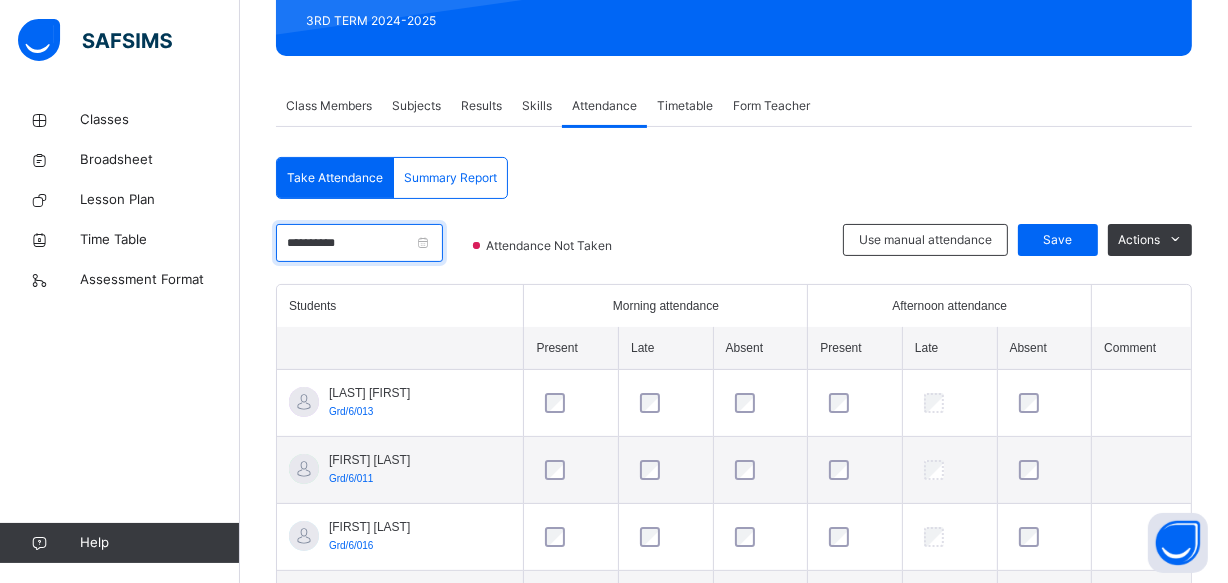 click on "**********" at bounding box center (359, 243) 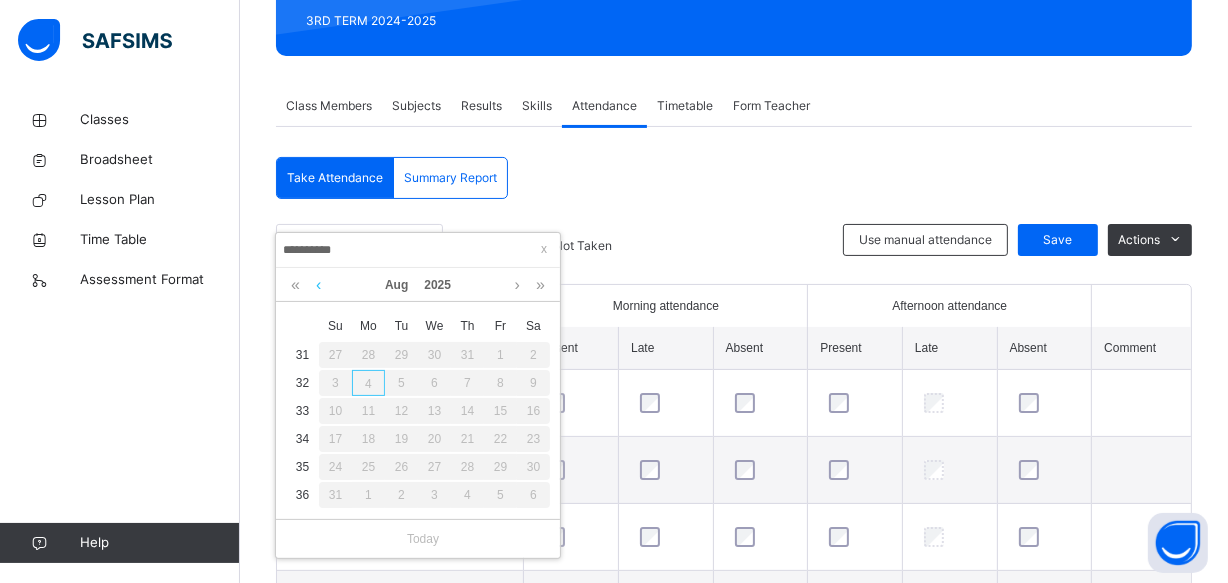 click at bounding box center [318, 285] 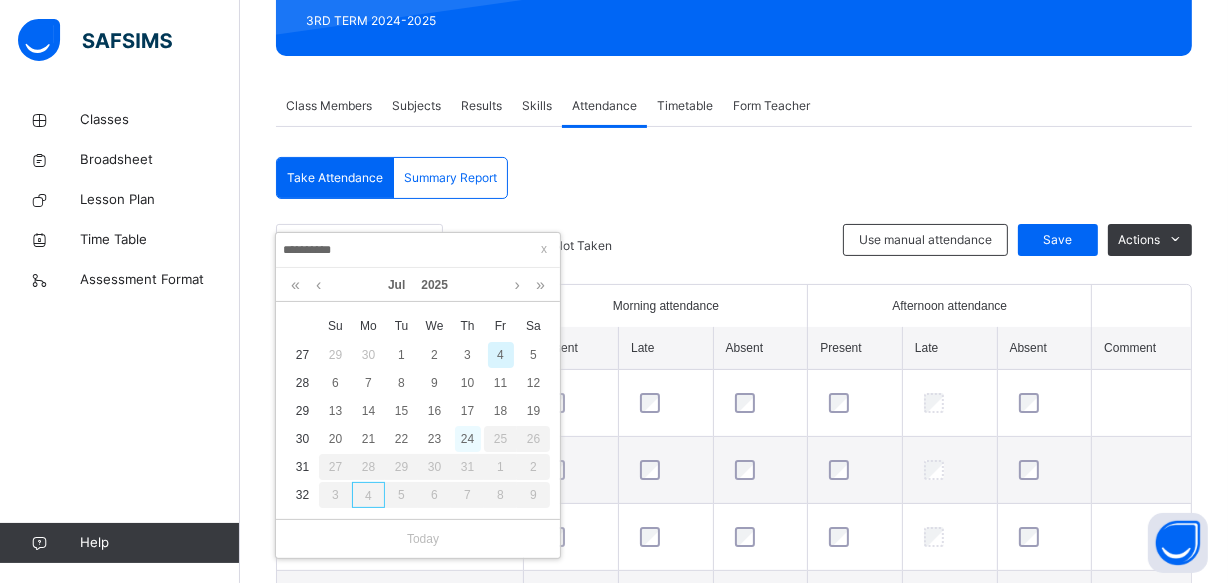 click on "24" at bounding box center (468, 439) 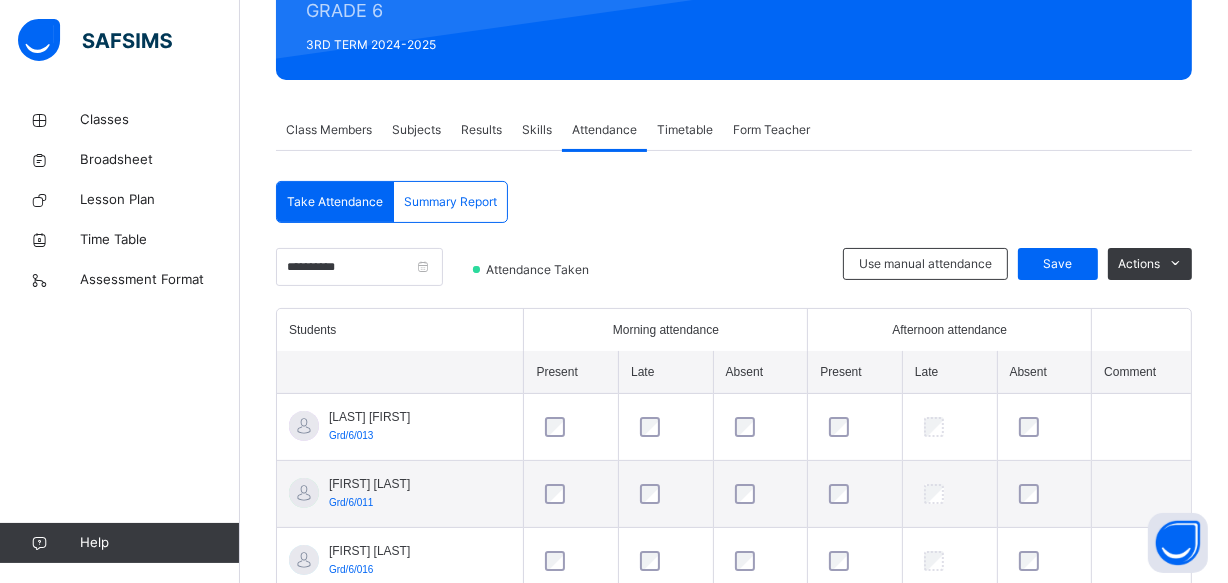 scroll, scrollTop: 290, scrollLeft: 0, axis: vertical 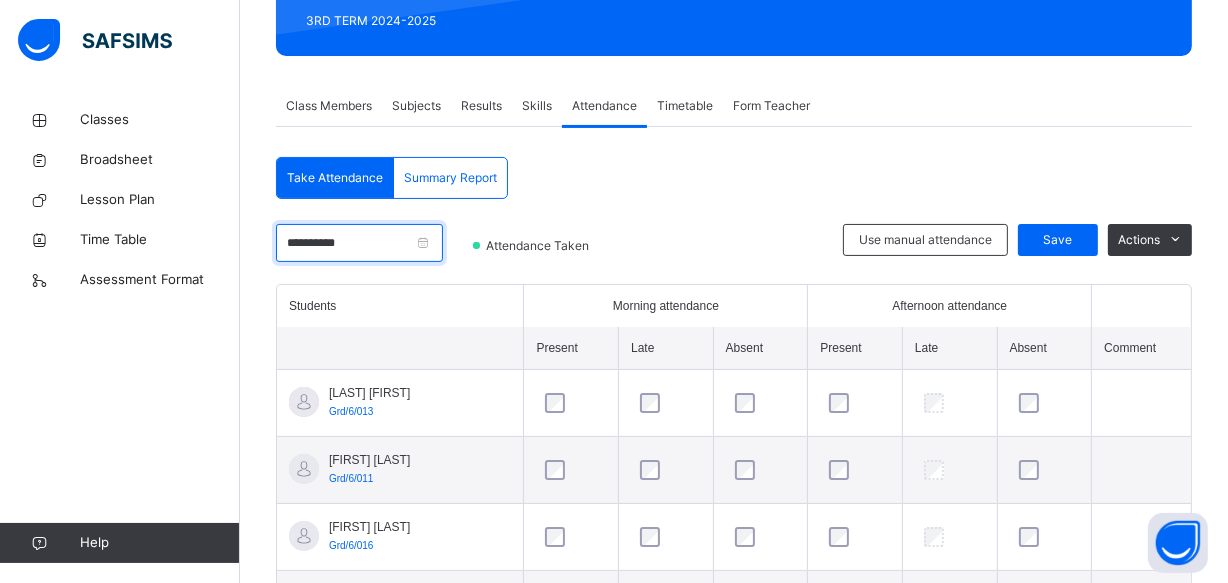 click on "**********" at bounding box center (359, 243) 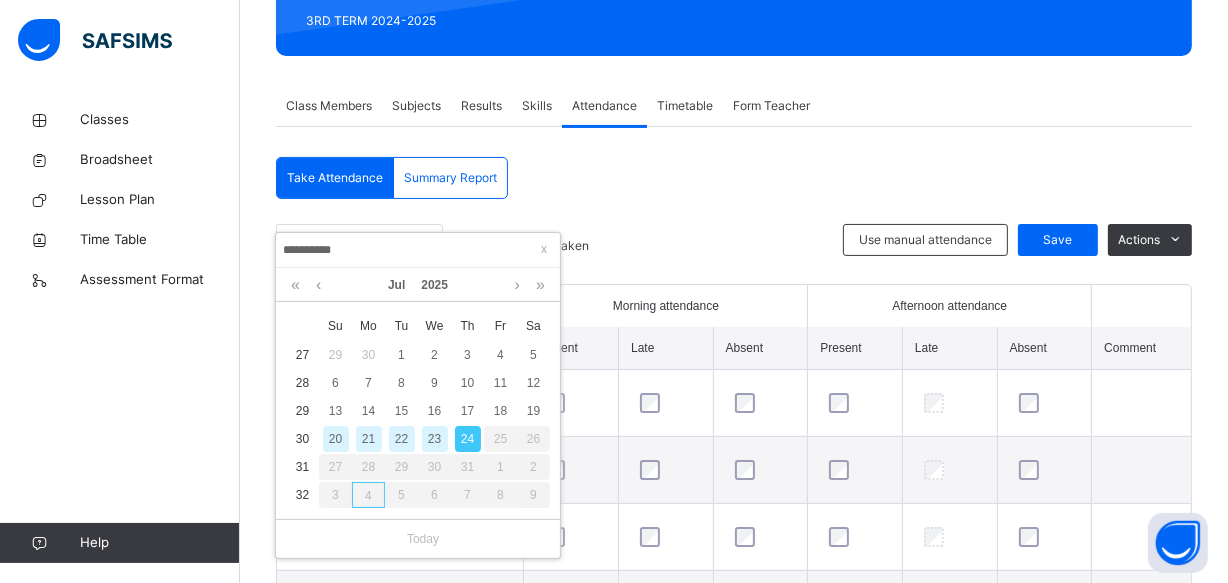 click on "23" at bounding box center (435, 439) 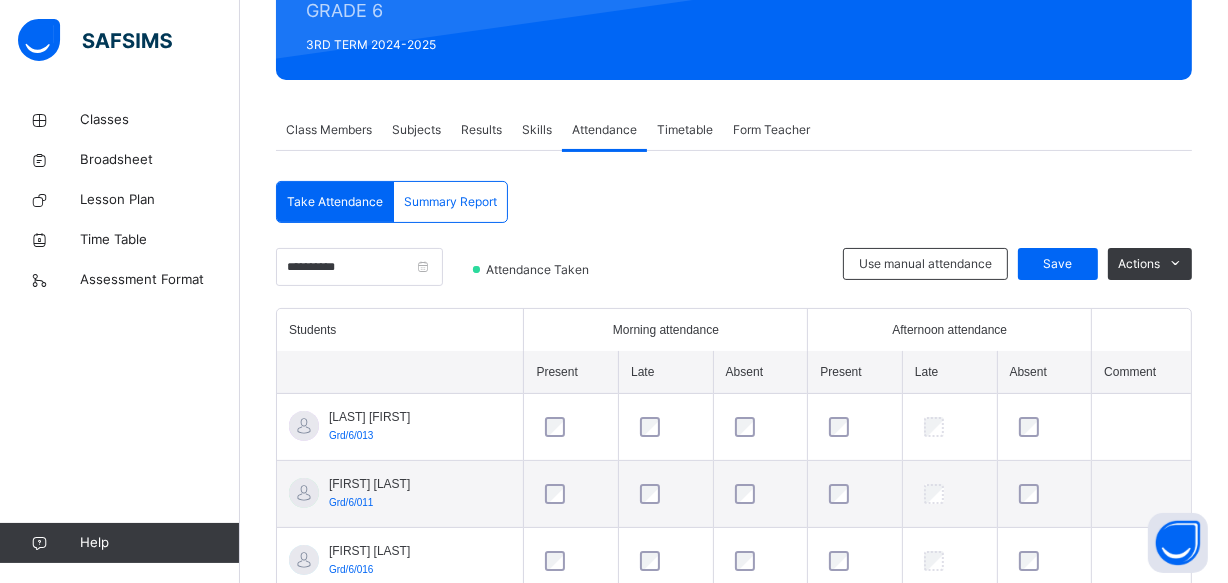scroll, scrollTop: 290, scrollLeft: 0, axis: vertical 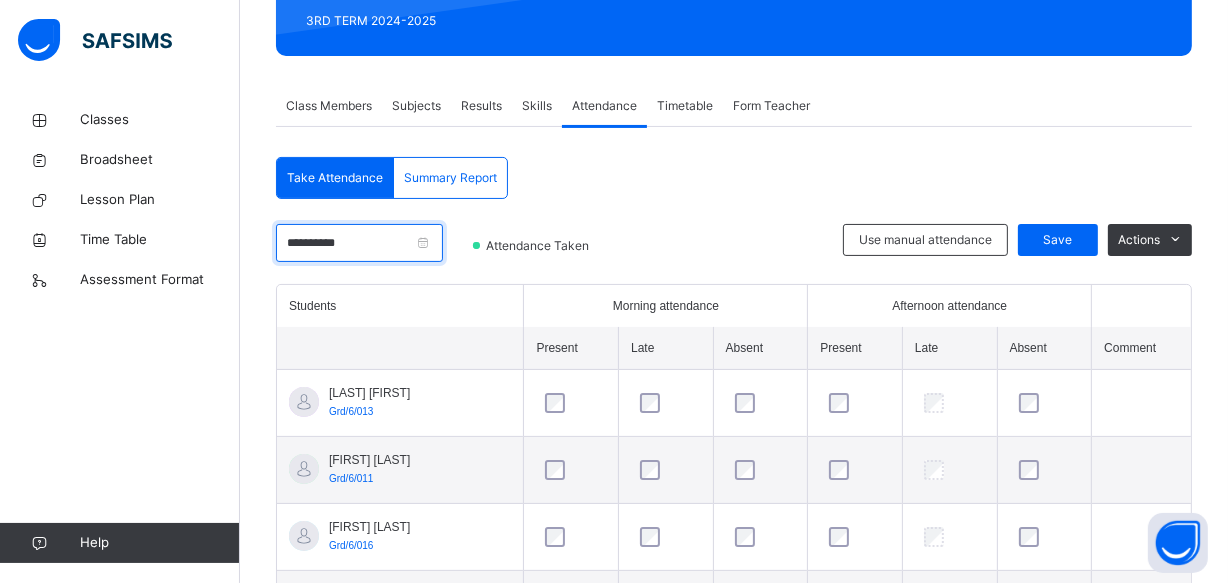 click on "**********" at bounding box center [359, 243] 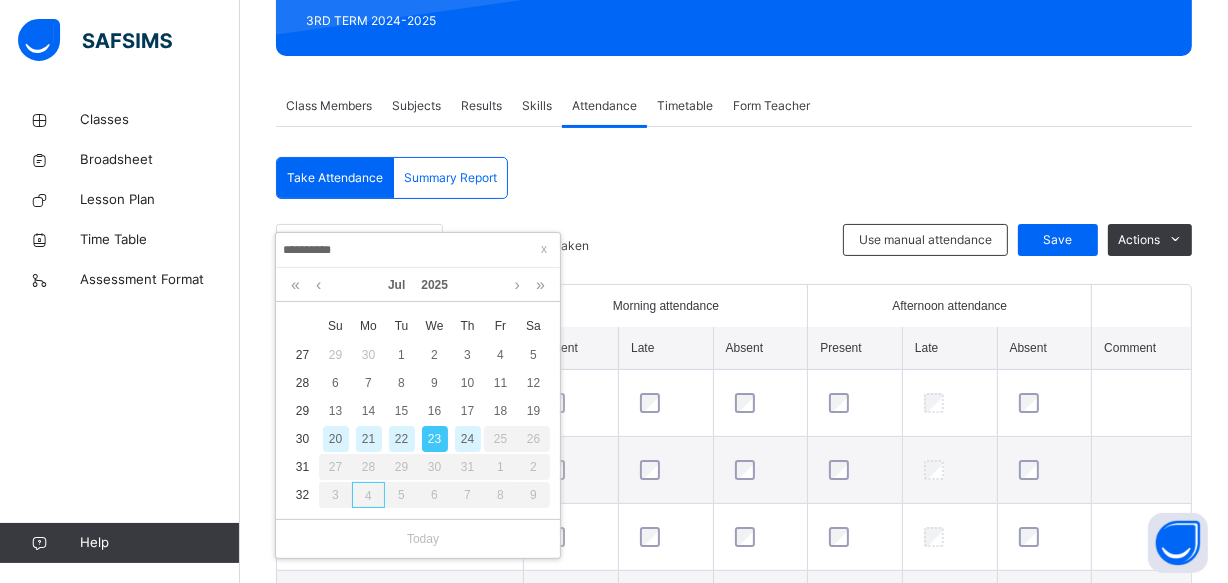 click on "22" at bounding box center [402, 439] 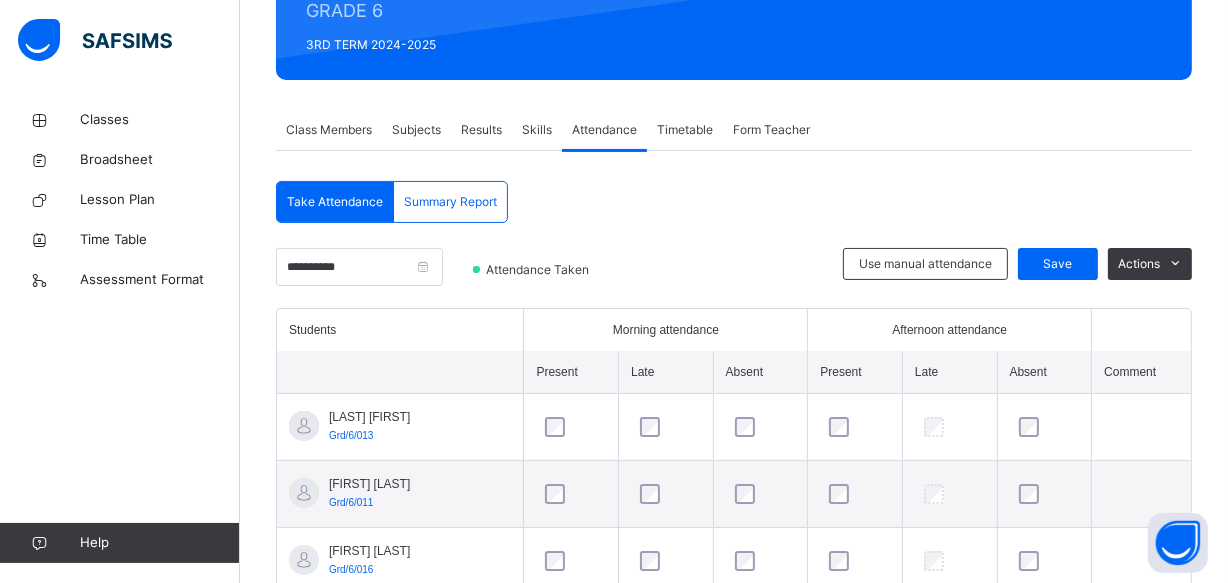 scroll, scrollTop: 290, scrollLeft: 0, axis: vertical 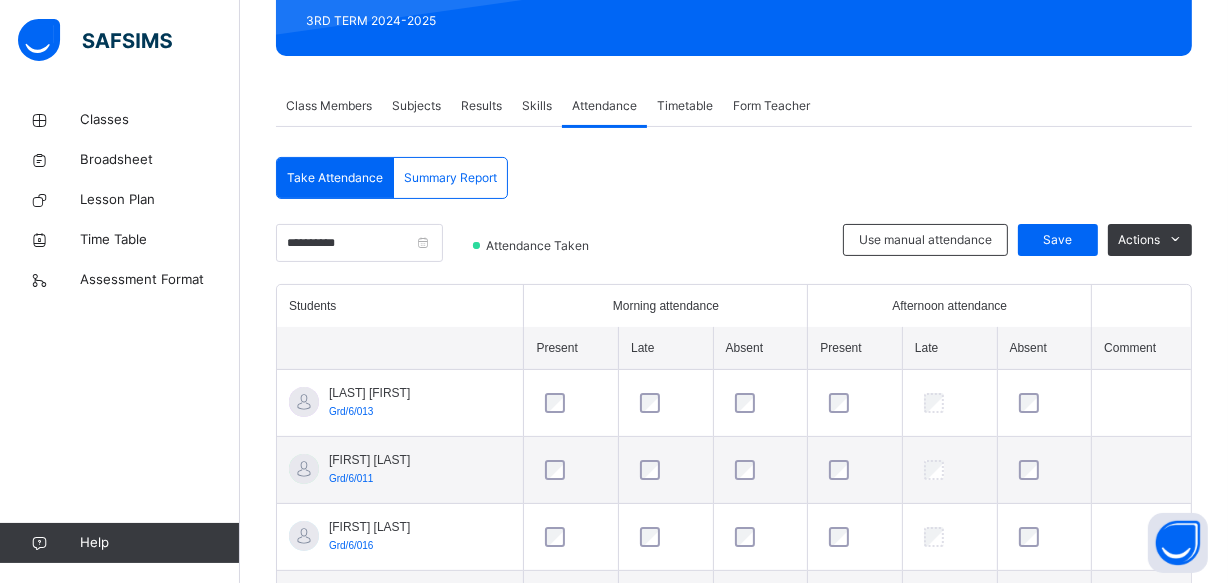 click on "Skills" at bounding box center [537, 106] 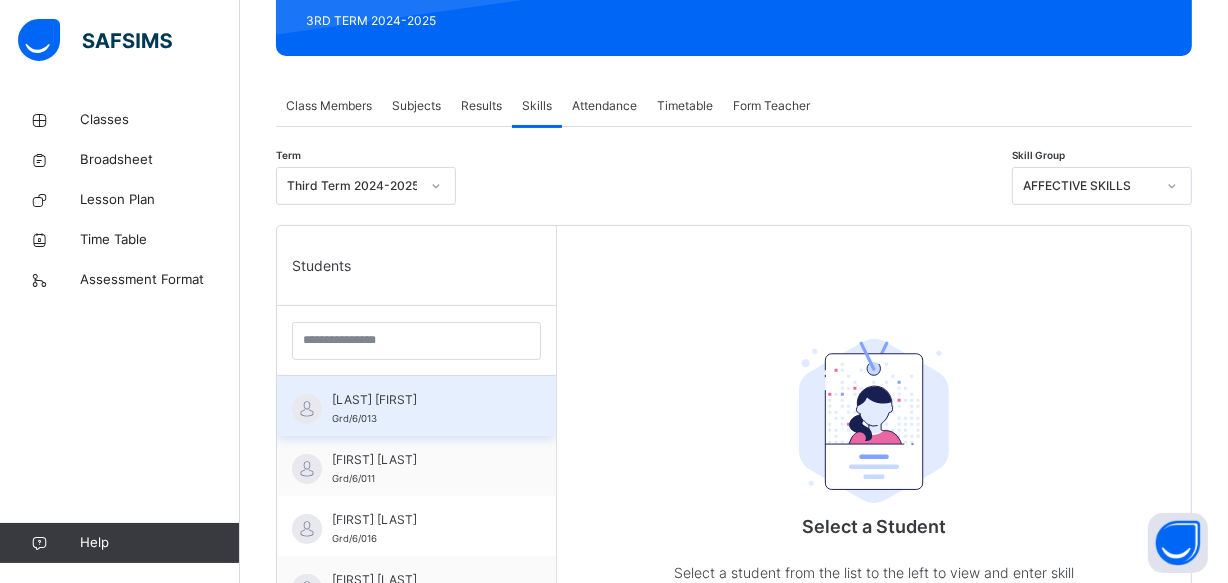 click on "[LAST] [FIRST]" at bounding box center (421, 400) 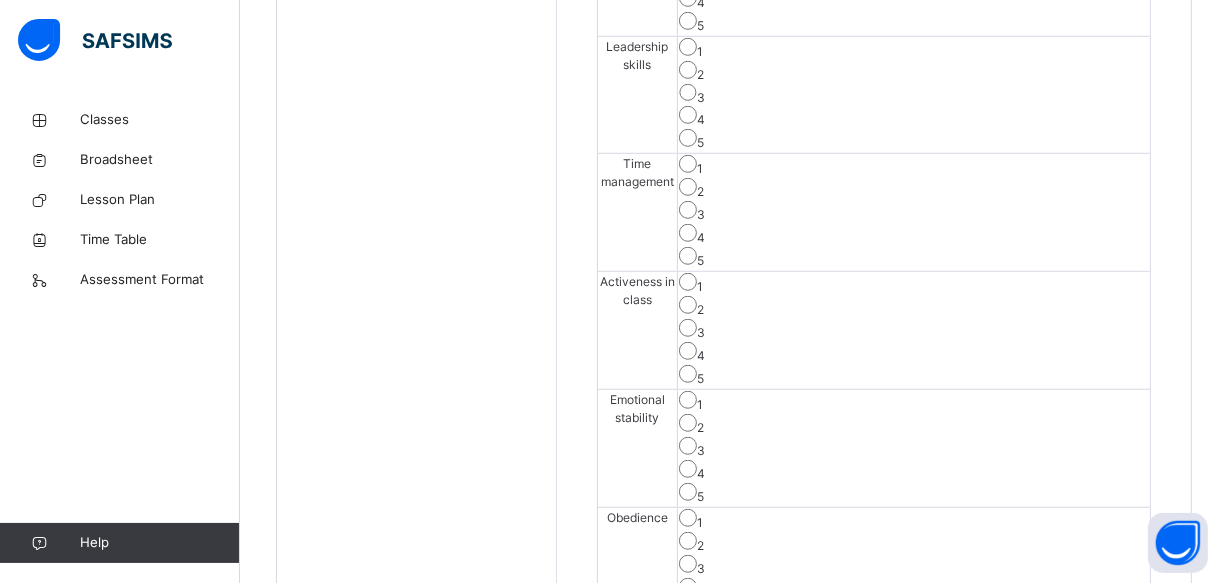 scroll, scrollTop: 1331, scrollLeft: 0, axis: vertical 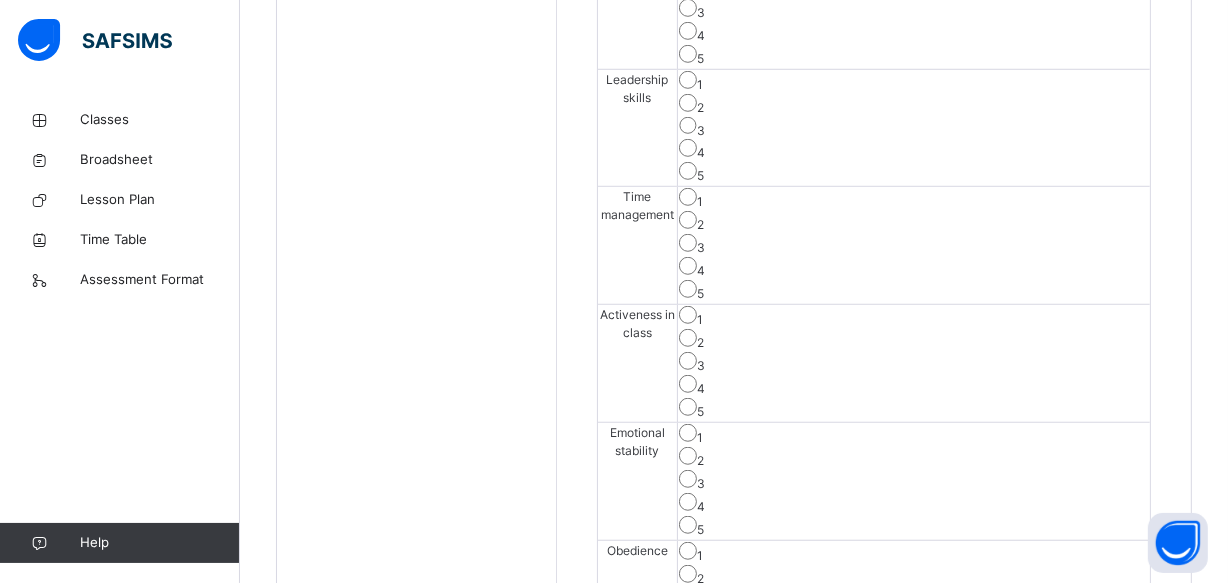 click on "Save Skill" at bounding box center (1077, 695) 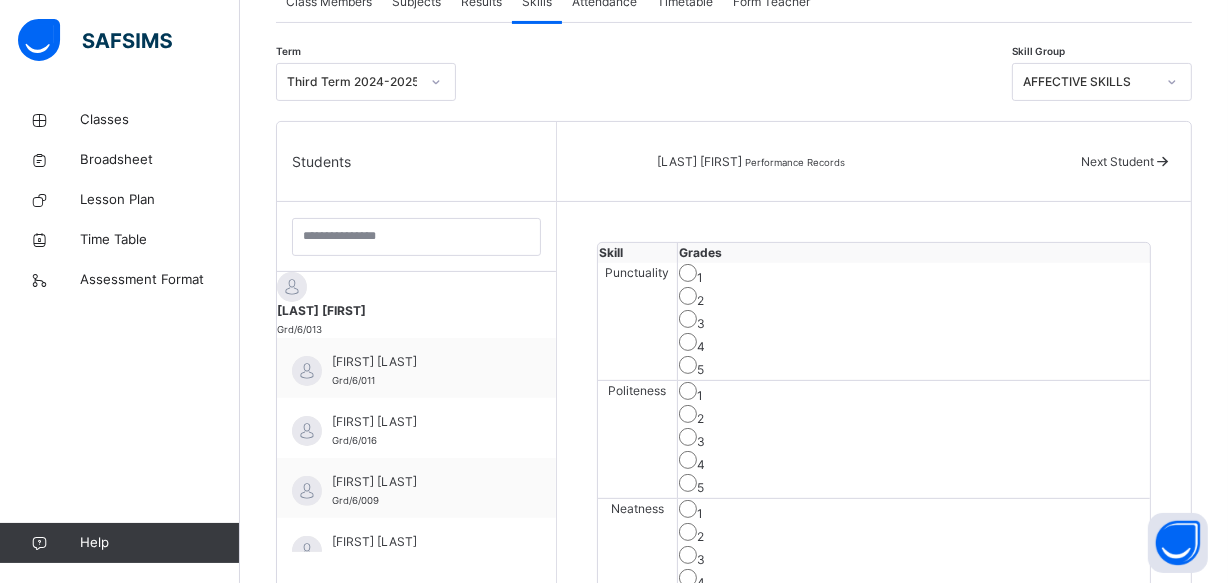 scroll, scrollTop: 386, scrollLeft: 0, axis: vertical 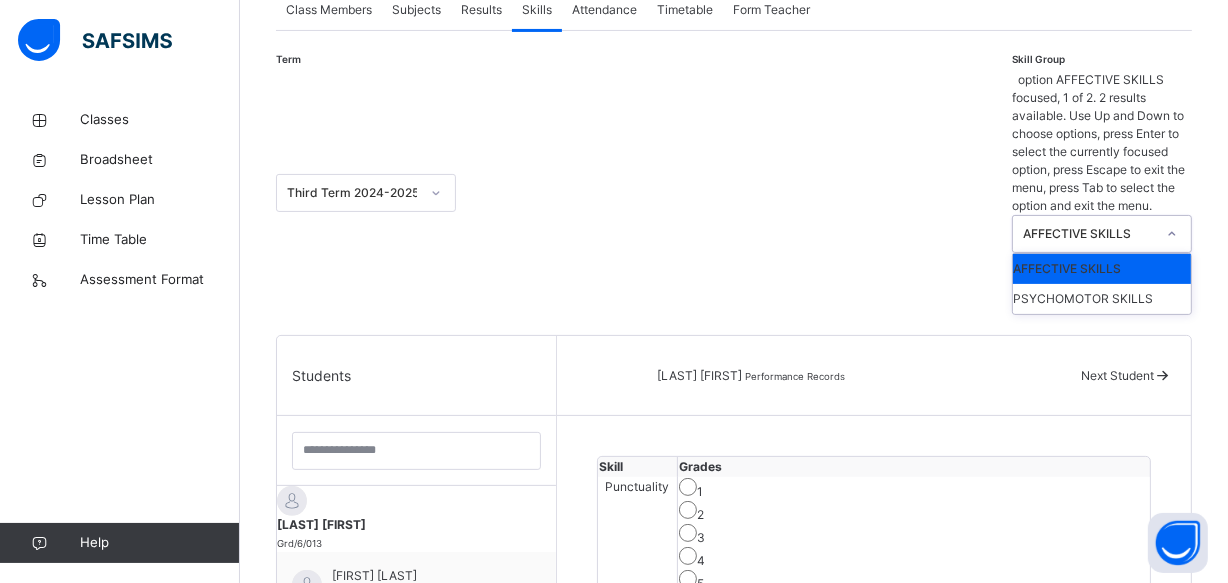 click 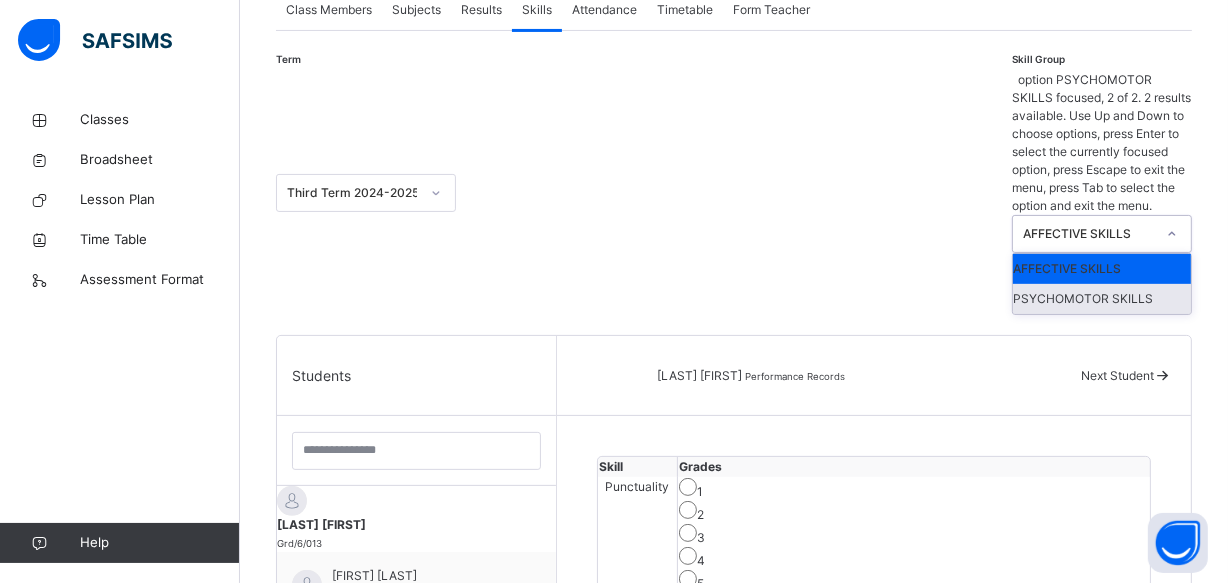 click on "PSYCHOMOTOR SKILLS" at bounding box center (1102, 299) 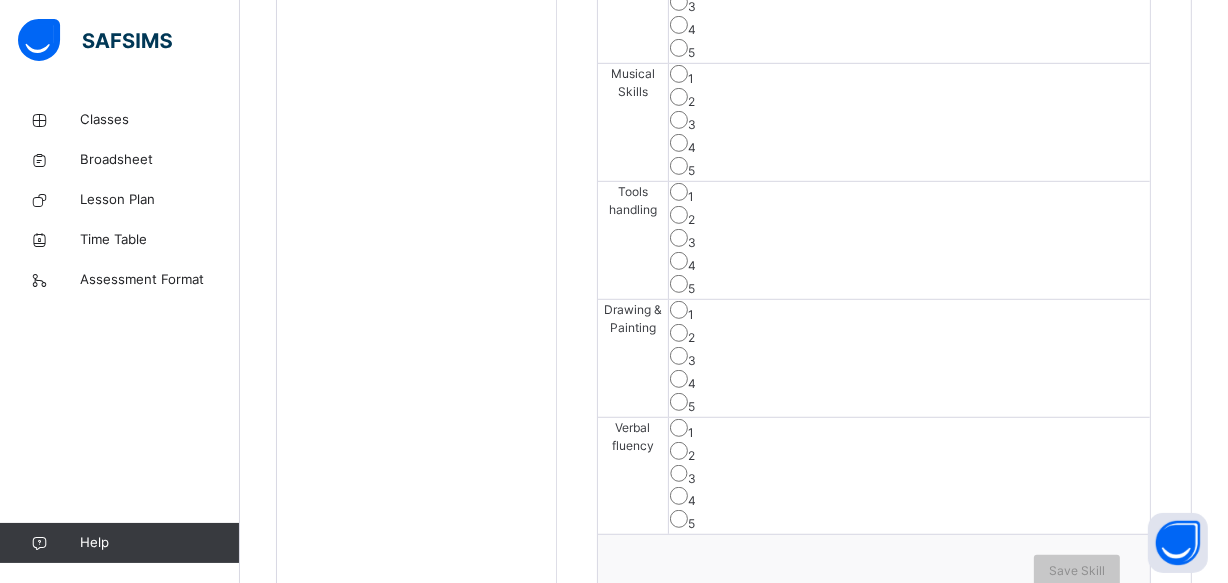 scroll, scrollTop: 951, scrollLeft: 0, axis: vertical 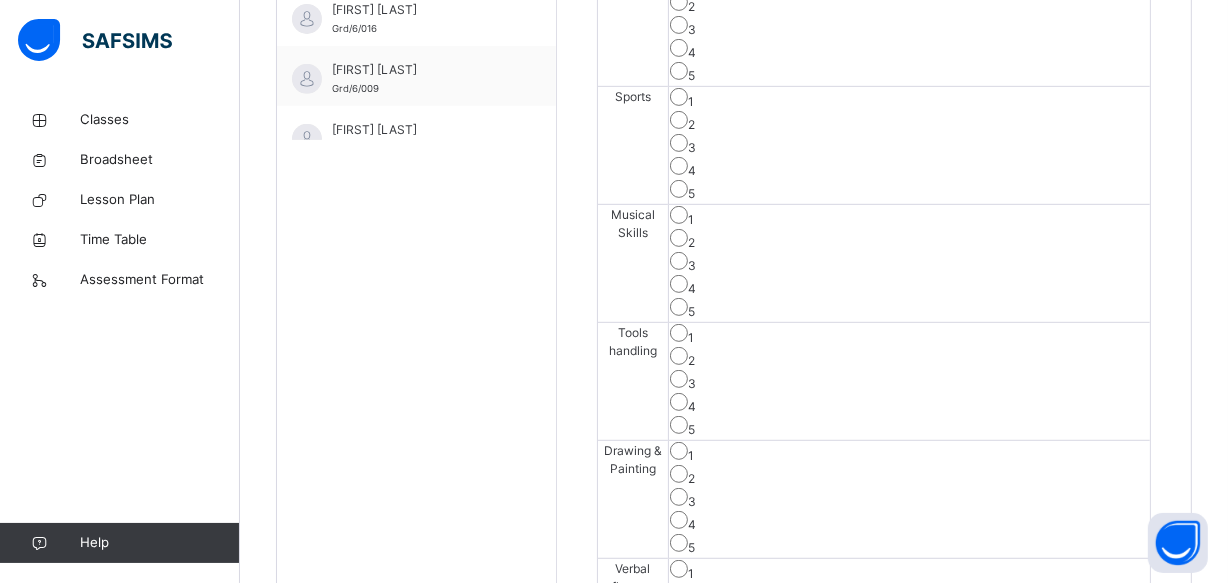 click on "Back  / GRADE 6 . GRADE 6  GRADE 6 3RD TERM 2024-2025 Class Members Subjects Results Skills Attendance Timetable Form Teacher Skills More Options   22  Students in class Download Pdf Report Excel Report View subject profile Star Learners Nursery & Primary School Date: 4th Aug 2025, 11:38:00 am Class Members Class:  GRADE 6 . Total no. of Students:  22 Term:  3RD TERM Session:  2024-2025 S/NO Admission No. Last Name First Name Other Name 1 Grd/6/013 [LAST] [FIRST] 2 Grd/6/011 [LAST] [FIRST]  3 Grd/6/016 [LAST] [FIRST] 4 Grd/6/009 [LAST] [FIRST] 5 Grd/6/002 [LAST] [FIRST] [FIRST] 6 Grd/6/021 [LAST] [FIRST] 7 Grd/6/007 [LAST] [FIRST] 8 Grd/6/014 [LAST] [FIRST] [FIRST] 9 Grd/6/005 [LAST] [FIRST] [FIRST] 10 Grd/6/006 [LAST] [FIRST] [FIRST] 11 Grd/6/001 [LAST] [FIRST] [FIRST] 12 Grd/6/010 [LAST] [FIRST] 13 Grd/6/022 [LAST] [FIRST] 14 Grd/6/004 [LAST] [FIRST] 15 Grd\6\018 [LAST] [FIRST] 16 Grd/6/003 [LAST] [FIRST] 17 Grd/6/019 [LAST] [FIRST] [FIRST] 18 Grd/6/020 [LAST] [FIRST] [FIRST] 19 Grd/6/015 [LAST] [FIRST] 20" at bounding box center (734, 67) 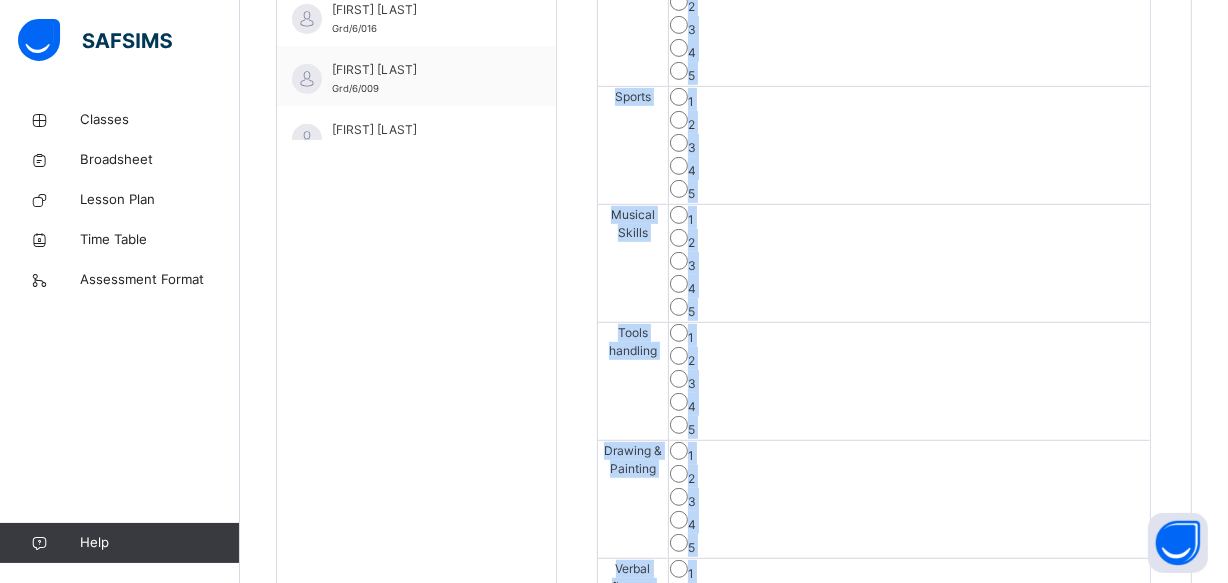 click on "Back  / GRADE 6 . GRADE 6  GRADE 6 3RD TERM 2024-2025 Class Members Subjects Results Skills Attendance Timetable Form Teacher Skills More Options   22  Students in class Download Pdf Report Excel Report View subject profile Star Learners Nursery & Primary School Date: 4th Aug 2025, 11:38:00 am Class Members Class:  GRADE 6 . Total no. of Students:  22 Term:  3RD TERM Session:  2024-2025 S/NO Admission No. Last Name First Name Other Name 1 Grd/6/013 [LAST] [FIRST] 2 Grd/6/011 [LAST] [FIRST]  3 Grd/6/016 [LAST] [FIRST] 4 Grd/6/009 [LAST] [FIRST] 5 Grd/6/002 [LAST] [FIRST] [FIRST] 6 Grd/6/021 [LAST] [FIRST] 7 Grd/6/007 [LAST] [FIRST] 8 Grd/6/014 [LAST] [FIRST] [FIRST] 9 Grd/6/005 [LAST] [FIRST] [FIRST] 10 Grd/6/006 [LAST] [FIRST] [FIRST] 11 Grd/6/001 [LAST] [FIRST] [FIRST] 12 Grd/6/010 [LAST] [FIRST] 13 Grd/6/022 [LAST] [FIRST] 14 Grd/6/004 [LAST] [FIRST] 15 Grd\6\018 [LAST] [FIRST] 16 Grd/6/003 [LAST] [FIRST] 17 Grd/6/019 [LAST] [FIRST] [FIRST] 18 Grd/6/020 [LAST] [FIRST] [FIRST] 19 Grd/6/015 [LAST] [FIRST] 20" at bounding box center (734, 67) 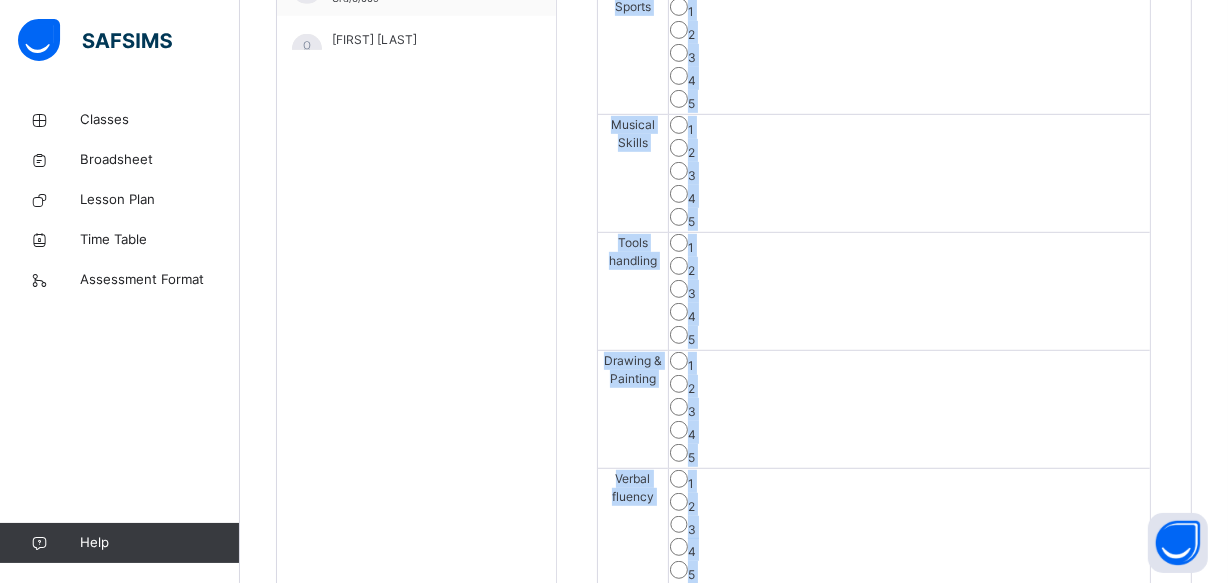 scroll, scrollTop: 951, scrollLeft: 0, axis: vertical 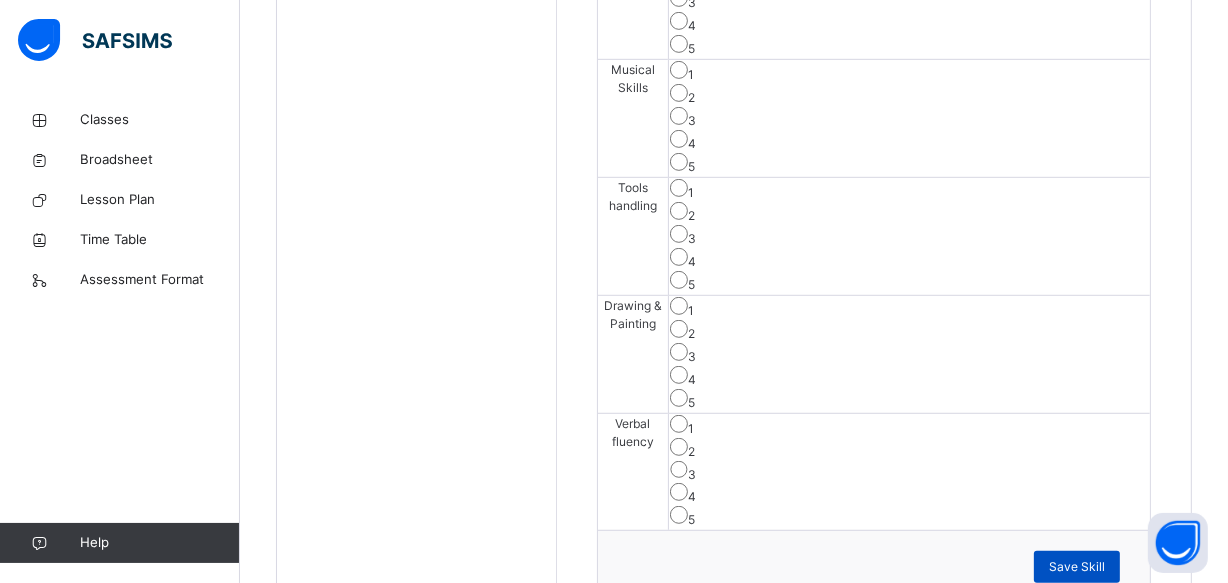 click on "Save Skill" at bounding box center (1077, 567) 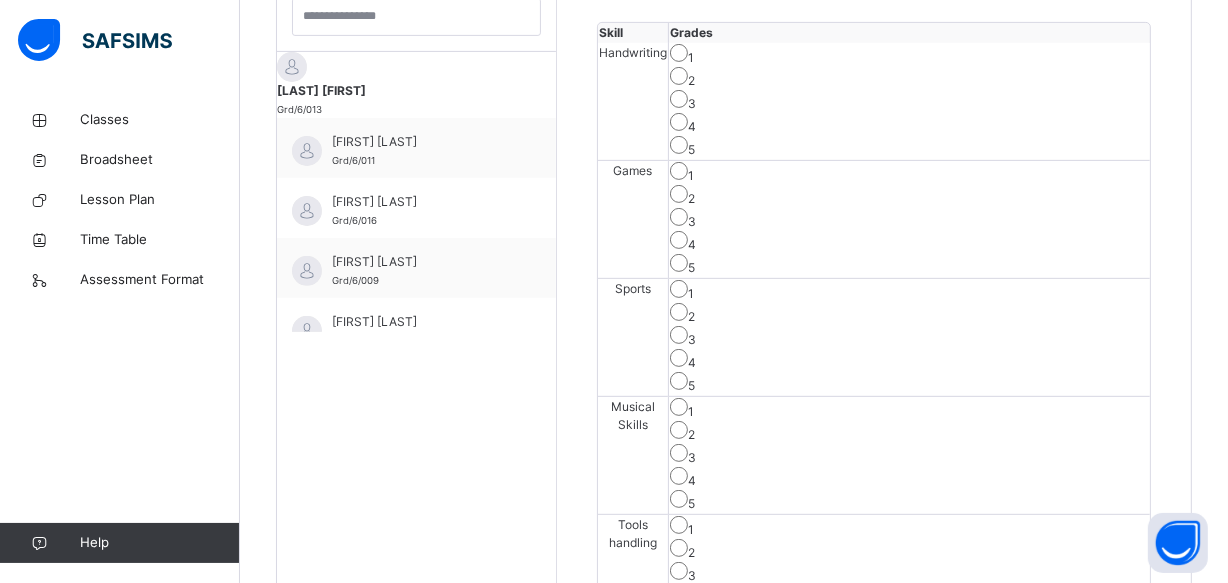 scroll, scrollTop: 588, scrollLeft: 0, axis: vertical 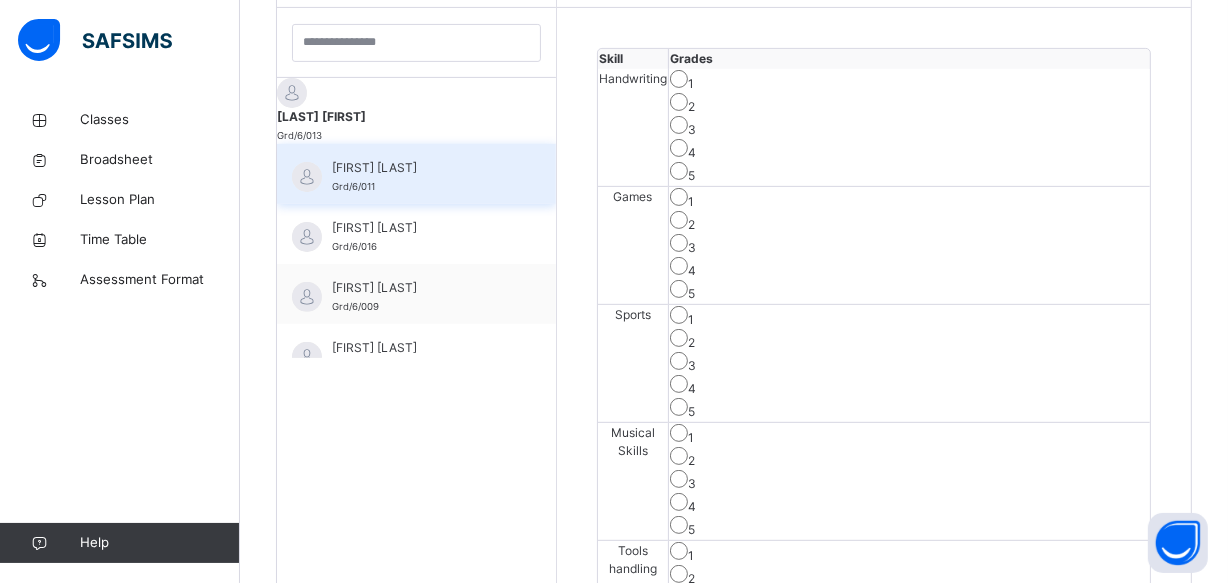 click on "[FIRST]   [LAST] Grd/6/011" at bounding box center (416, 174) 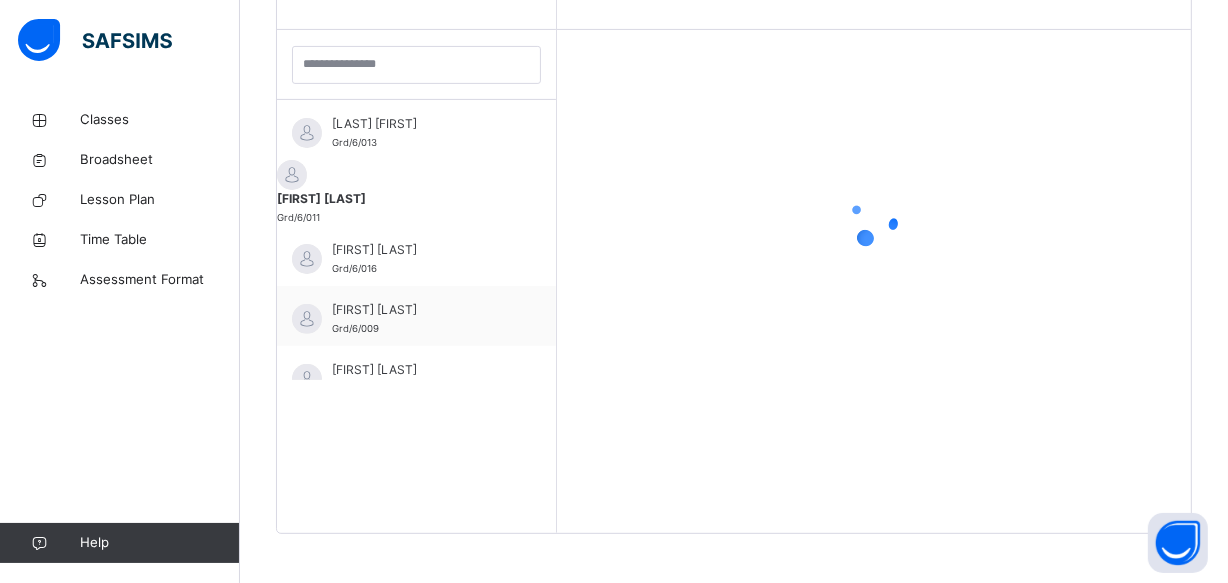 scroll, scrollTop: 588, scrollLeft: 0, axis: vertical 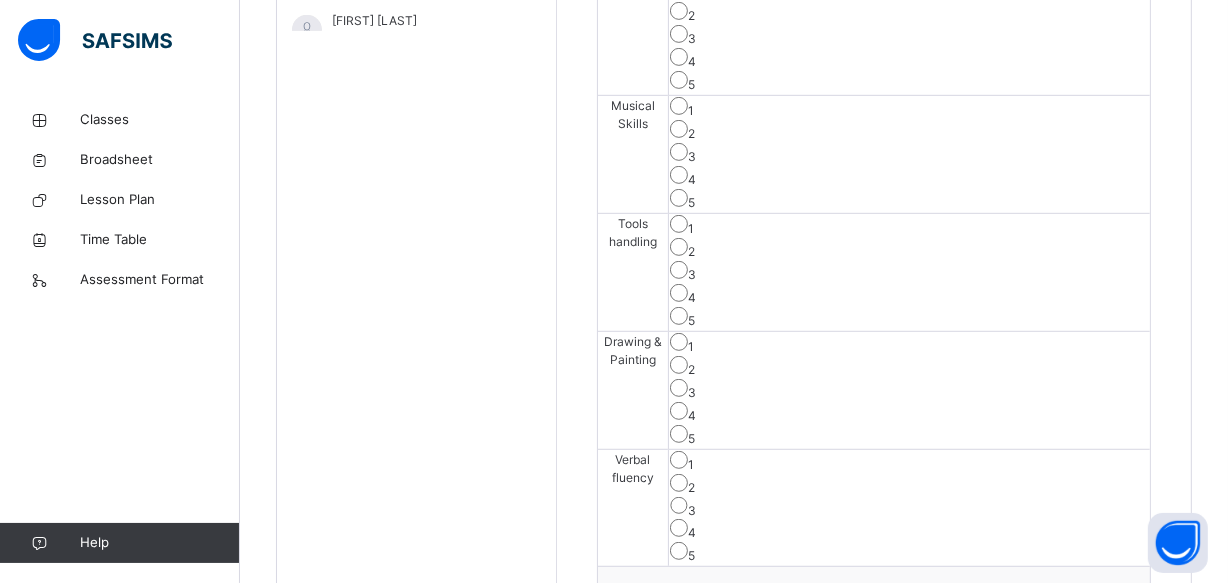 click on "Save Skill" at bounding box center (1077, 603) 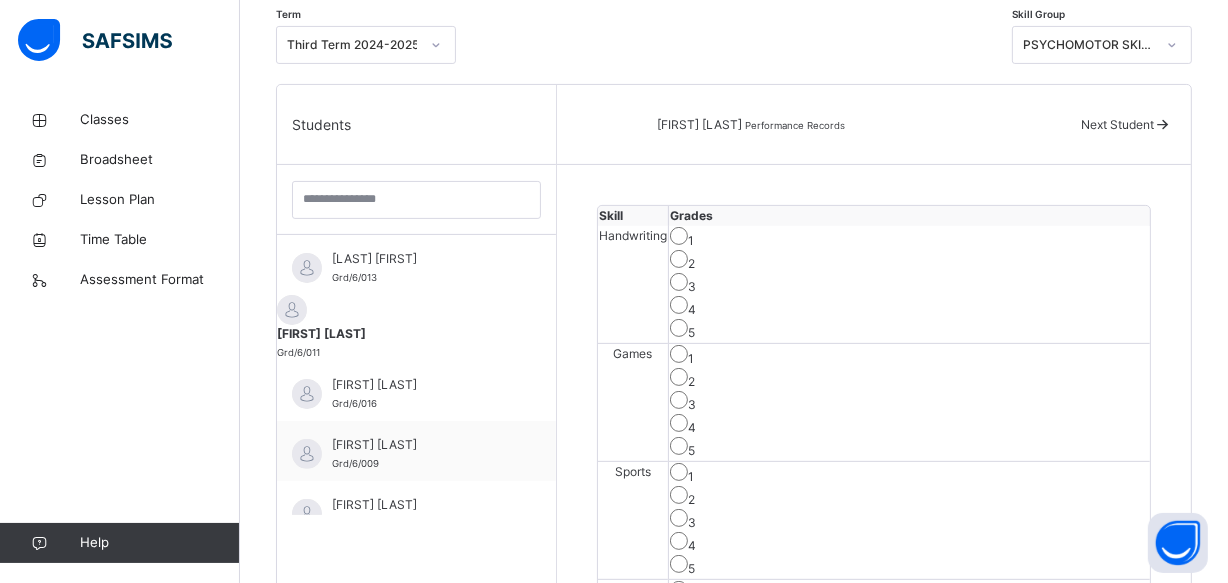 scroll, scrollTop: 406, scrollLeft: 0, axis: vertical 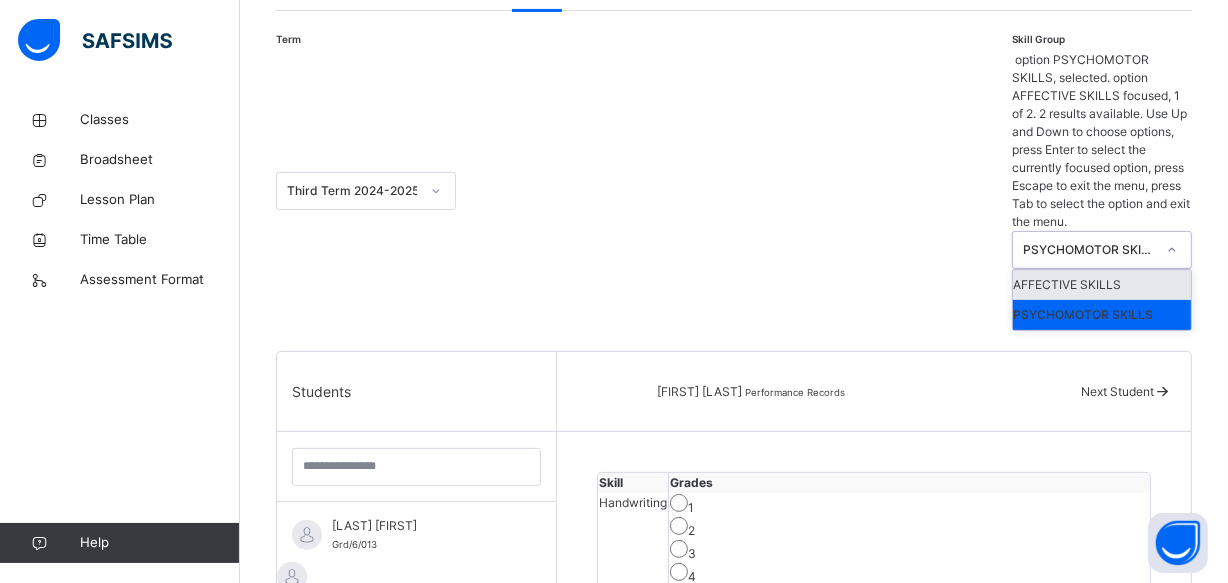 click on "PSYCHOMOTOR SKILLS" at bounding box center [1083, 250] 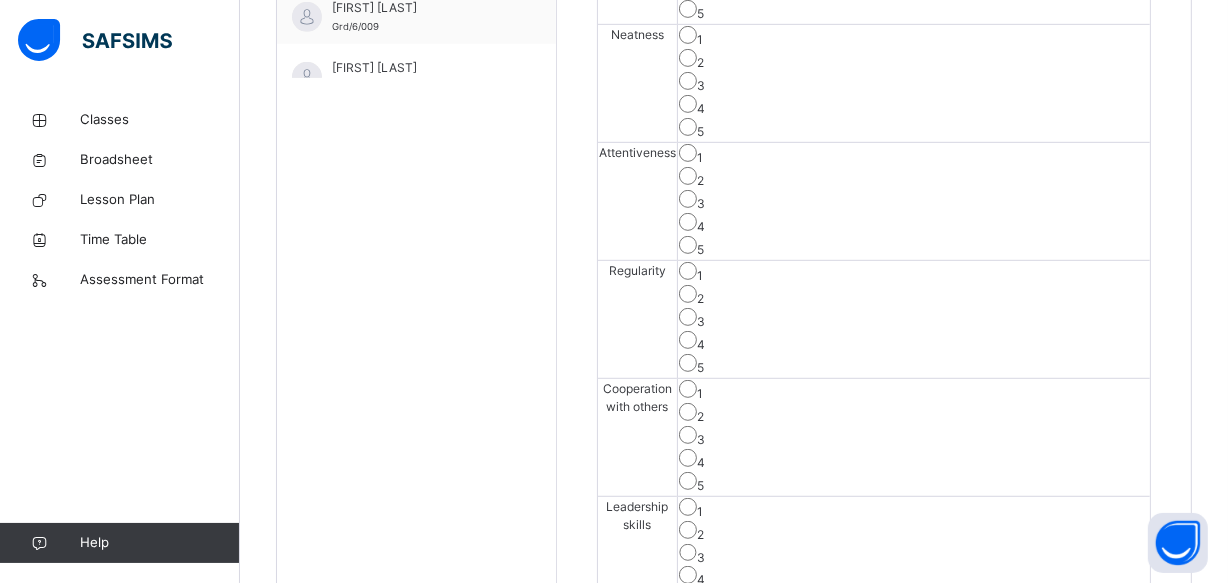 scroll, scrollTop: 879, scrollLeft: 0, axis: vertical 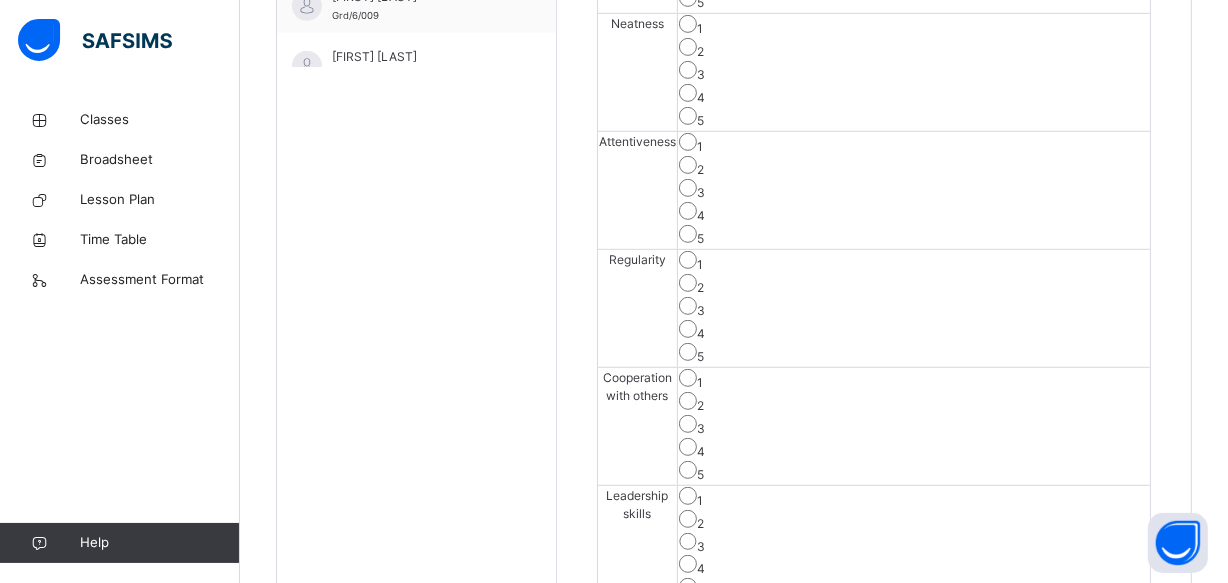 click on "4" at bounding box center [914, 449] 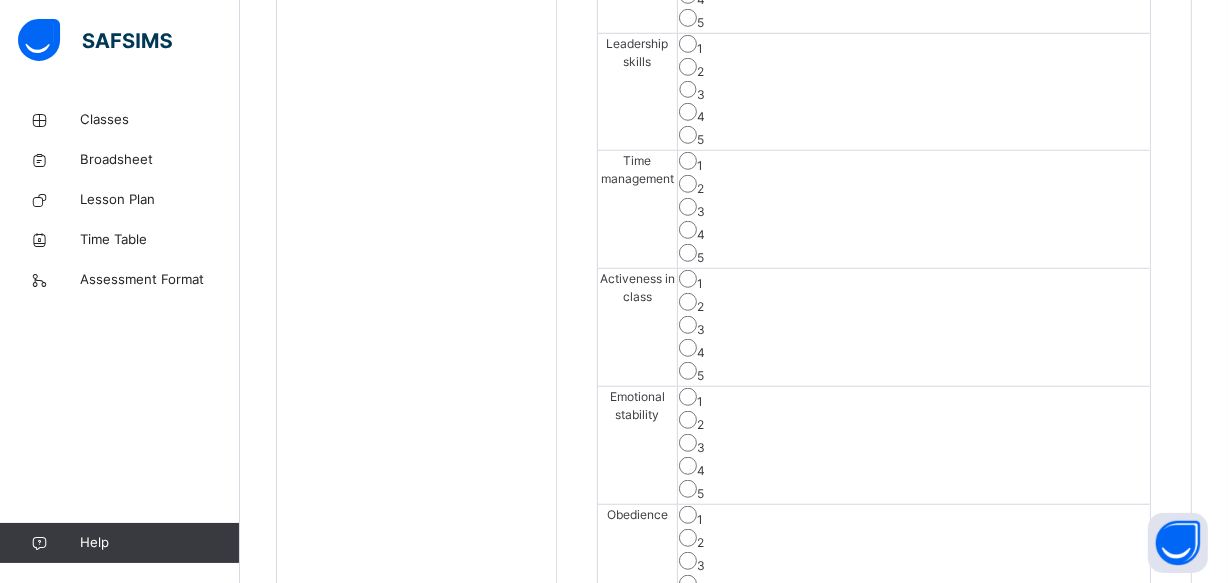 click on "Save Skill" at bounding box center (1077, 659) 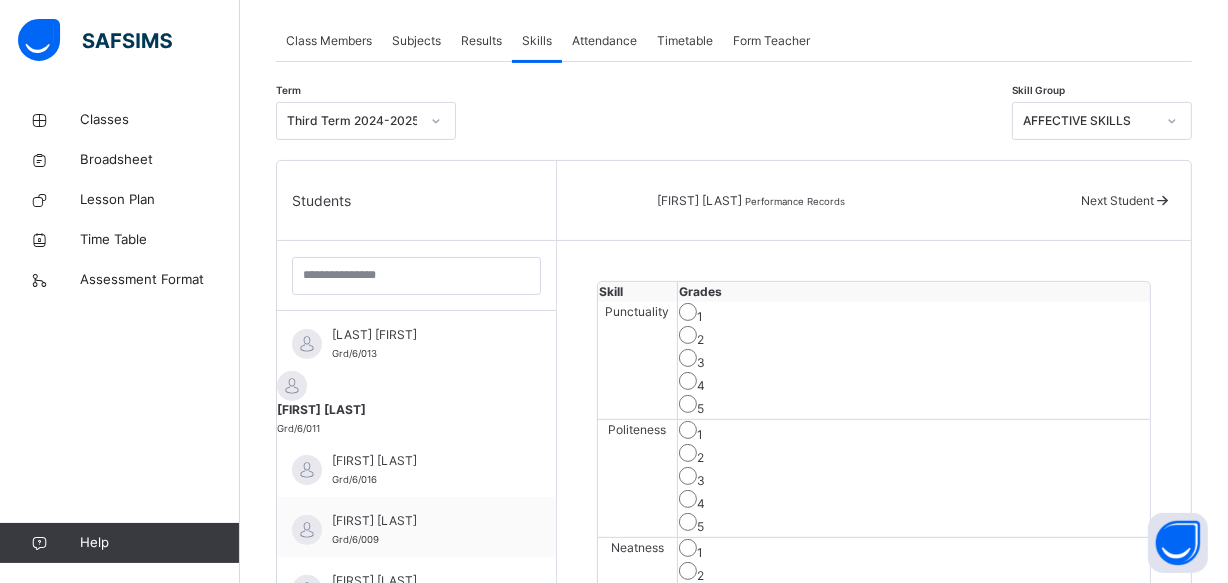 scroll, scrollTop: 350, scrollLeft: 0, axis: vertical 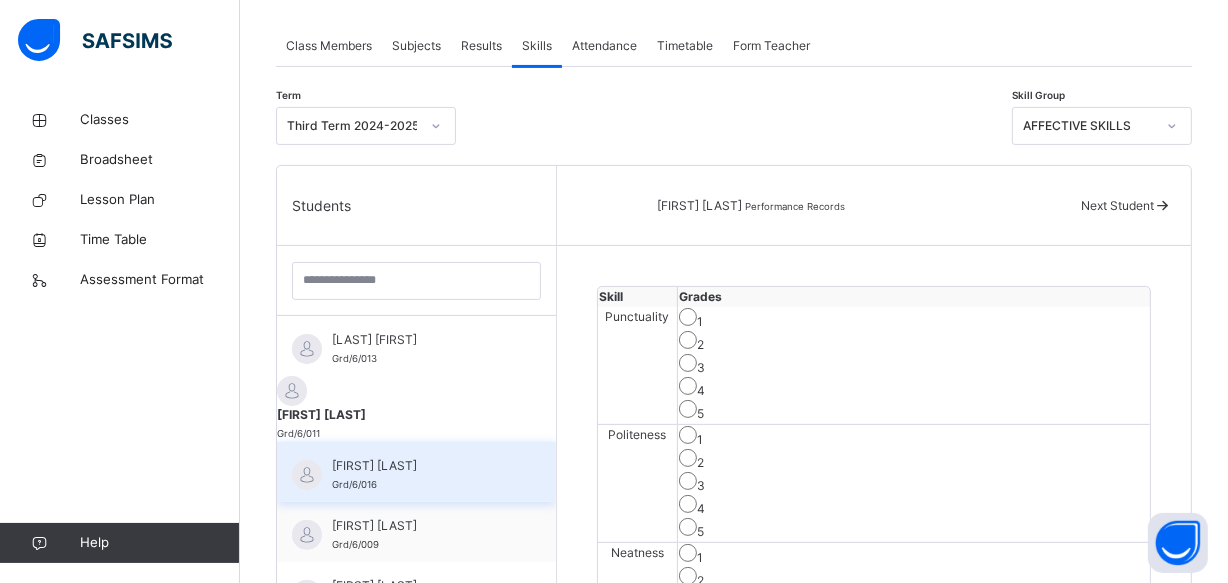 click on "[FIRST]  [LAST]" at bounding box center (421, 466) 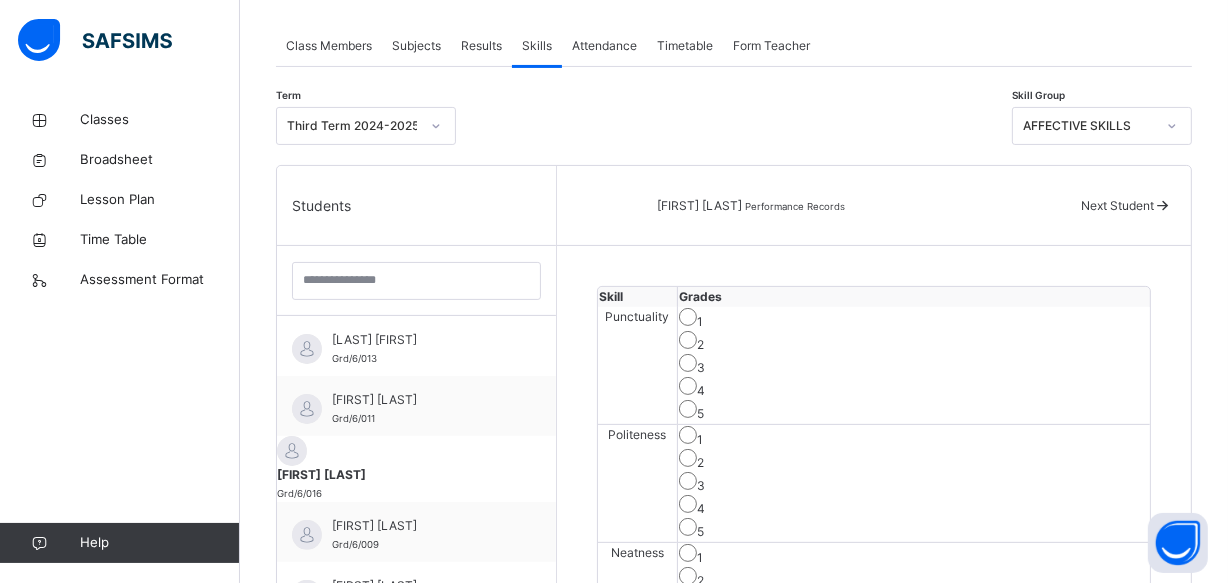 click on "[FIRST]  [LAST]" at bounding box center [416, 475] 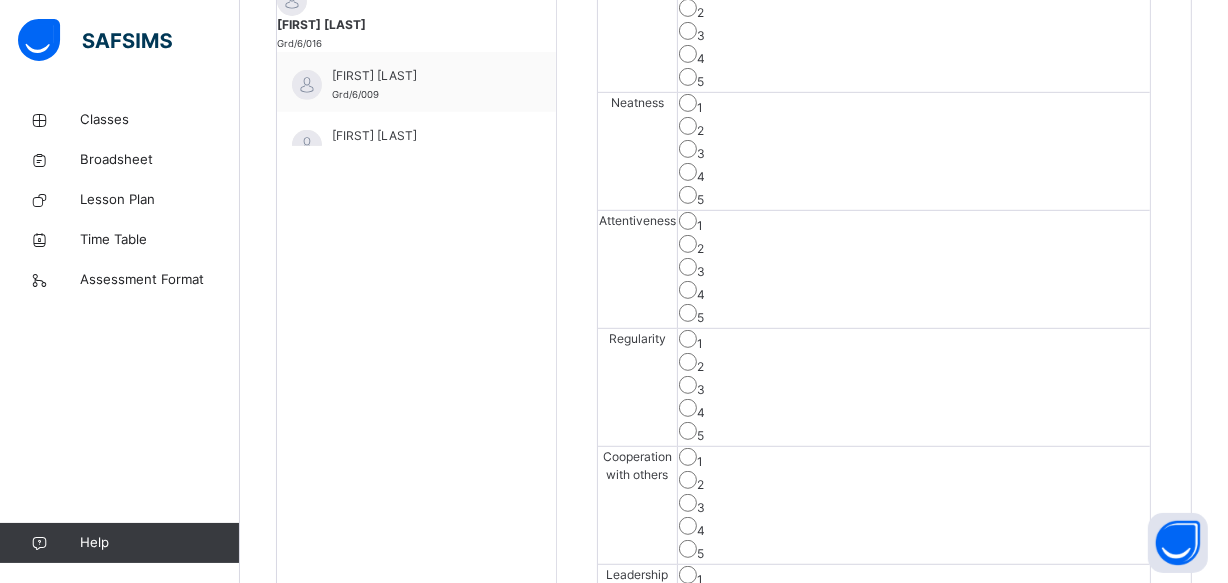 scroll, scrollTop: 822, scrollLeft: 0, axis: vertical 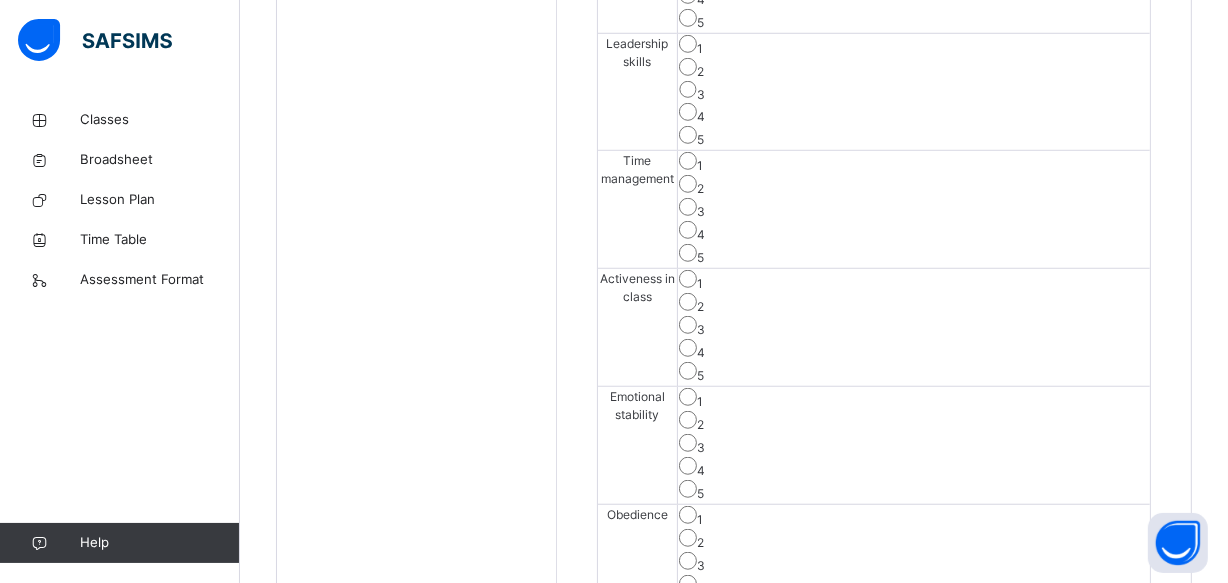 click on "3" at bounding box center (914, 445) 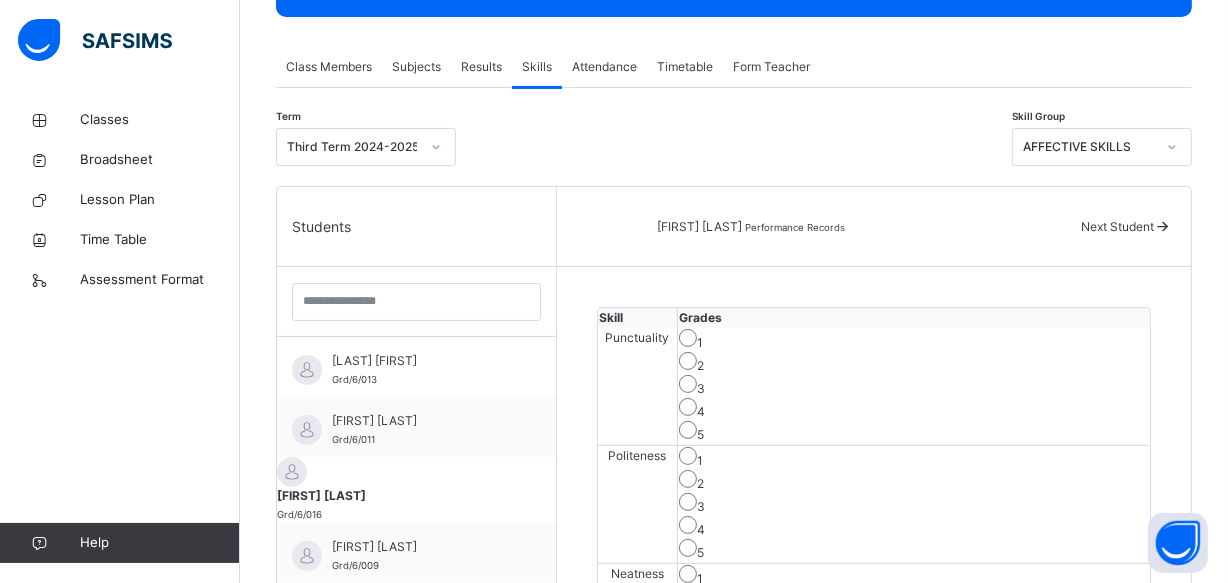 scroll, scrollTop: 325, scrollLeft: 0, axis: vertical 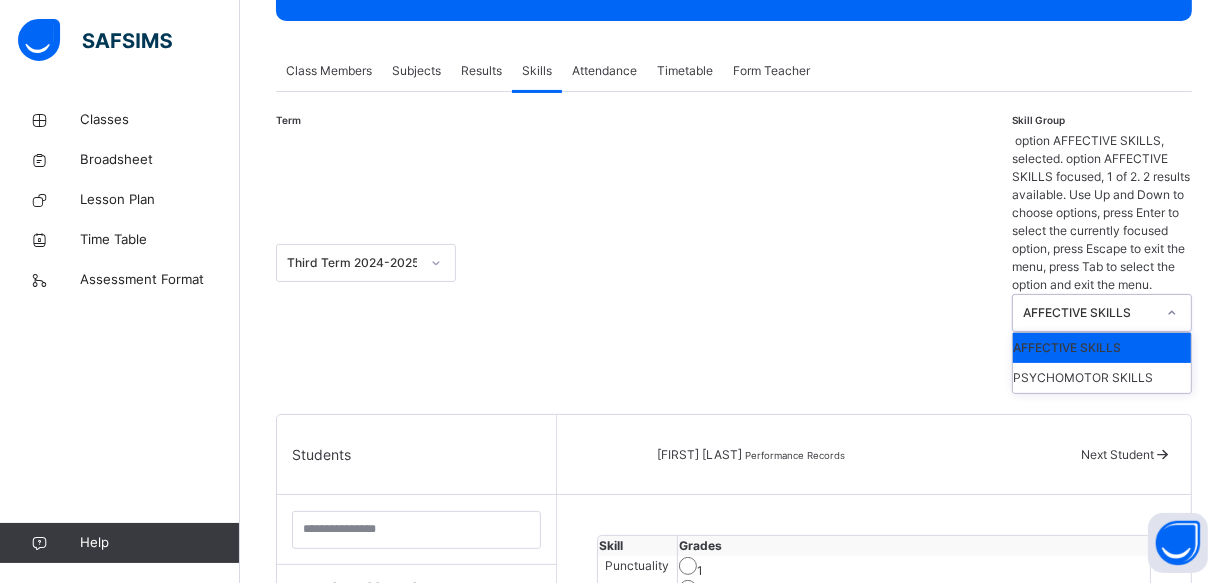 click on "AFFECTIVE SKILLS" at bounding box center (1089, 313) 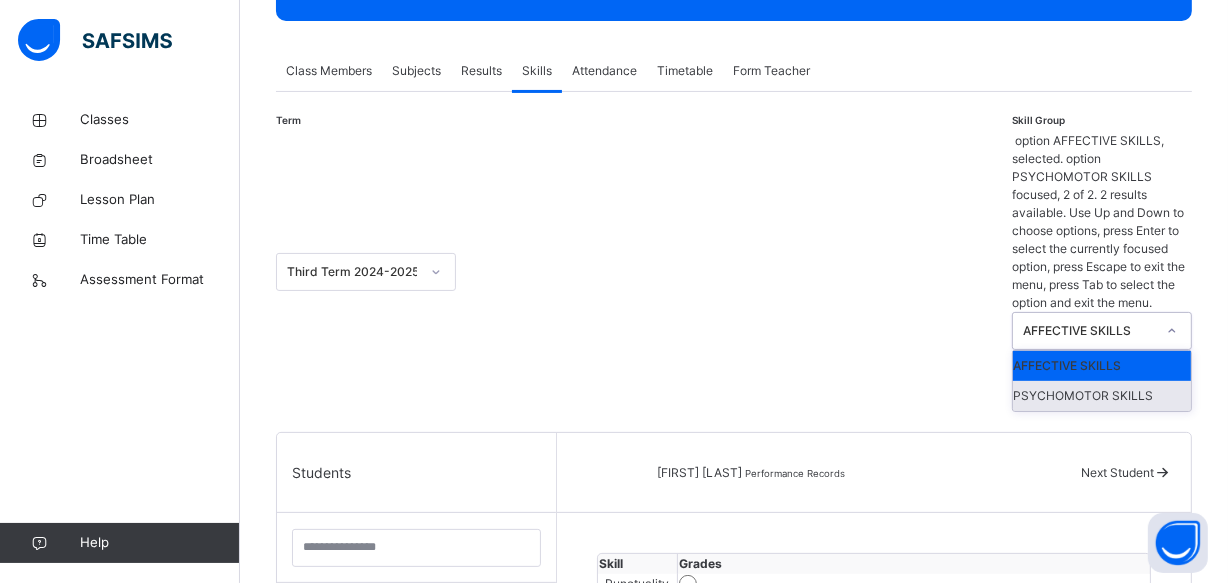 click on "PSYCHOMOTOR SKILLS" at bounding box center (1102, 396) 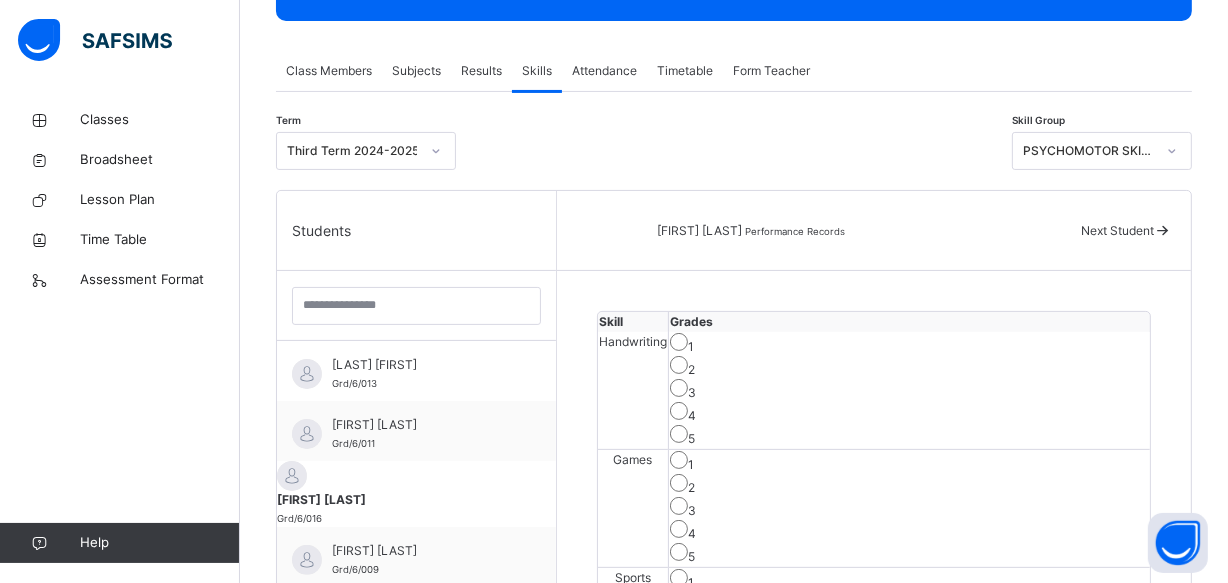 click on "3" at bounding box center (909, 390) 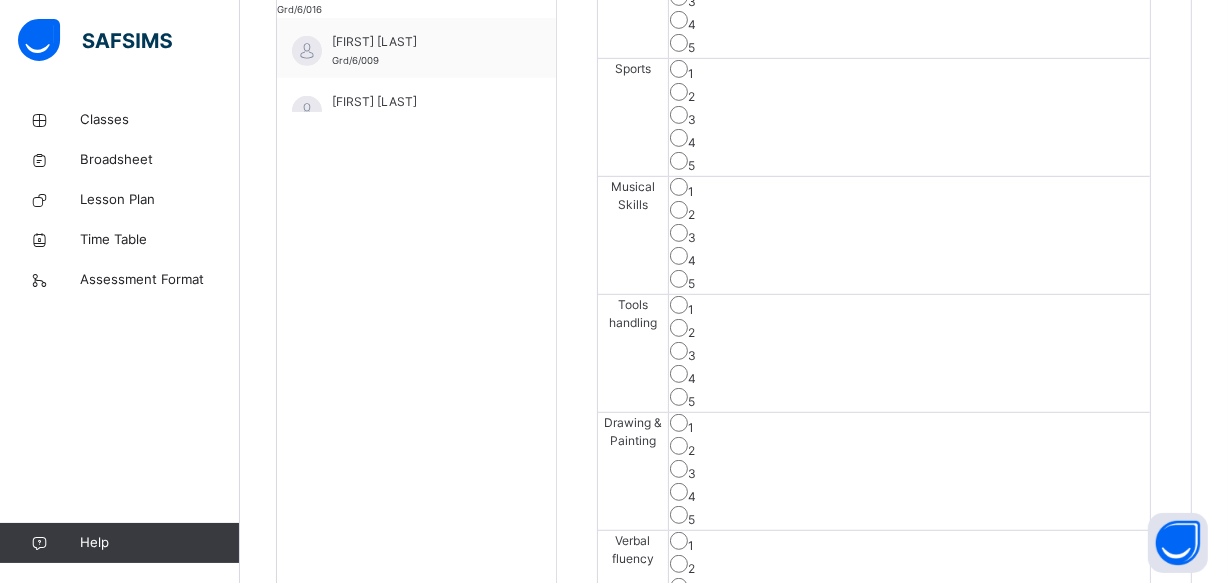 scroll, scrollTop: 951, scrollLeft: 0, axis: vertical 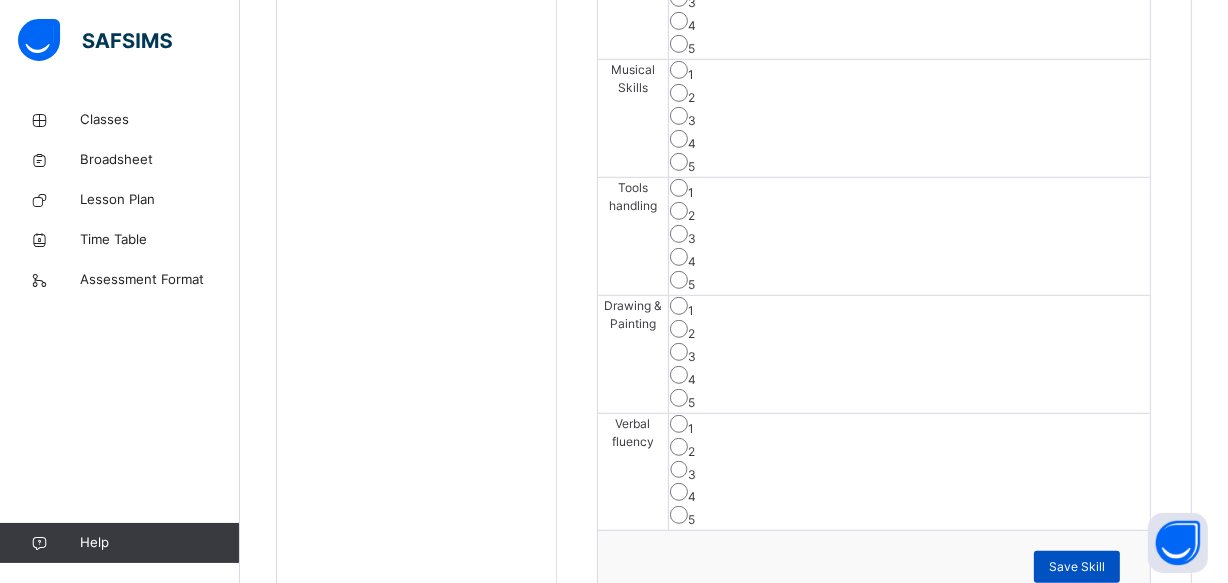 click on "Save Skill" at bounding box center [1077, 567] 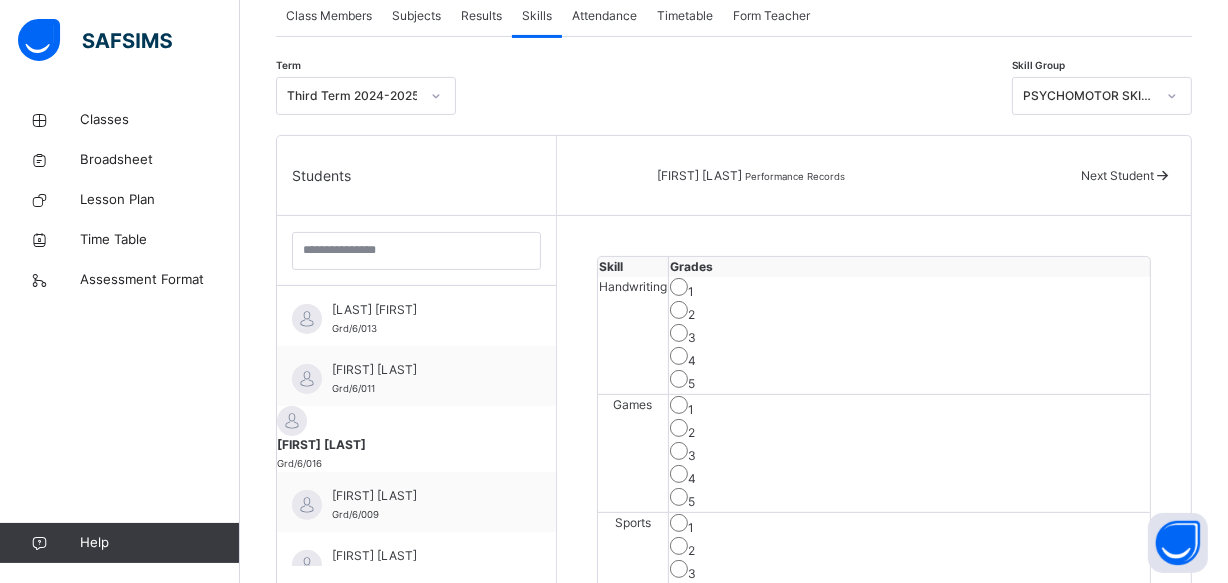 scroll, scrollTop: 370, scrollLeft: 0, axis: vertical 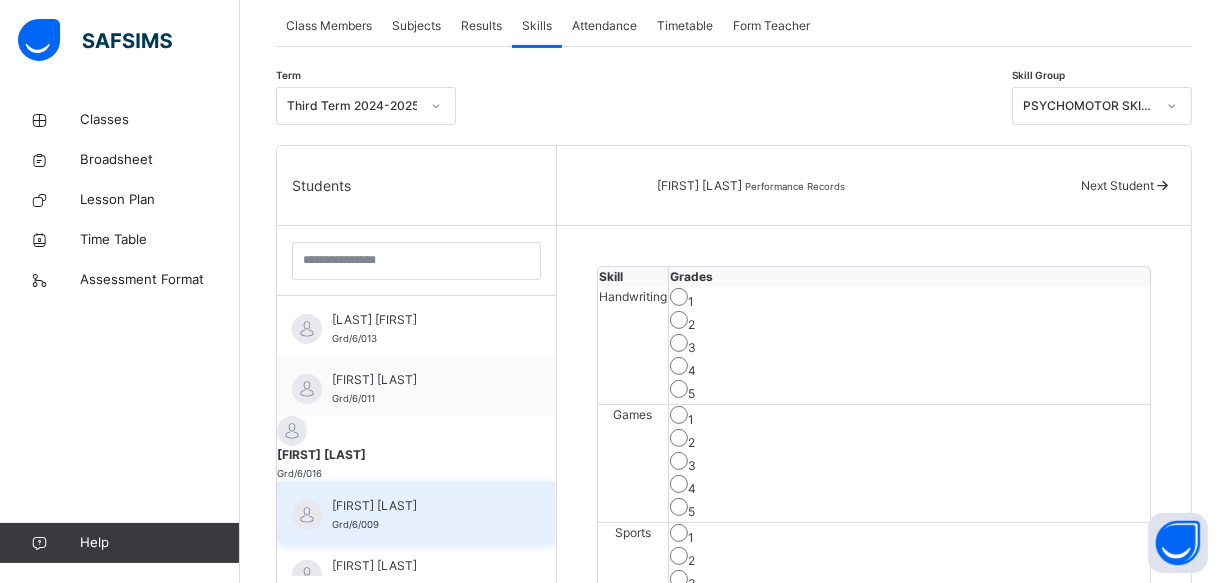 click on "[FIRST] [LAST] Grd/6/009" at bounding box center (416, 512) 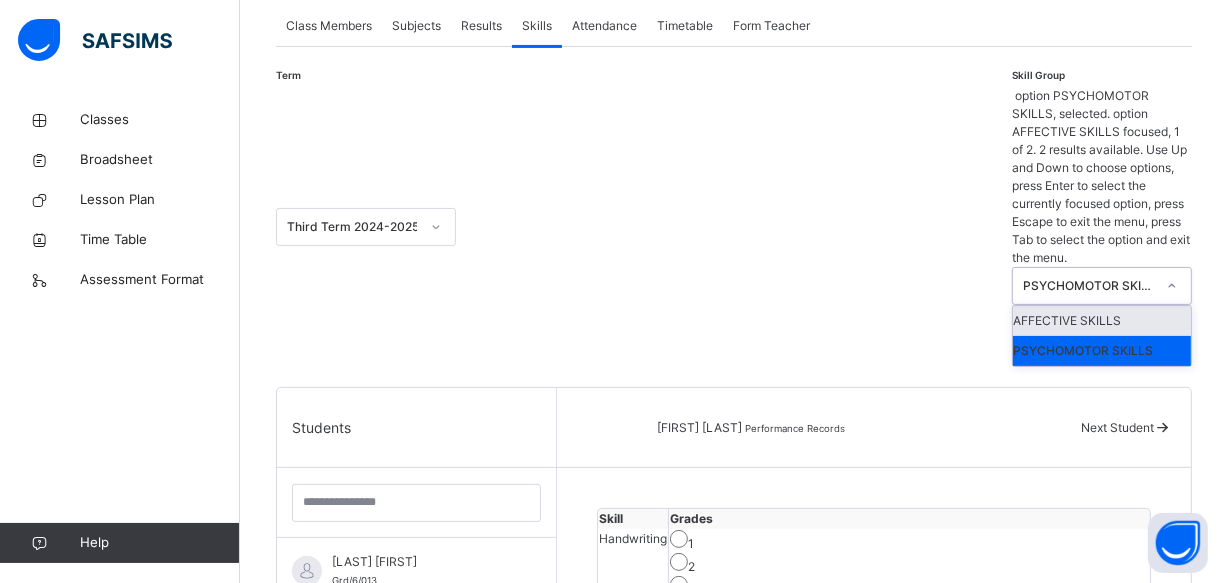 click at bounding box center [1172, 286] 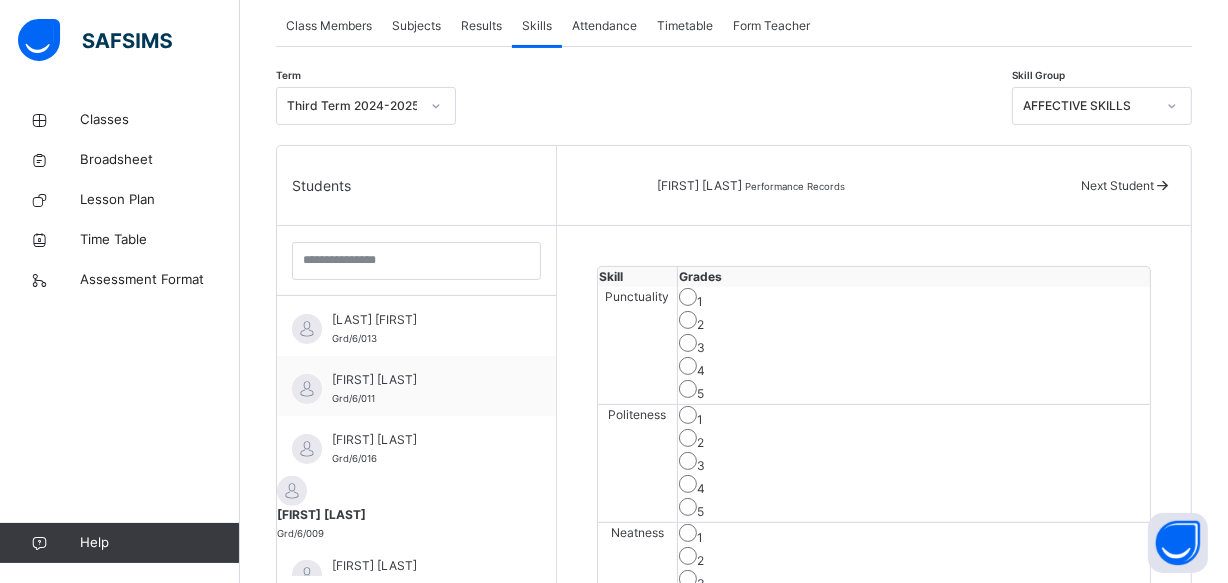 click on "4" at bounding box center [914, 486] 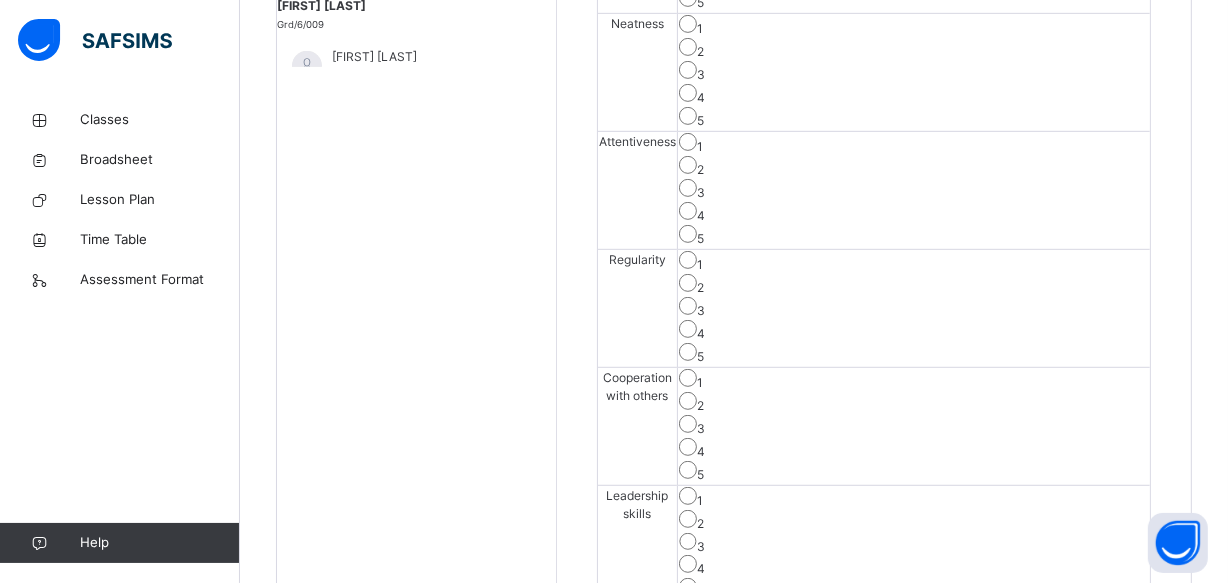 scroll, scrollTop: 1331, scrollLeft: 0, axis: vertical 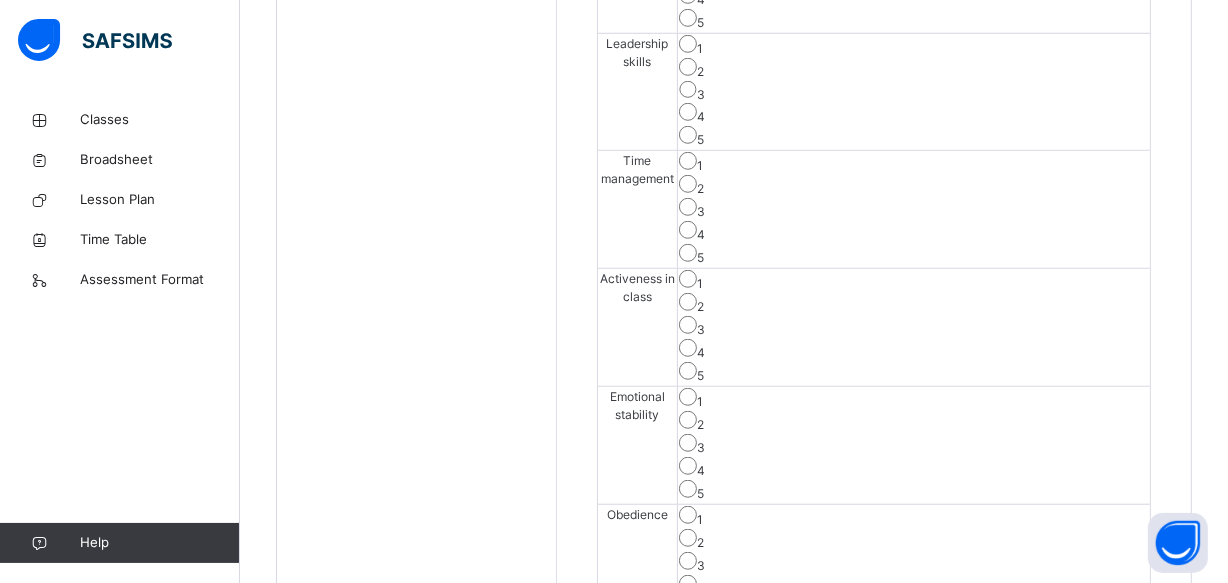 click on "3" at bounding box center (914, 327) 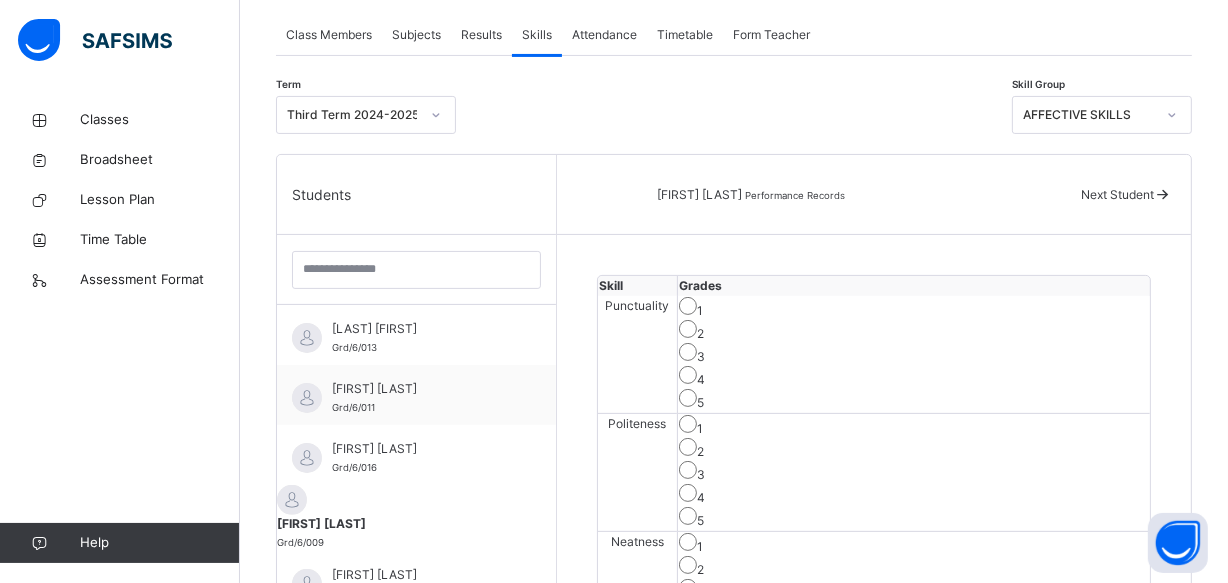 scroll, scrollTop: 350, scrollLeft: 0, axis: vertical 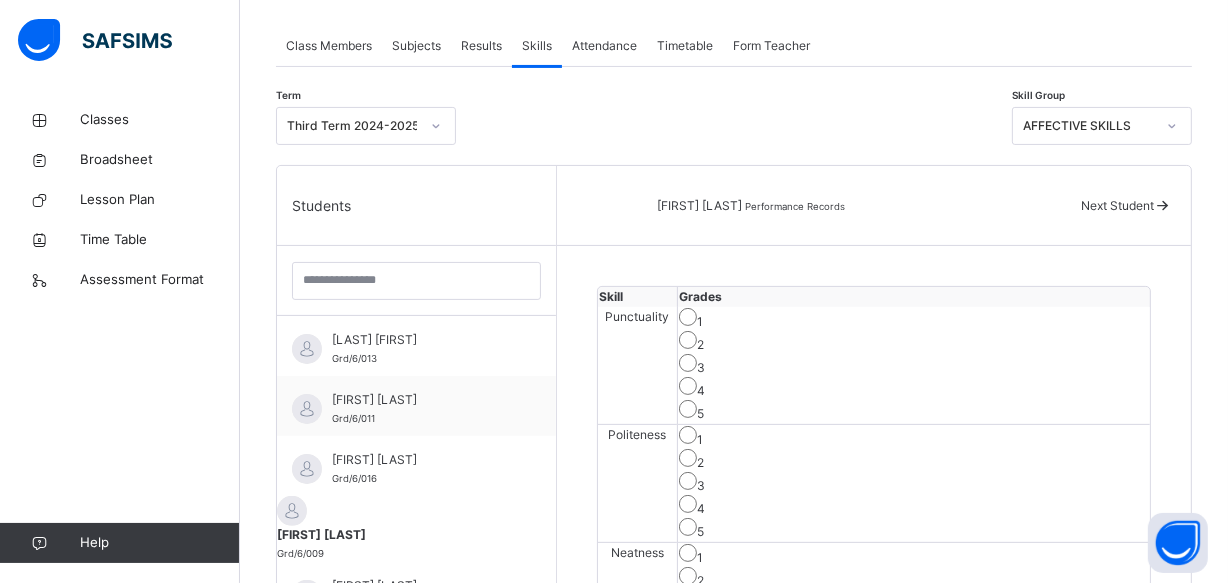 click on "AFFECTIVE SKILLS" at bounding box center (1083, 126) 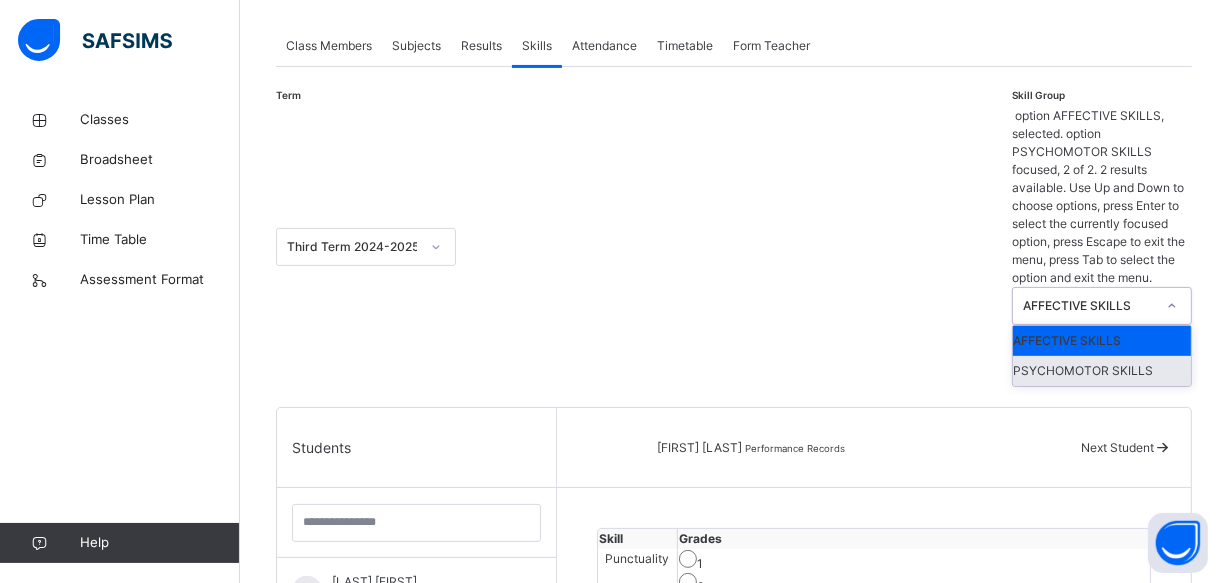 click on "PSYCHOMOTOR SKILLS" at bounding box center (1102, 371) 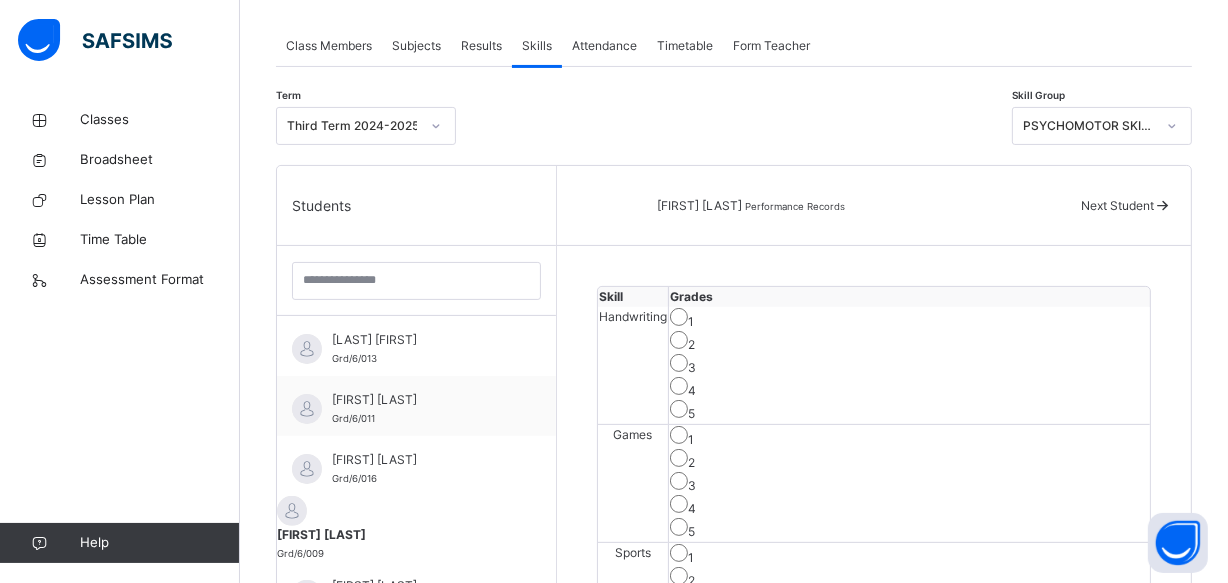 click on "Back  / GRADE 6 . GRADE 6  GRADE 6 3RD TERM 2024-2025 Class Members Subjects Results Skills Attendance Timetable Form Teacher Skills More Options   22  Students in class Download Pdf Report Excel Report View subject profile Star Learners Nursery & Primary School Date: 4th Aug 2025, 11:38:00 am Class Members Class:  GRADE 6 . Total no. of Students:  22 Term:  3RD TERM Session:  2024-2025 S/NO Admission No. Last Name First Name Other Name 1 Grd/6/013 [LAST] [FIRST] 2 Grd/6/011 [LAST] [FIRST]  3 Grd/6/016 [LAST] [FIRST] 4 Grd/6/009 [LAST] [FIRST] 5 Grd/6/002 [LAST] [FIRST] [FIRST] 6 Grd/6/021 [LAST] [FIRST] 7 Grd/6/007 [LAST] [FIRST] 8 Grd/6/014 [LAST] [FIRST] [FIRST] 9 Grd/6/005 [LAST] [FIRST] [FIRST] 10 Grd/6/006 [LAST] [FIRST] [FIRST] 11 Grd/6/001 [LAST] [FIRST] [FIRST] 12 Grd/6/010 [LAST] [FIRST] 13 Grd/6/022 [LAST] [FIRST] 14 Grd/6/004 [LAST] [FIRST] 15 Grd\6\018 [LAST] [FIRST] 16 Grd/6/003 [LAST] [FIRST] 17 Grd/6/019 [LAST] [FIRST] [FIRST] 18 Grd/6/020 [LAST] [FIRST] [FIRST] 19 Grd/6/015 [LAST] [FIRST] 20" at bounding box center (734, 523) 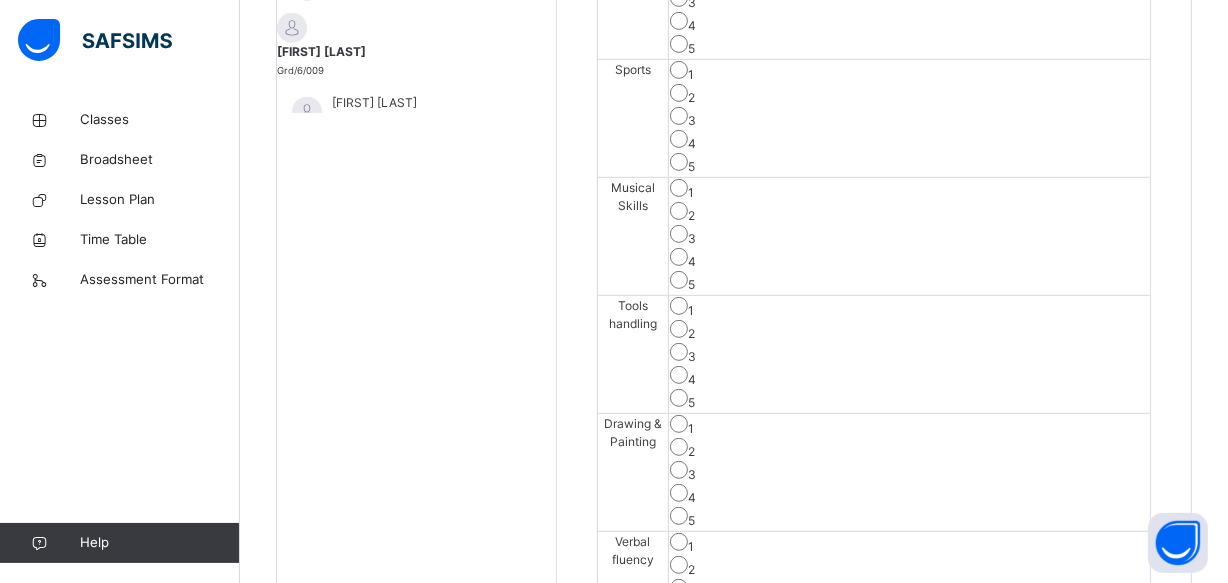 scroll, scrollTop: 822, scrollLeft: 0, axis: vertical 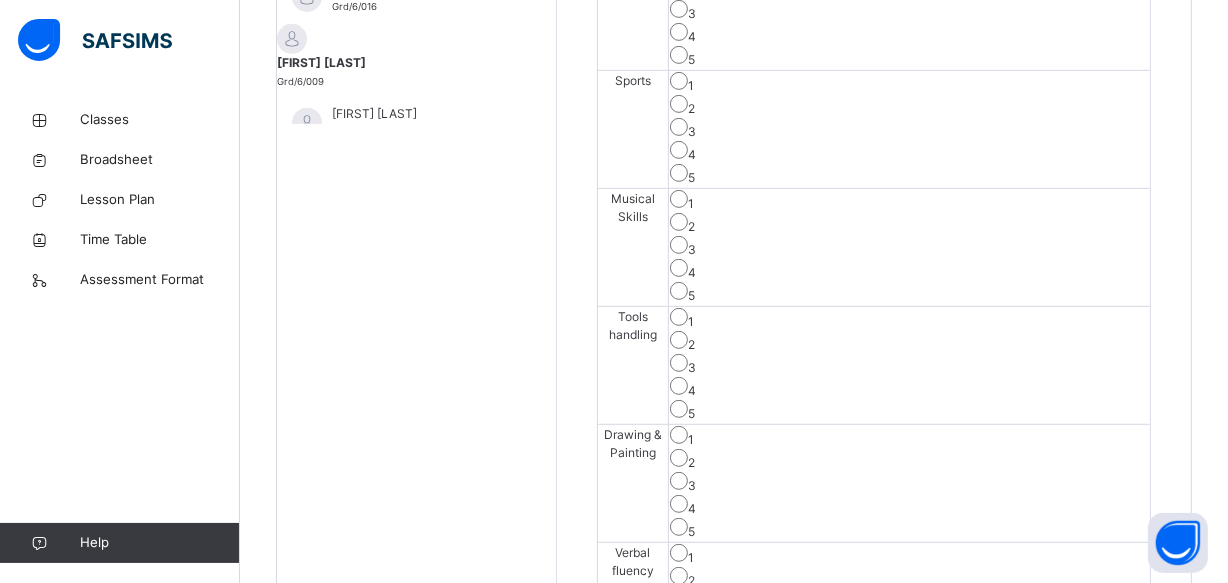 click on "Save Skill" at bounding box center (874, 695) 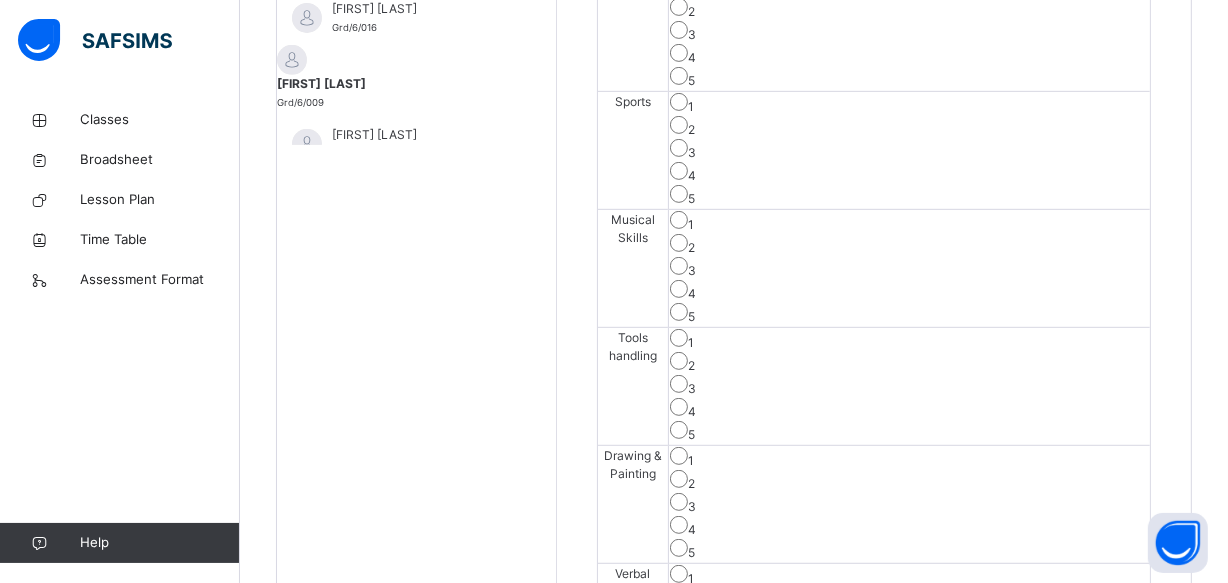 scroll, scrollTop: 786, scrollLeft: 0, axis: vertical 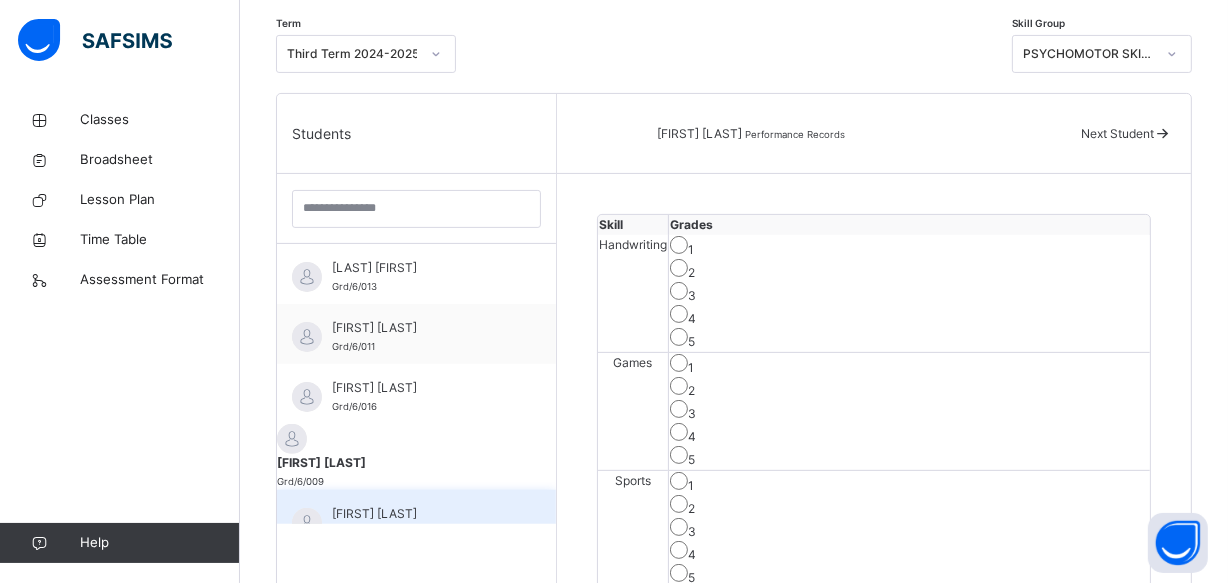click on "[FIRST] [LAST]" at bounding box center (421, 514) 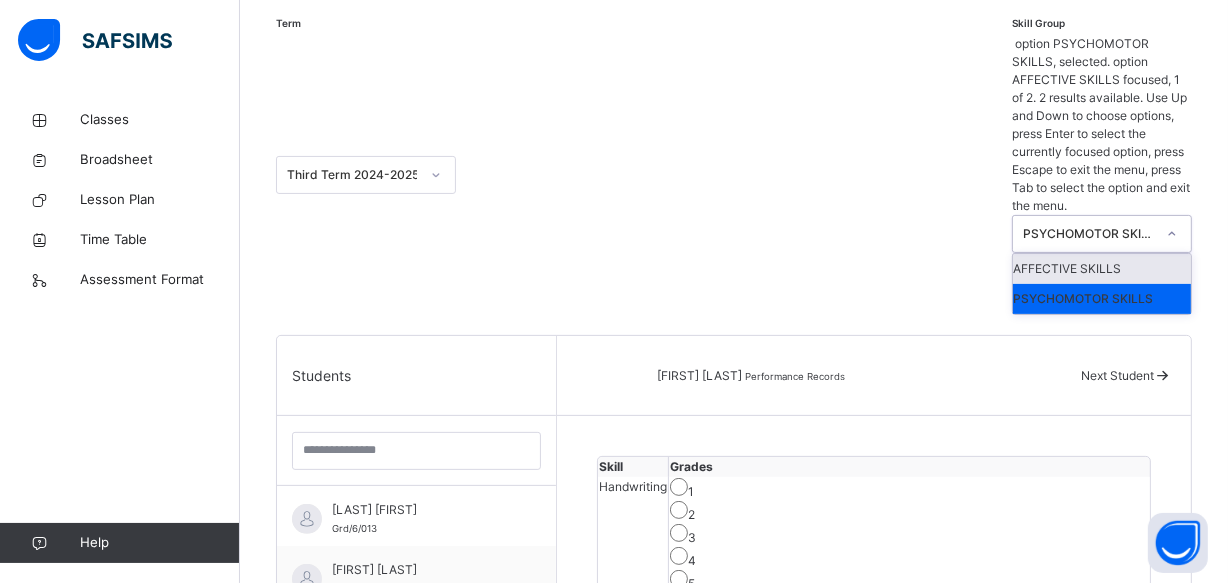 click on "PSYCHOMOTOR SKILLS" at bounding box center (1089, 234) 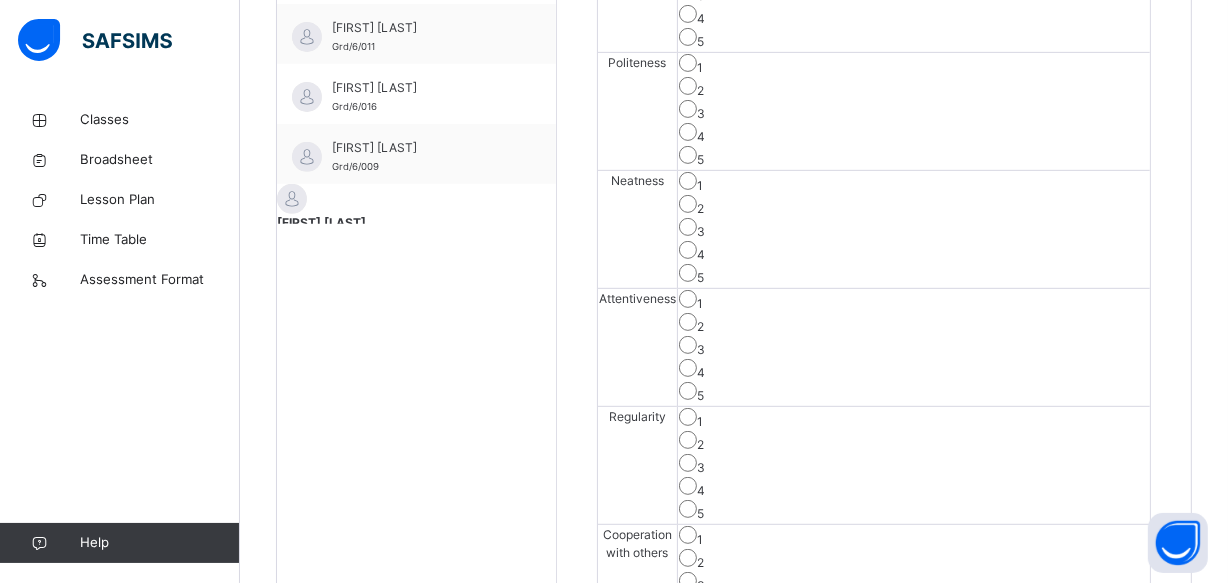 scroll, scrollTop: 750, scrollLeft: 0, axis: vertical 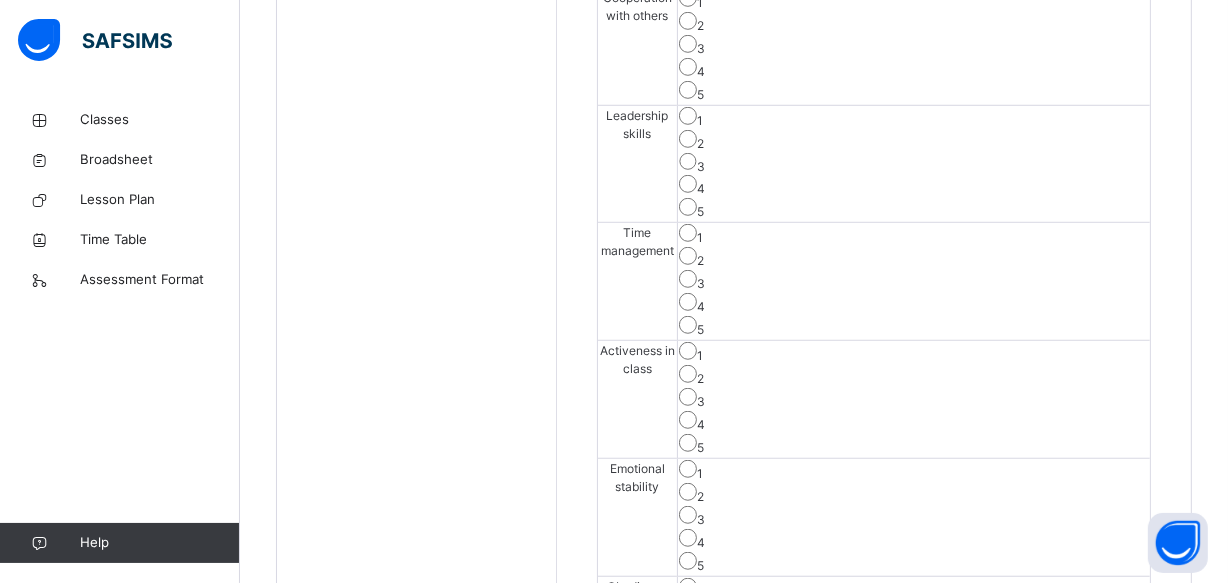 click on "Save Skill" at bounding box center (1077, 731) 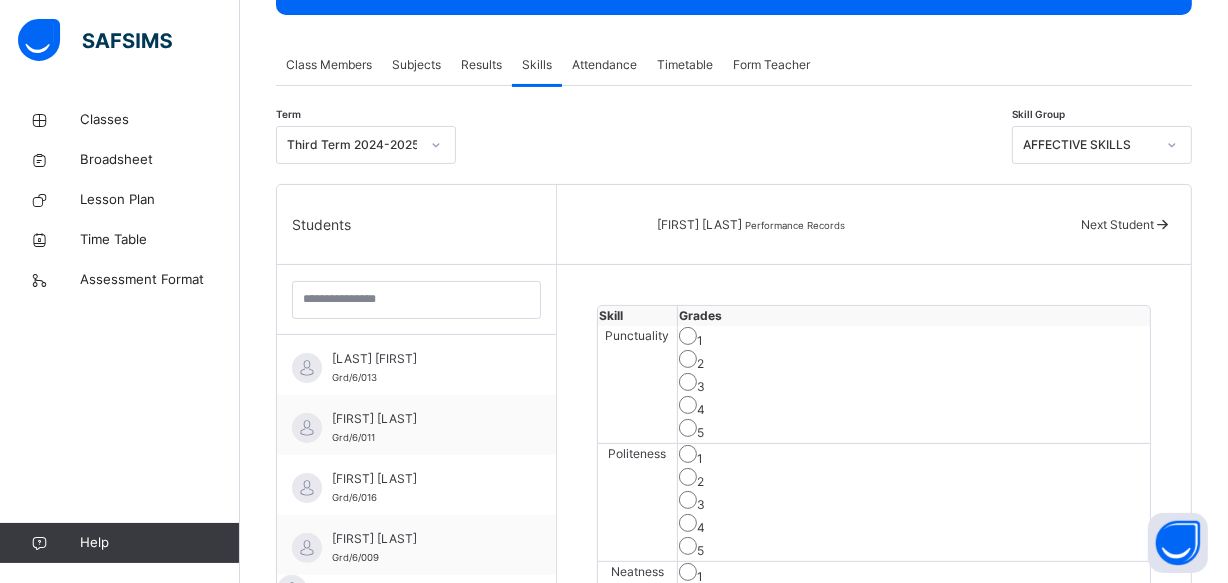 scroll, scrollTop: 313, scrollLeft: 0, axis: vertical 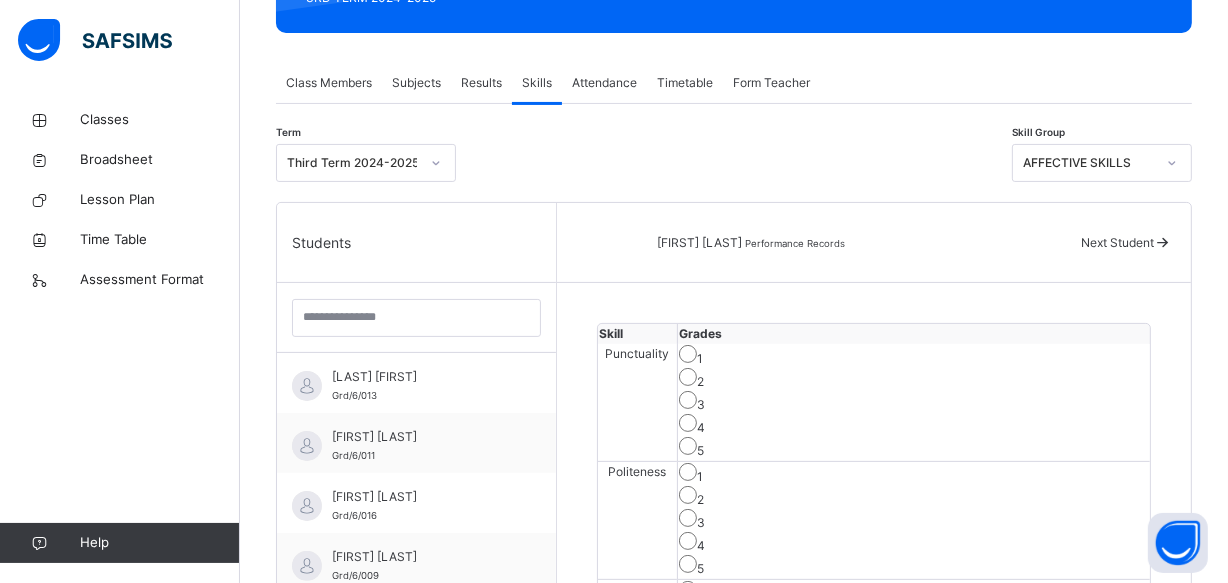 click on "AFFECTIVE SKILLS" at bounding box center [1089, 163] 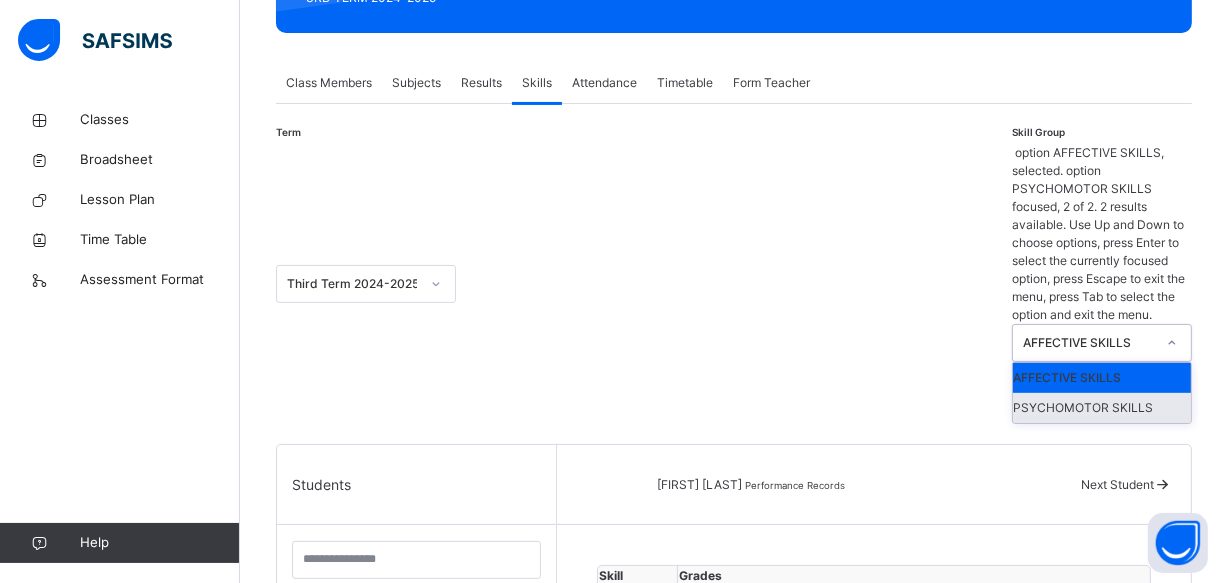 click on "PSYCHOMOTOR SKILLS" at bounding box center (1102, 408) 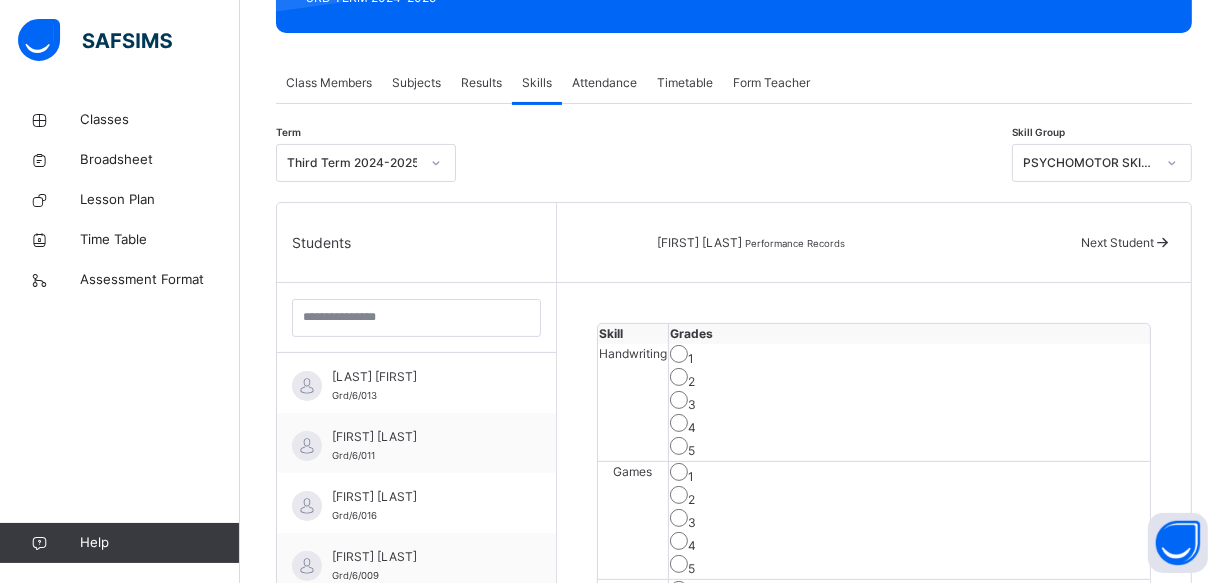 click on "3" at bounding box center (909, 402) 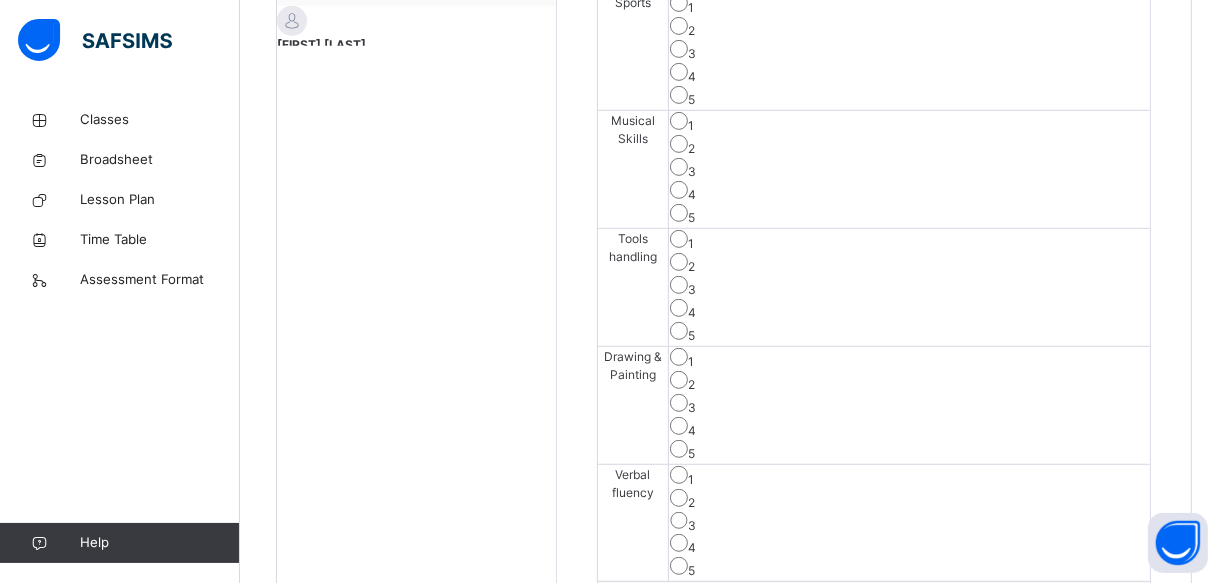 scroll, scrollTop: 951, scrollLeft: 0, axis: vertical 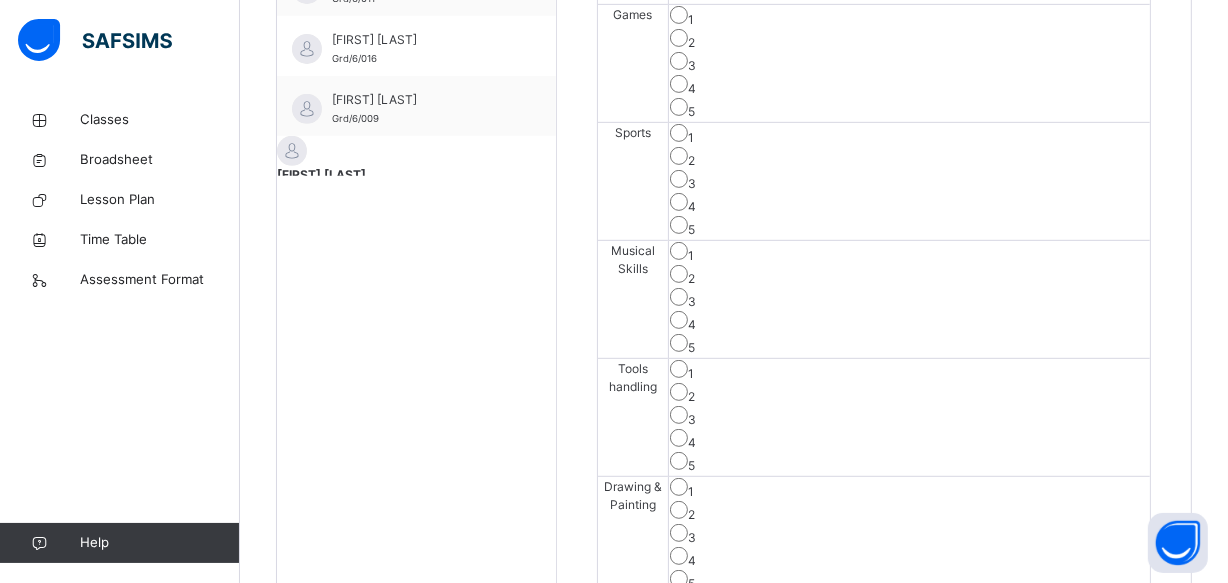 click on "Back  / GRADE 6 . GRADE 6  GRADE 6 3RD TERM 2024-2025 Class Members Subjects Results Skills Attendance Timetable Form Teacher Skills More Options   22  Students in class Download Pdf Report Excel Report View subject profile Star Learners Nursery & Primary School Date: 4th Aug 2025, 11:38:00 am Class Members Class:  GRADE 6 . Total no. of Students:  22 Term:  3RD TERM Session:  2024-2025 S/NO Admission No. Last Name First Name Other Name 1 Grd/6/013 [LAST] [FIRST] 2 Grd/6/011 [LAST] [FIRST]  3 Grd/6/016 [LAST] [FIRST] 4 Grd/6/009 [LAST] [FIRST] 5 Grd/6/002 [LAST] [FIRST] [FIRST] 6 Grd/6/021 [LAST] [FIRST] 7 Grd/6/007 [LAST] [FIRST] 8 Grd/6/014 [LAST] [FIRST] [FIRST] 9 Grd/6/005 [LAST] [FIRST] [FIRST] 10 Grd/6/006 [LAST] [FIRST] [FIRST] 11 Grd/6/001 [LAST] [FIRST] [FIRST] 12 Grd/6/010 [LAST] [FIRST] 13 Grd/6/022 [LAST] [FIRST] 14 Grd/6/004 [LAST] [FIRST] 15 Grd\6\018 [LAST] [FIRST] 16 Grd/6/003 [LAST] [FIRST] 17 Grd/6/019 [LAST] [FIRST] [FIRST] 18 Grd/6/020 [LAST] [FIRST] [FIRST] 19 Grd/6/015 [LAST] [FIRST] 20" at bounding box center (734, 103) 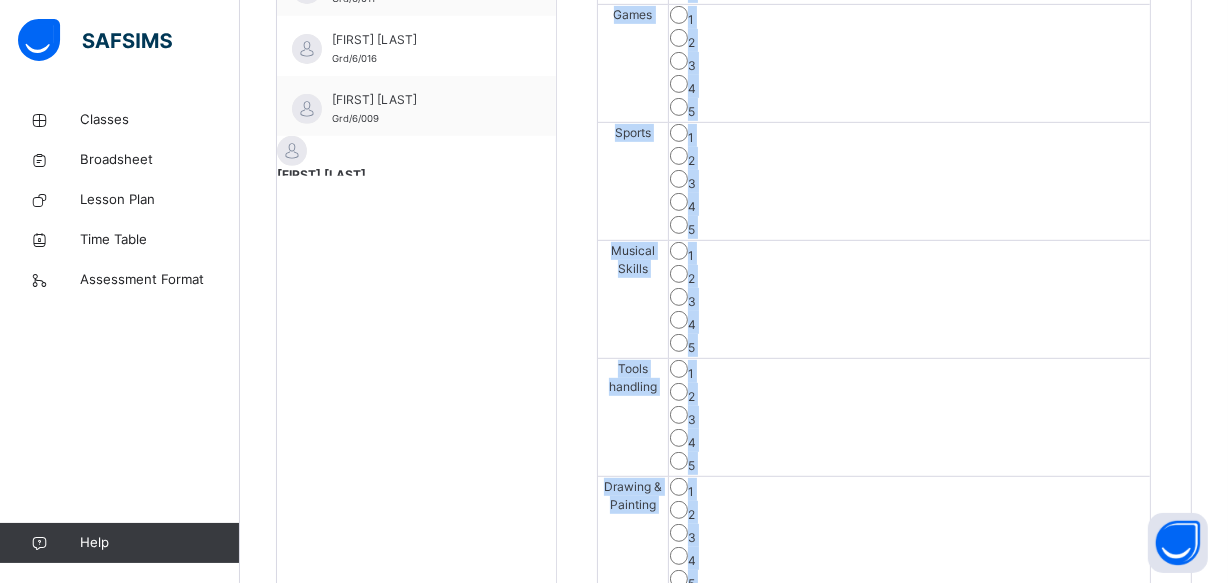 click on "Back  / GRADE 6 . GRADE 6  GRADE 6 3RD TERM 2024-2025 Class Members Subjects Results Skills Attendance Timetable Form Teacher Skills More Options   22  Students in class Download Pdf Report Excel Report View subject profile Star Learners Nursery & Primary School Date: 4th Aug 2025, 11:38:00 am Class Members Class:  GRADE 6 . Total no. of Students:  22 Term:  3RD TERM Session:  2024-2025 S/NO Admission No. Last Name First Name Other Name 1 Grd/6/013 [LAST] [FIRST] 2 Grd/6/011 [LAST] [FIRST]  3 Grd/6/016 [LAST] [FIRST] 4 Grd/6/009 [LAST] [FIRST] 5 Grd/6/002 [LAST] [FIRST] [FIRST] 6 Grd/6/021 [LAST] [FIRST] 7 Grd/6/007 [LAST] [FIRST] 8 Grd/6/014 [LAST] [FIRST] [FIRST] 9 Grd/6/005 [LAST] [FIRST] [FIRST] 10 Grd/6/006 [LAST] [FIRST] [FIRST] 11 Grd/6/001 [LAST] [FIRST] [FIRST] 12 Grd/6/010 [LAST] [FIRST] 13 Grd/6/022 [LAST] [FIRST] 14 Grd/6/004 [LAST] [FIRST] 15 Grd\6\018 [LAST] [FIRST] 16 Grd/6/003 [LAST] [FIRST] 17 Grd/6/019 [LAST] [FIRST] [FIRST] 18 Grd/6/020 [LAST] [FIRST] [FIRST] 19 Grd/6/015 [LAST] [FIRST] 20" at bounding box center (734, 103) 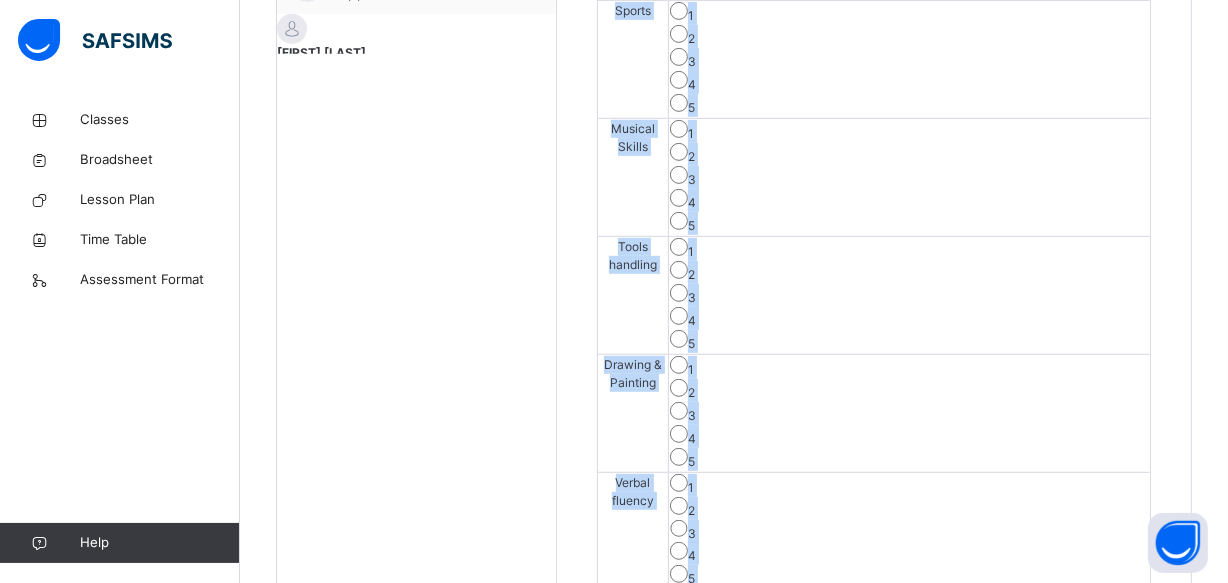 scroll, scrollTop: 951, scrollLeft: 0, axis: vertical 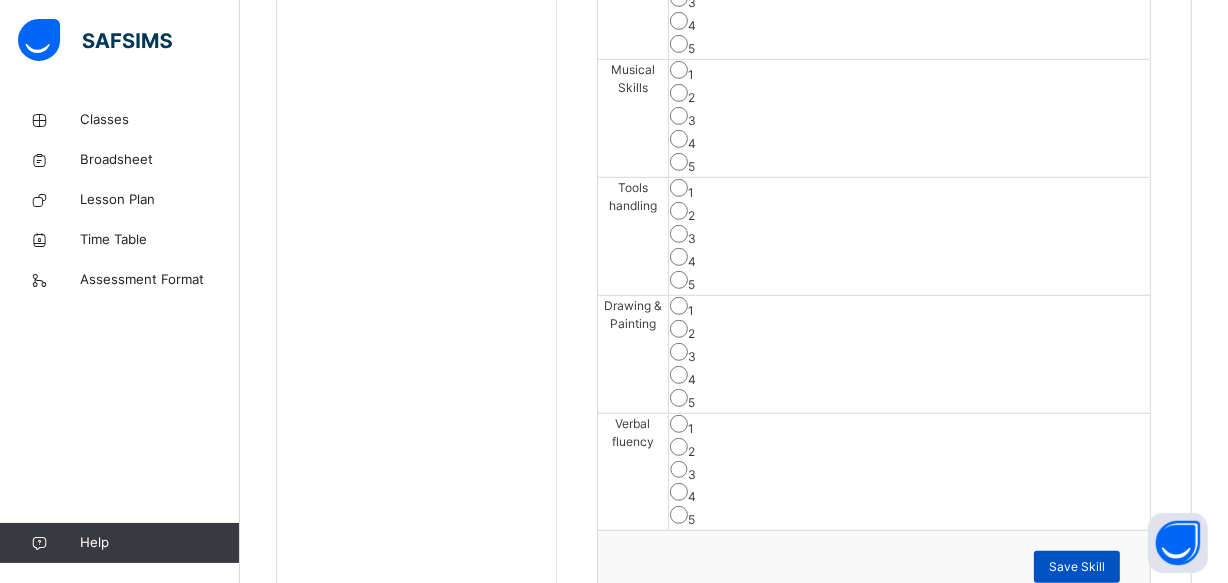 click on "Save Skill" at bounding box center (1077, 567) 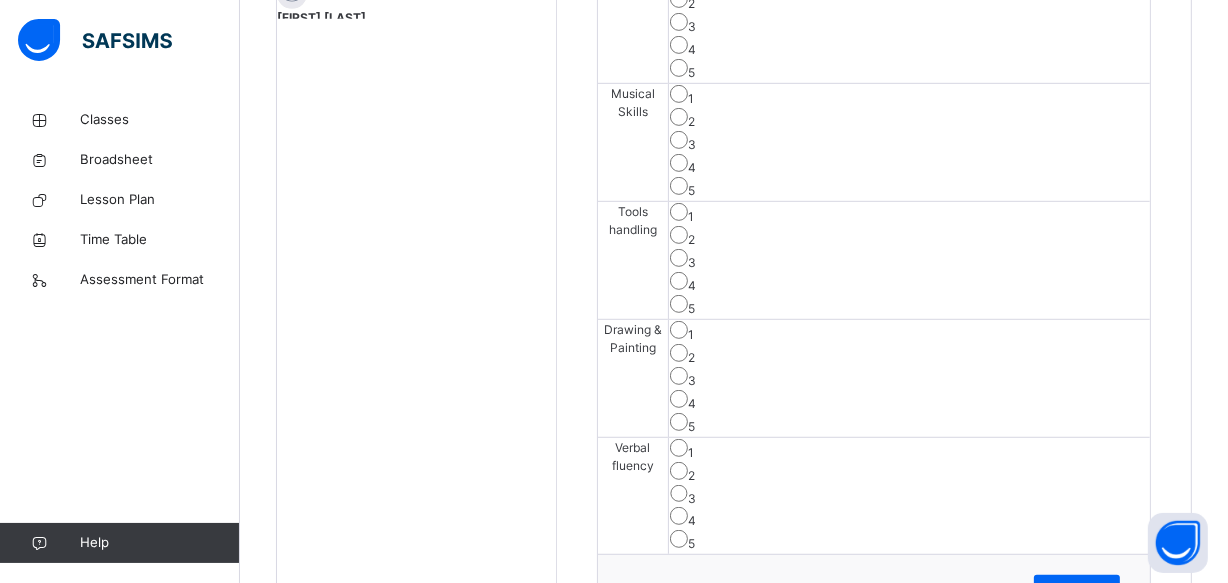 scroll, scrollTop: 915, scrollLeft: 0, axis: vertical 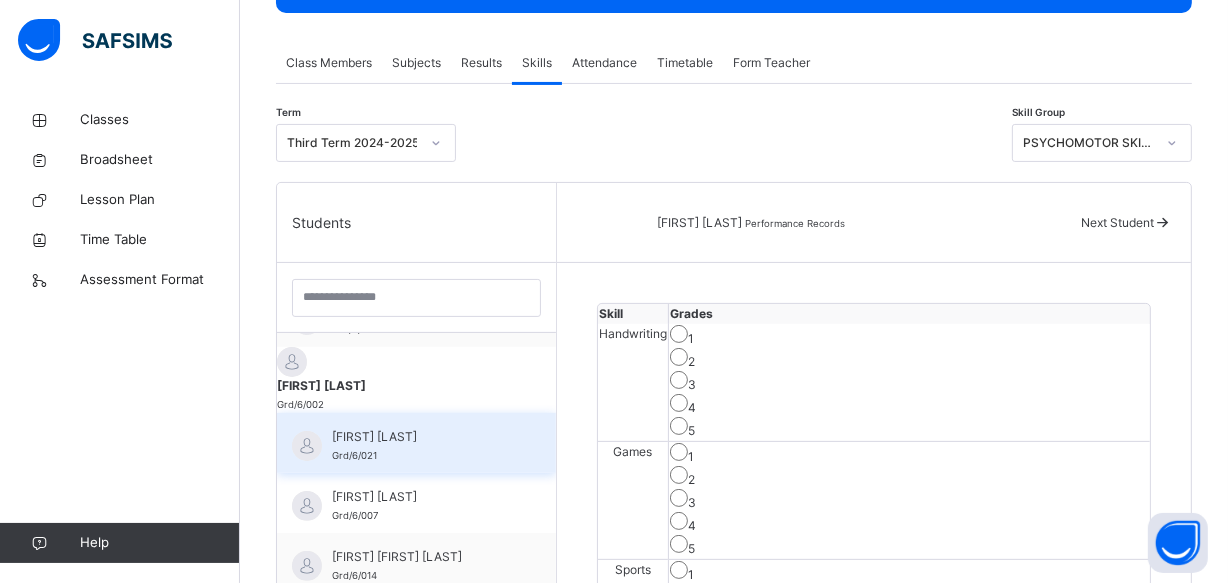 click on "[FIRST] [LAST] Grd/6/021" at bounding box center (416, 443) 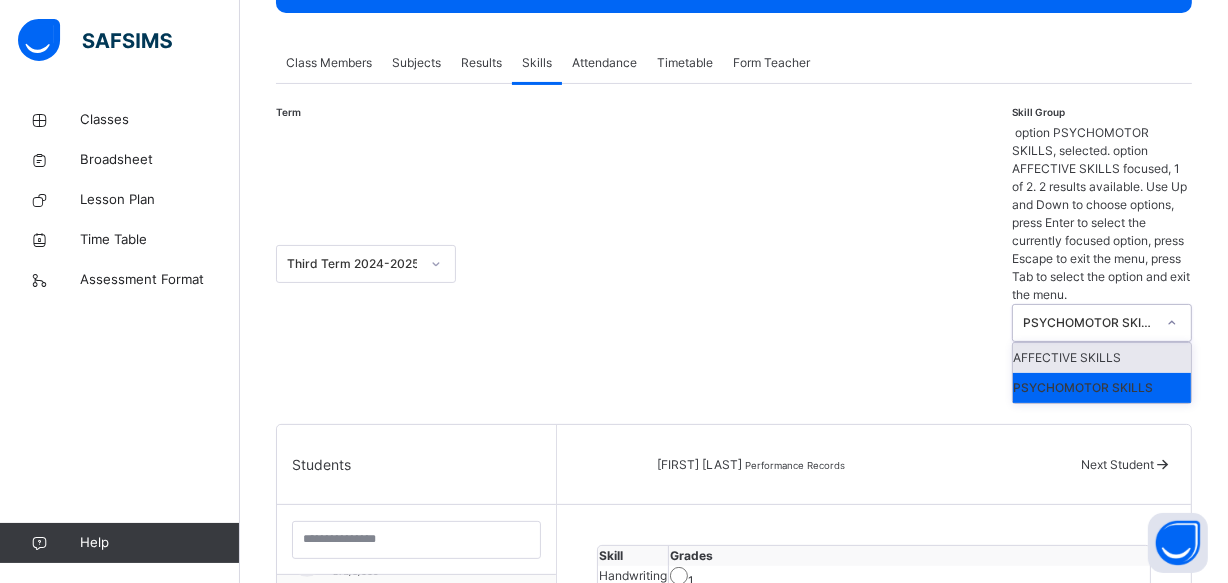 click on "PSYCHOMOTOR SKILLS" at bounding box center (1089, 323) 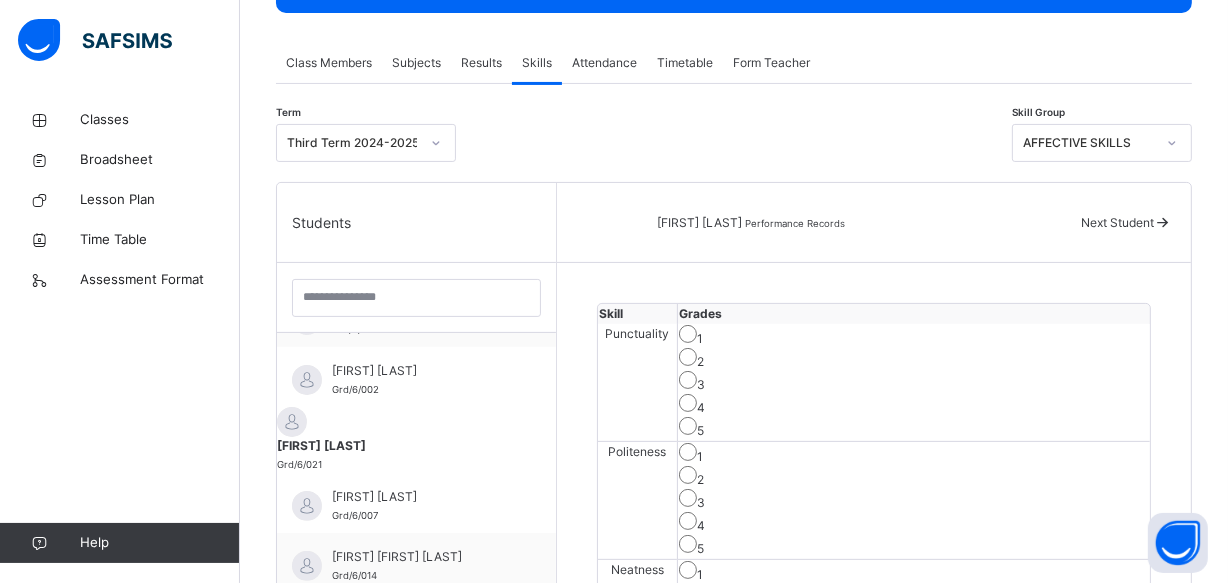 scroll, scrollTop: 842, scrollLeft: 0, axis: vertical 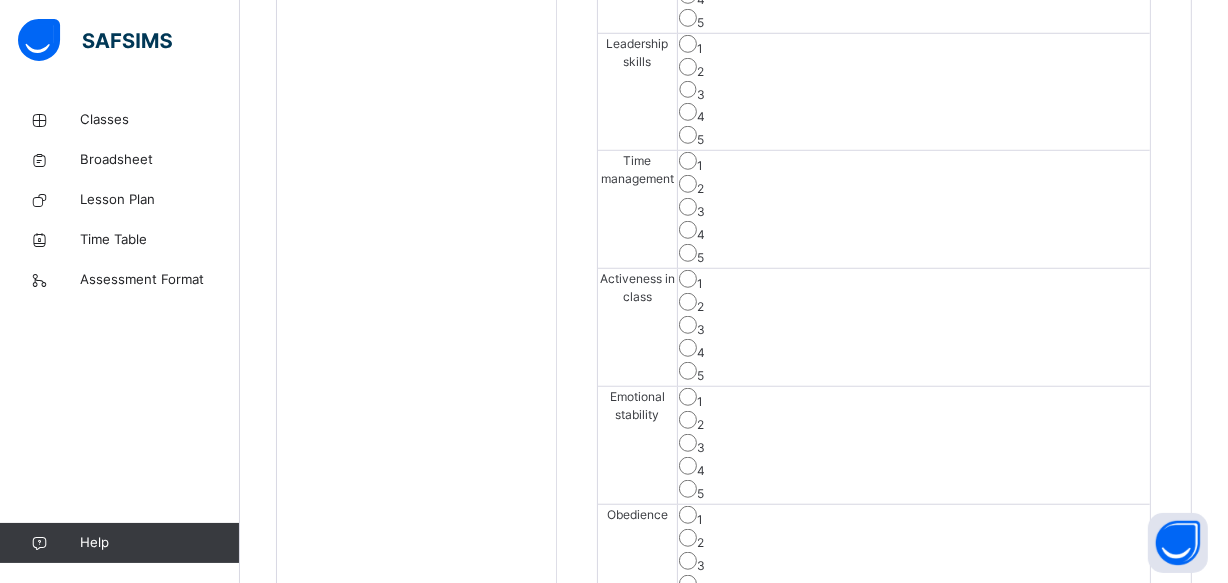 click on "Students [LAST] [FIRST] Grd/6/013 [LAST] [FIRST] Grd/6/011 [LAST] [FIRST] Grd/6/016 [LAST] [FIRST] Grd/6/009 [LAST] [FIRST] [FIRST] Grd/6/002 [LAST] [FIRST] [FIRST] Grd/6/021 [LAST] [FIRST] Grd/6/007 [LAST] [FIRST] Grd/6/014 [LAST] [FIRST] [FIRST] Grd/6/005 [LAST] [FIRST] [FIRST] Grd/6/006 [LAST] [FIRST] [FIRST] Grd/6/001 [LAST] [FIRST] [FIRST] Grd/6/010 [LAST] [FIRST] Grd/6/022 [LAST] [FIRST] Grd/6/004 [LAST] [FIRST] Grd\6\018 [LAST] [FIRST] Grd/6/003 [LAST] [FIRST] Grd/6/019 [LAST] [FIRST] [FIRST] Grd/6/020 [LAST] [FIRST] [FIRST] Grd/6/015 [LAST] [FIRST] Umeaka Ebenezer Grd/6/008 [FIRST] [LAST] Grd/6/012 [FIRST] [FIRST] [LAST] Grd/6/023" at bounding box center (417, -40) 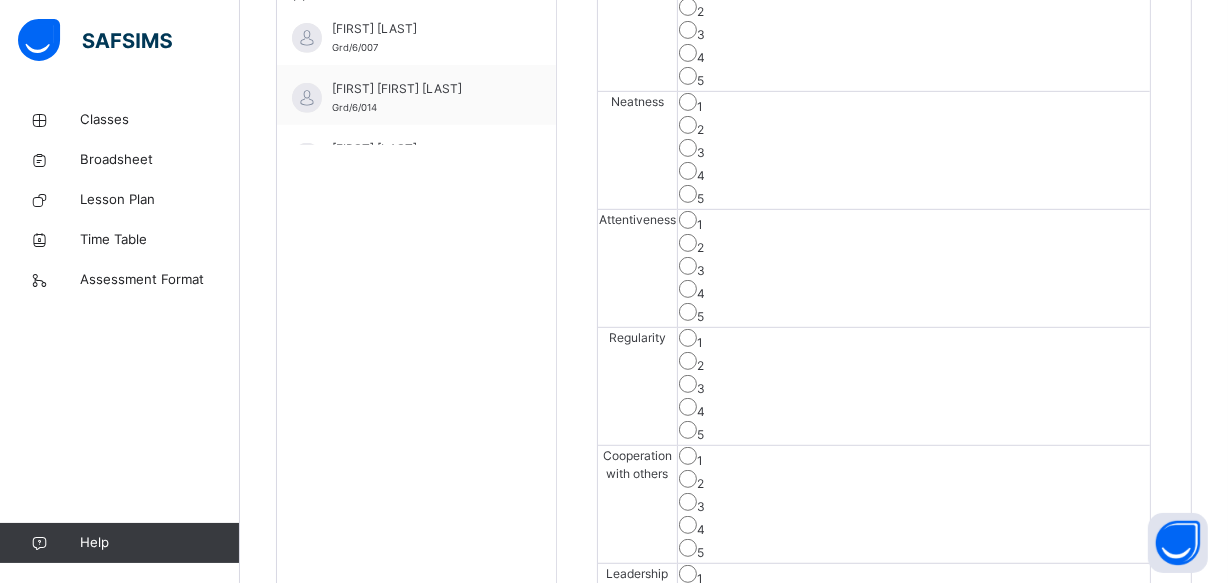 scroll, scrollTop: 786, scrollLeft: 0, axis: vertical 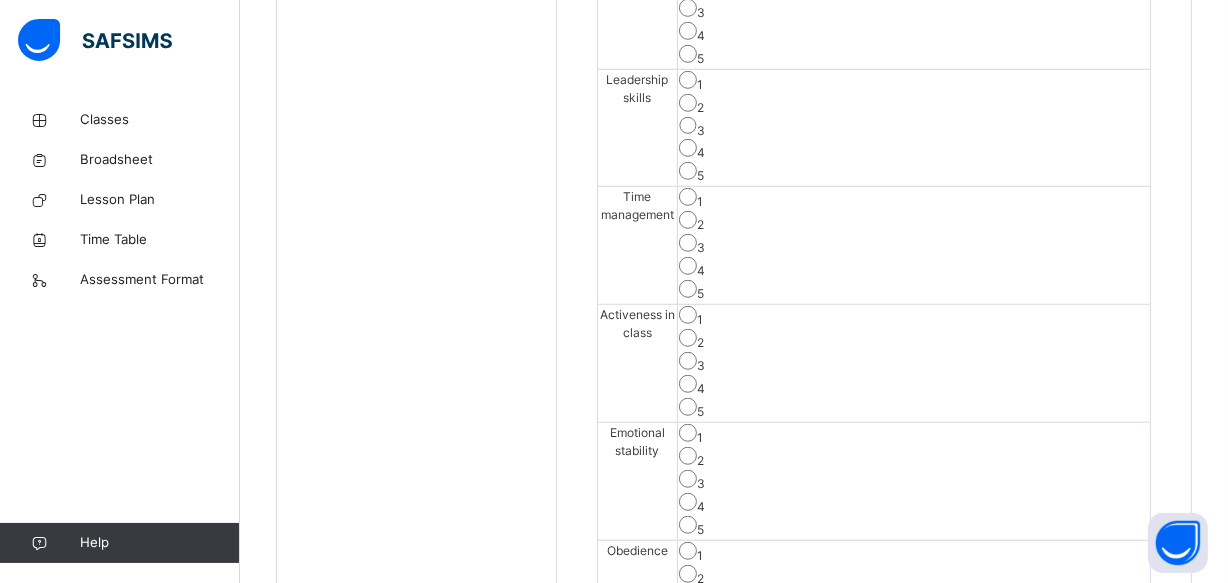 click on "Save Skill" at bounding box center [1077, 695] 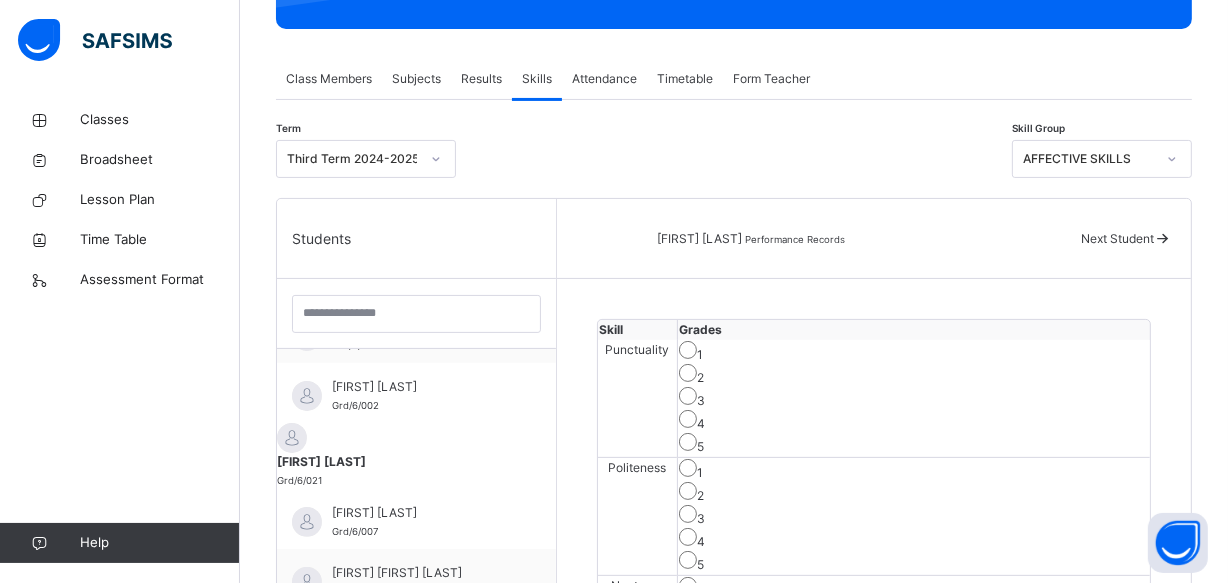 scroll, scrollTop: 313, scrollLeft: 0, axis: vertical 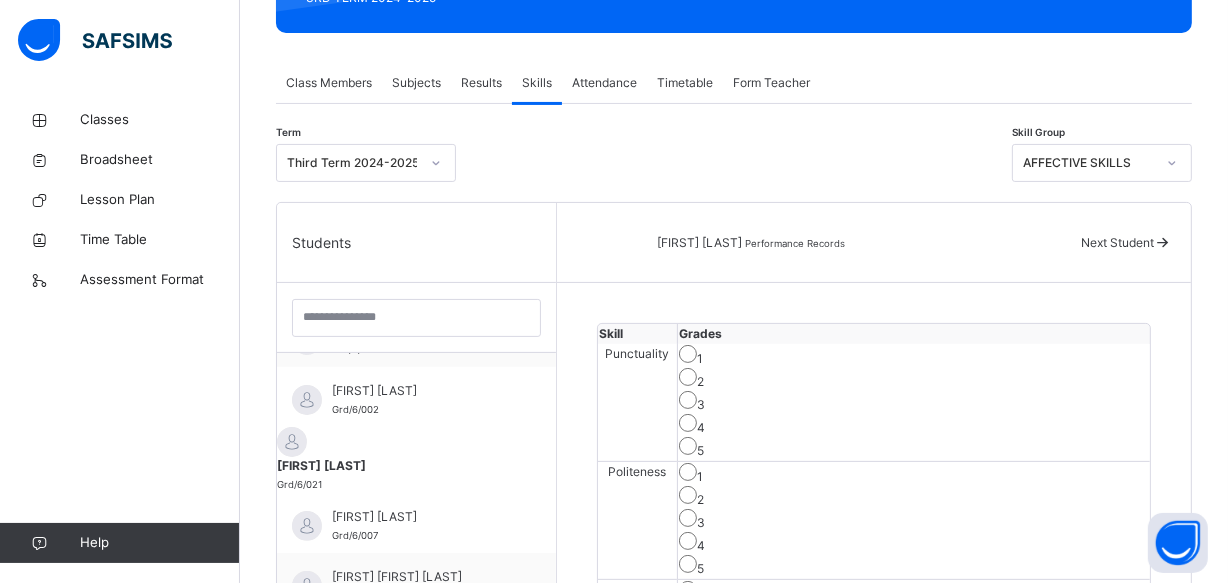 click on "AFFECTIVE SKILLS" at bounding box center [1089, 163] 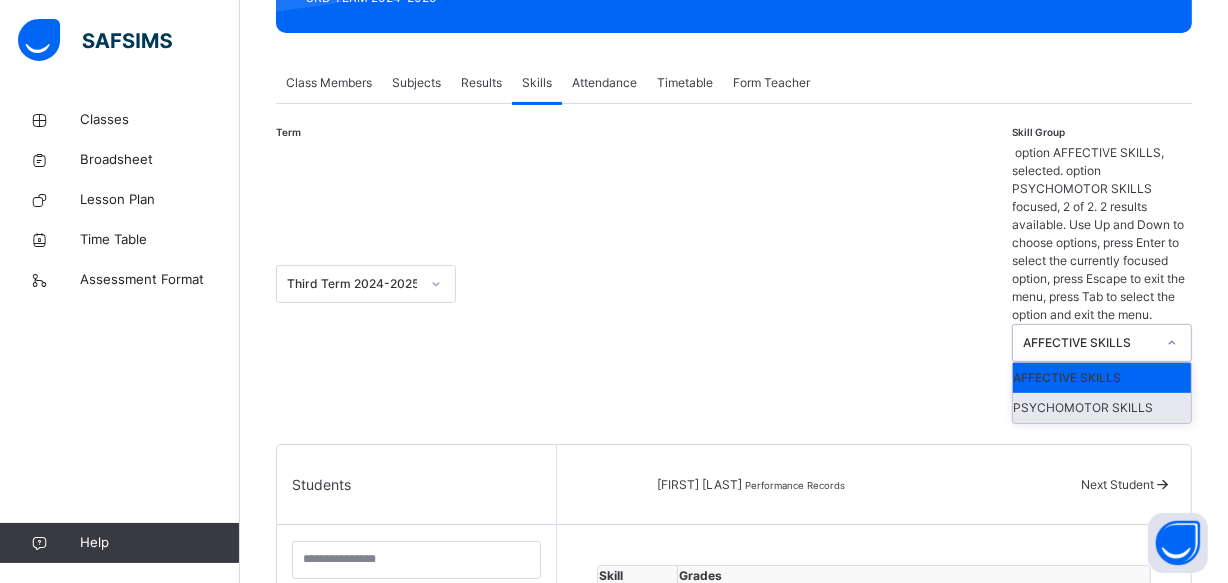 click on "PSYCHOMOTOR SKILLS" at bounding box center [1102, 408] 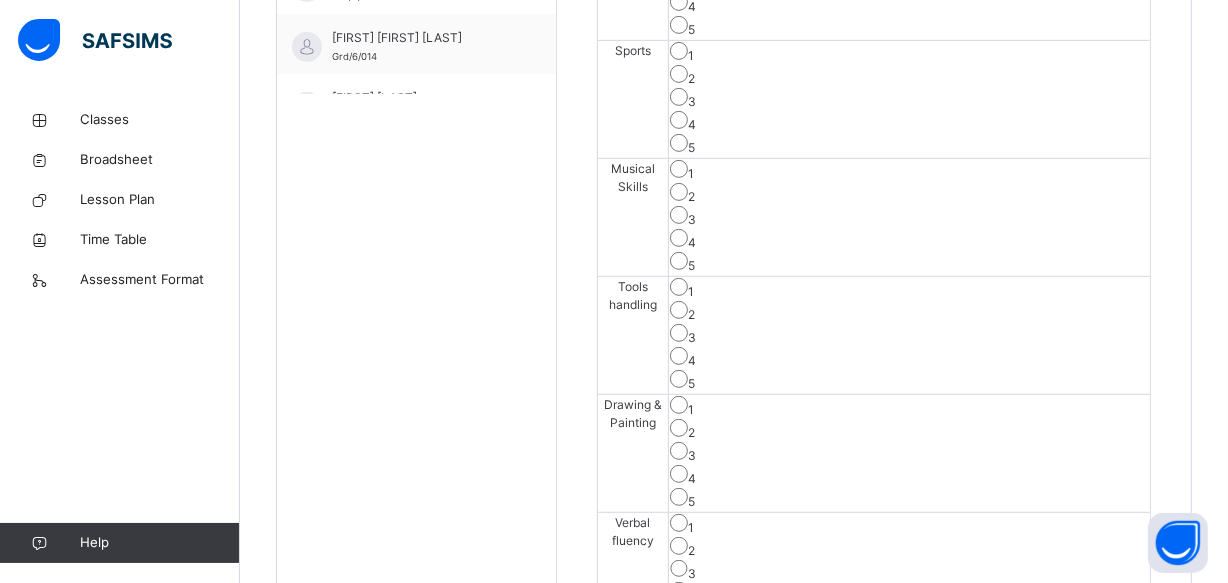 scroll, scrollTop: 842, scrollLeft: 0, axis: vertical 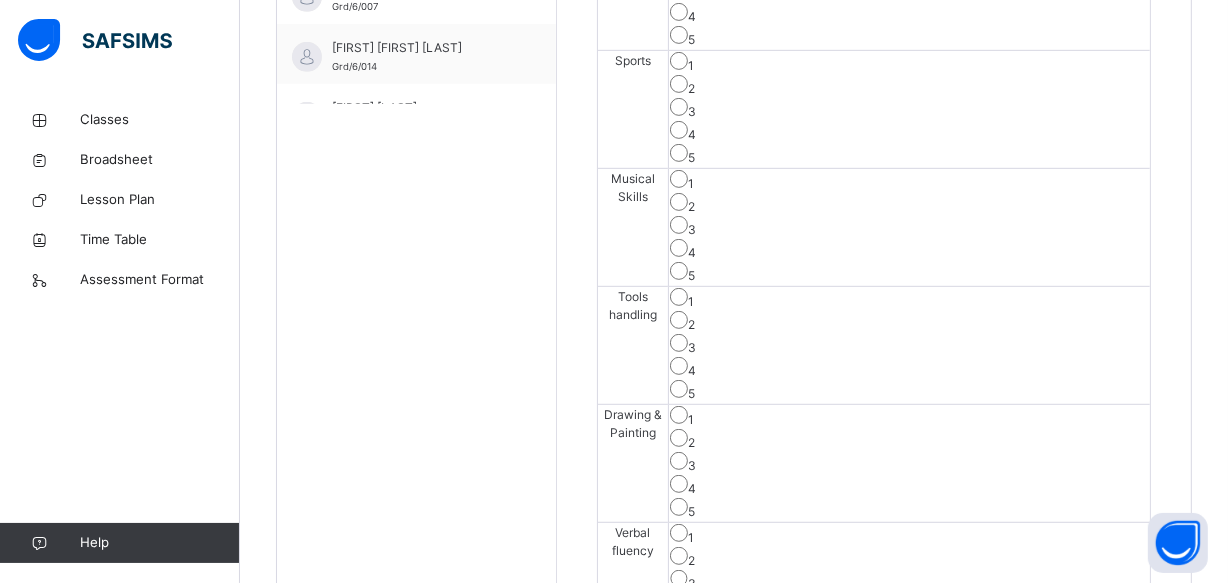 click on "4" at bounding box center [909, 368] 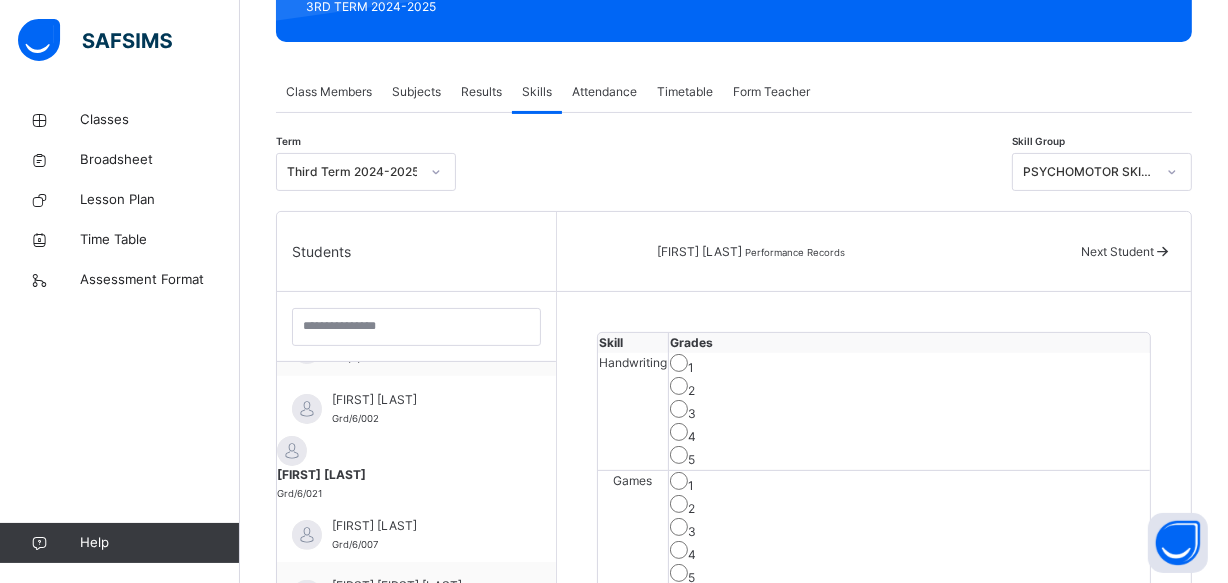 scroll, scrollTop: 297, scrollLeft: 0, axis: vertical 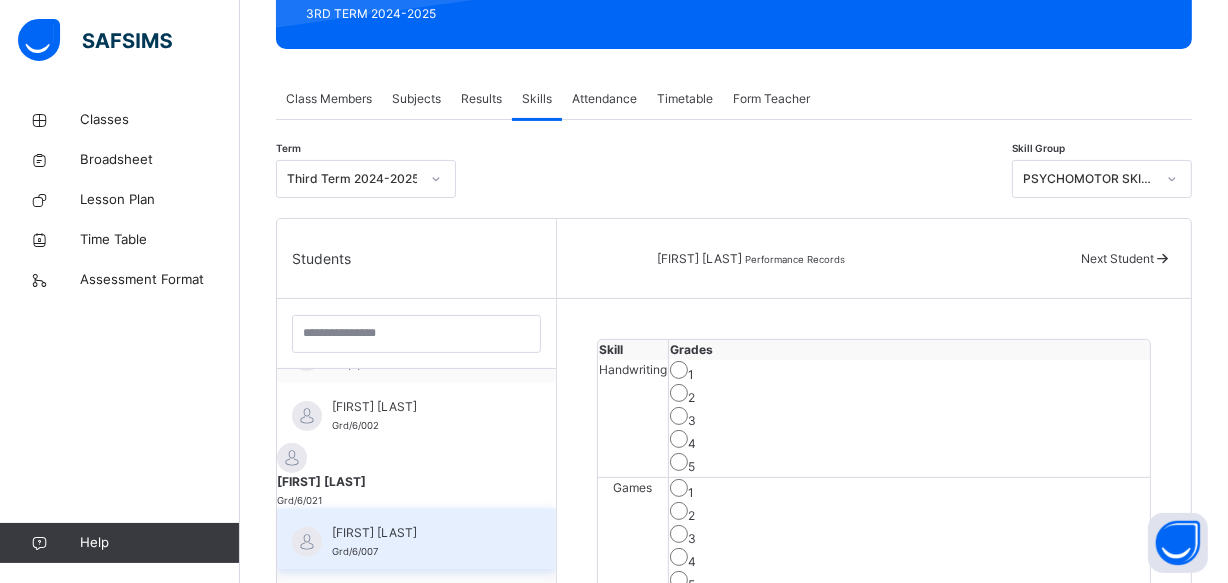 click on "[FIRST]  [LAST] Grd/6/007" at bounding box center (421, 542) 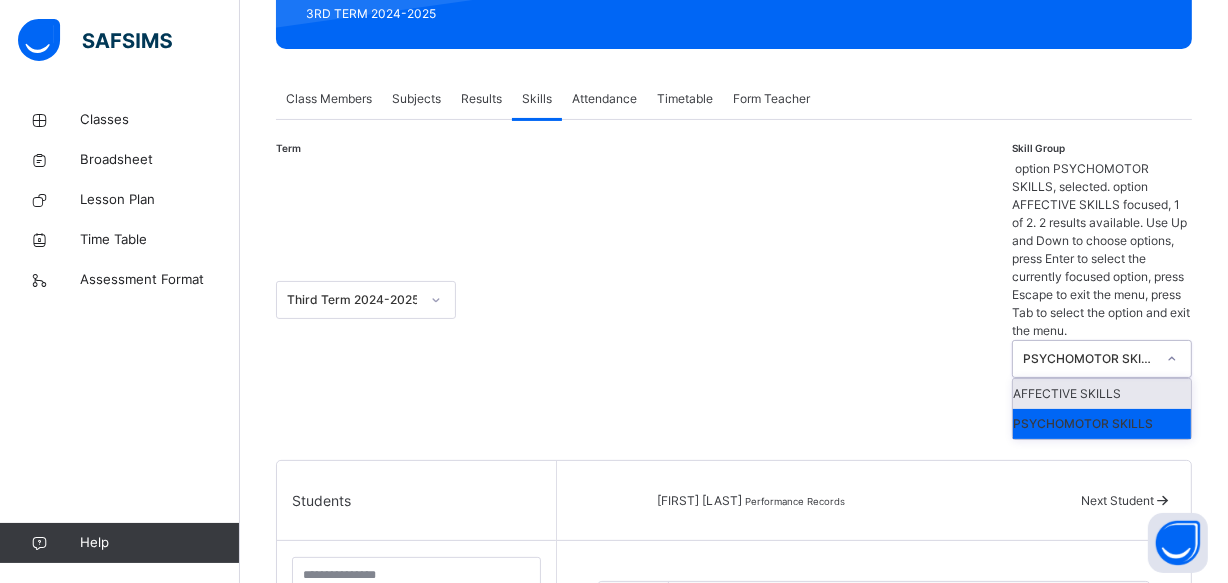 click on "PSYCHOMOTOR SKILLS" at bounding box center [1089, 359] 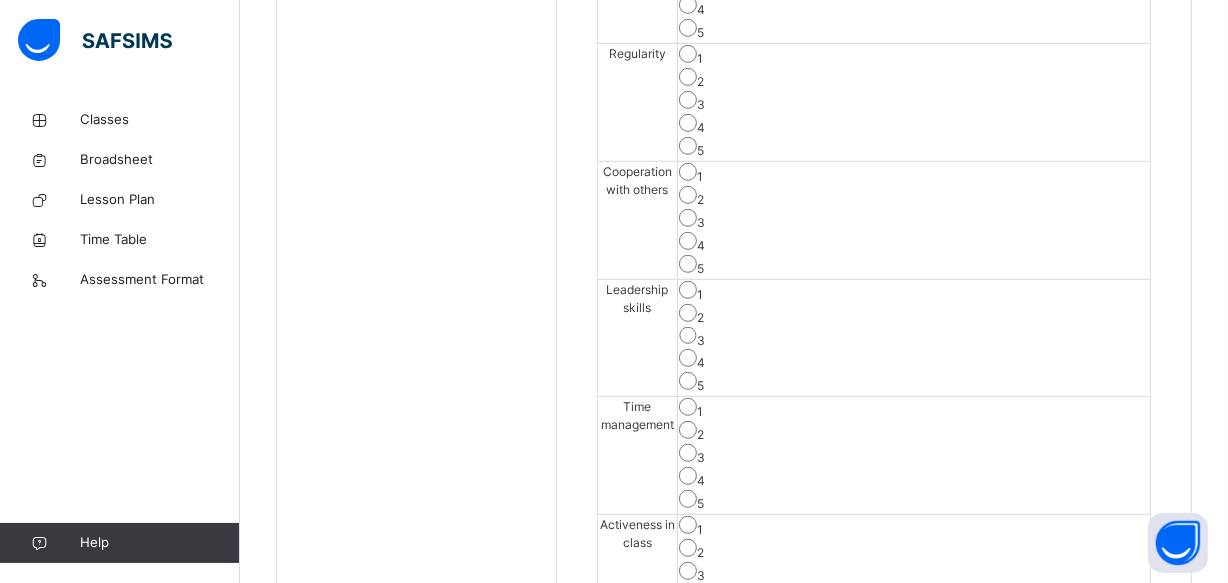 scroll, scrollTop: 1315, scrollLeft: 0, axis: vertical 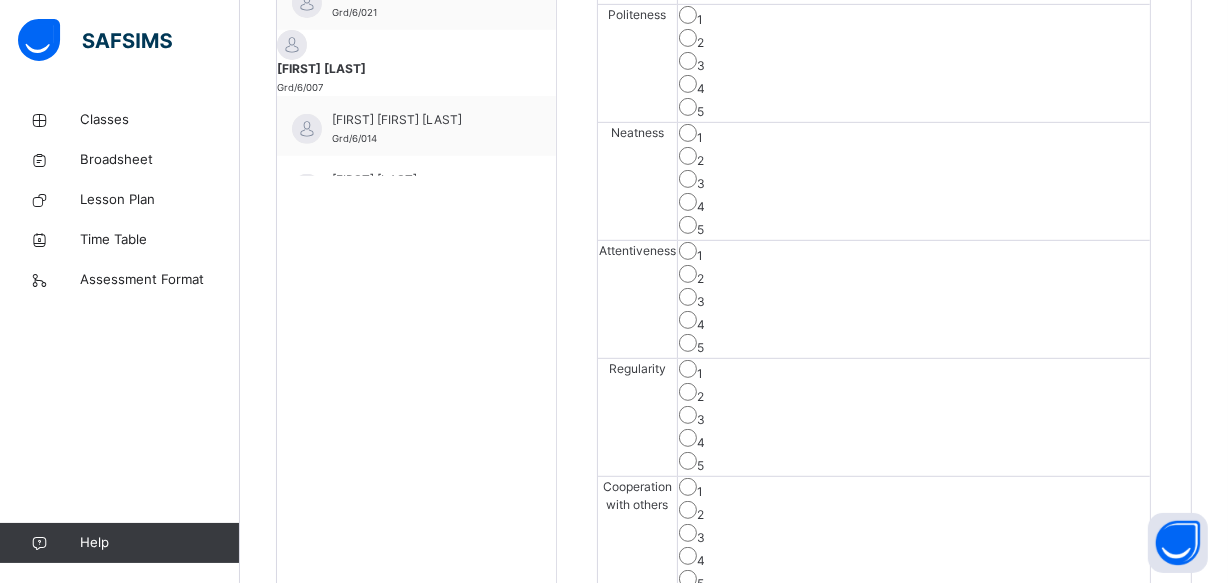 click on "3" at bounding box center [914, 299] 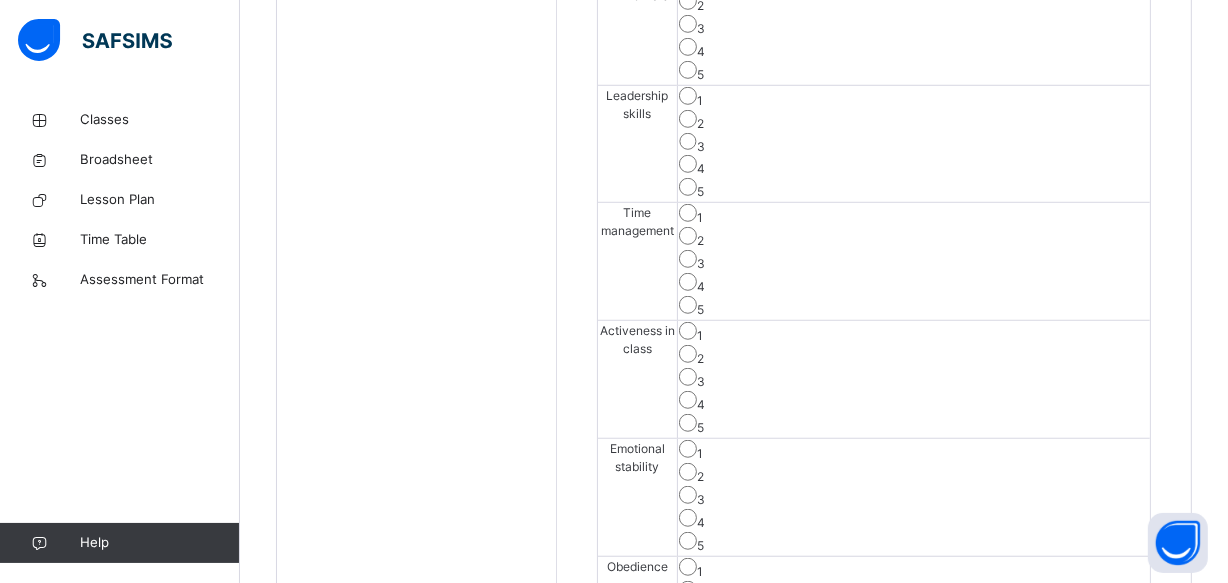 click on "Save Skill" at bounding box center (1077, 711) 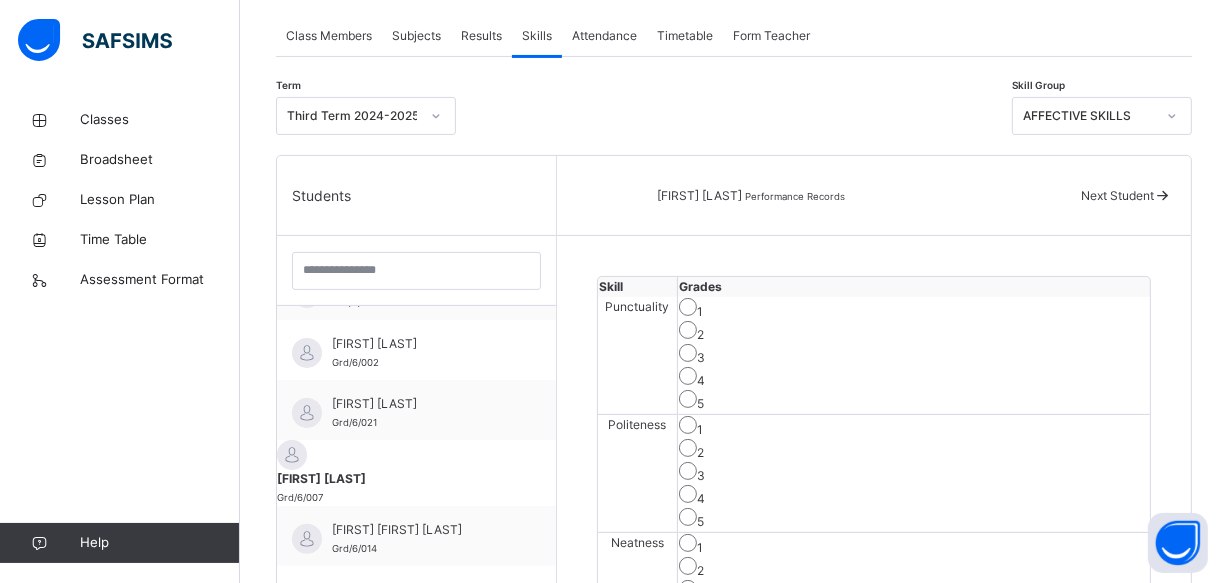 scroll, scrollTop: 333, scrollLeft: 0, axis: vertical 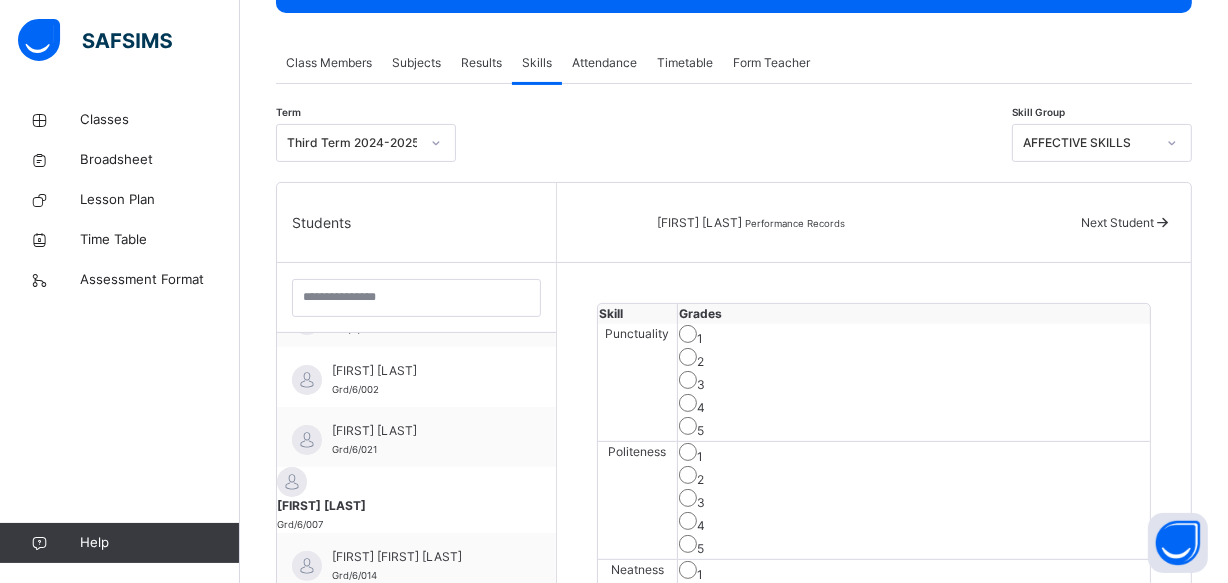 click on "AFFECTIVE SKILLS" at bounding box center [1089, 143] 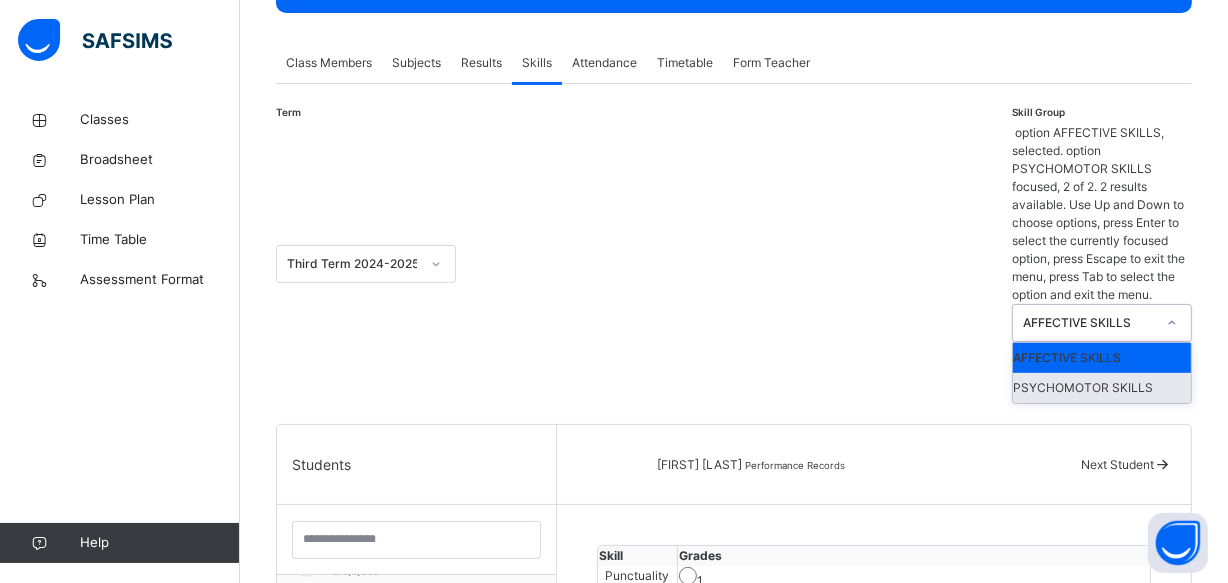 click on "PSYCHOMOTOR SKILLS" at bounding box center [1102, 388] 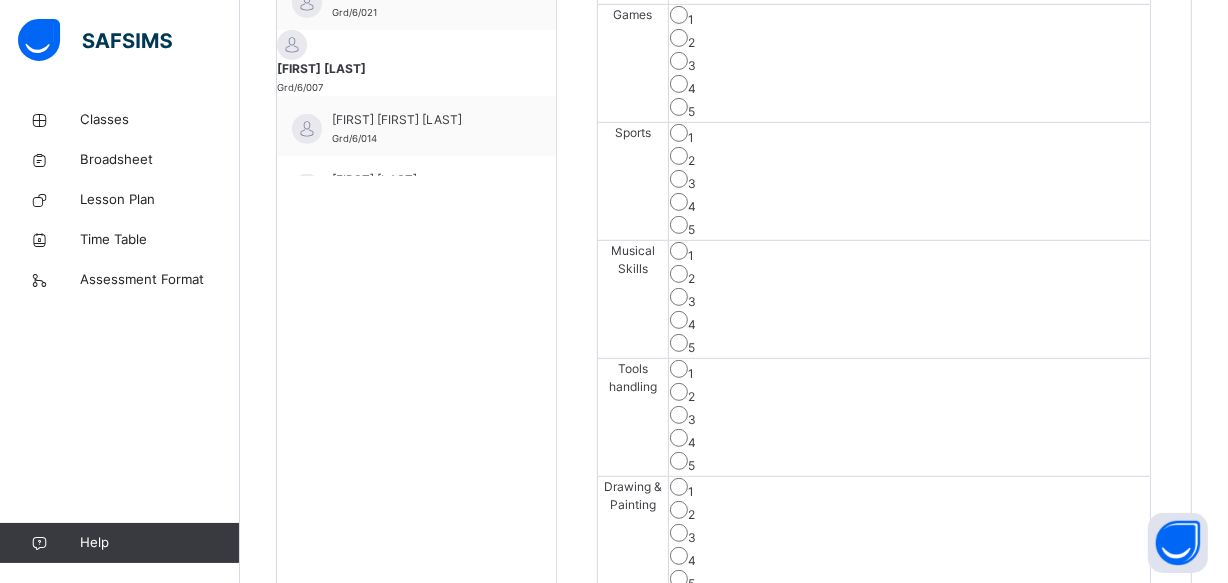 scroll, scrollTop: 770, scrollLeft: 0, axis: vertical 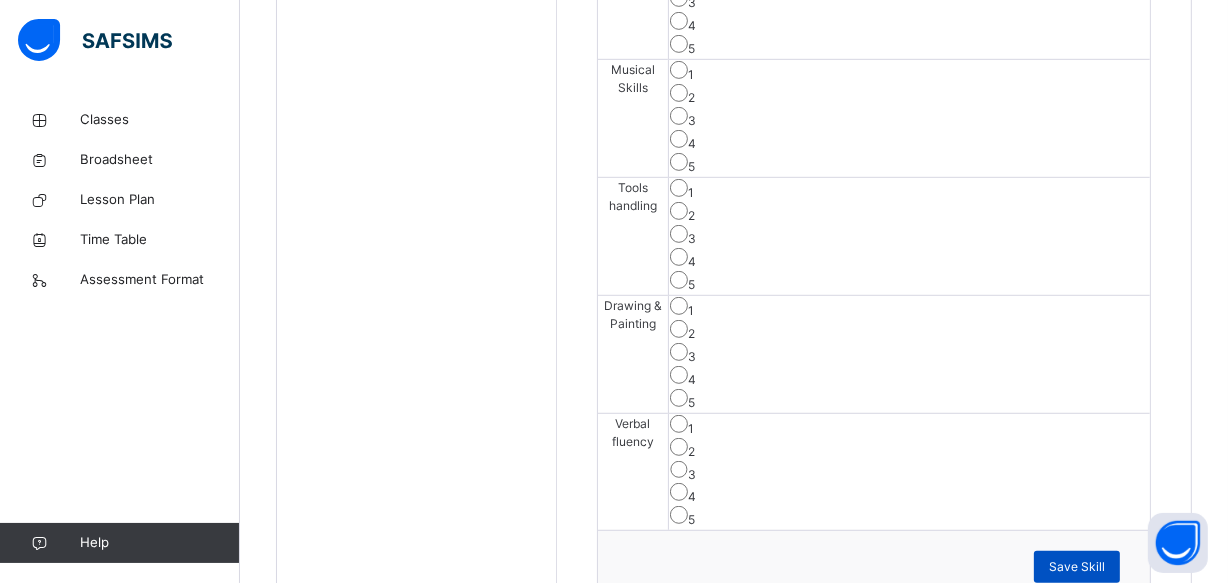 click on "Save Skill" at bounding box center [1077, 567] 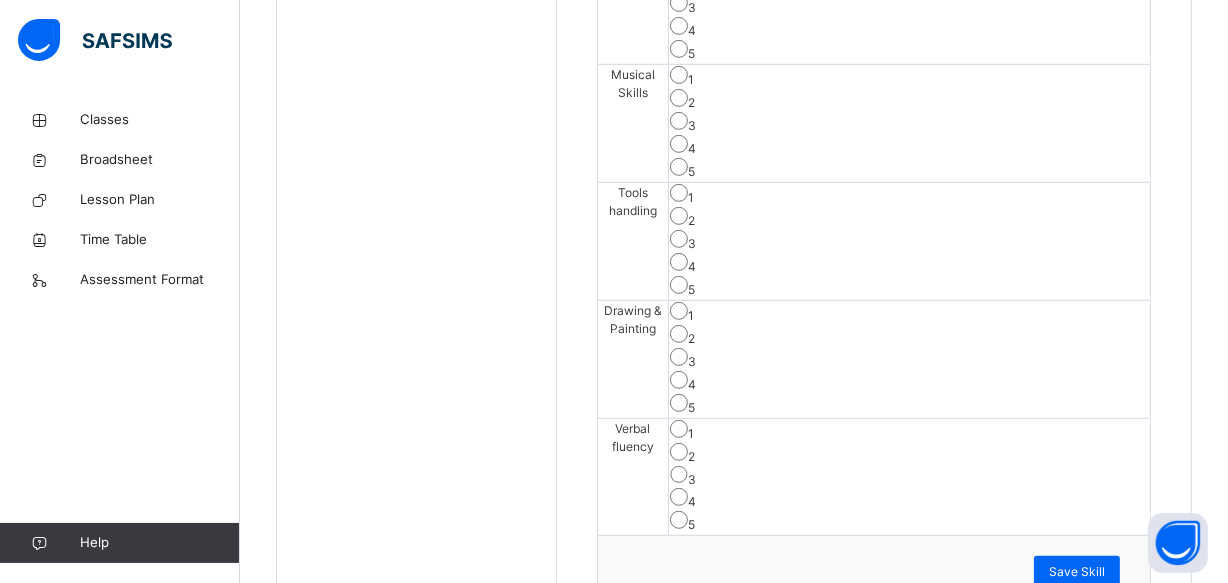 scroll, scrollTop: 951, scrollLeft: 0, axis: vertical 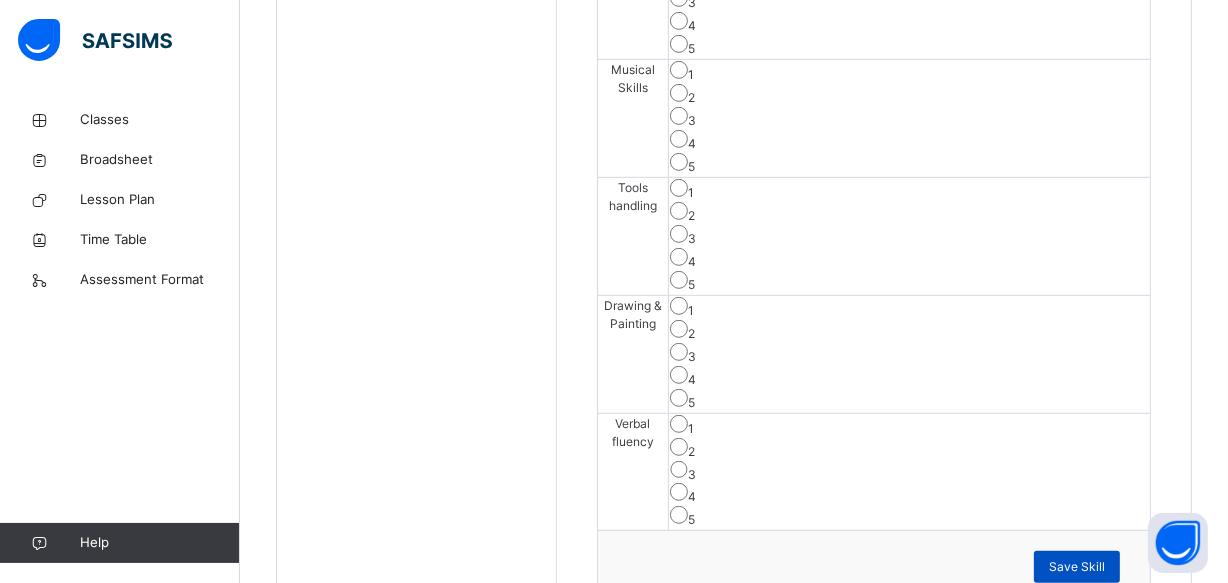 click on "Save Skill" at bounding box center [1077, 567] 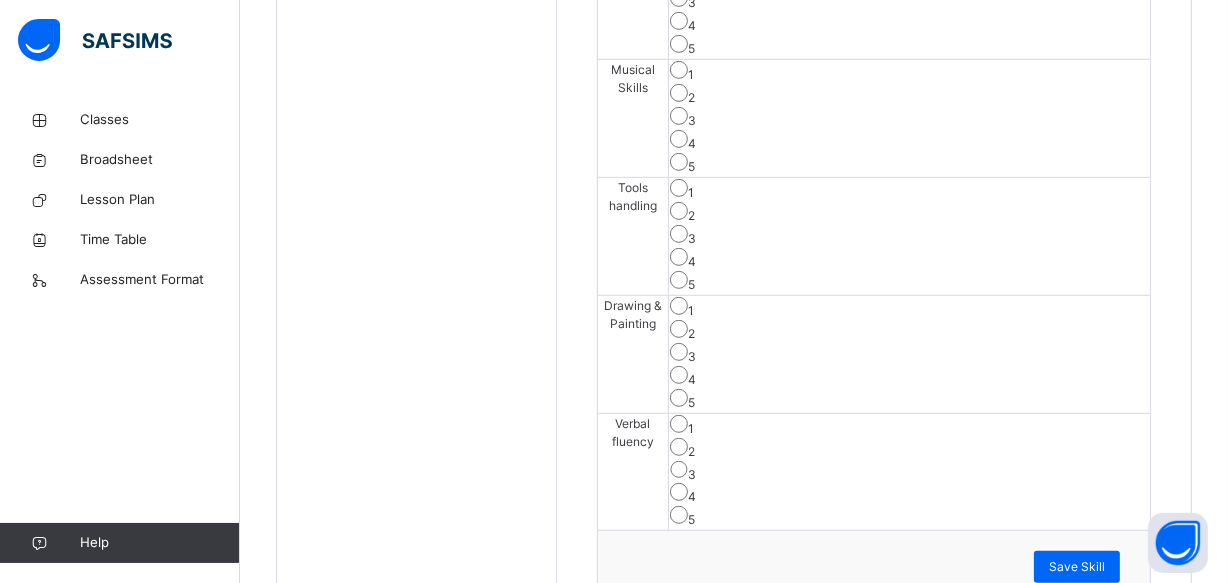 click on "Skill Grades Handwriting 1 2 3 4 5 Games 1 2 3 4 5 Sports 1 2 3 4 5 Musical Skills 1 2 3 4 5 Tools handling 1 2 3 4 5 Drawing & Painting 1 2 3 4 5 Verbal fluency 1 2 3 4 5 Save Skill" at bounding box center (874, 144) 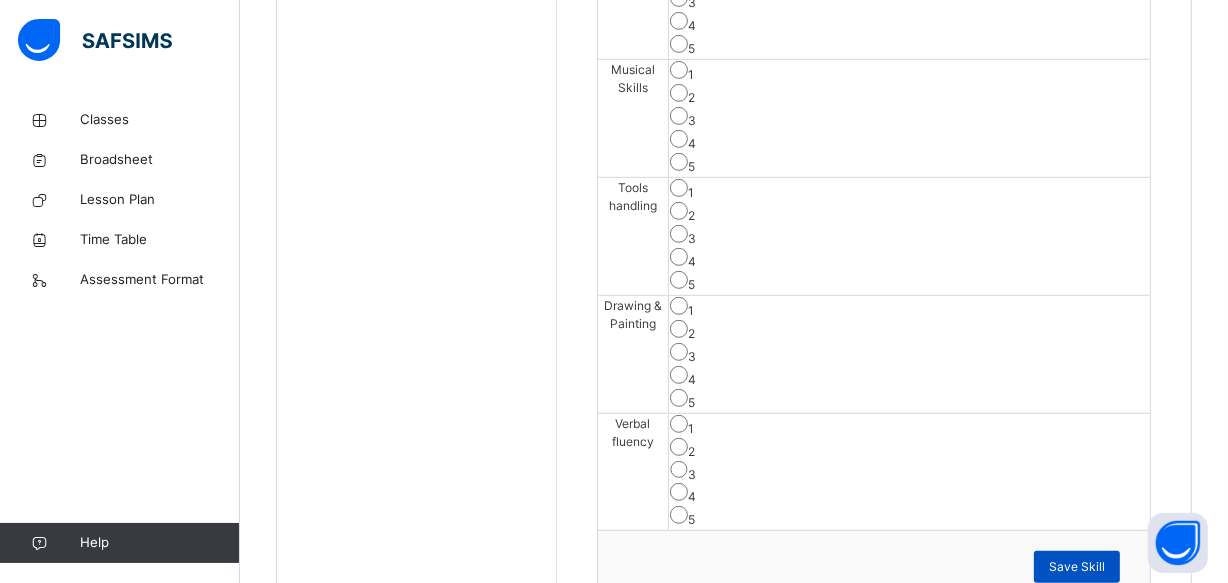 click on "Save Skill" at bounding box center [1077, 567] 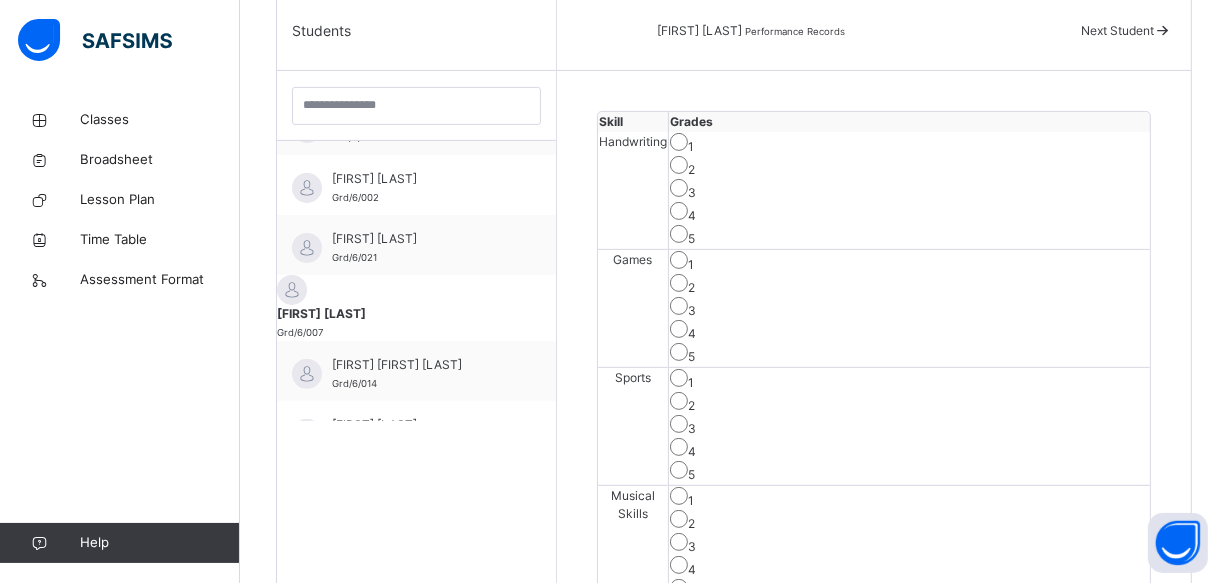 scroll, scrollTop: 515, scrollLeft: 0, axis: vertical 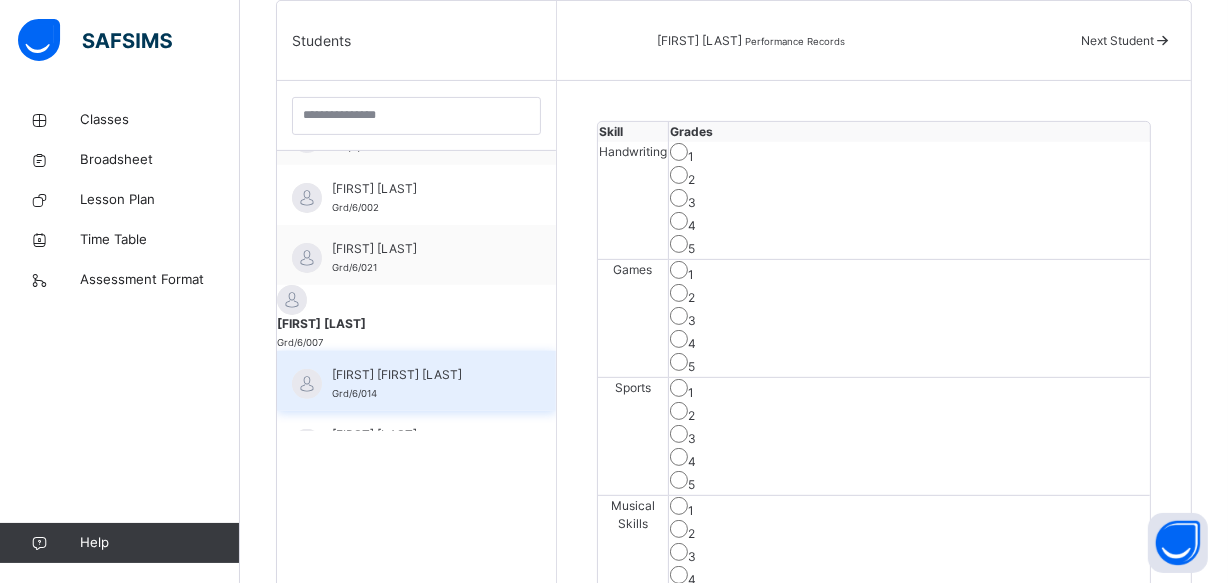 click on "[FIRST] [FIRST] [LAST]" at bounding box center [421, 375] 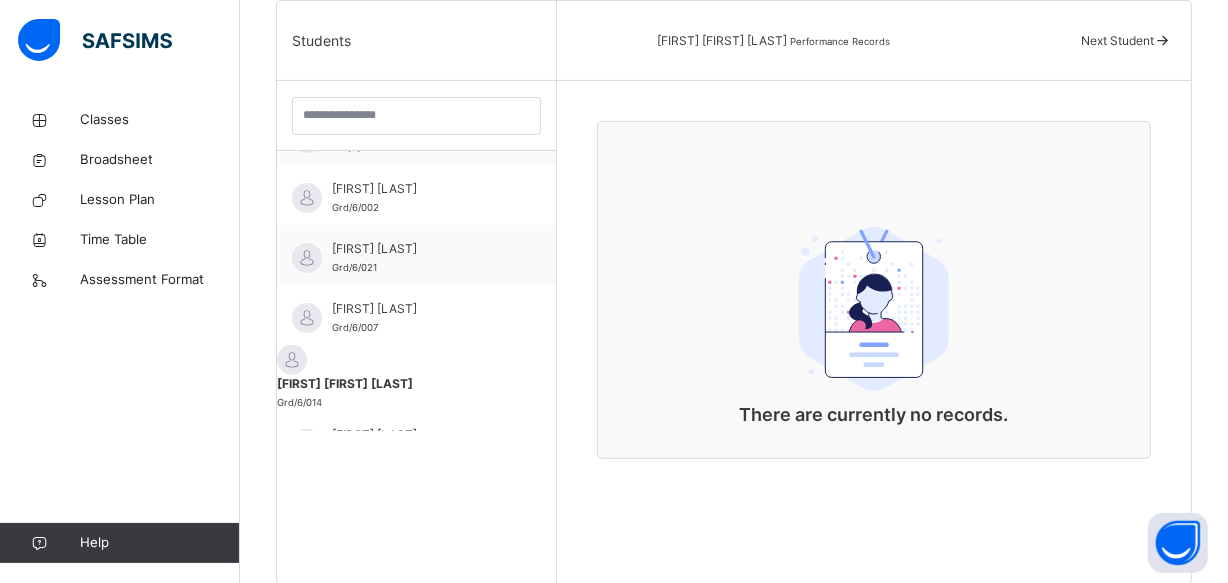 click on "[FIRST] [FIRST] [LAST]" at bounding box center (416, 384) 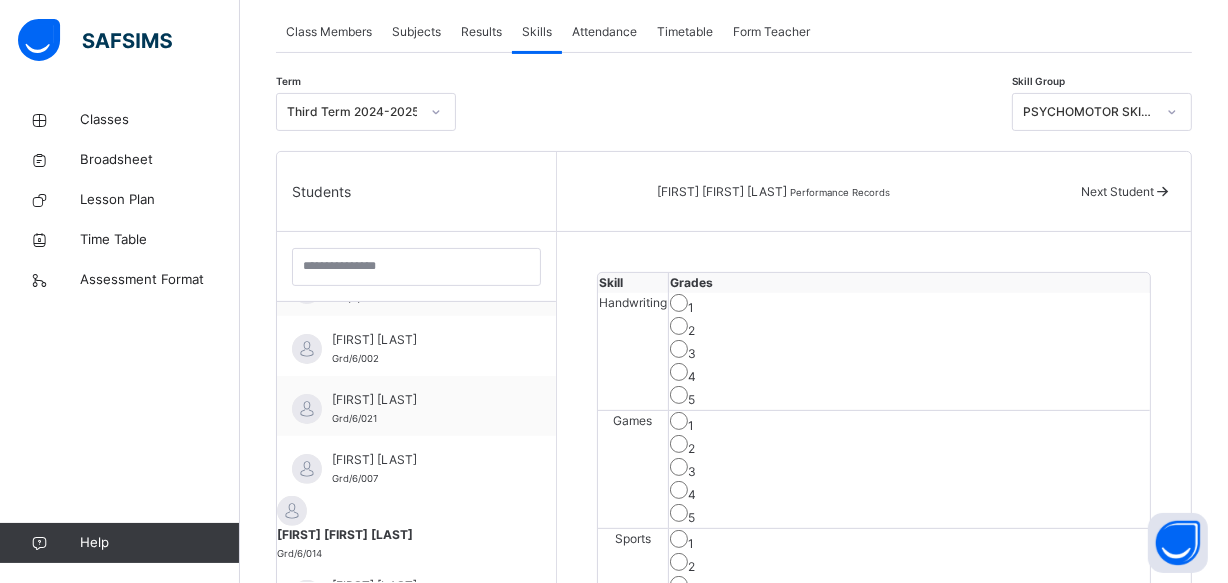 scroll, scrollTop: 333, scrollLeft: 0, axis: vertical 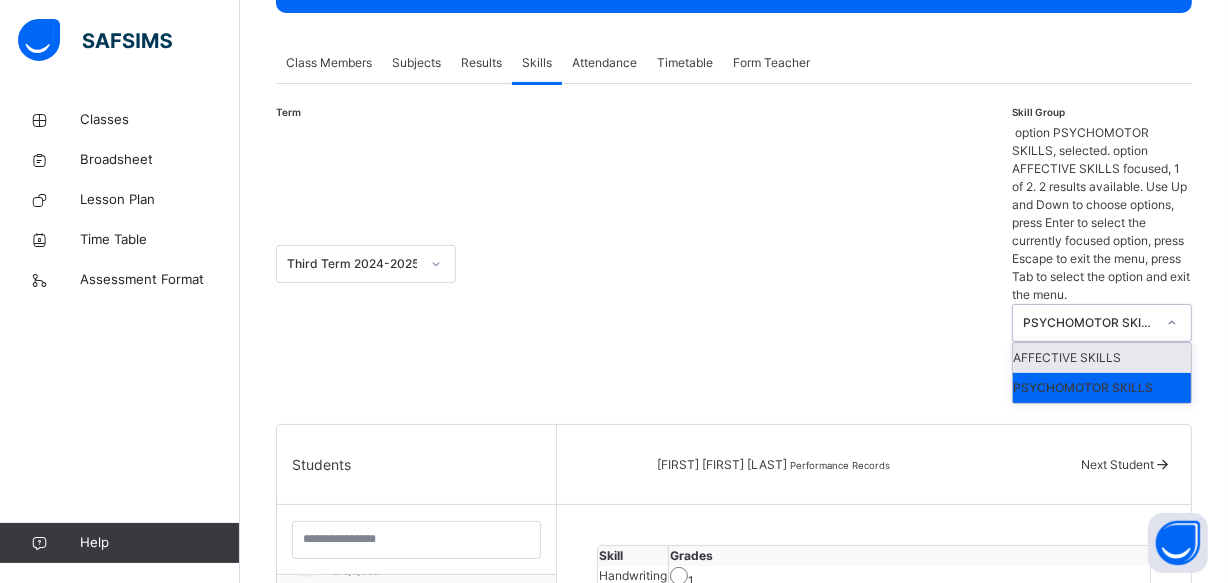 click on "PSYCHOMOTOR SKILLS" at bounding box center [1083, 323] 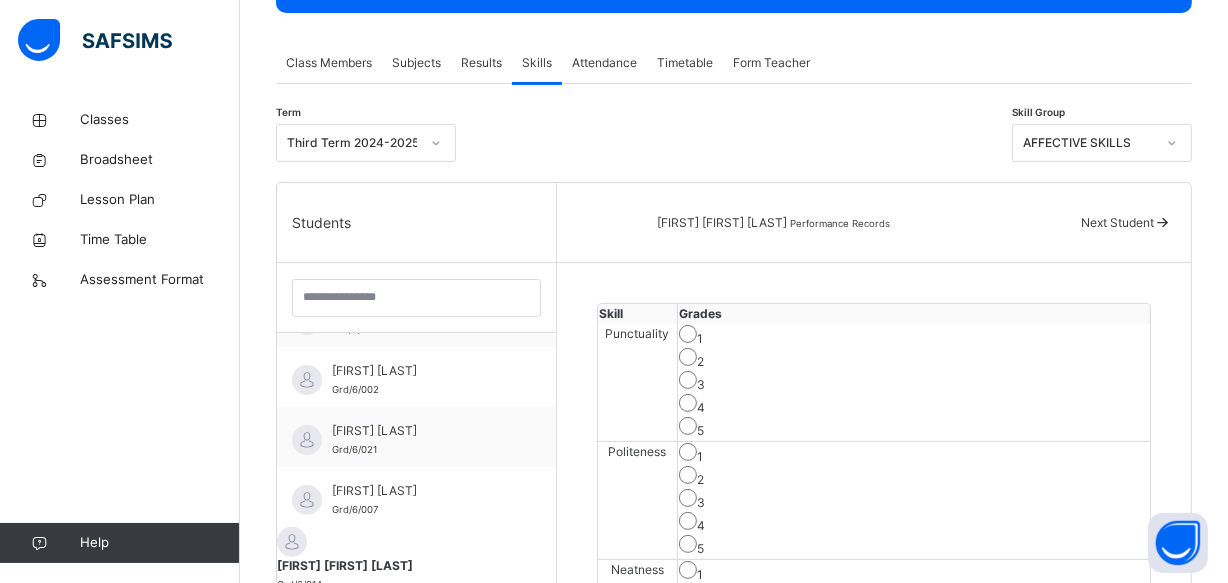 click on "Back  / GRADE 6 . GRADE 6  GRADE 6 3RD TERM 2024-2025 Class Members Subjects Results Skills Attendance Timetable Form Teacher Skills More Options   22  Students in class Download Pdf Report Excel Report View subject profile Star Learners Nursery & Primary School Date: 4th Aug 2025, 11:38:00 am Class Members Class:  GRADE 6 . Total no. of Students:  22 Term:  3RD TERM Session:  2024-2025 S/NO Admission No. Last Name First Name Other Name 1 Grd/6/013 [LAST] [FIRST] 2 Grd/6/011 [LAST] [FIRST]  3 Grd/6/016 [LAST] [FIRST] 4 Grd/6/009 [LAST] [FIRST] 5 Grd/6/002 [LAST] [FIRST] [FIRST] 6 Grd/6/021 [LAST] [FIRST] 7 Grd/6/007 [LAST] [FIRST] 8 Grd/6/014 [LAST] [FIRST] [FIRST] 9 Grd/6/005 [LAST] [FIRST] [FIRST] 10 Grd/6/006 [LAST] [FIRST] [FIRST] 11 Grd/6/001 [LAST] [FIRST] [FIRST] 12 Grd/6/010 [LAST] [FIRST] 13 Grd/6/022 [LAST] [FIRST] 14 Grd/6/004 [LAST] [FIRST] 15 Grd\6\018 [LAST] [FIRST] 16 Grd/6/003 [LAST] [FIRST] 17 Grd/6/019 [LAST] [FIRST] [FIRST] 18 Grd/6/020 [LAST] [FIRST] [FIRST] 19 Grd/6/015 [LAST] [FIRST] 20" at bounding box center [734, 776] 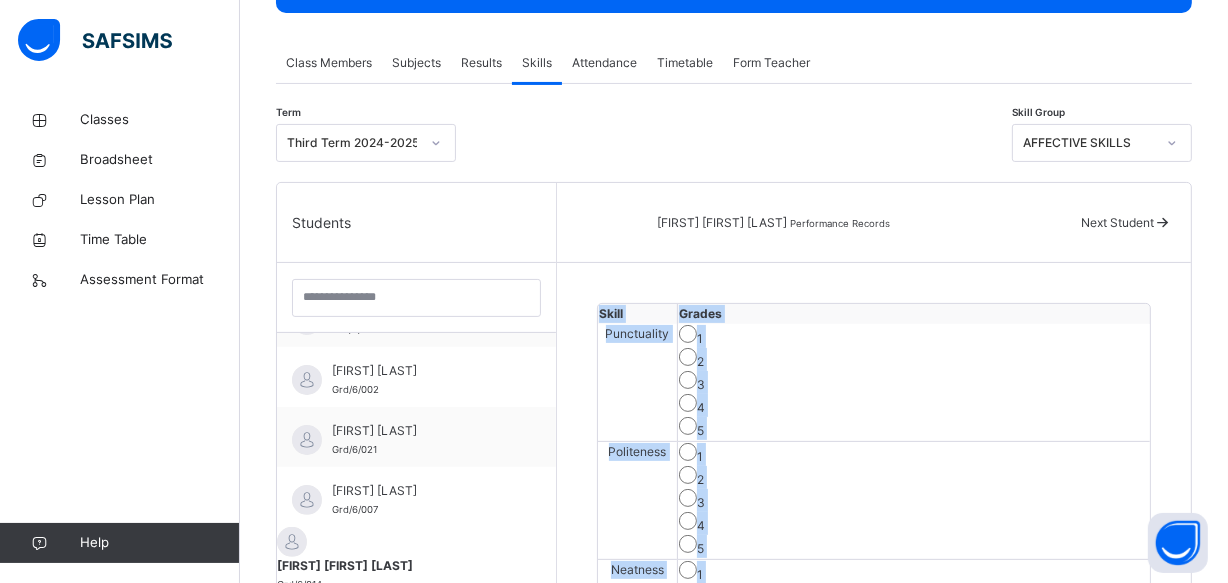 click on "Back  / GRADE 6 . GRADE 6  GRADE 6 3RD TERM 2024-2025 Class Members Subjects Results Skills Attendance Timetable Form Teacher Skills More Options   22  Students in class Download Pdf Report Excel Report View subject profile Star Learners Nursery & Primary School Date: 4th Aug 2025, 11:38:00 am Class Members Class:  GRADE 6 . Total no. of Students:  22 Term:  3RD TERM Session:  2024-2025 S/NO Admission No. Last Name First Name Other Name 1 Grd/6/013 [LAST] [FIRST] 2 Grd/6/011 [LAST] [FIRST]  3 Grd/6/016 [LAST] [FIRST] 4 Grd/6/009 [LAST] [FIRST] 5 Grd/6/002 [LAST] [FIRST] [FIRST] 6 Grd/6/021 [LAST] [FIRST] 7 Grd/6/007 [LAST] [FIRST] 8 Grd/6/014 [LAST] [FIRST] [FIRST] 9 Grd/6/005 [LAST] [FIRST] [FIRST] 10 Grd/6/006 [LAST] [FIRST] [FIRST] 11 Grd/6/001 [LAST] [FIRST] [FIRST] 12 Grd/6/010 [LAST] [FIRST] 13 Grd/6/022 [LAST] [FIRST] 14 Grd/6/004 [LAST] [FIRST] 15 Grd\6\018 [LAST] [FIRST] 16 Grd/6/003 [LAST] [FIRST] 17 Grd/6/019 [LAST] [FIRST] [FIRST] 18 Grd/6/020 [LAST] [FIRST] [FIRST] 19 Grd/6/015 [LAST] [FIRST] 20" at bounding box center [734, 776] 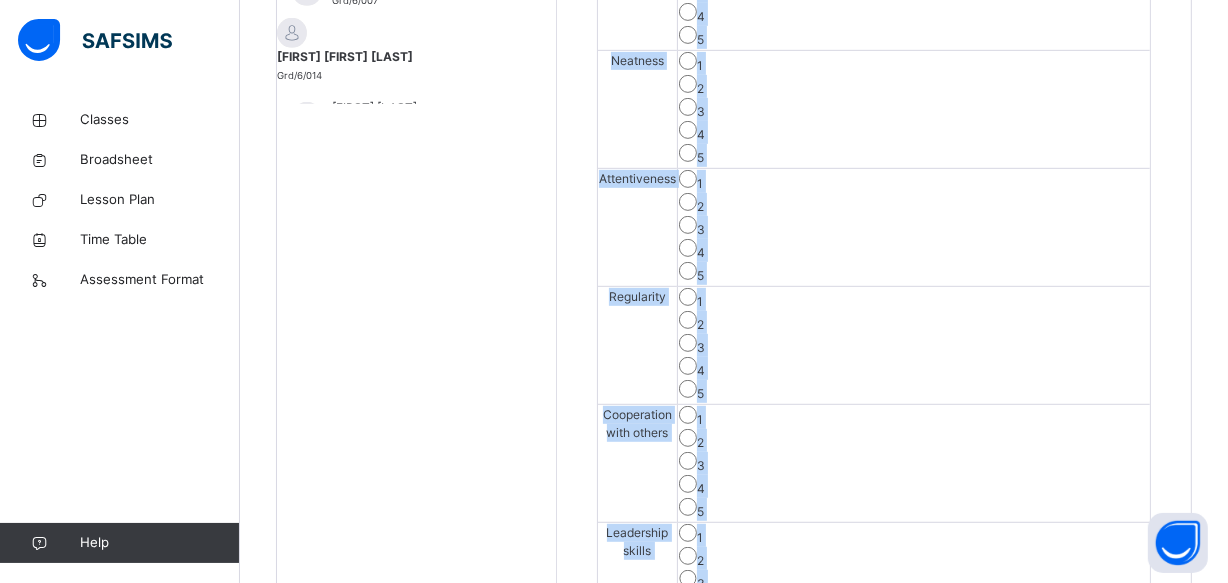 scroll, scrollTop: 1331, scrollLeft: 0, axis: vertical 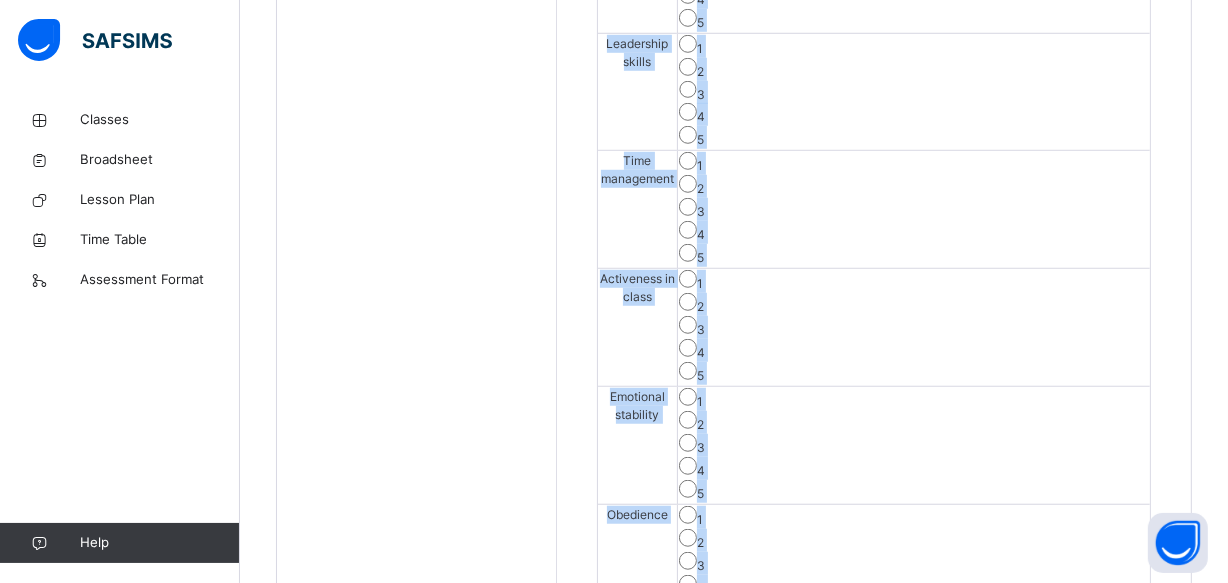 click on "3" at bounding box center [914, 327] 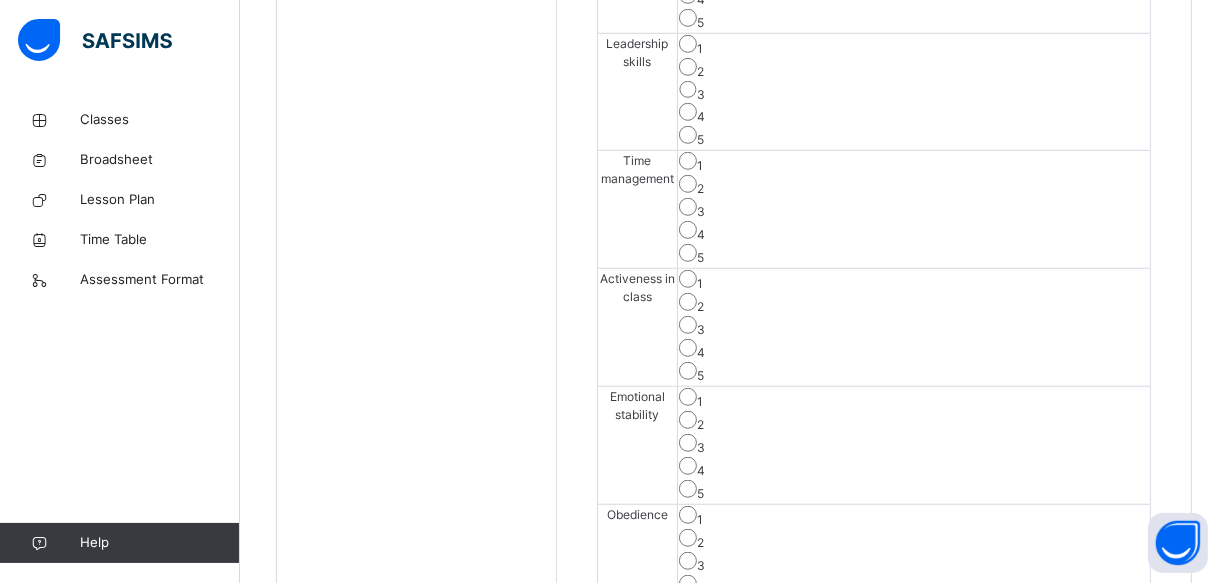 click on "Save Skill" at bounding box center [1077, 659] 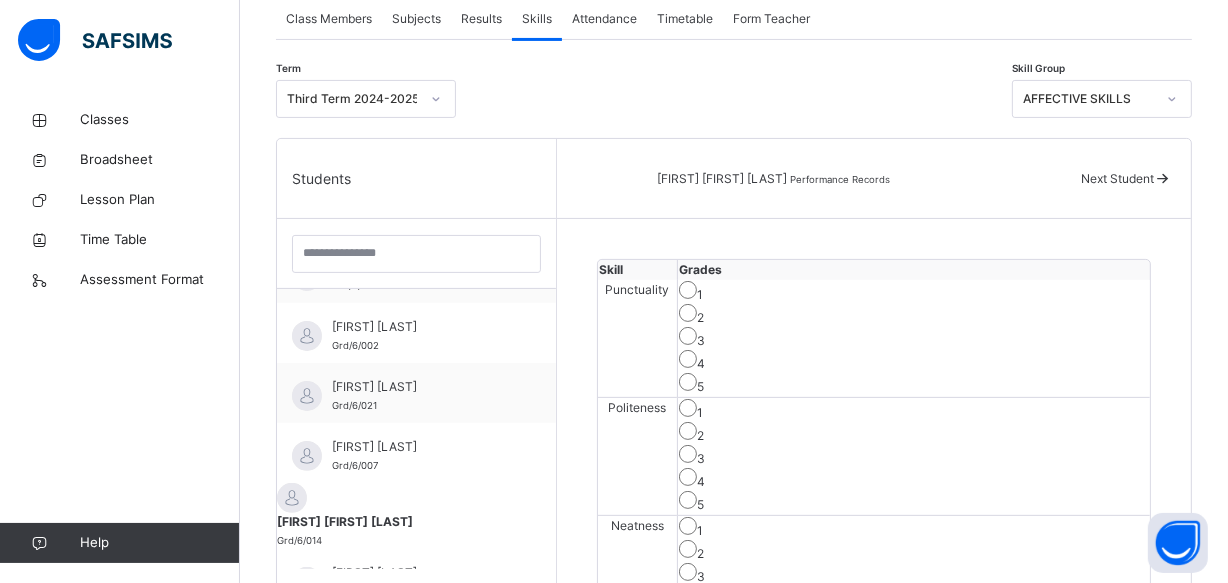 scroll, scrollTop: 350, scrollLeft: 0, axis: vertical 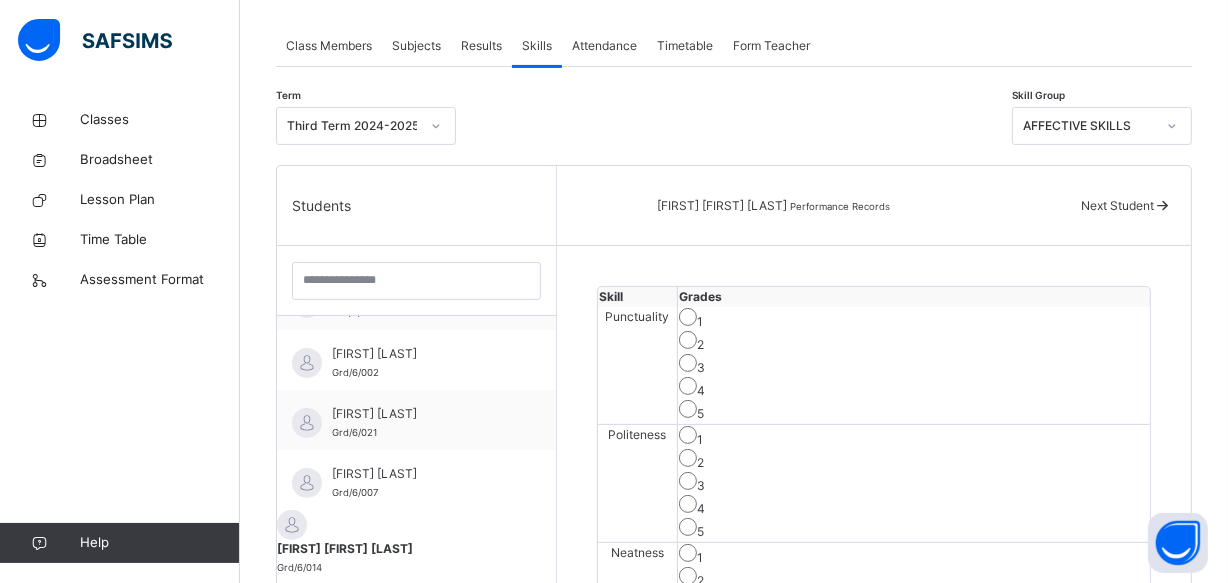 click on "AFFECTIVE SKILLS" at bounding box center (1089, 126) 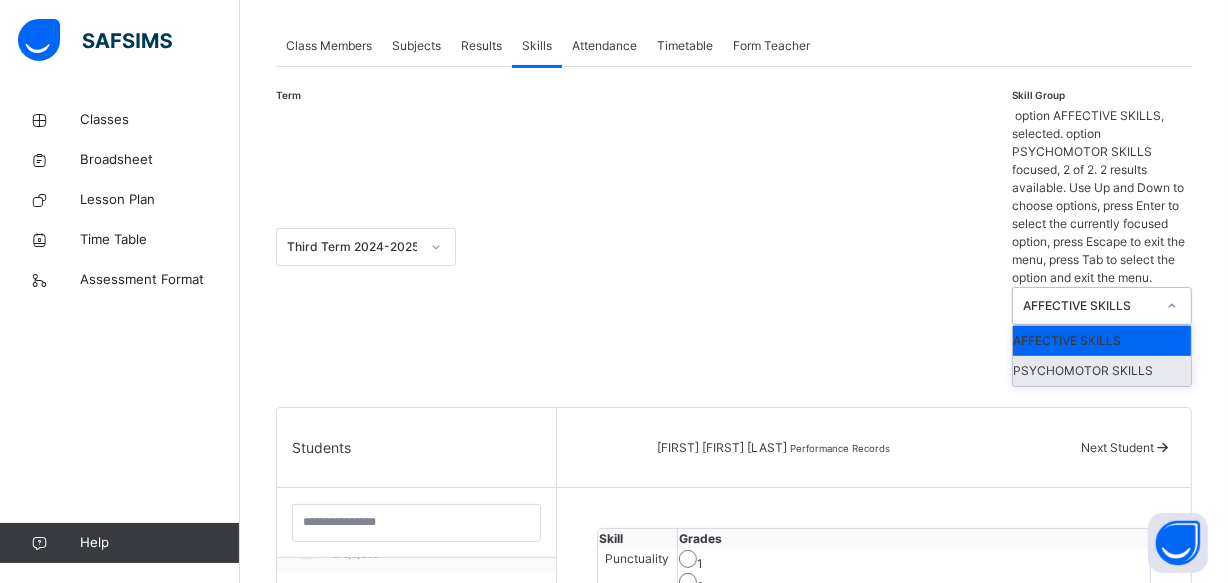 click on "PSYCHOMOTOR SKILLS" at bounding box center [1102, 371] 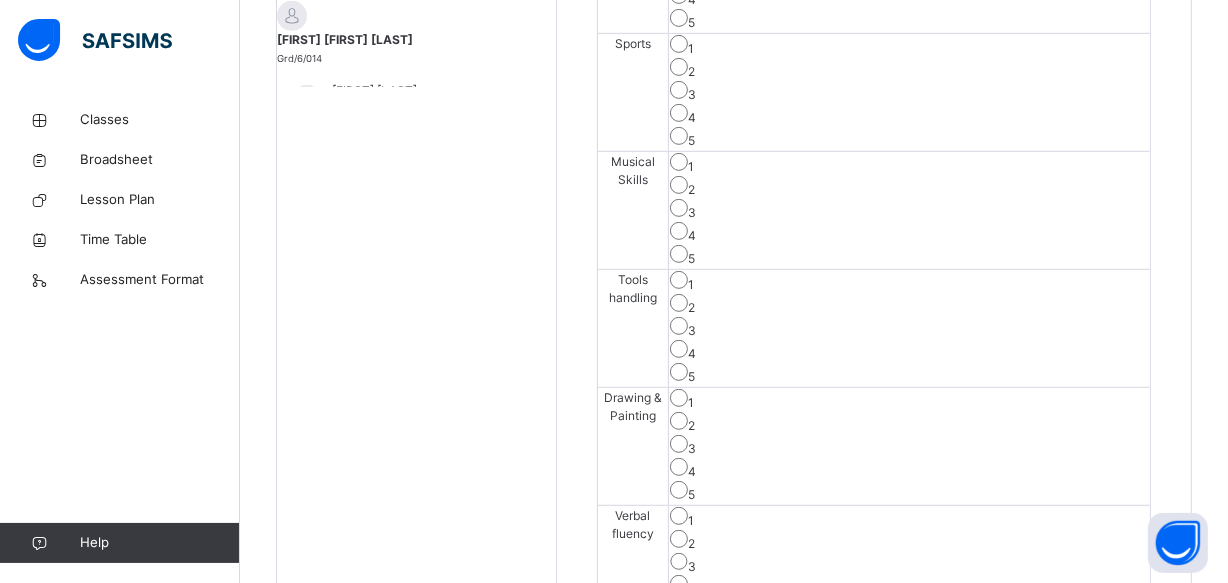 scroll, scrollTop: 822, scrollLeft: 0, axis: vertical 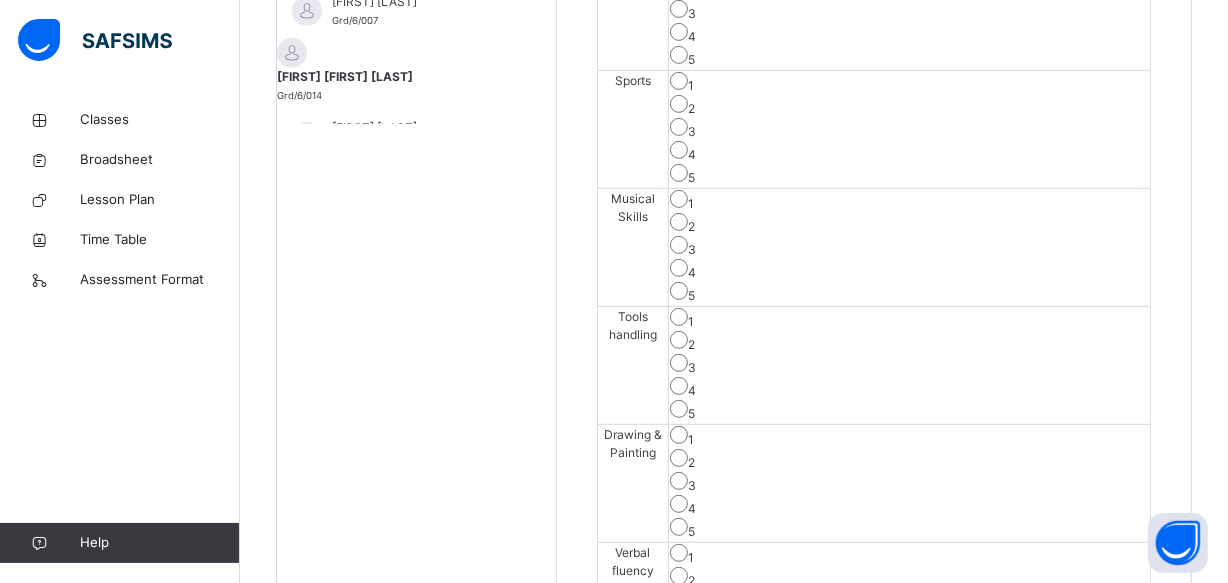 click on "Save Skill" at bounding box center [874, 695] 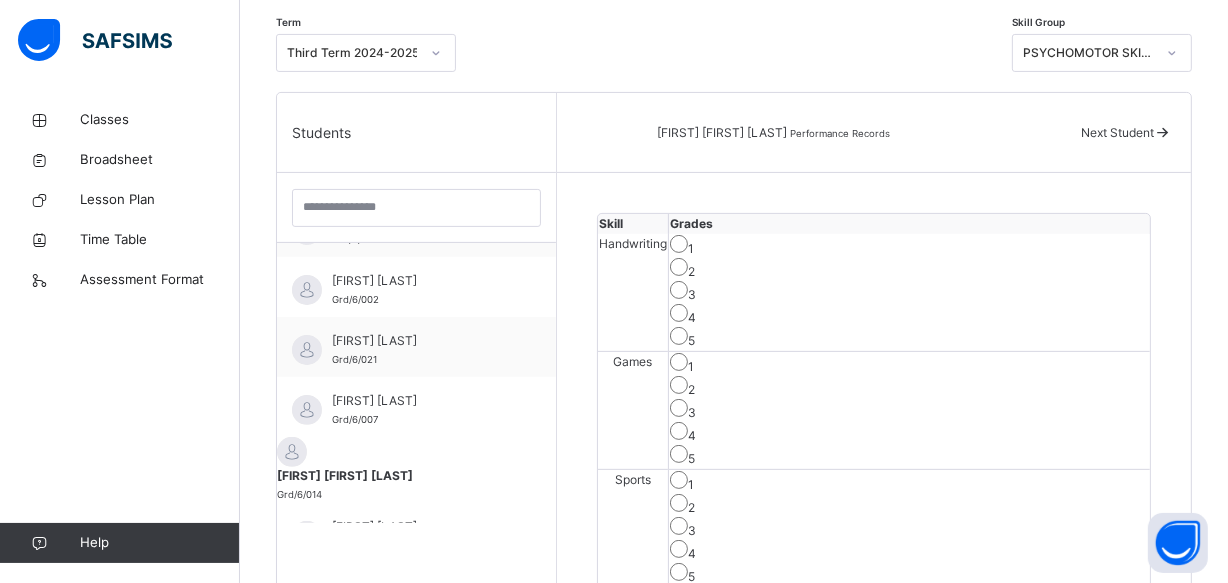 scroll, scrollTop: 386, scrollLeft: 0, axis: vertical 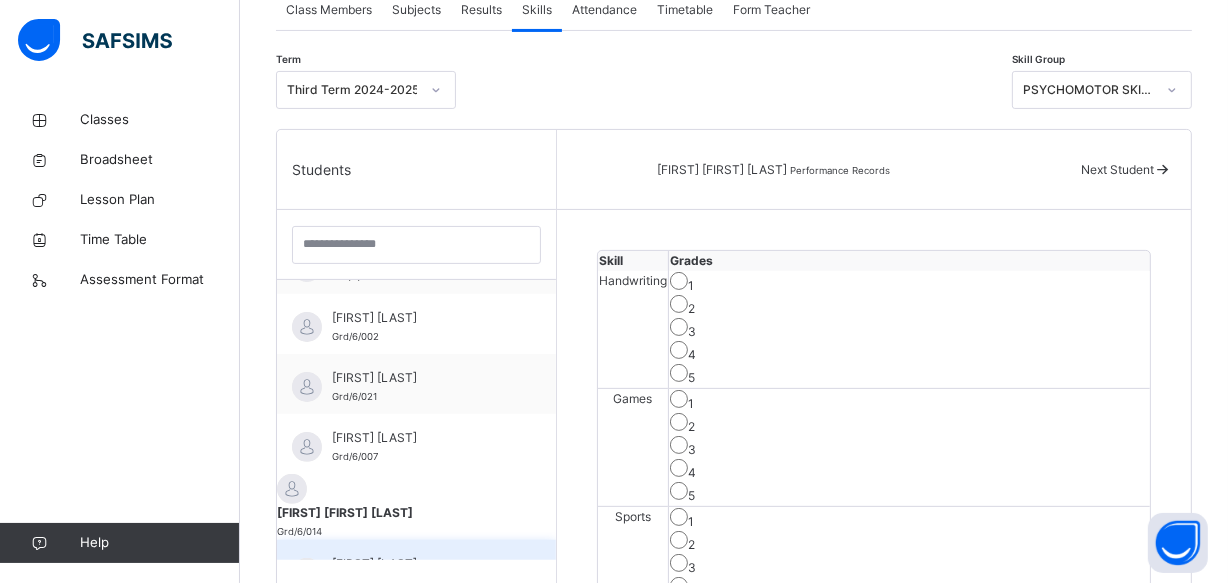 click on "[FIRST] [FIRST] [LAST] Grd/6/005" at bounding box center (416, 570) 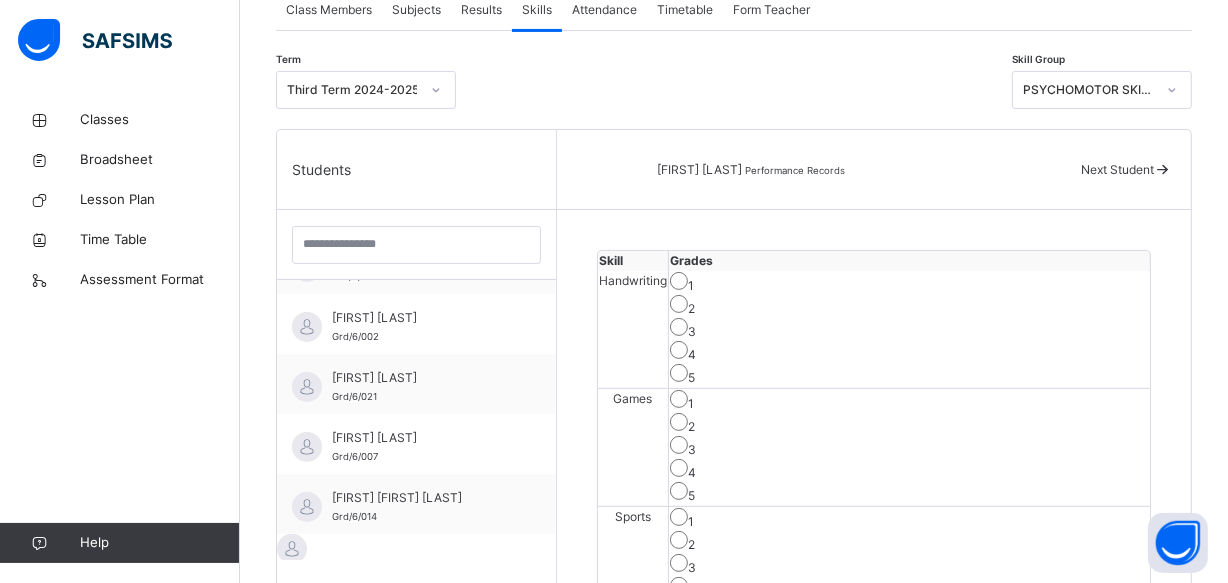 click on "PSYCHOMOTOR SKILLS" at bounding box center (1089, 90) 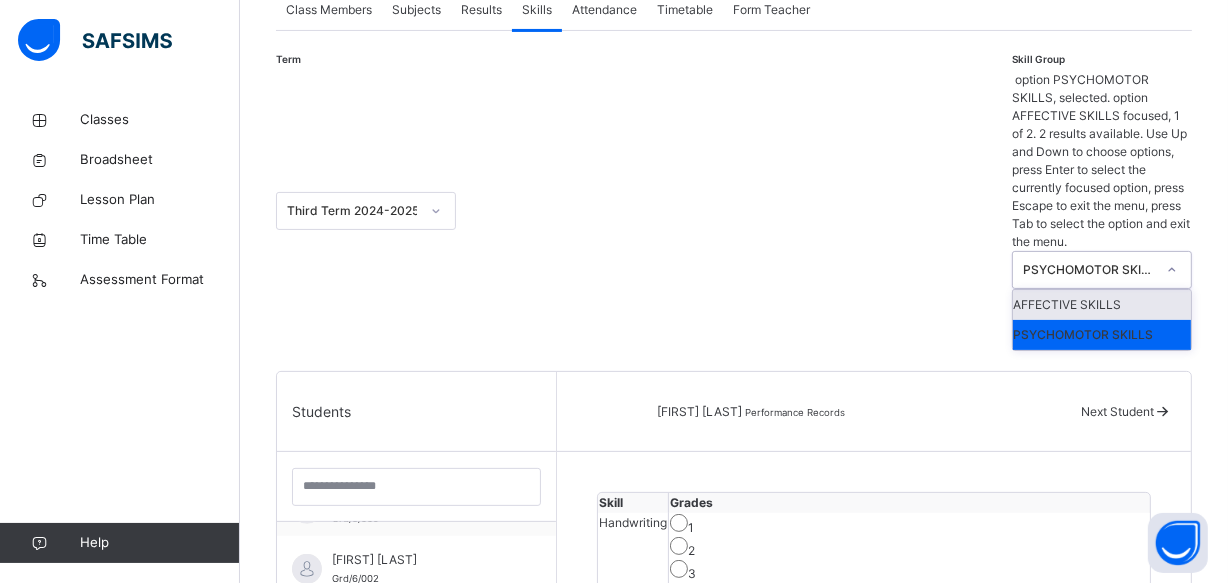 click on "AFFECTIVE SKILLS" at bounding box center [1102, 305] 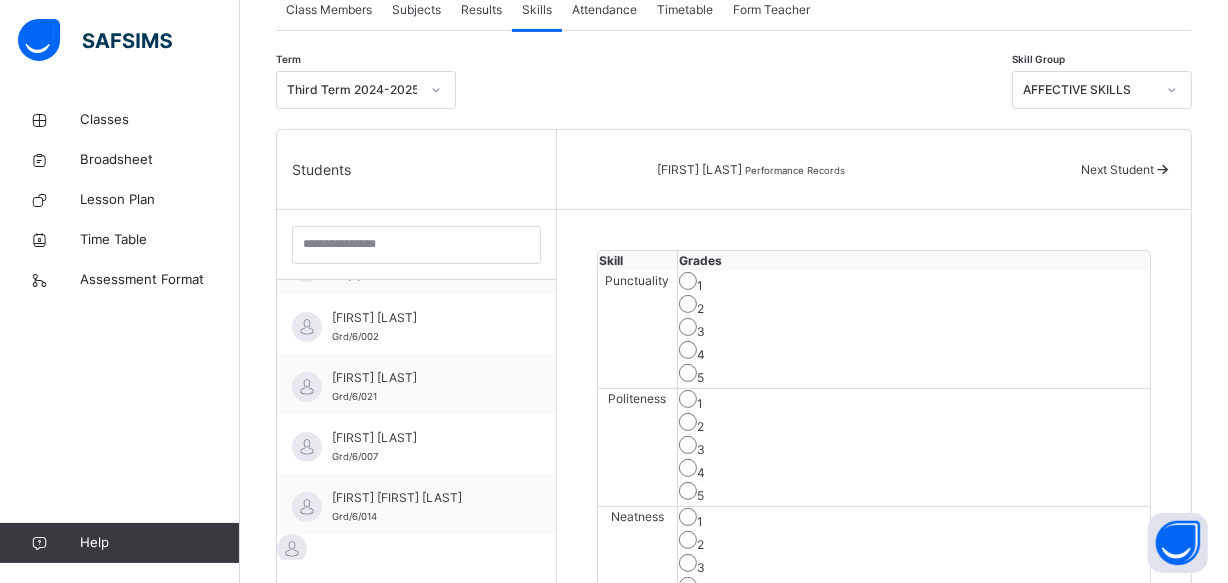 click on "4" at bounding box center (914, 470) 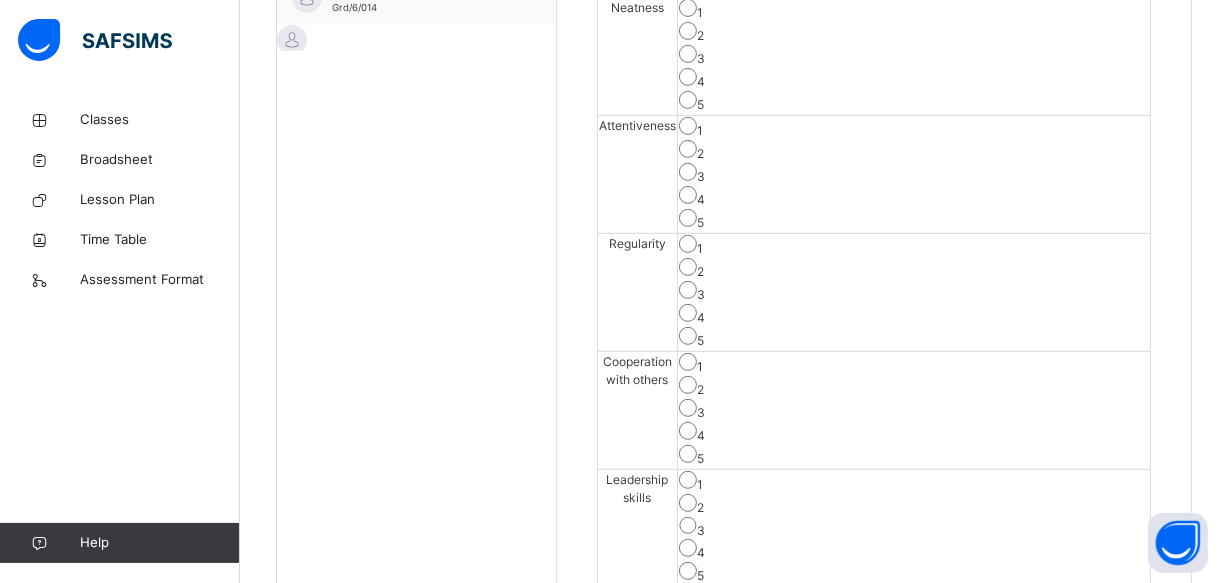 scroll, scrollTop: 1331, scrollLeft: 0, axis: vertical 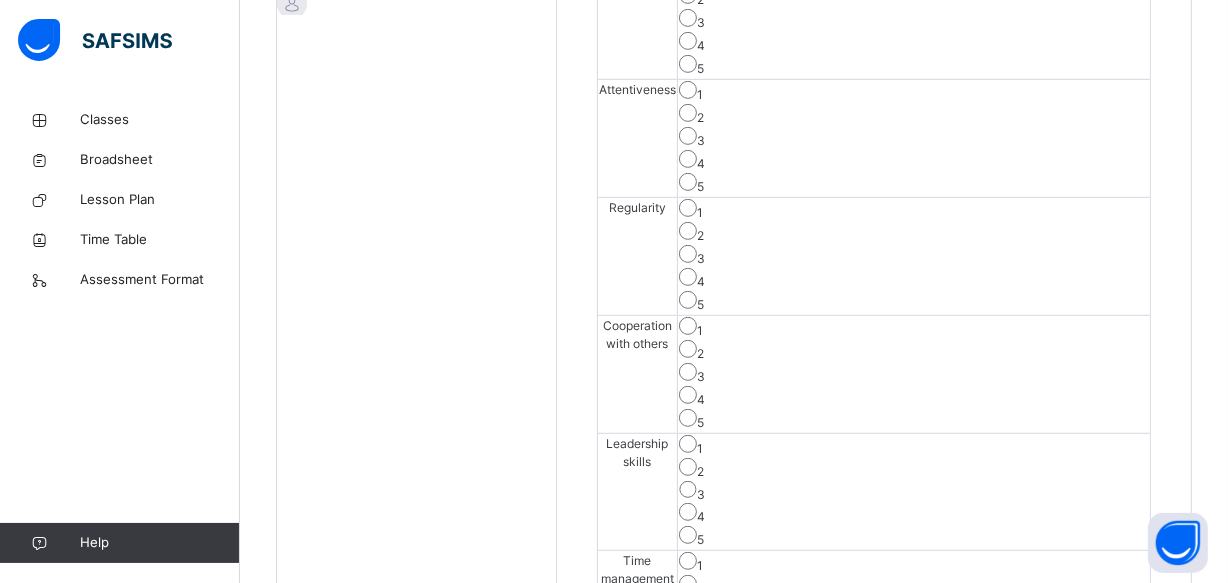 click on "Back  / GRADE 6 . GRADE 6  GRADE 6 3RD TERM 2024-2025 Class Members Subjects Results Skills Attendance Timetable Form Teacher Skills More Options   22  Students in class Download Pdf Report Excel Report View subject profile Star Learners Nursery & Primary School Date: 4th Aug 2025, 11:38:00 am Class Members Class:  GRADE 6 . Total no. of Students:  22 Term:  3RD TERM Session:  2024-2025 S/NO Admission No. Last Name First Name Other Name 1 Grd/6/013 [LAST] [FIRST] 2 Grd/6/011 [LAST] [FIRST]  3 Grd/6/016 [LAST] [FIRST] 4 Grd/6/009 [LAST] [FIRST] 5 Grd/6/002 [LAST] [FIRST] [FIRST] 6 Grd/6/021 [LAST] [FIRST] 7 Grd/6/007 [LAST] [FIRST] 8 Grd/6/014 [LAST] [FIRST] [FIRST] 9 Grd/6/005 [LAST] [FIRST] [FIRST] 10 Grd/6/006 [LAST] [FIRST] [FIRST] 11 Grd/6/001 [LAST] [FIRST] [FIRST] 12 Grd/6/010 [LAST] [FIRST] 13 Grd/6/022 [LAST] [FIRST] 14 Grd/6/004 [LAST] [FIRST] 15 Grd\6\018 [LAST] [FIRST] 16 Grd/6/003 [LAST] [FIRST] 17 Grd/6/019 [LAST] [FIRST] [FIRST] 18 Grd/6/020 [LAST] [FIRST] [FIRST] 19 Grd/6/015 [LAST] [FIRST] 20" at bounding box center (734, 178) 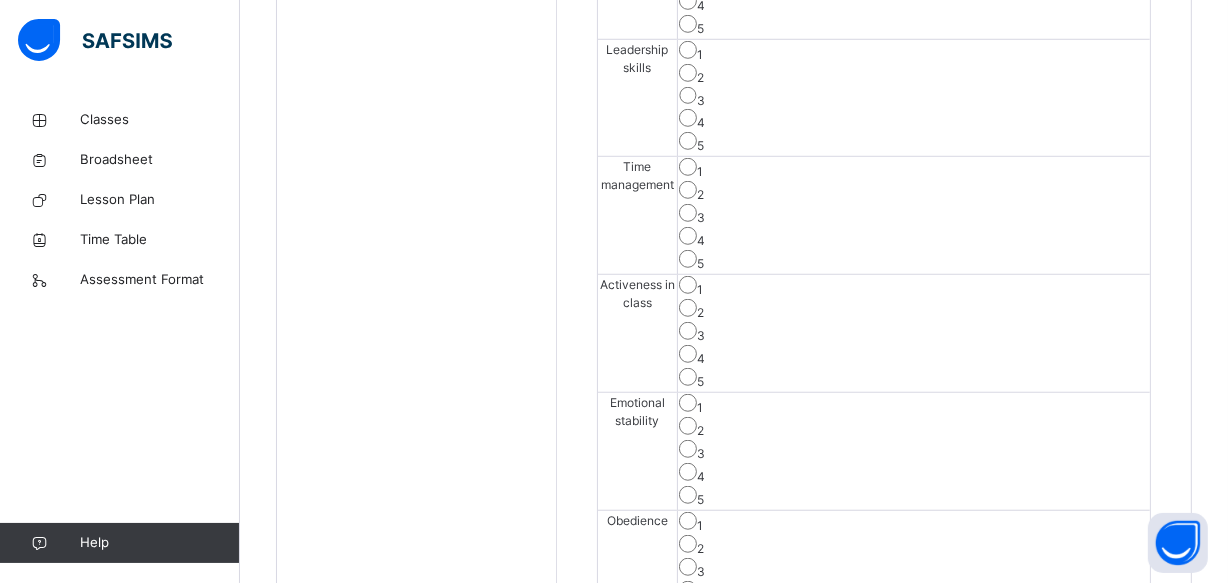scroll, scrollTop: 1331, scrollLeft: 0, axis: vertical 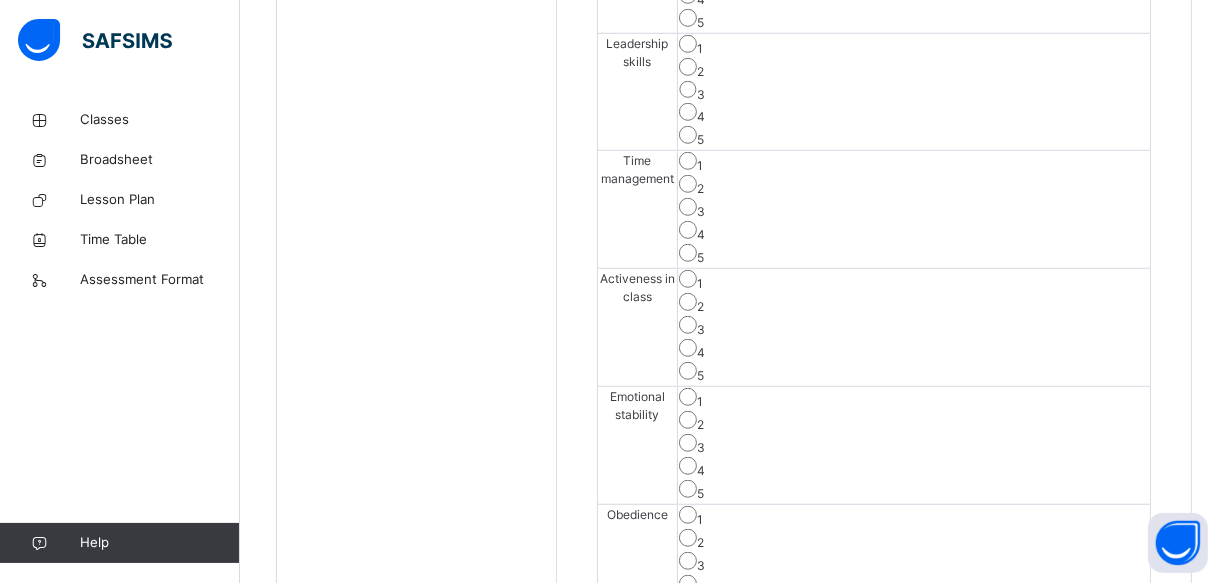 click on "3" at bounding box center (914, 563) 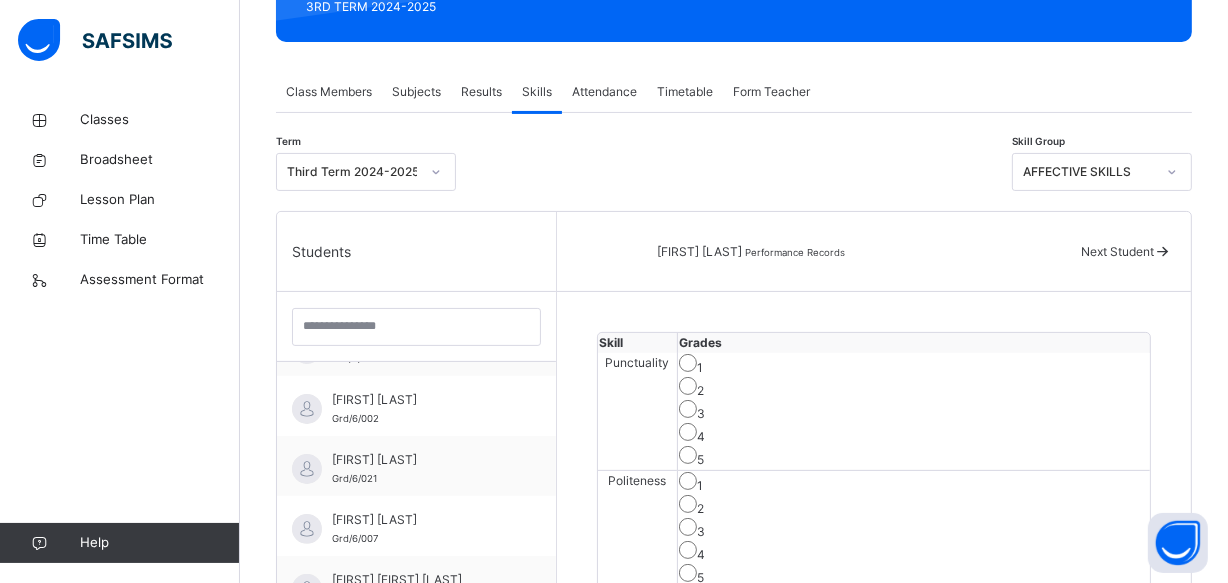 scroll, scrollTop: 277, scrollLeft: 0, axis: vertical 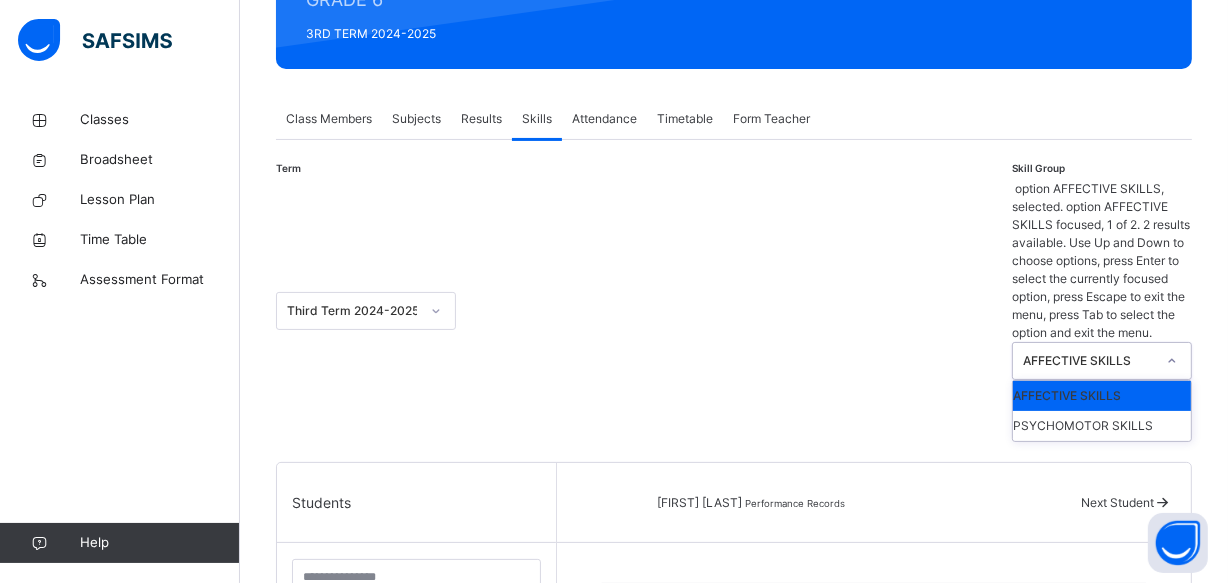 click on "AFFECTIVE SKILLS" at bounding box center [1083, 361] 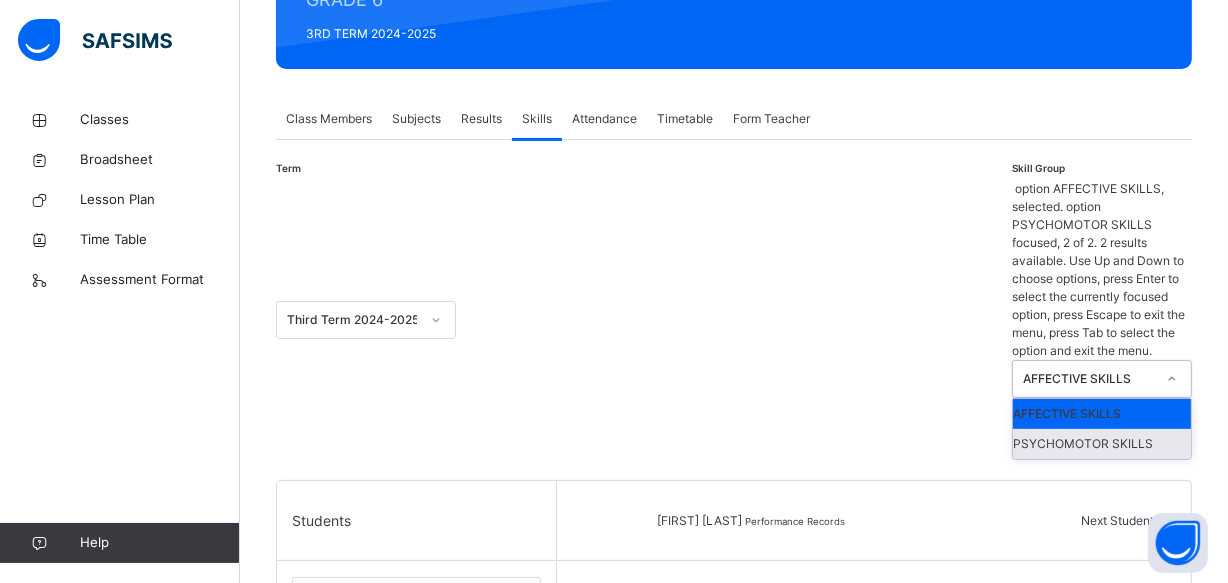click on "PSYCHOMOTOR SKILLS" at bounding box center [1102, 444] 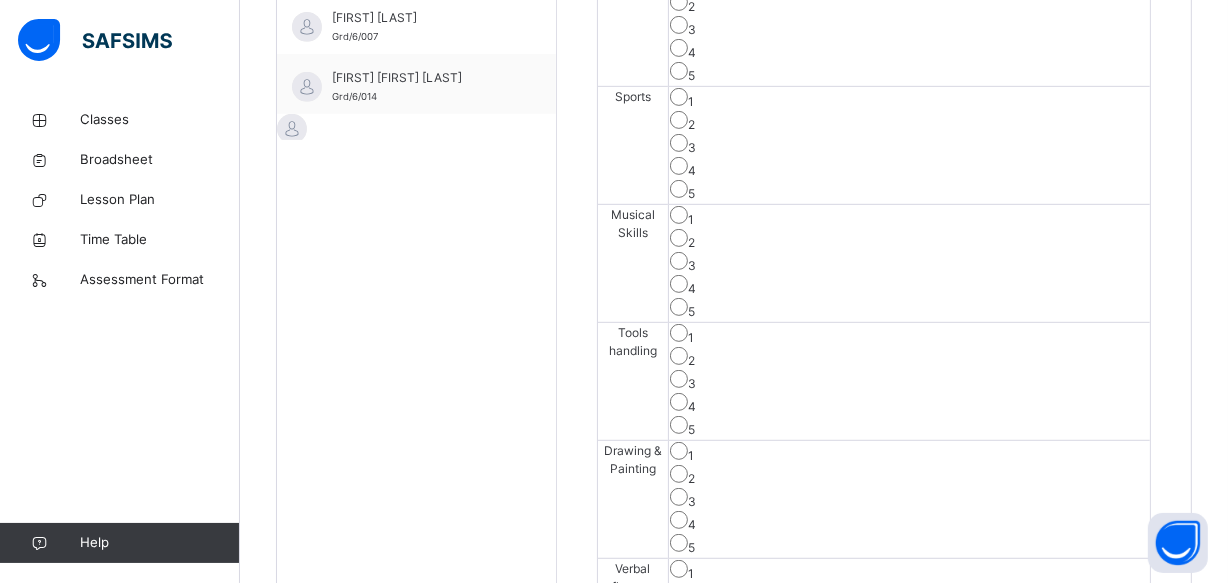 scroll, scrollTop: 770, scrollLeft: 0, axis: vertical 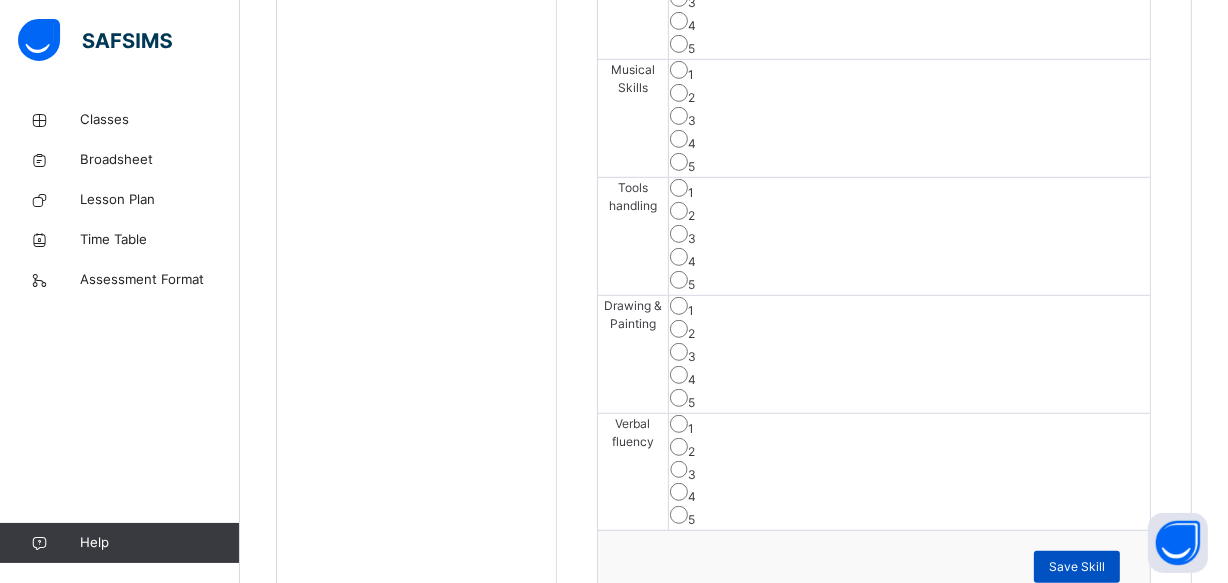 click on "Save Skill" at bounding box center (1077, 567) 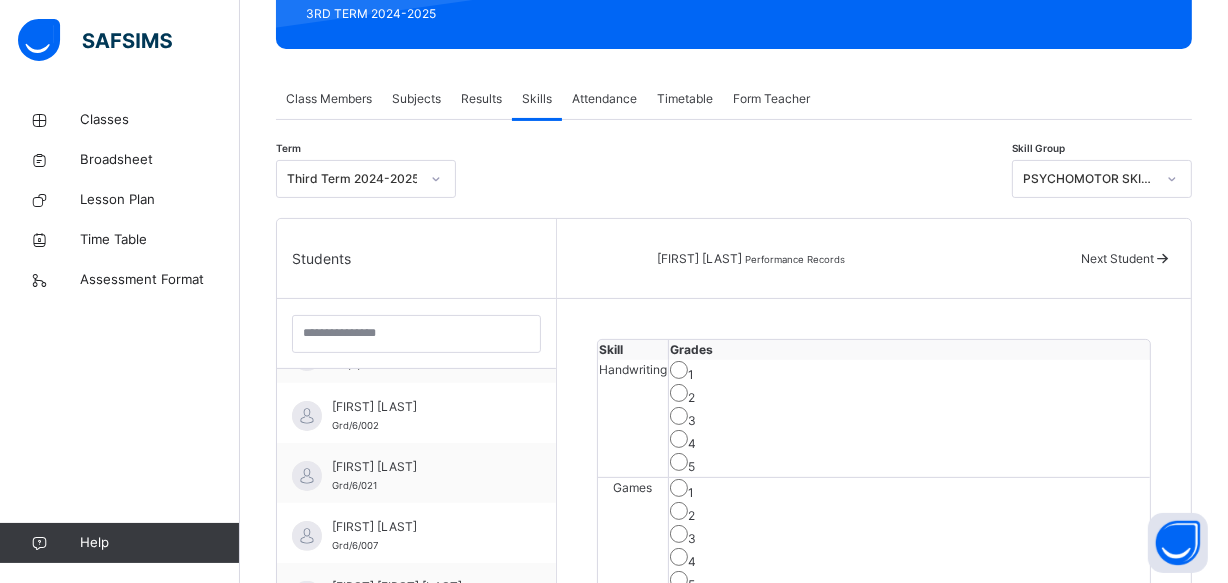 scroll, scrollTop: 260, scrollLeft: 0, axis: vertical 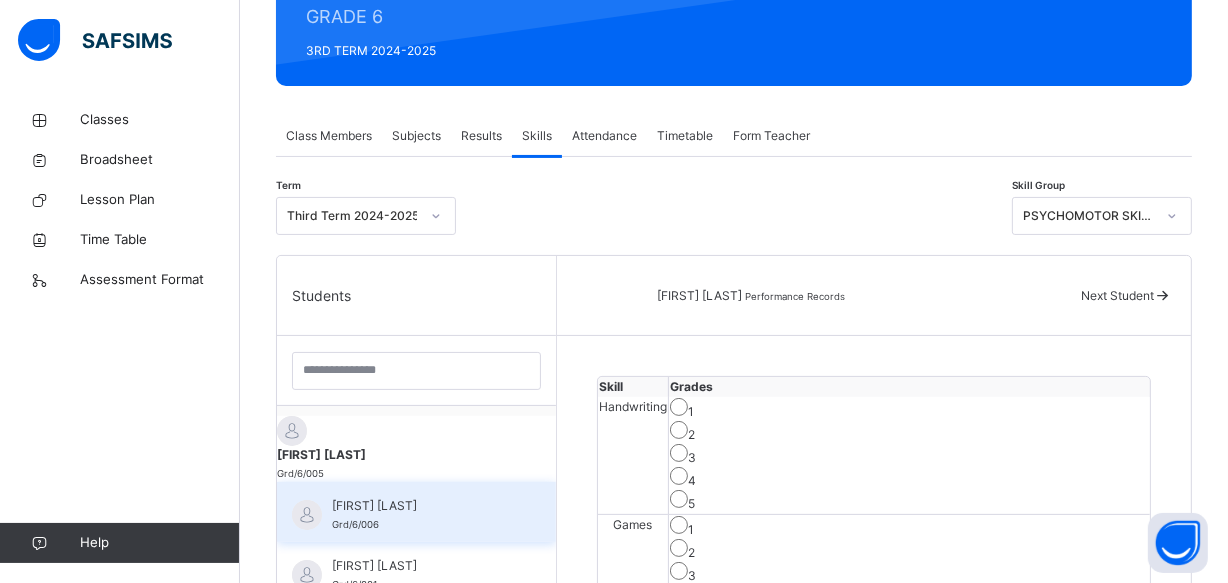 click on "[FIRST] [LAST] Grd/6/006" at bounding box center [421, 515] 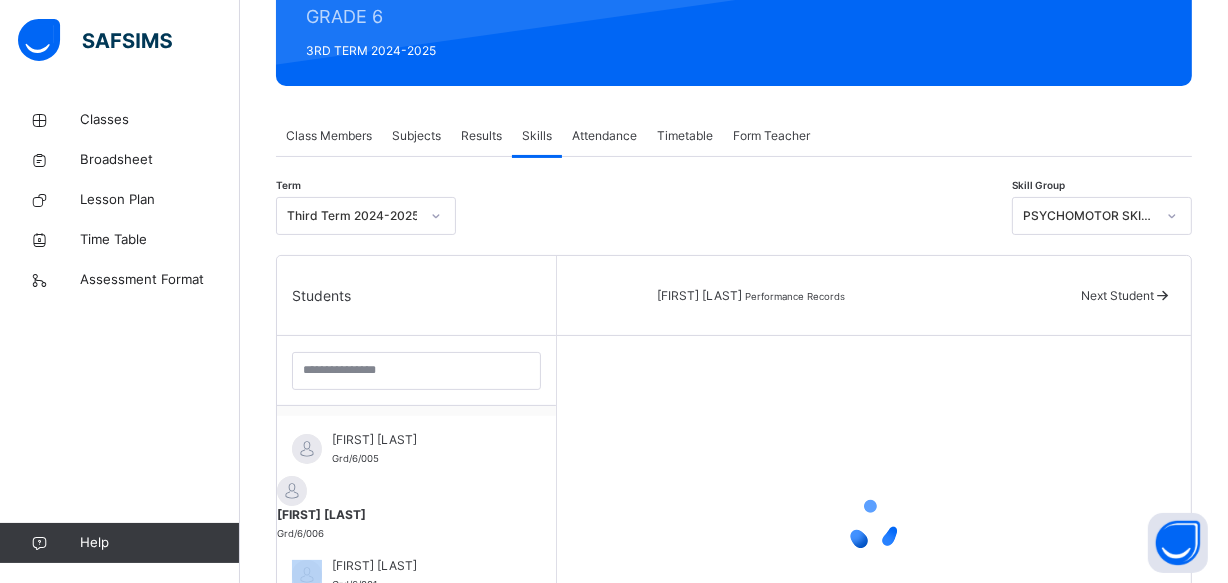 click on "[FIRST] [LAST] Grd/6/006" at bounding box center [416, 524] 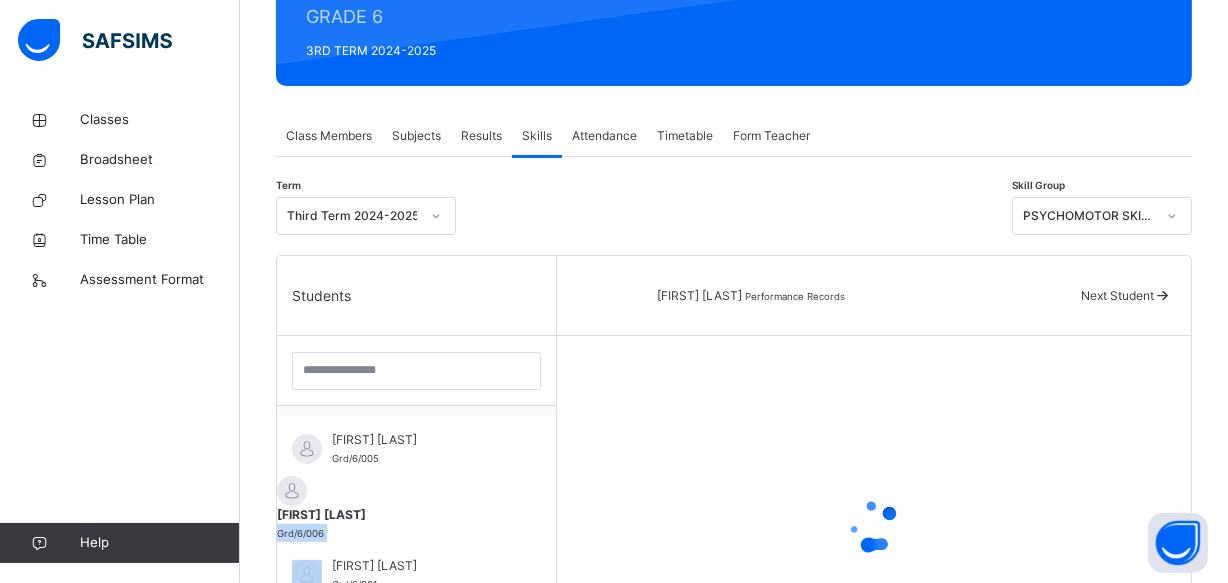 click on "[FIRST] [LAST] Grd/6/006" at bounding box center (416, 524) 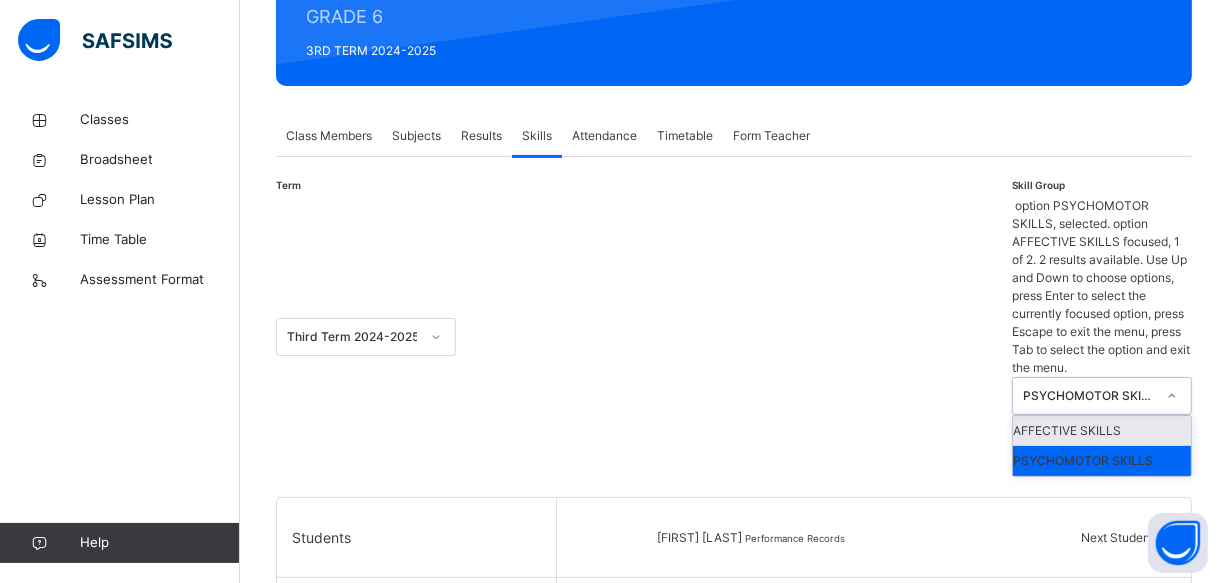 click on "PSYCHOMOTOR SKILLS" at bounding box center [1089, 396] 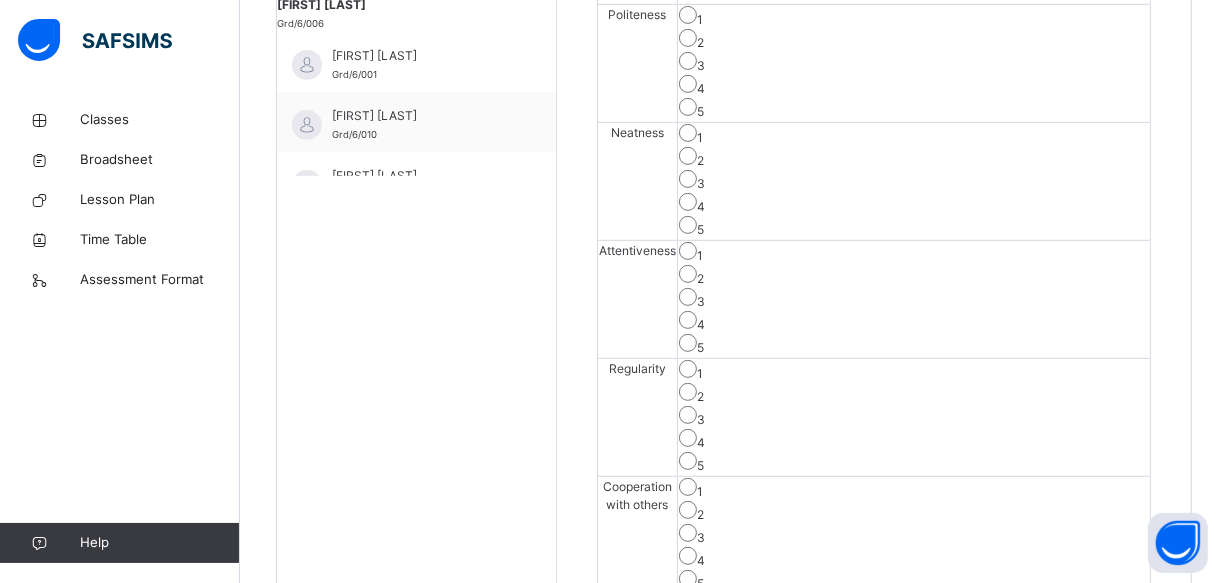 scroll, scrollTop: 733, scrollLeft: 0, axis: vertical 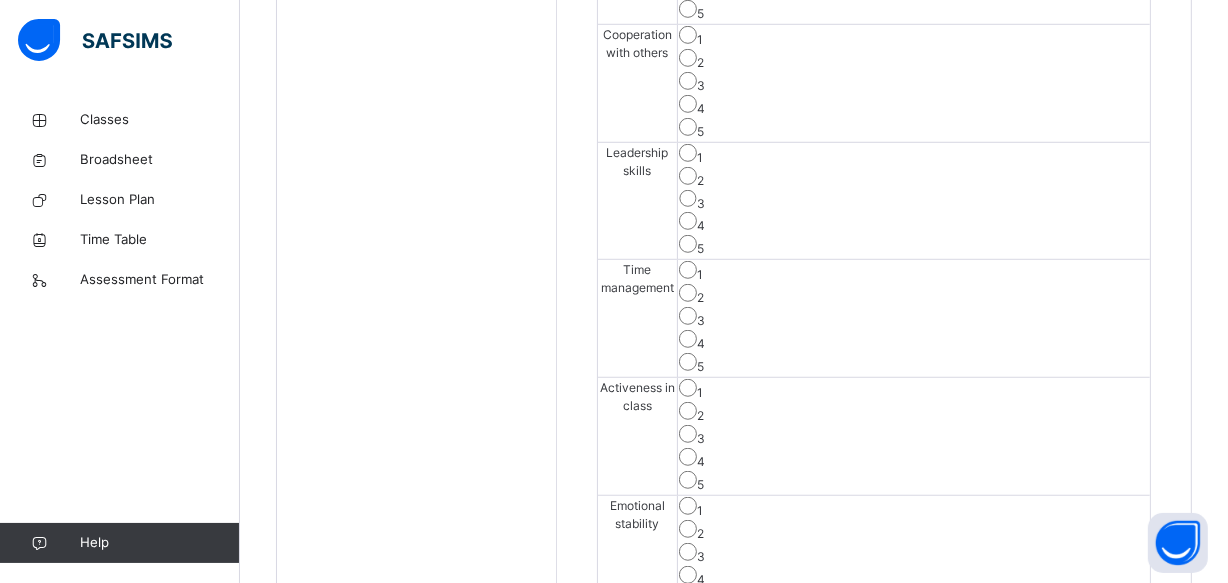 click on "Save Skill" at bounding box center [1077, 768] 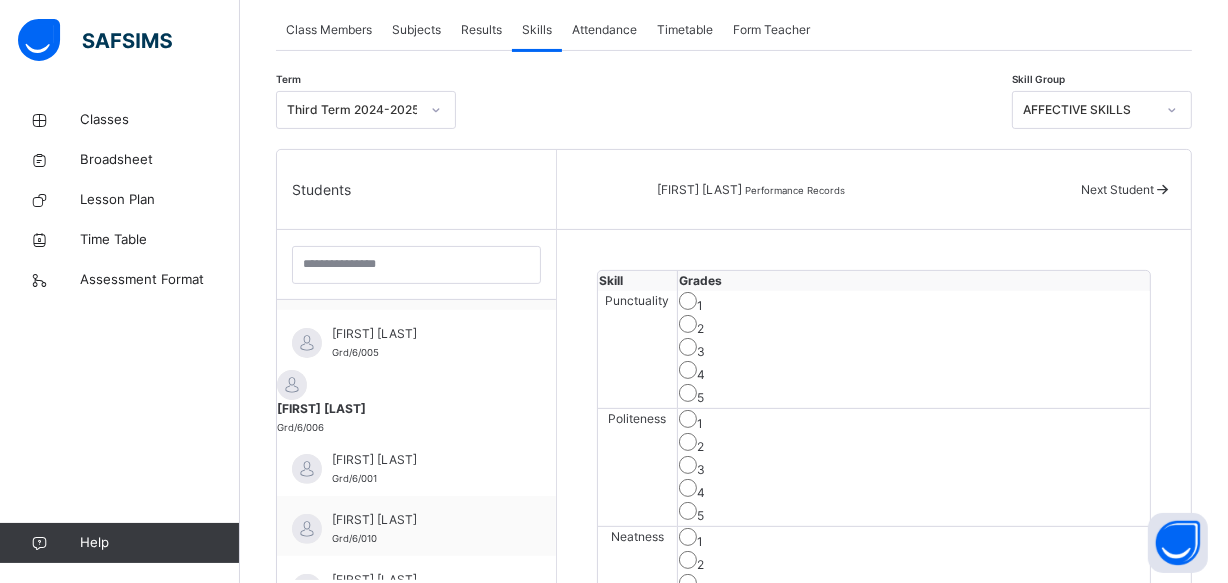 scroll, scrollTop: 350, scrollLeft: 0, axis: vertical 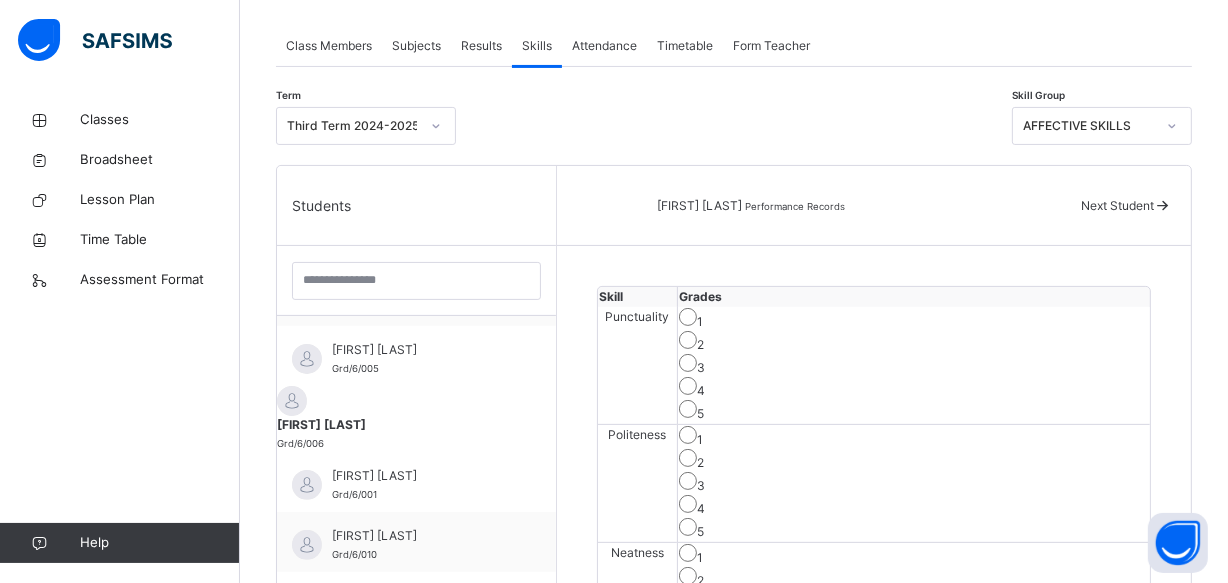 click on "AFFECTIVE SKILLS" at bounding box center [1089, 126] 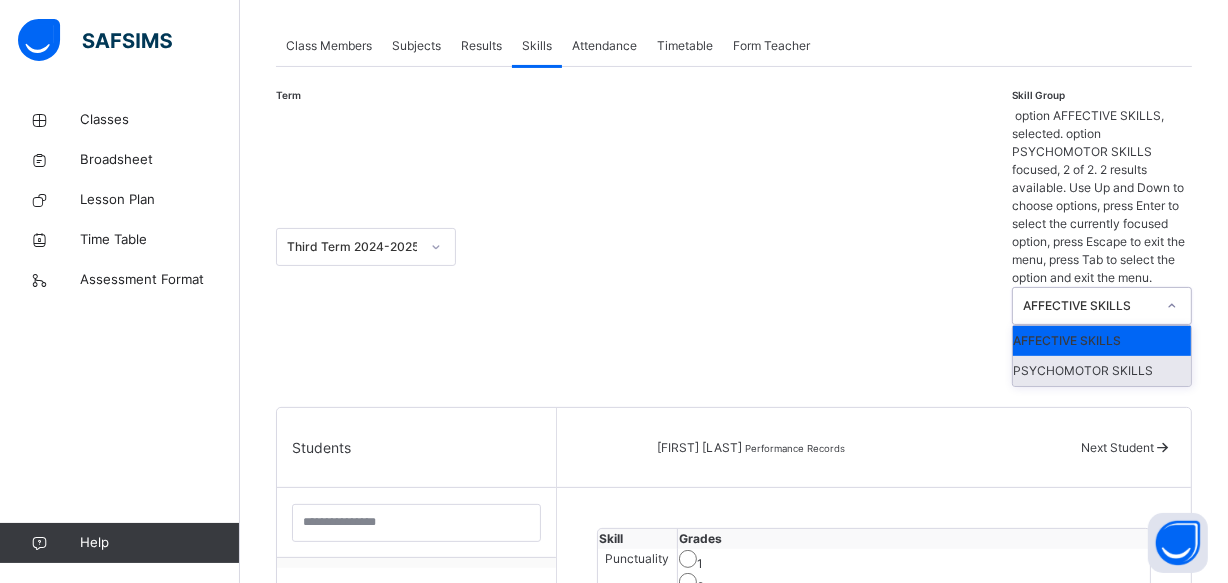 click on "PSYCHOMOTOR SKILLS" at bounding box center [1102, 371] 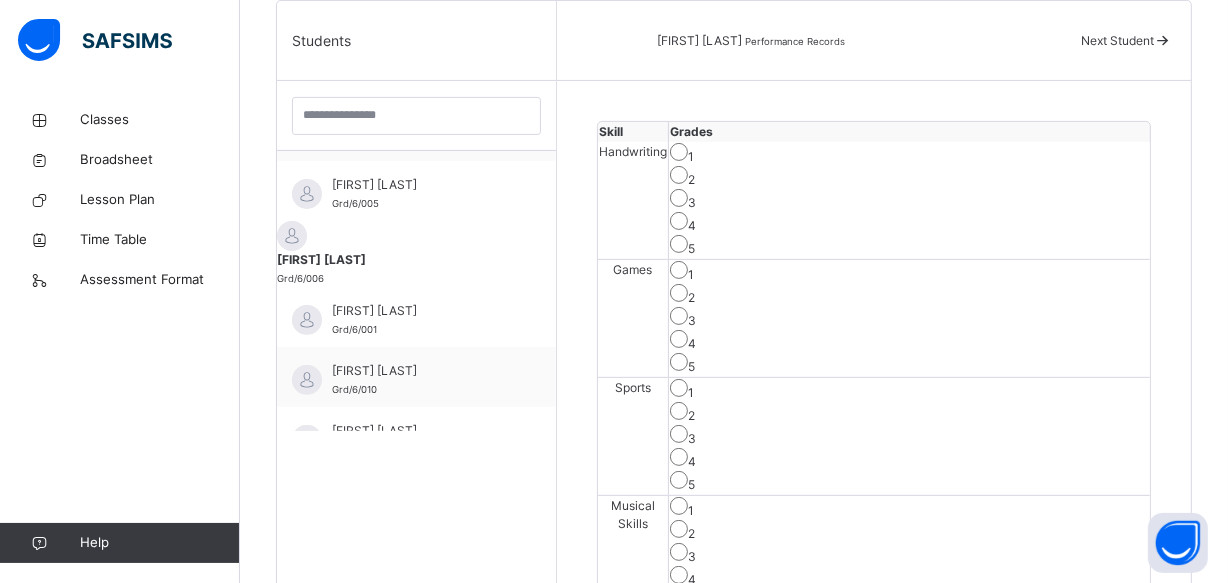 scroll, scrollTop: 531, scrollLeft: 0, axis: vertical 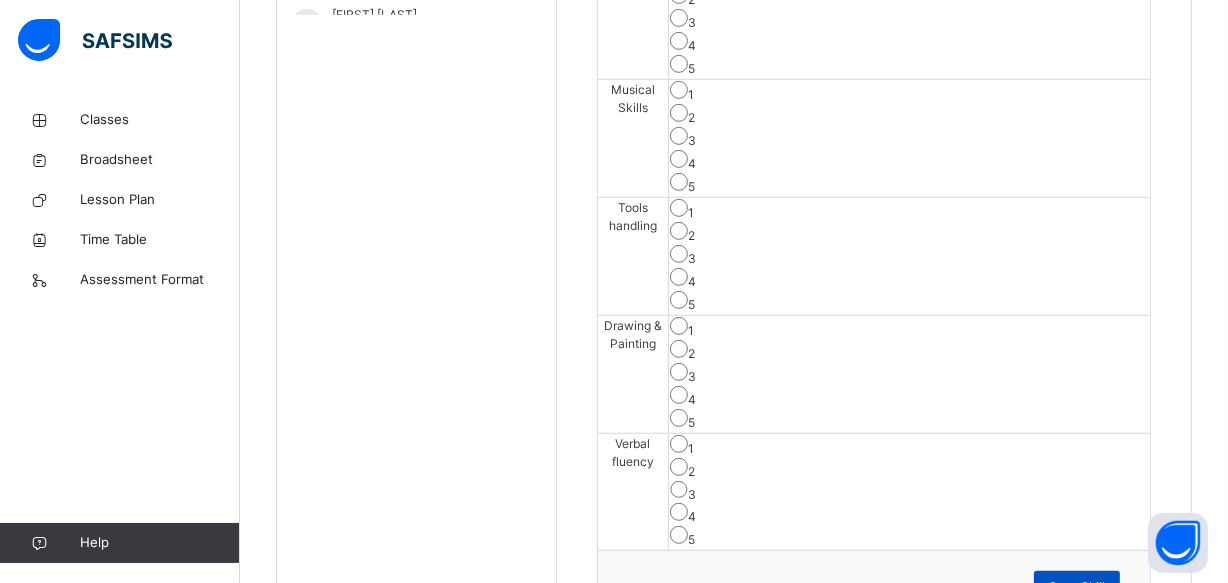 click on "Save Skill" at bounding box center (1077, 587) 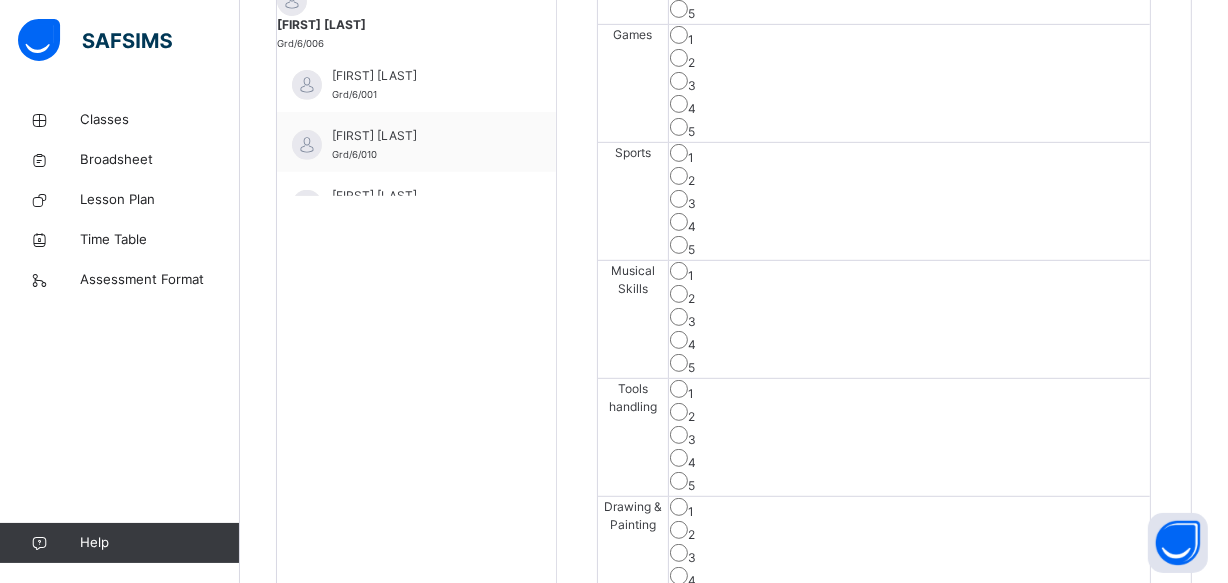 scroll, scrollTop: 713, scrollLeft: 0, axis: vertical 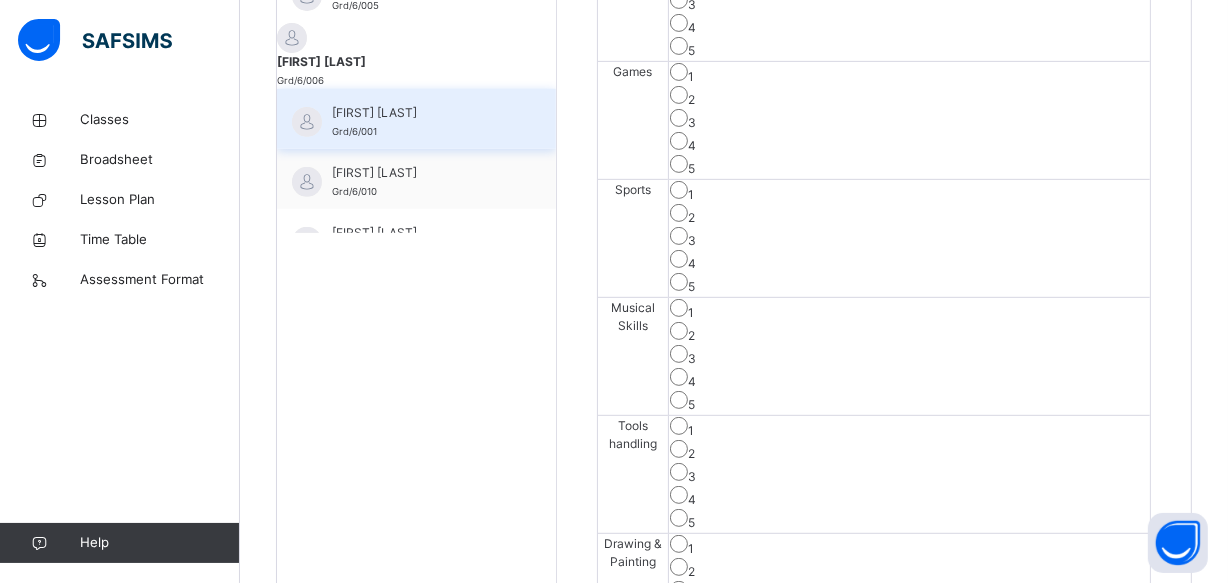 click on "[FIRST] [LAST]" at bounding box center [421, 113] 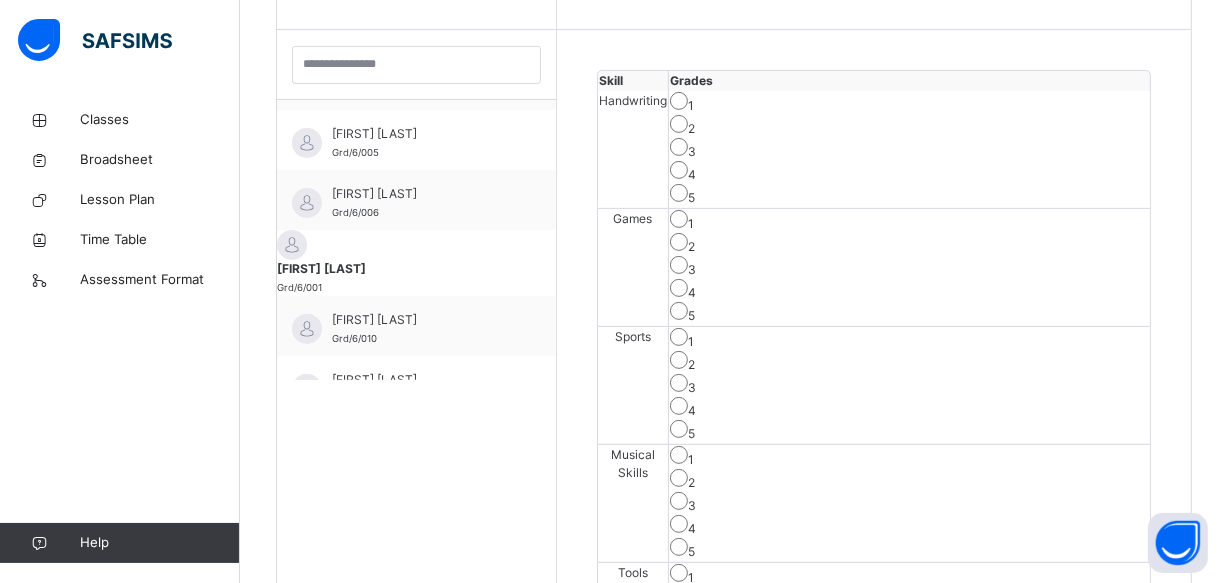 scroll, scrollTop: 713, scrollLeft: 0, axis: vertical 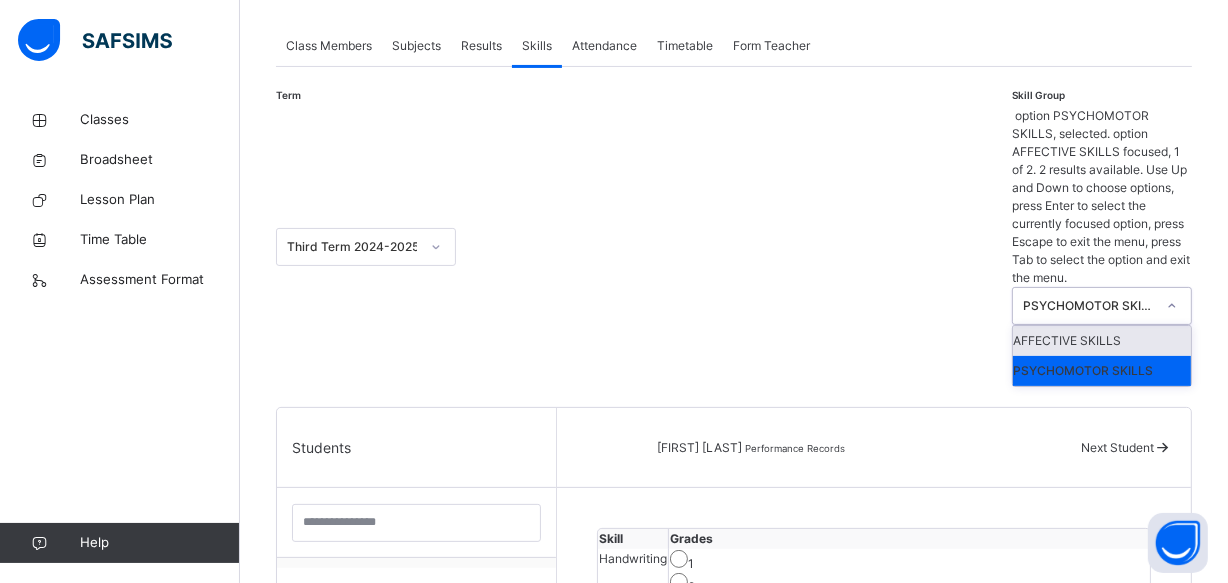 click on "PSYCHOMOTOR SKILLS" at bounding box center (1083, 306) 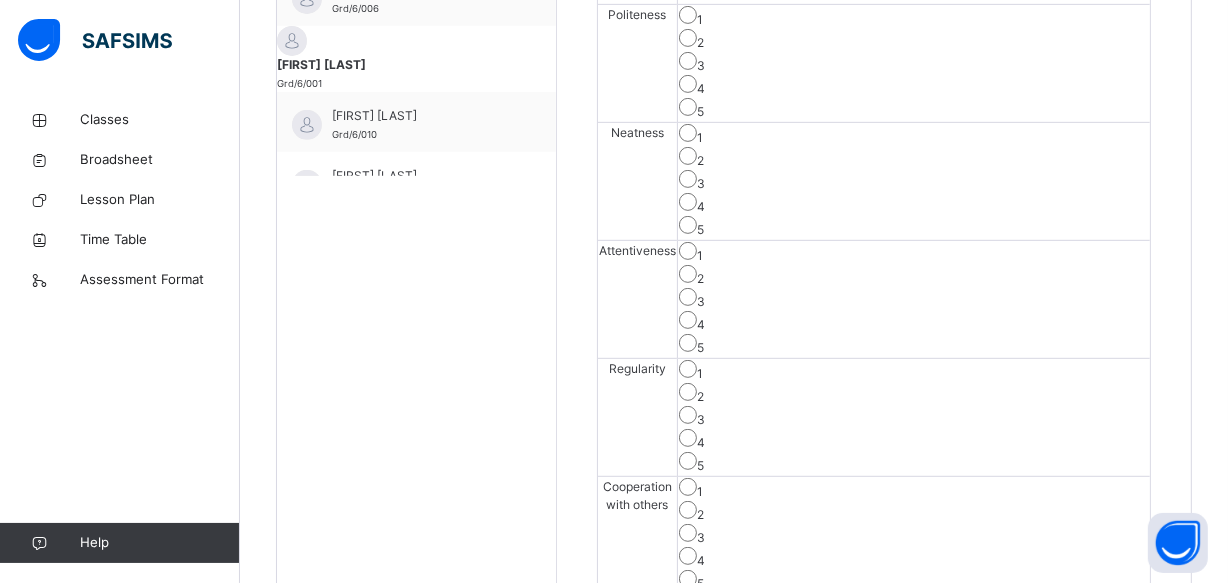 scroll, scrollTop: 786, scrollLeft: 0, axis: vertical 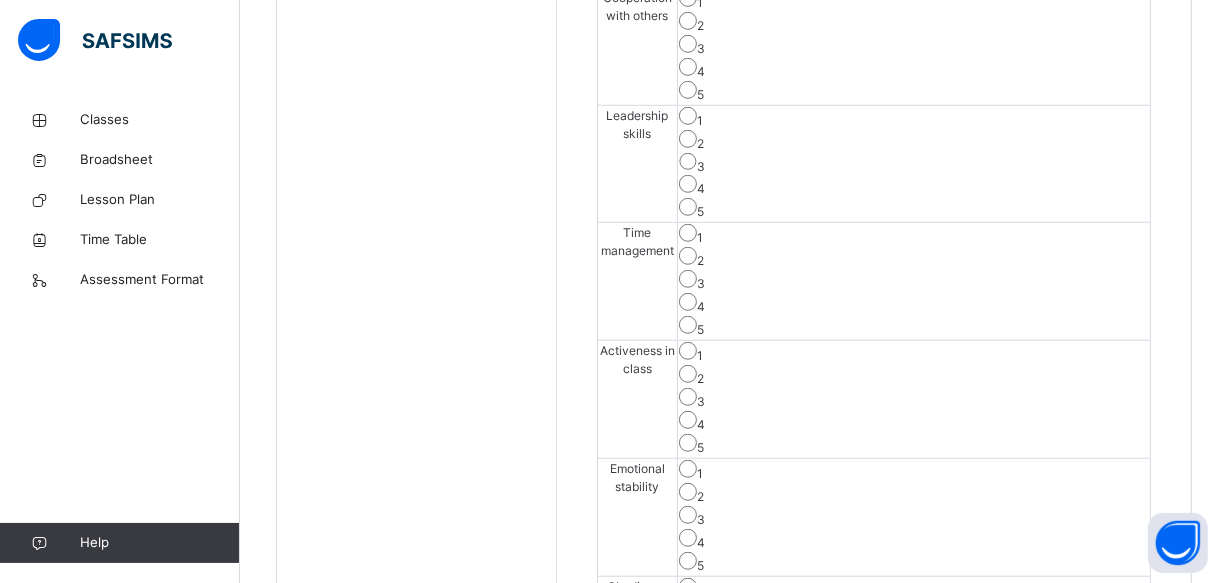 click on "Save Skill" at bounding box center [1077, 731] 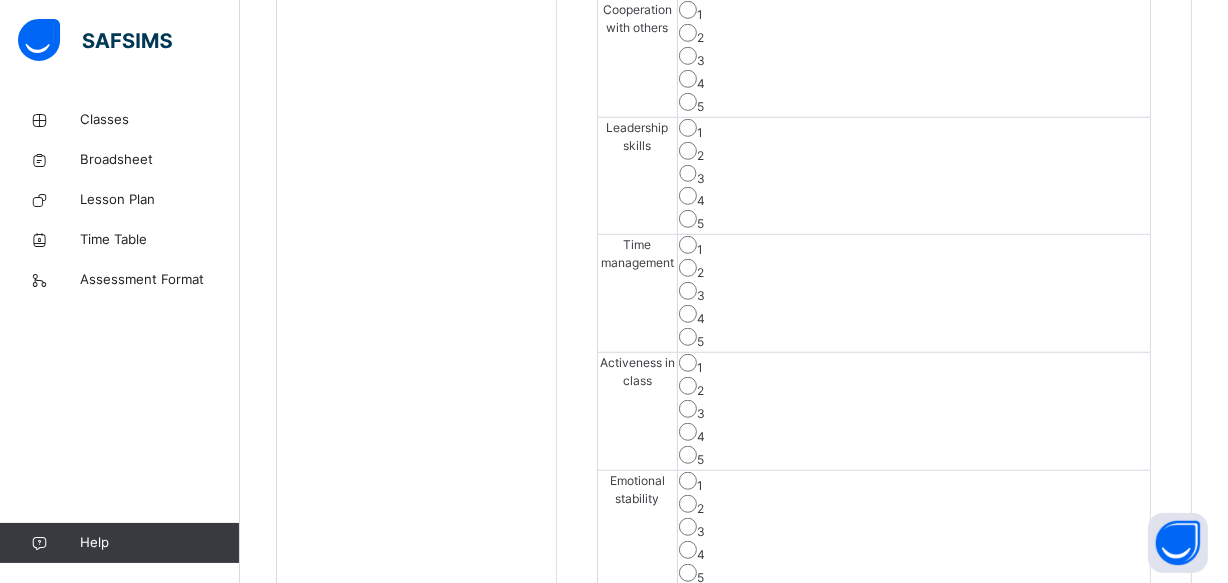 scroll, scrollTop: 1245, scrollLeft: 0, axis: vertical 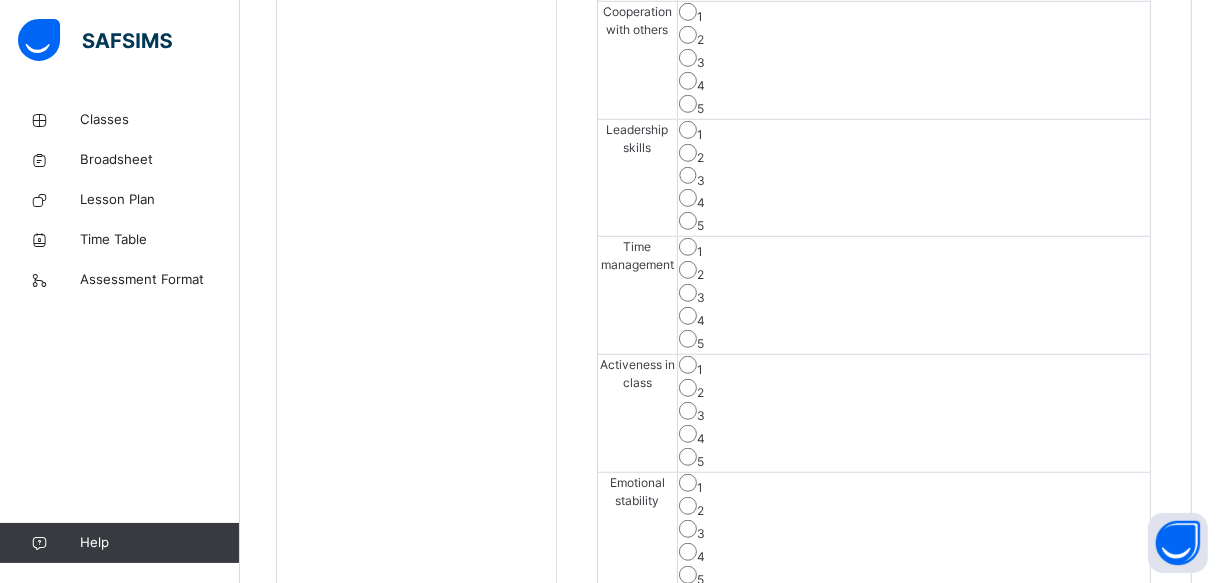 click on "Save Skill" at bounding box center [874, 744] 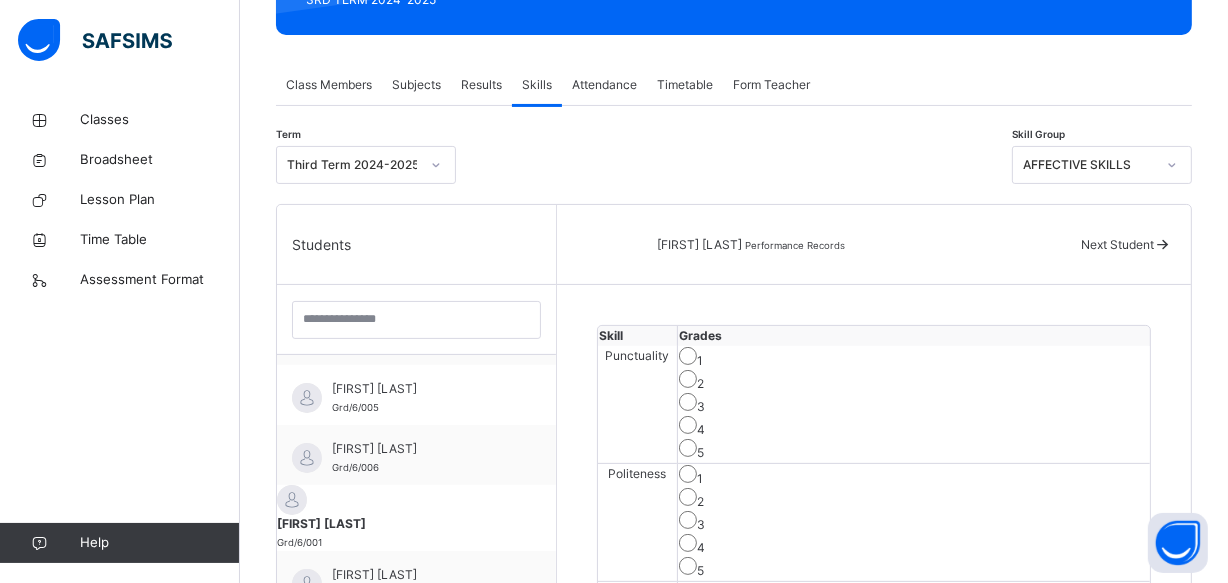 scroll, scrollTop: 300, scrollLeft: 0, axis: vertical 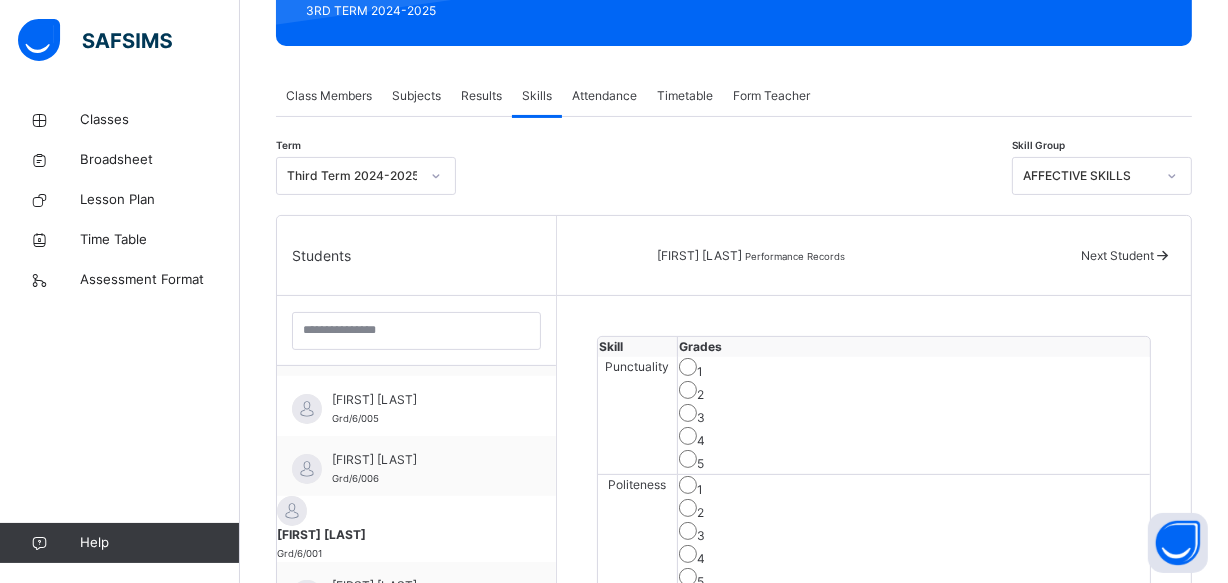 click on "AFFECTIVE SKILLS" at bounding box center [1089, 176] 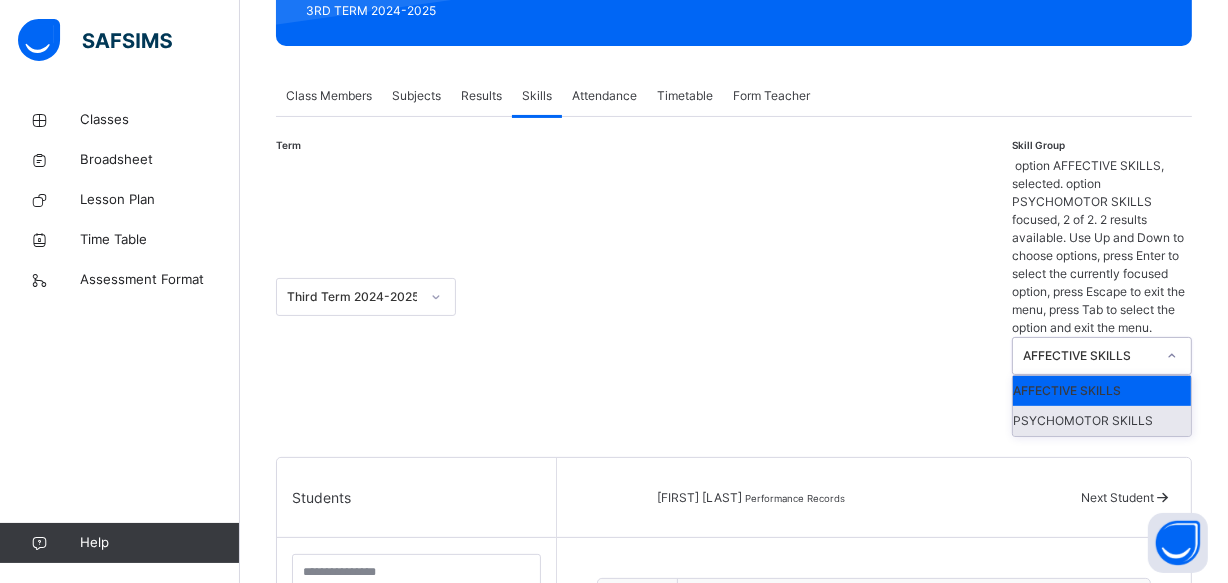 click on "PSYCHOMOTOR SKILLS" at bounding box center (1102, 421) 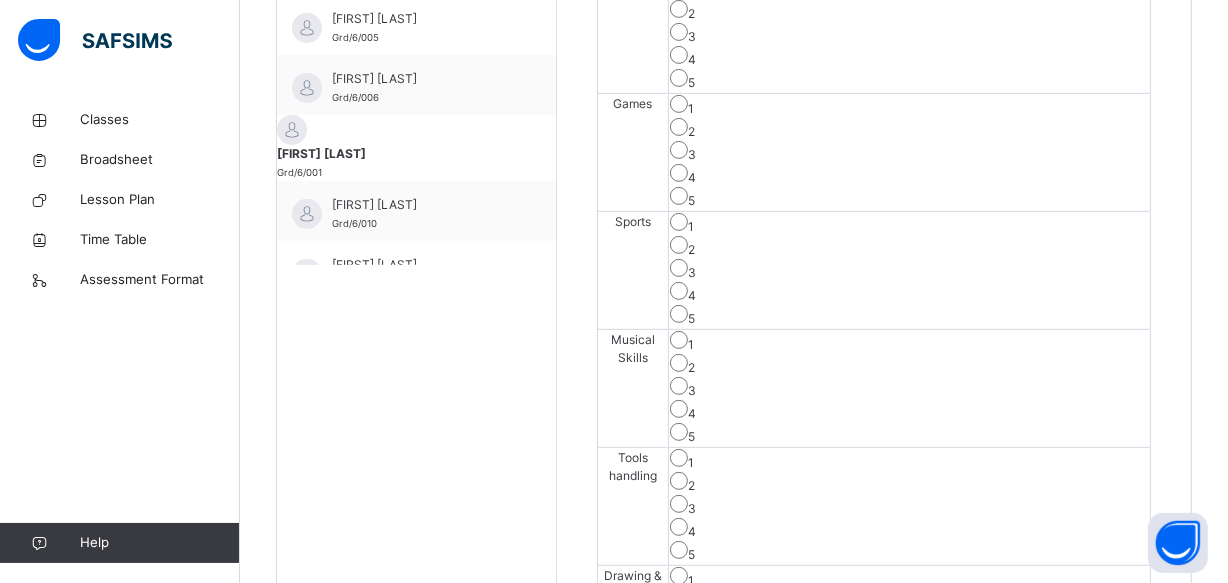 scroll, scrollTop: 700, scrollLeft: 0, axis: vertical 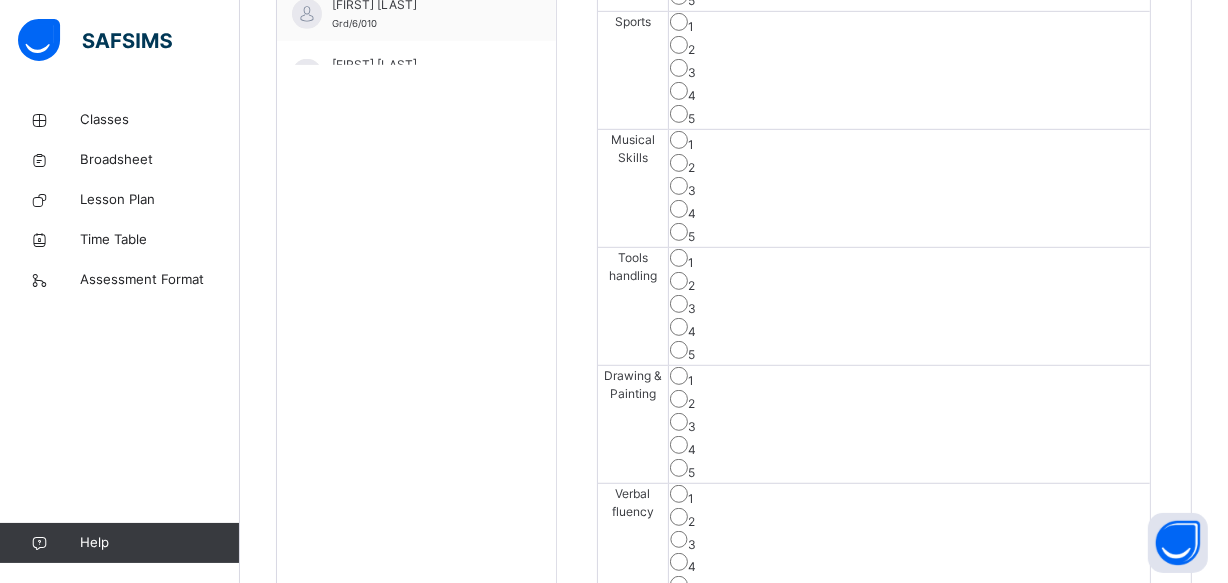 click on "Save Skill" at bounding box center [1077, 637] 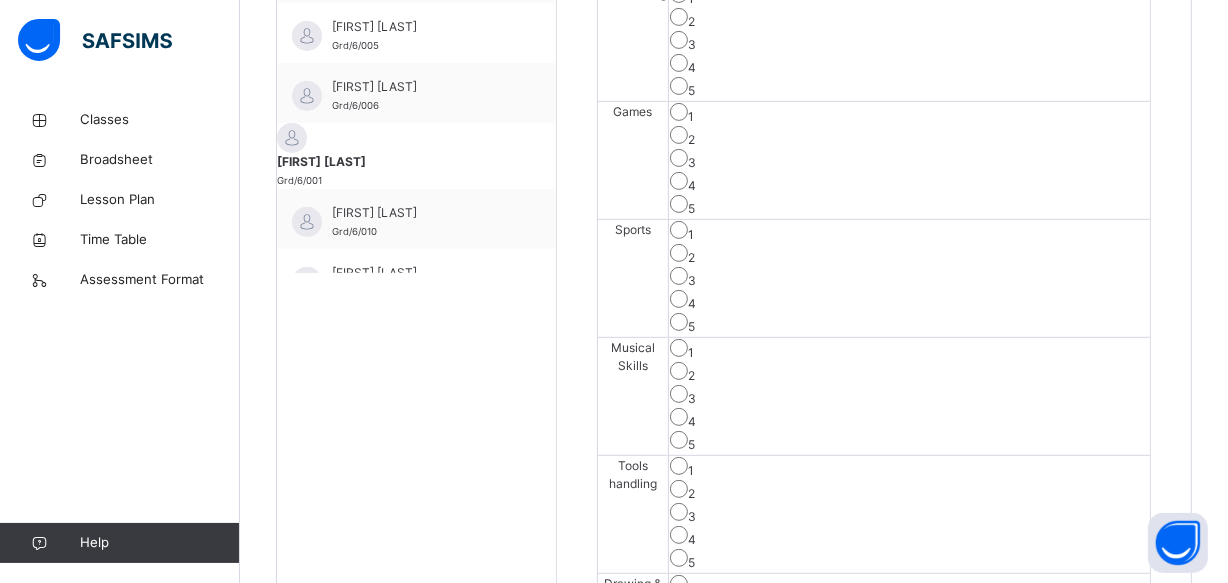 scroll, scrollTop: 663, scrollLeft: 0, axis: vertical 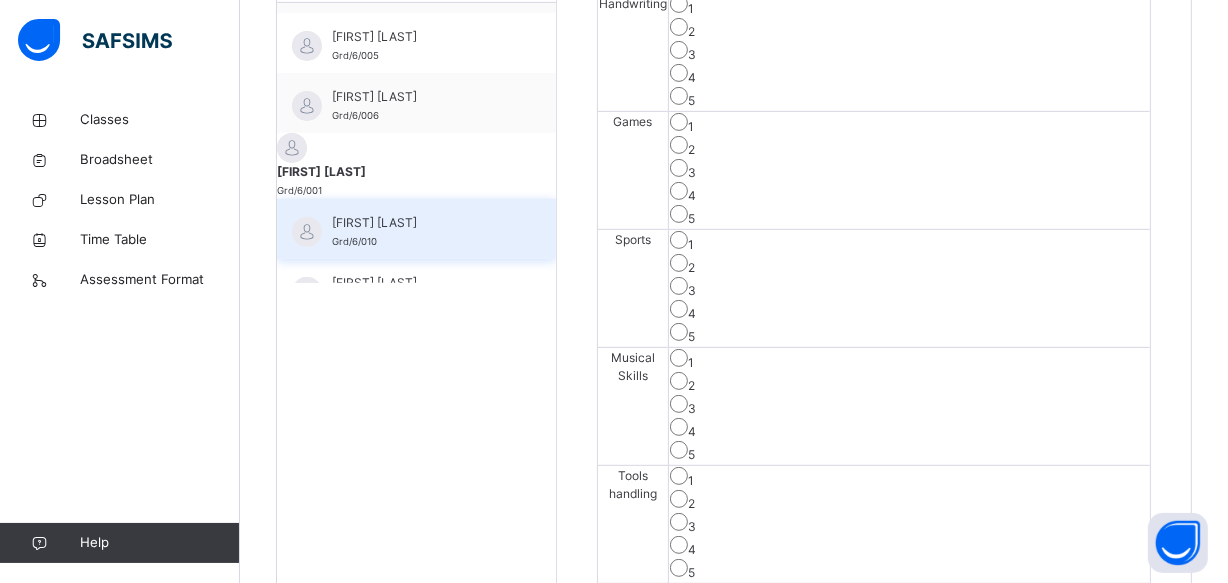 click on "[FIRST] [LAST] Grd/6/010" at bounding box center [421, 232] 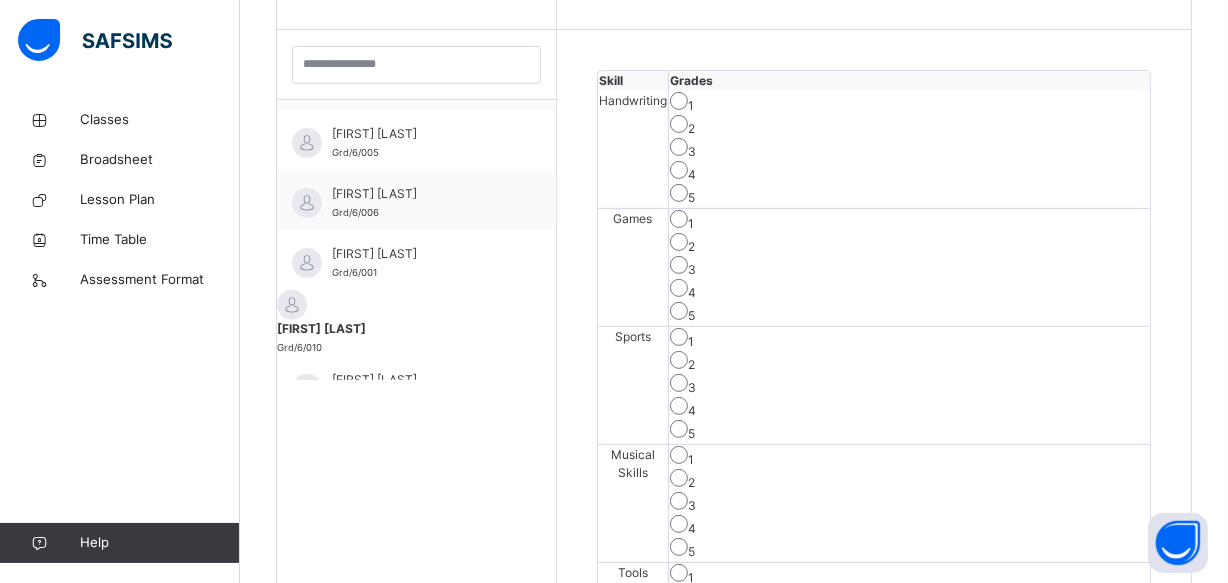 scroll, scrollTop: 663, scrollLeft: 0, axis: vertical 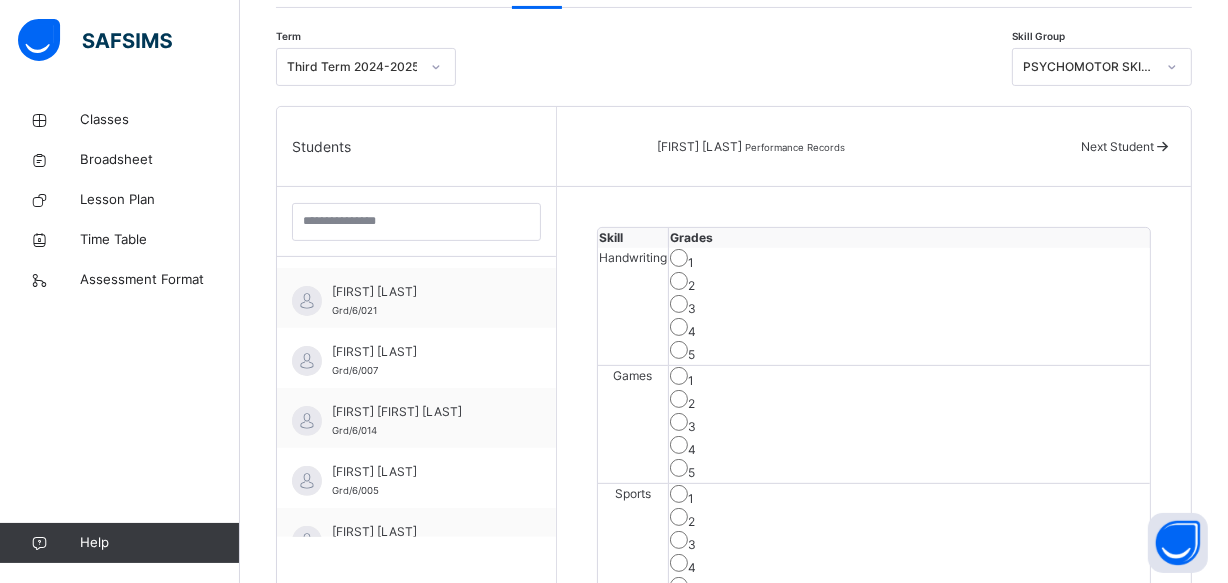 click on "PSYCHOMOTOR SKILLS" at bounding box center (1089, 67) 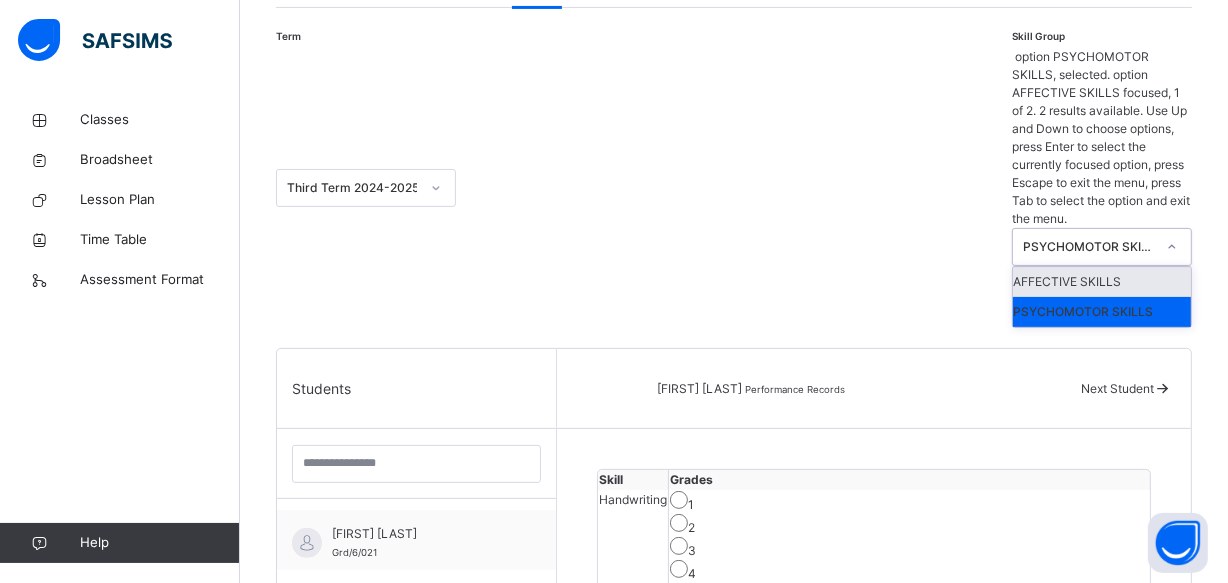 click on "AFFECTIVE SKILLS" at bounding box center [1102, 282] 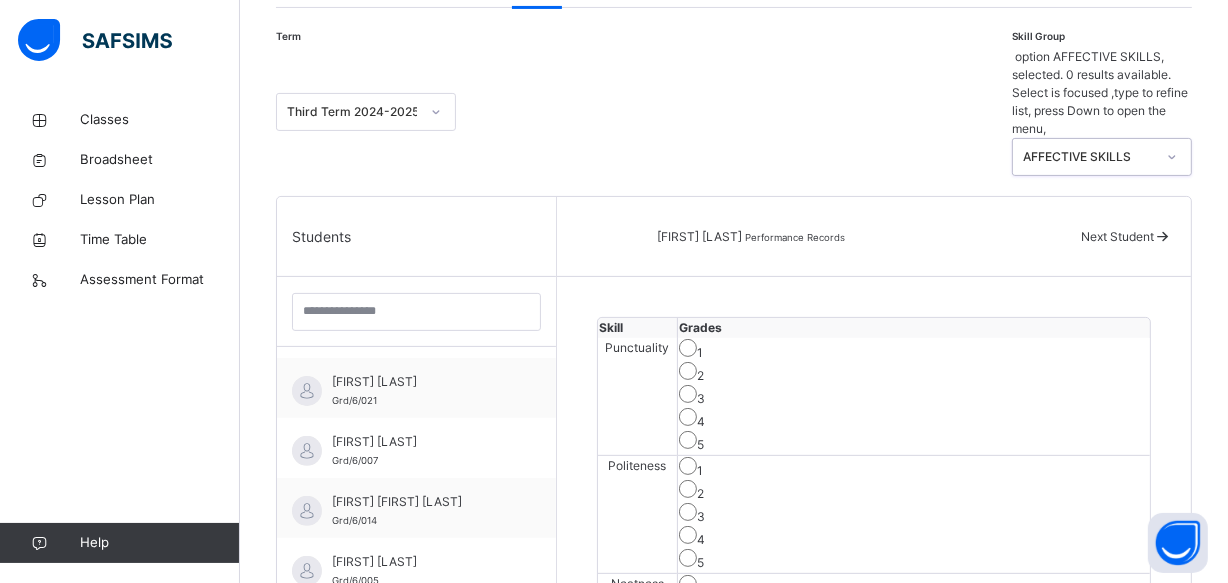 click on "2" at bounding box center [914, 373] 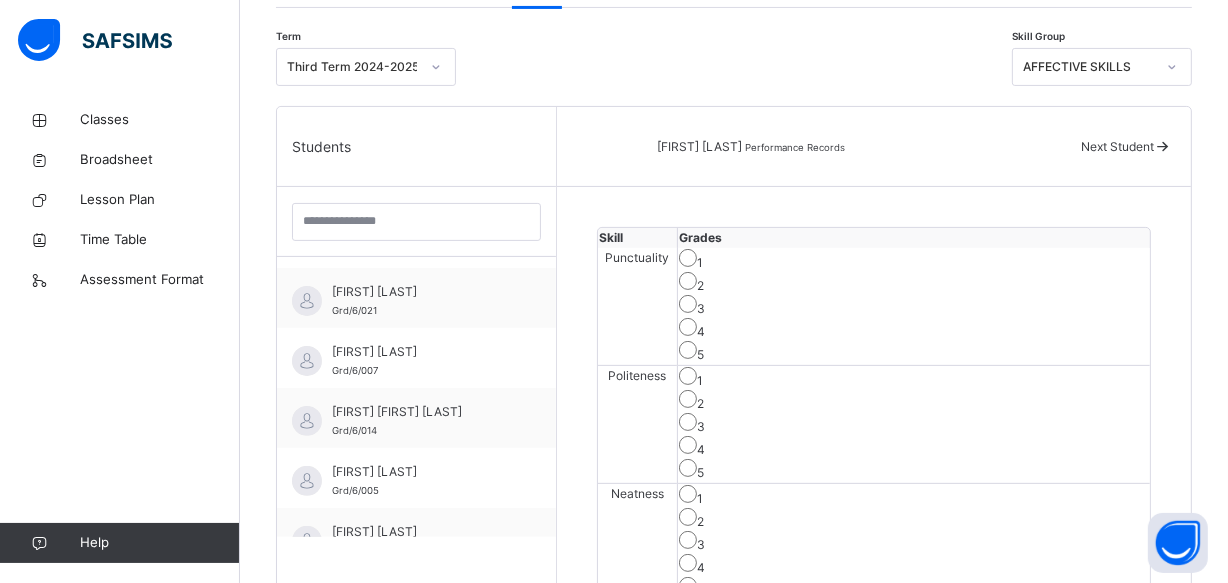 click on "Back  / GRADE 6 . GRADE 6  GRADE 6 3RD TERM 2024-2025 Class Members Subjects Results Skills Attendance Timetable Form Teacher Skills More Options   22  Students in class Download Pdf Report Excel Report View subject profile Star Learners Nursery & Primary School Date: 4th Aug 2025, 11:38:00 am Class Members Class:  GRADE 6 . Total no. of Students:  22 Term:  3RD TERM Session:  2024-2025 S/NO Admission No. Last Name First Name Other Name 1 Grd/6/013 [LAST] [FIRST] 2 Grd/6/011 [LAST] [FIRST]  3 Grd/6/016 [LAST] [FIRST] 4 Grd/6/009 [LAST] [FIRST] 5 Grd/6/002 [LAST] [FIRST] [FIRST] 6 Grd/6/021 [LAST] [FIRST] 7 Grd/6/007 [LAST] [FIRST] 8 Grd/6/014 [LAST] [FIRST] [FIRST] 9 Grd/6/005 [LAST] [FIRST] [FIRST] 10 Grd/6/006 [LAST] [FIRST] [FIRST] 11 Grd/6/001 [LAST] [FIRST] [FIRST] 12 Grd/6/010 [LAST] [FIRST] 13 Grd/6/022 [LAST] [FIRST] 14 Grd/6/004 [LAST] [FIRST] 15 Grd\6\018 [LAST] [FIRST] 16 Grd/6/003 [LAST] [FIRST] 17 Grd/6/019 [LAST] [FIRST] [FIRST] 18 Grd/6/020 [LAST] [FIRST] [FIRST] 19 Grd/6/015 [LAST] [FIRST] 20" at bounding box center [734, 700] 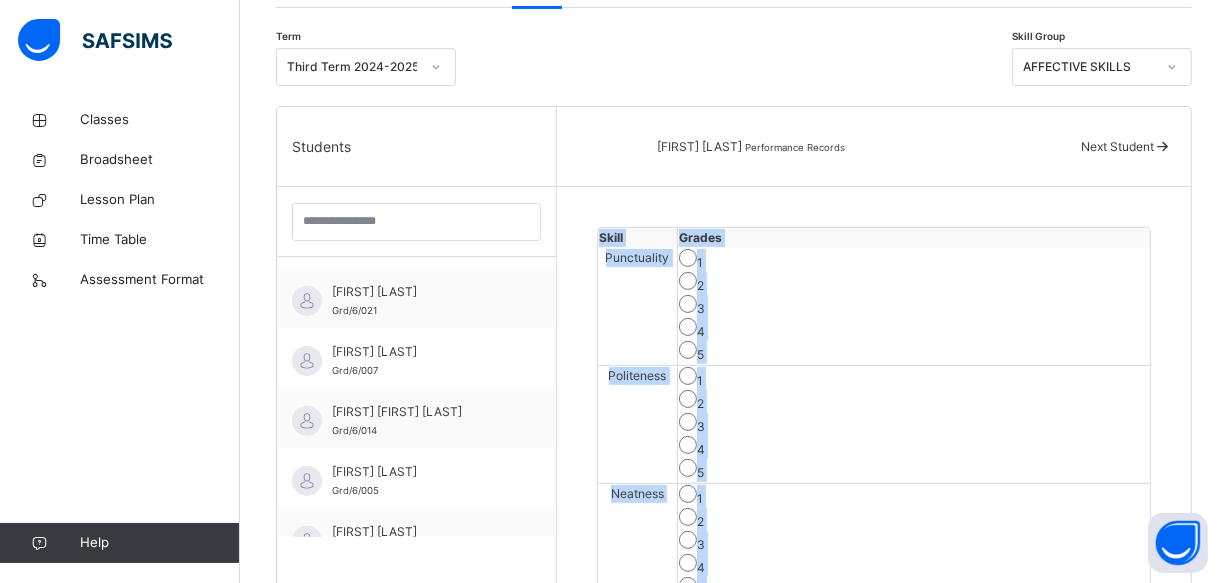 click on "Back  / GRADE 6 . GRADE 6  GRADE 6 3RD TERM 2024-2025 Class Members Subjects Results Skills Attendance Timetable Form Teacher Skills More Options   22  Students in class Download Pdf Report Excel Report View subject profile Star Learners Nursery & Primary School Date: 4th Aug 2025, 11:38:00 am Class Members Class:  GRADE 6 . Total no. of Students:  22 Term:  3RD TERM Session:  2024-2025 S/NO Admission No. Last Name First Name Other Name 1 Grd/6/013 [LAST] [FIRST] 2 Grd/6/011 [LAST] [FIRST]  3 Grd/6/016 [LAST] [FIRST] 4 Grd/6/009 [LAST] [FIRST] 5 Grd/6/002 [LAST] [FIRST] [FIRST] 6 Grd/6/021 [LAST] [FIRST] 7 Grd/6/007 [LAST] [FIRST] 8 Grd/6/014 [LAST] [FIRST] [FIRST] 9 Grd/6/005 [LAST] [FIRST] [FIRST] 10 Grd/6/006 [LAST] [FIRST] [FIRST] 11 Grd/6/001 [LAST] [FIRST] [FIRST] 12 Grd/6/010 [LAST] [FIRST] 13 Grd/6/022 [LAST] [FIRST] 14 Grd/6/004 [LAST] [FIRST] 15 Grd\6\018 [LAST] [FIRST] 16 Grd/6/003 [LAST] [FIRST] 17 Grd/6/019 [LAST] [FIRST] [FIRST] 18 Grd/6/020 [LAST] [FIRST] [FIRST] 19 Grd/6/015 [LAST] [FIRST] 20" at bounding box center (734, 700) 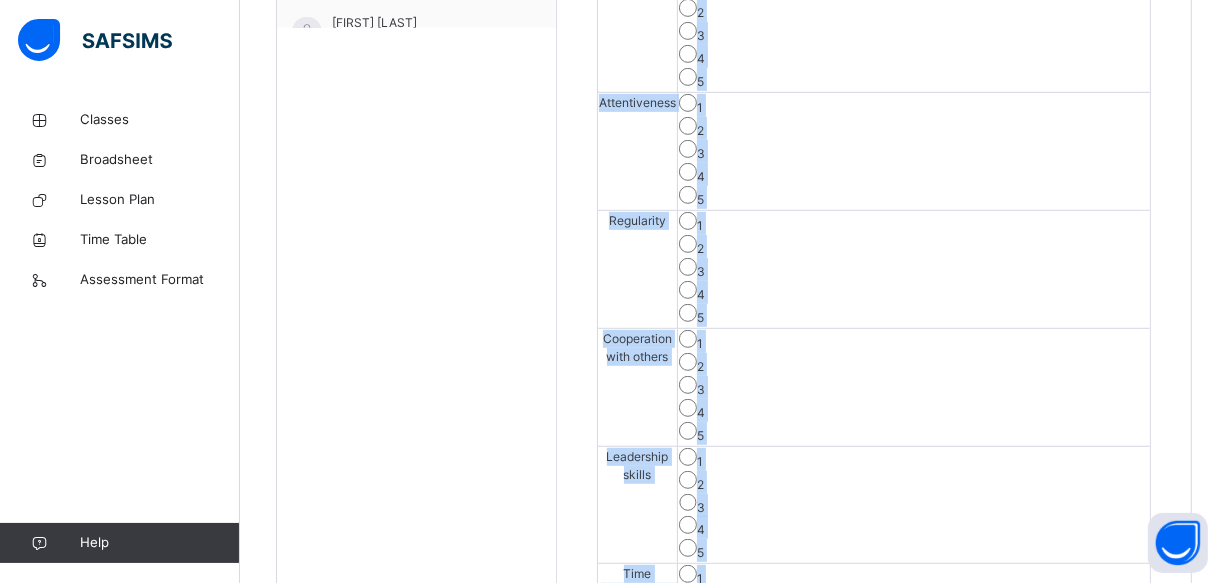 scroll, scrollTop: 1331, scrollLeft: 0, axis: vertical 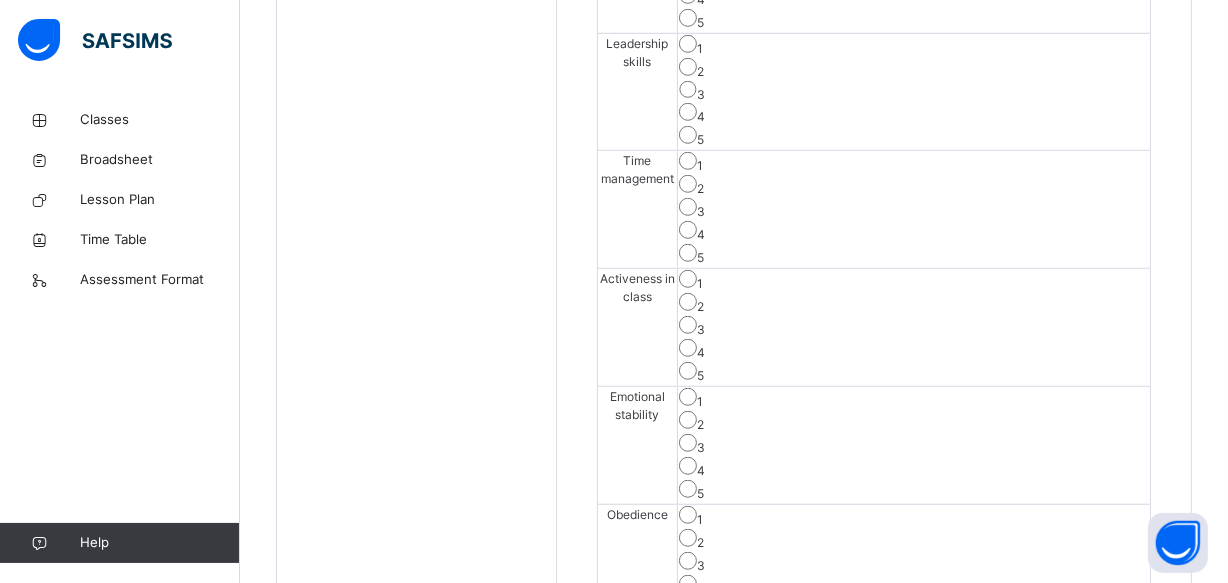 click on "Save Skill" at bounding box center [1077, 659] 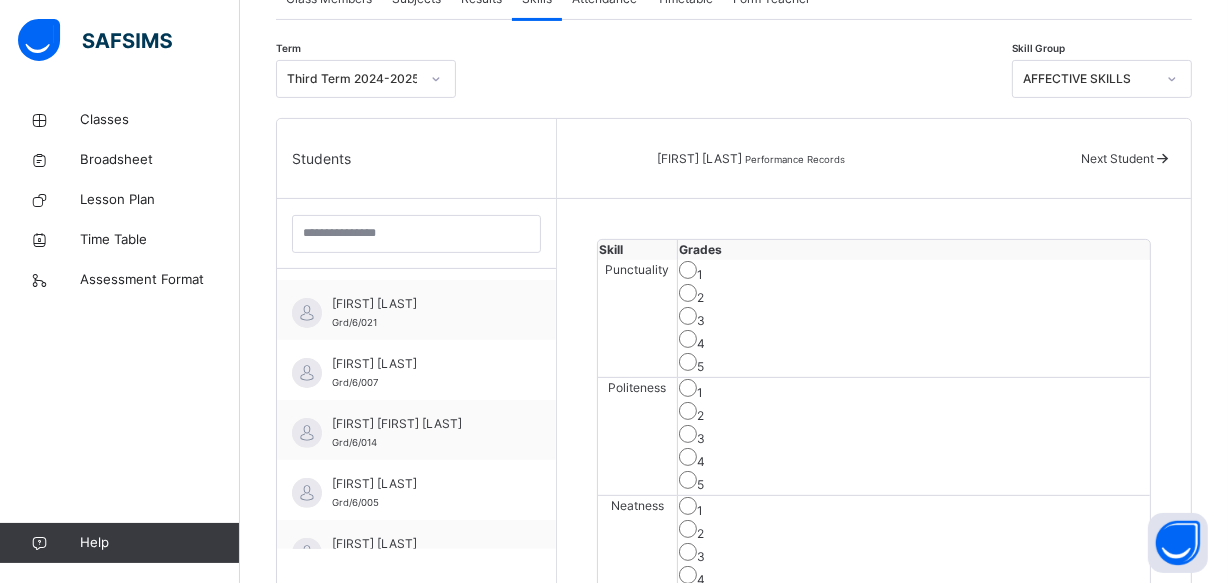 scroll, scrollTop: 386, scrollLeft: 0, axis: vertical 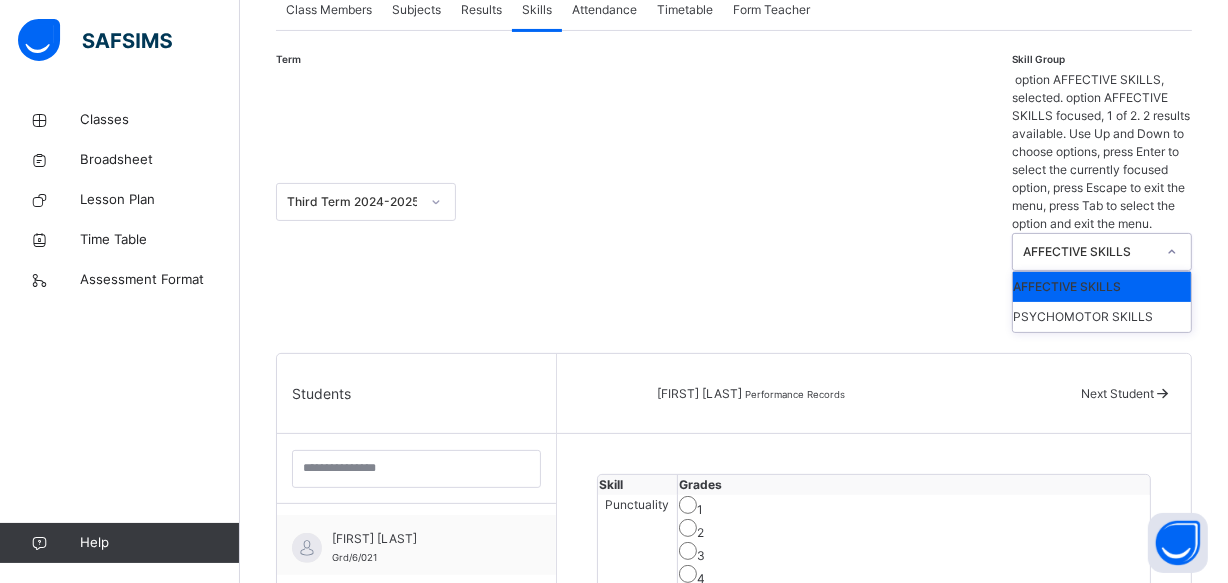 click on "AFFECTIVE SKILLS" at bounding box center [1089, 252] 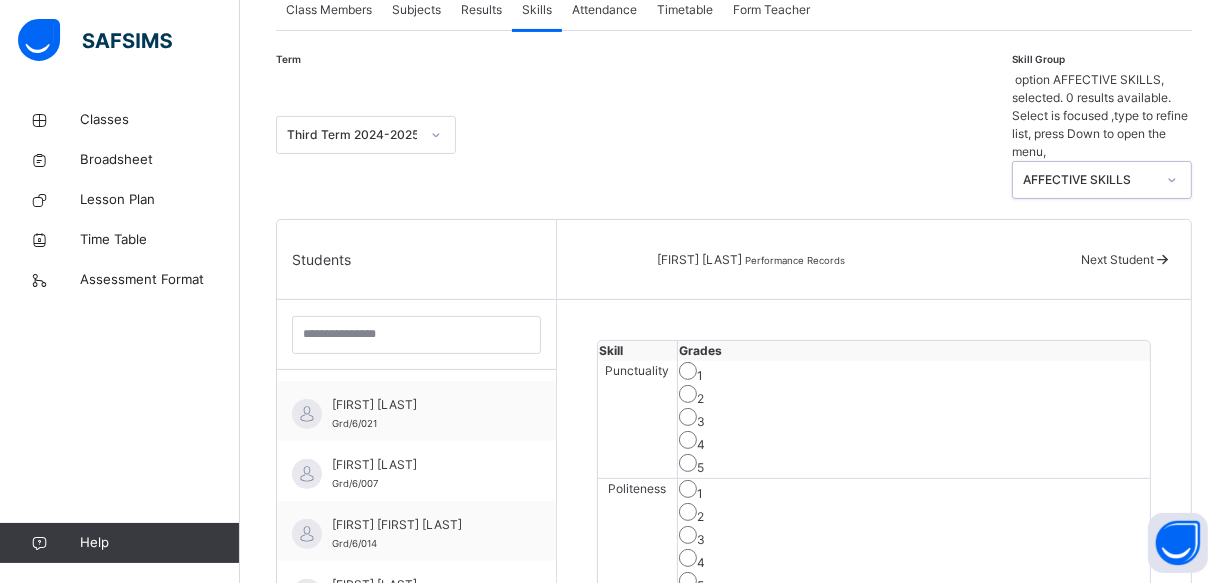 click on "AFFECTIVE SKILLS" at bounding box center (1089, 180) 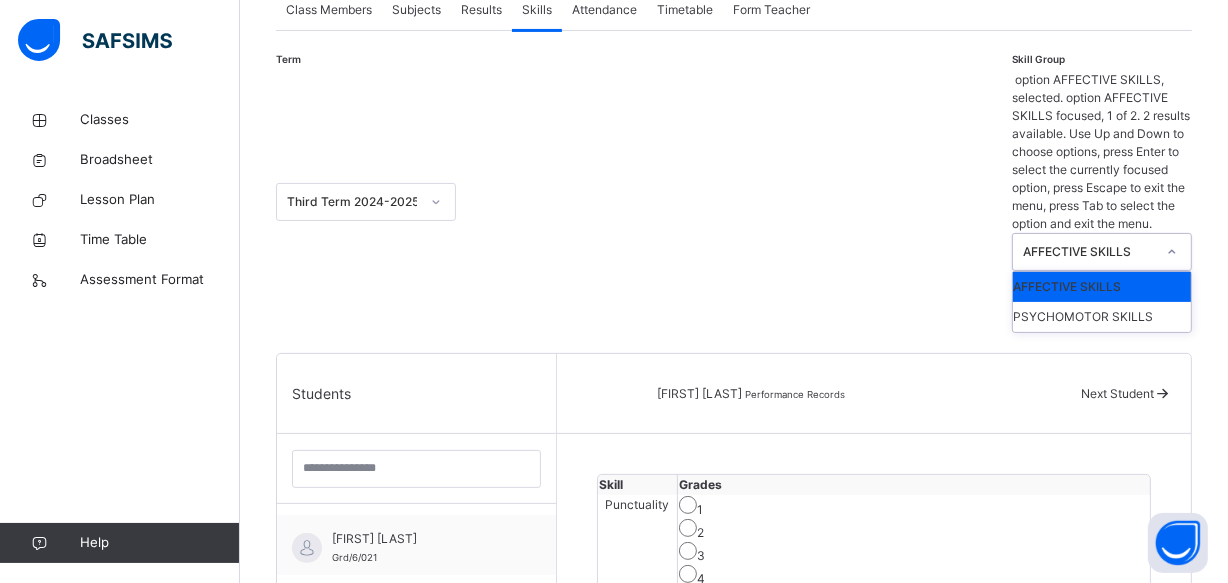 click on "AFFECTIVE SKILLS" at bounding box center (1089, 252) 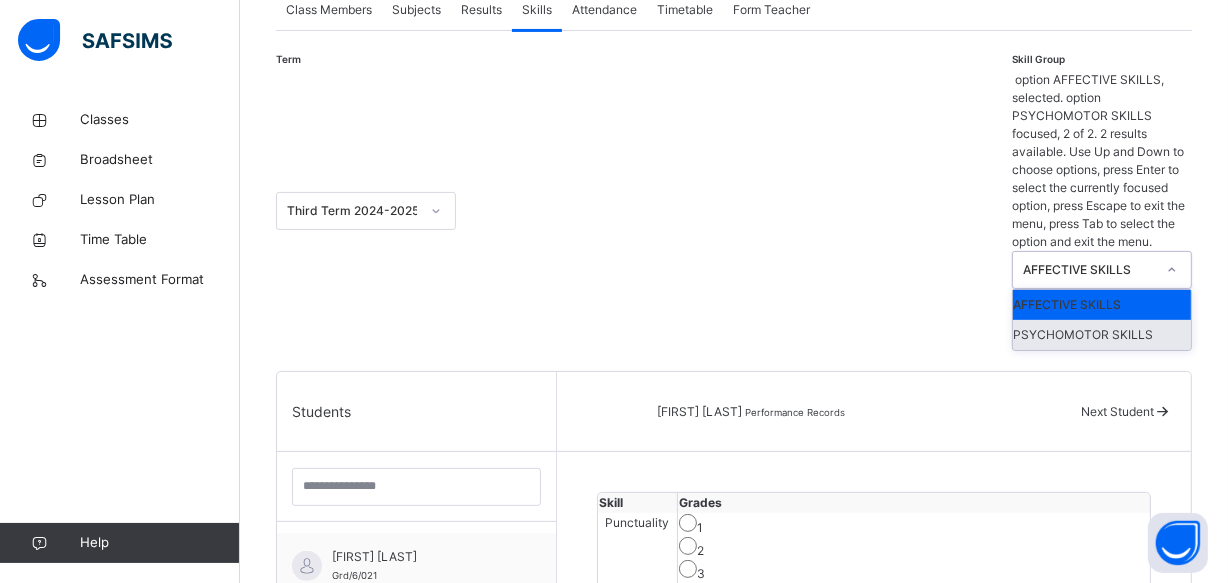 click on "PSYCHOMOTOR SKILLS" at bounding box center (1102, 335) 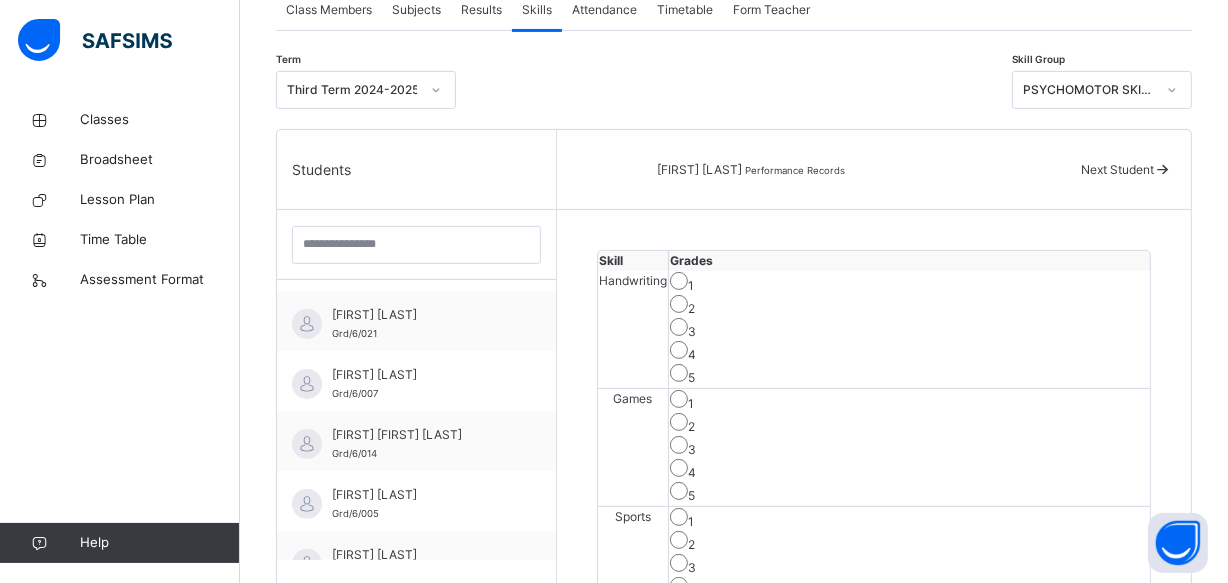 click on "3" at bounding box center (909, 447) 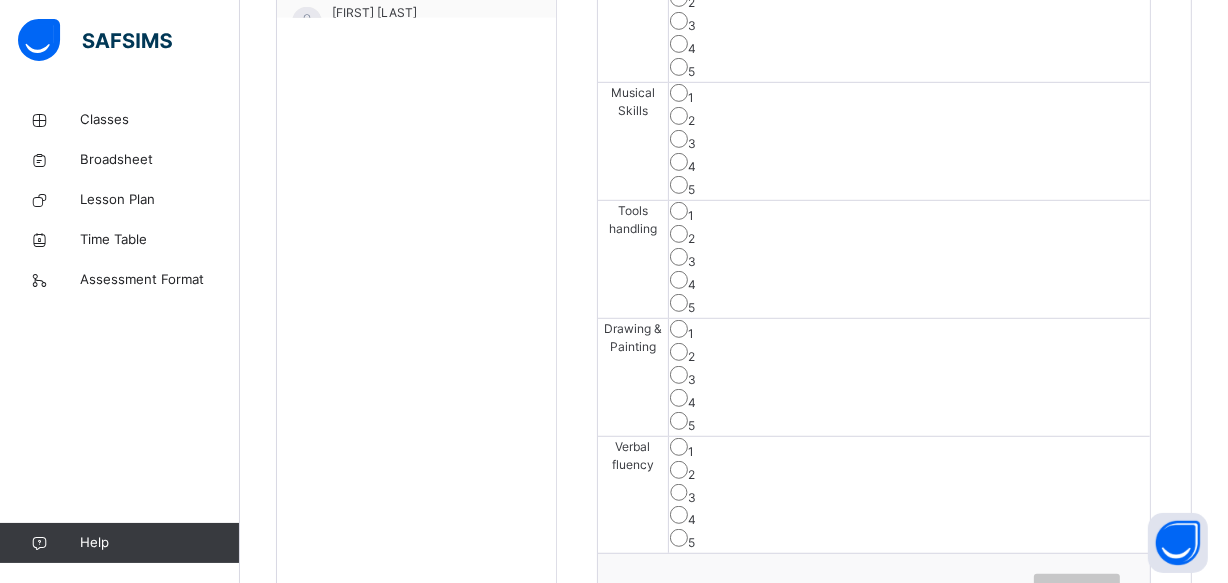 scroll, scrollTop: 951, scrollLeft: 0, axis: vertical 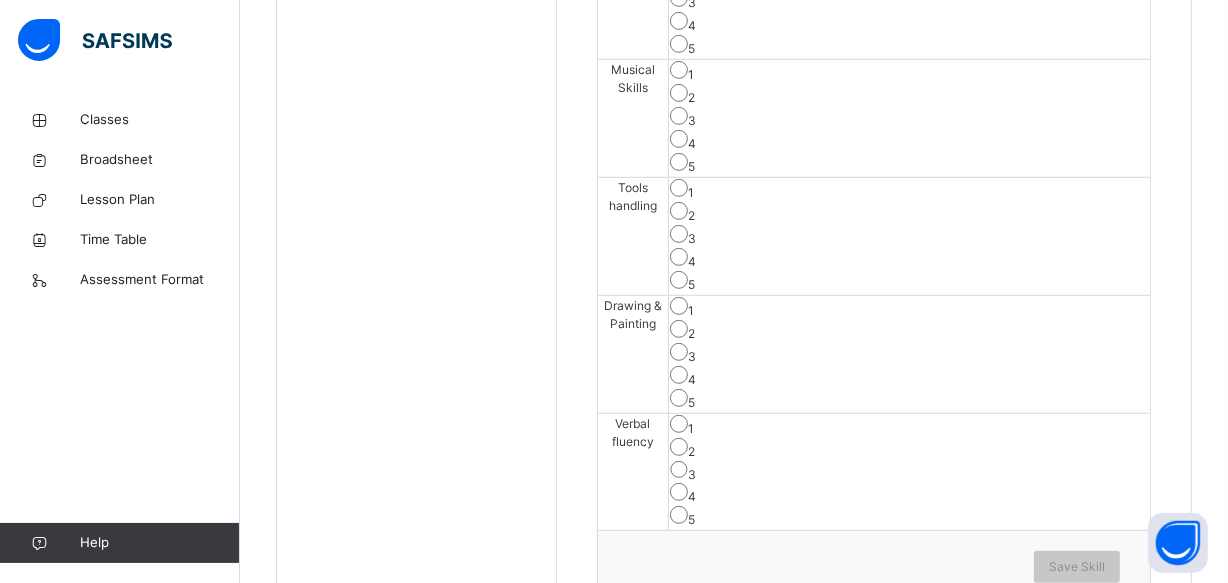click on "4" at bounding box center [909, 494] 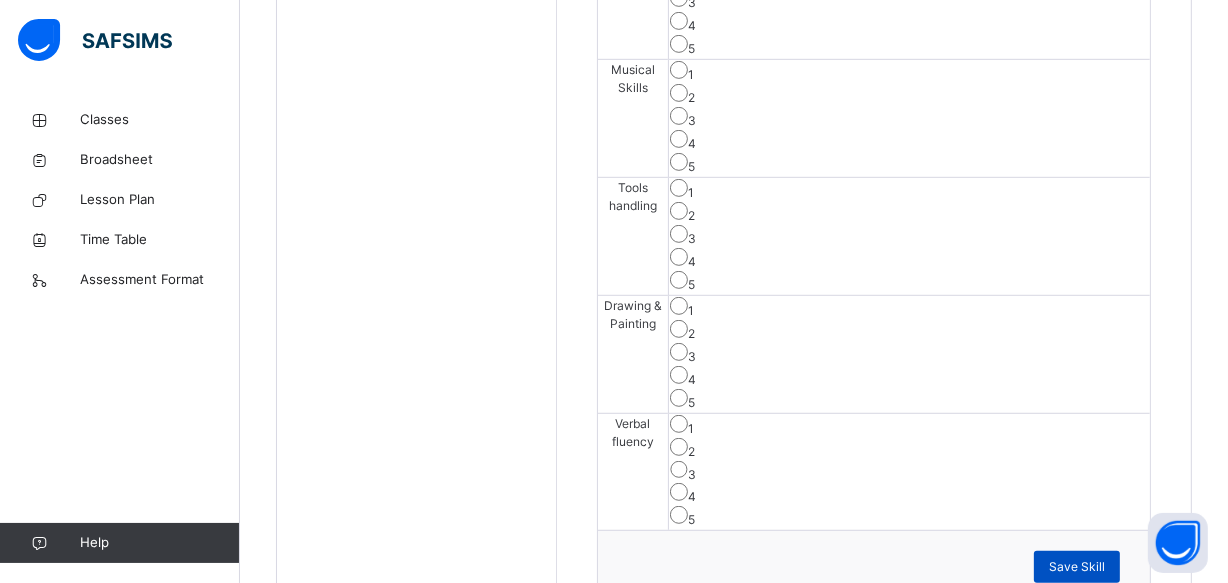 click on "Save Skill" at bounding box center (1077, 567) 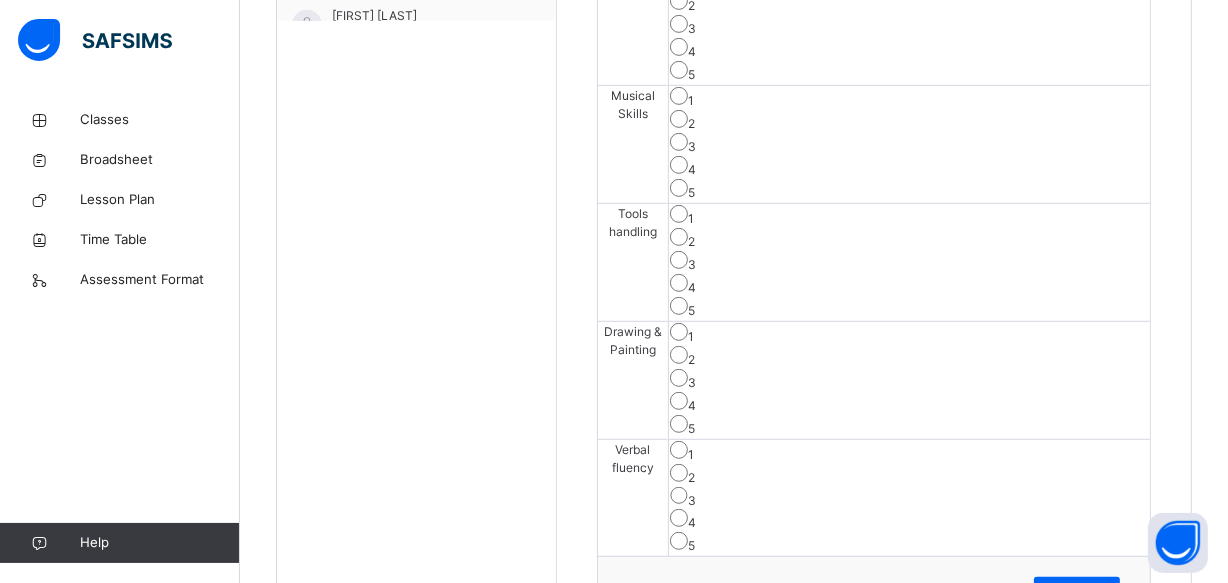 scroll, scrollTop: 915, scrollLeft: 0, axis: vertical 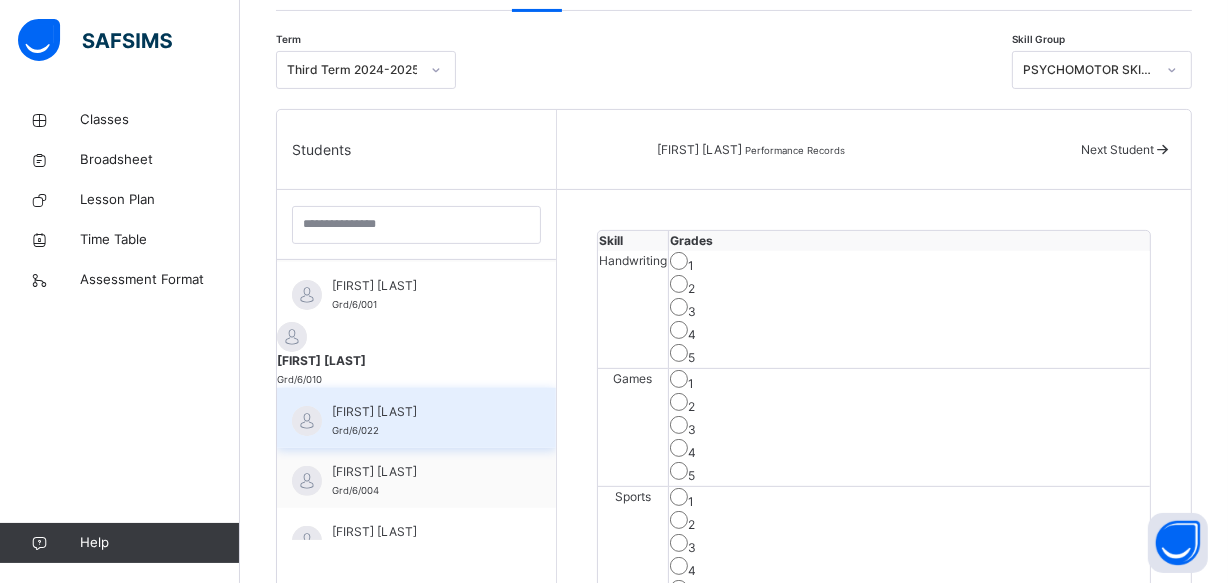 click on "[FIRST] [LAST] Grd/6/022" at bounding box center [416, 418] 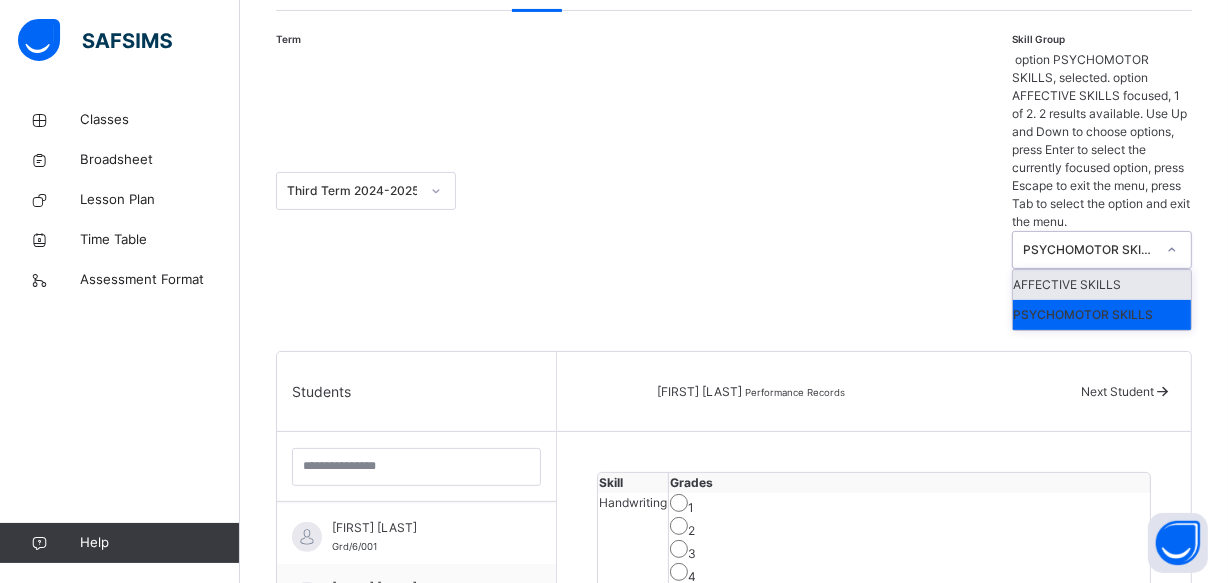 click on "PSYCHOMOTOR SKILLS" at bounding box center (1083, 250) 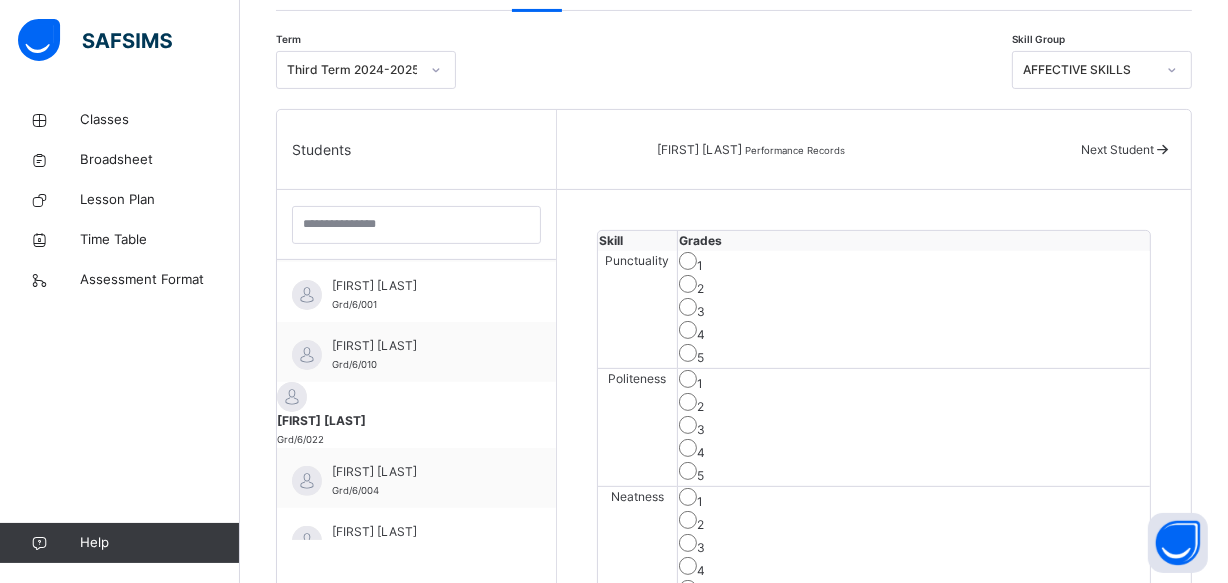 click on "4" at bounding box center [914, 568] 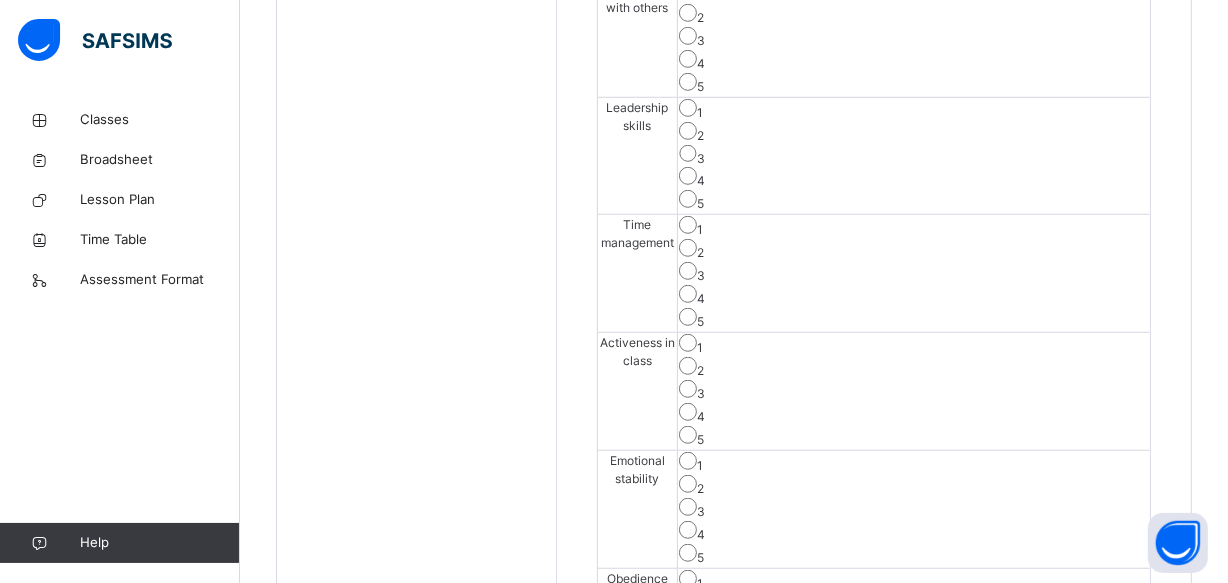 scroll, scrollTop: 1279, scrollLeft: 0, axis: vertical 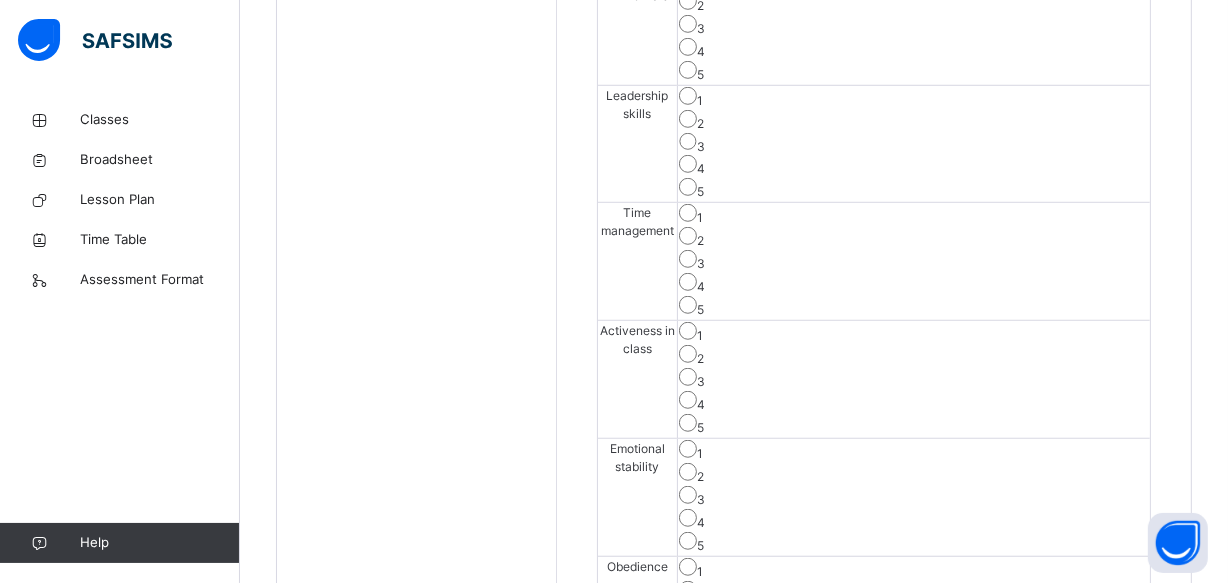 click on "Save Skill" at bounding box center [1077, 711] 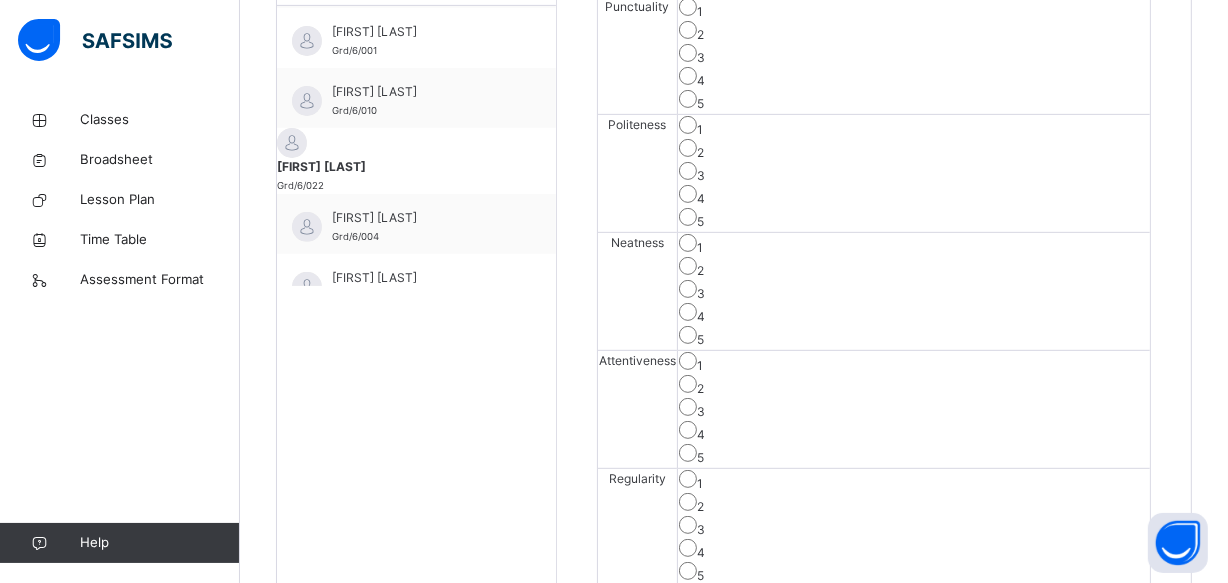 scroll, scrollTop: 1170, scrollLeft: 0, axis: vertical 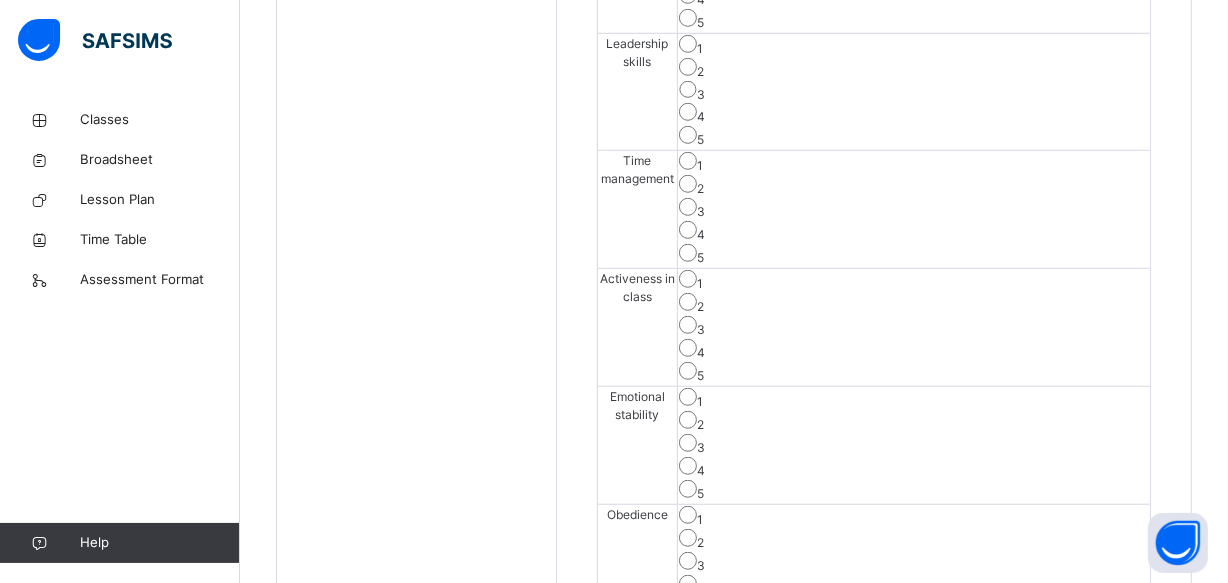 click on "Save Skill" at bounding box center (1077, 659) 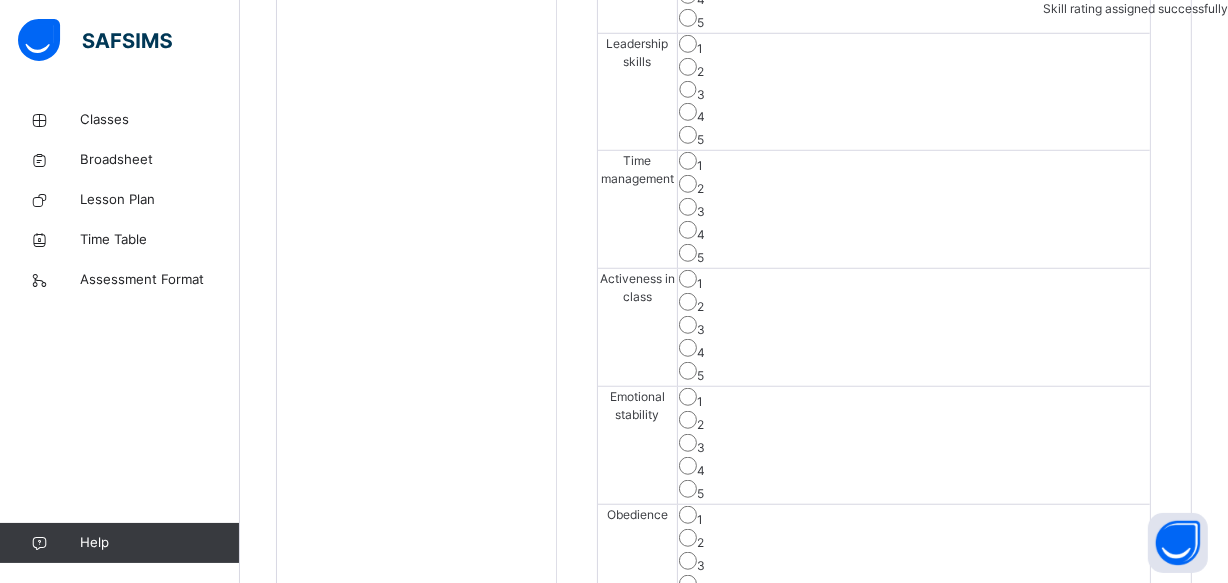 click on "Save Skill" at bounding box center (1077, 659) 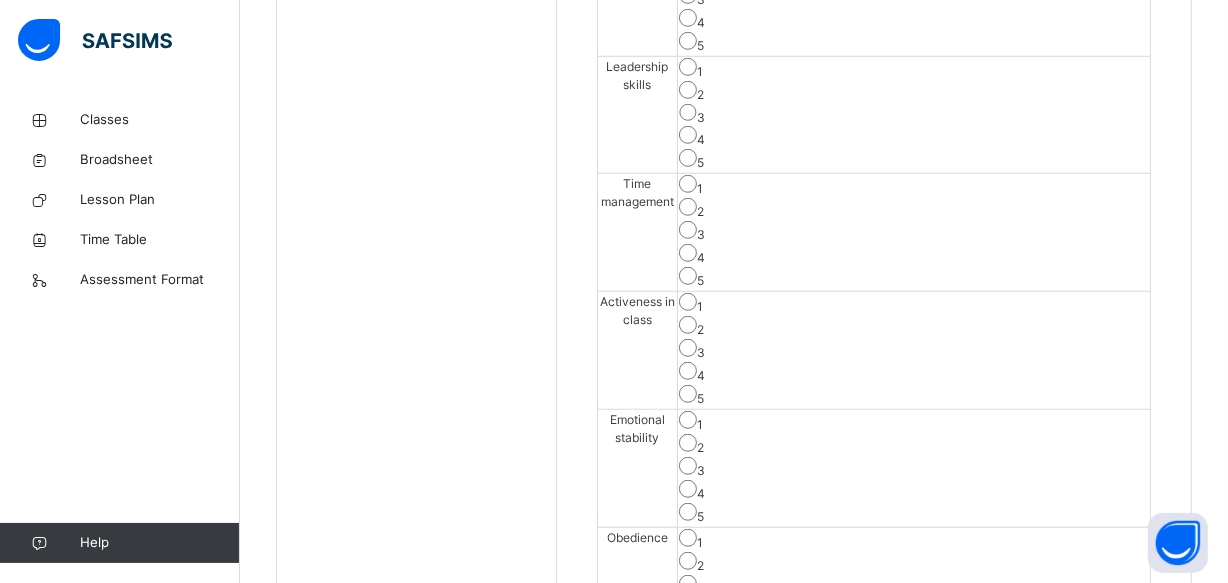 scroll, scrollTop: 1295, scrollLeft: 0, axis: vertical 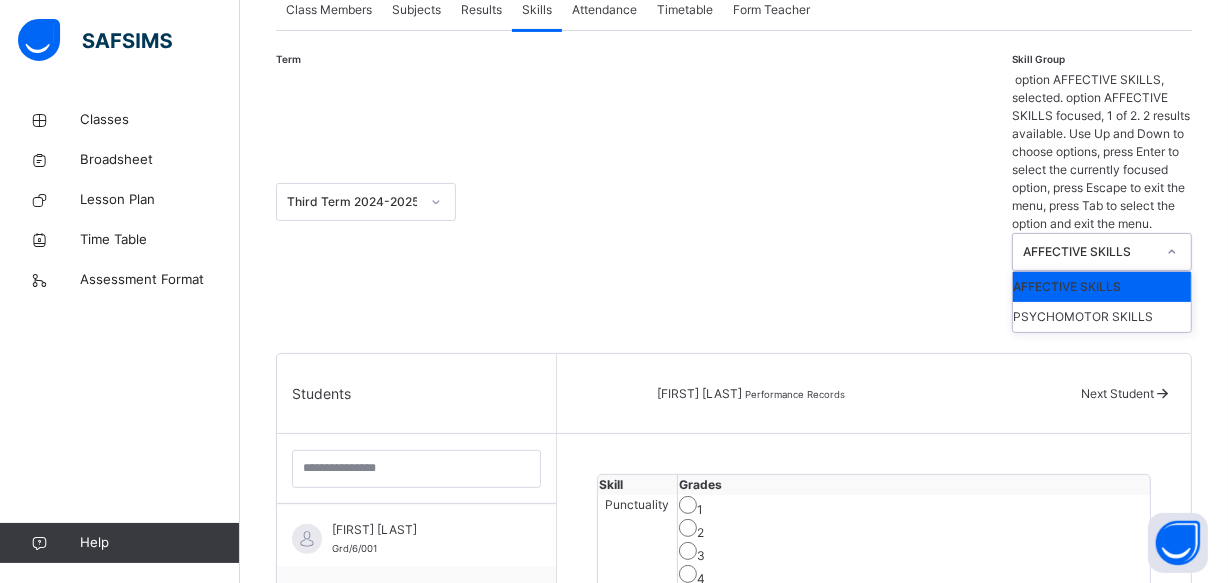 click on "AFFECTIVE SKILLS" at bounding box center (1089, 252) 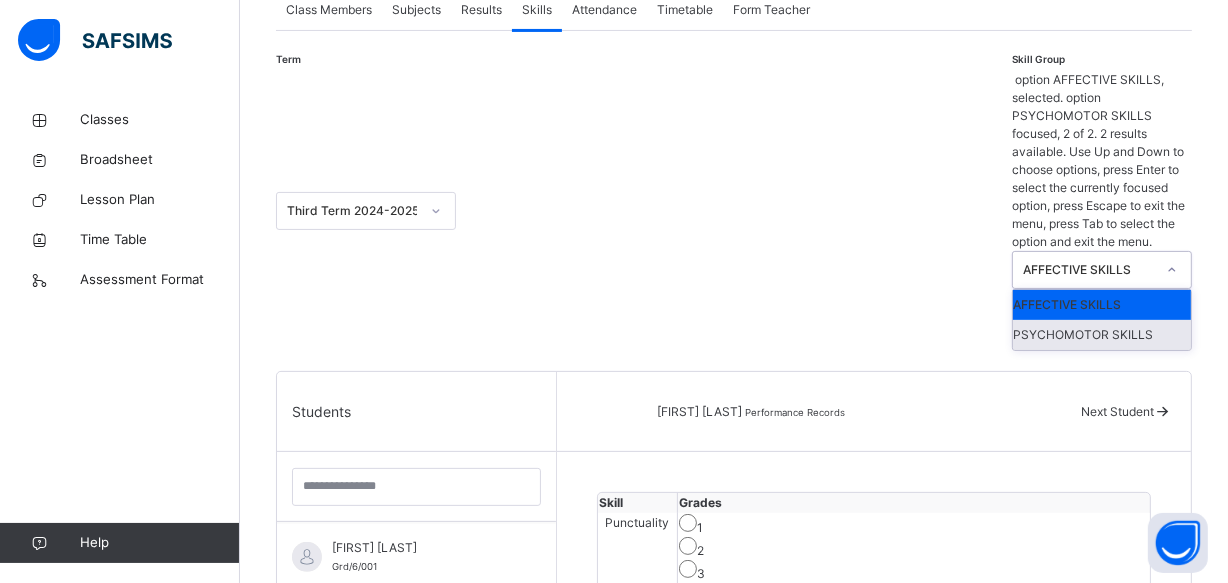 click on "PSYCHOMOTOR SKILLS" at bounding box center [1102, 335] 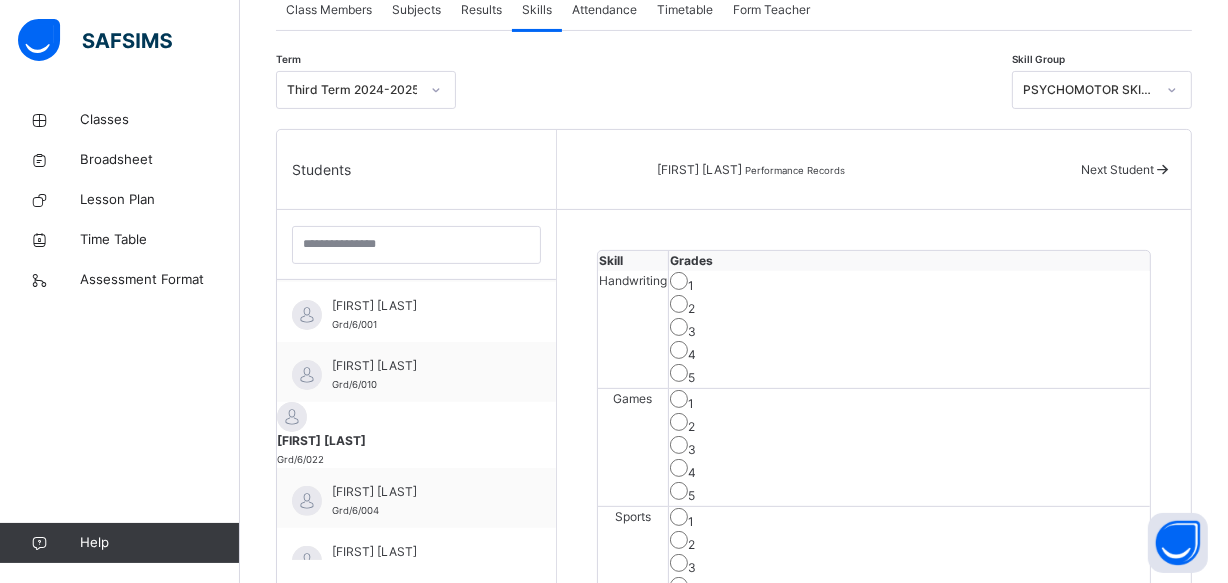 click on "3" at bounding box center [909, 565] 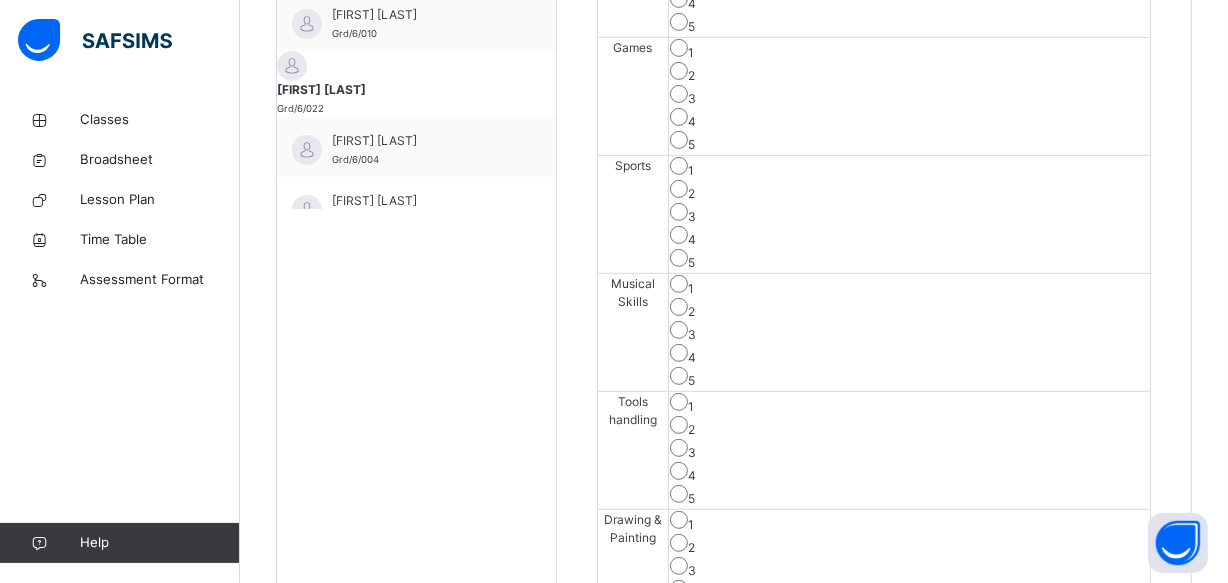 scroll, scrollTop: 750, scrollLeft: 0, axis: vertical 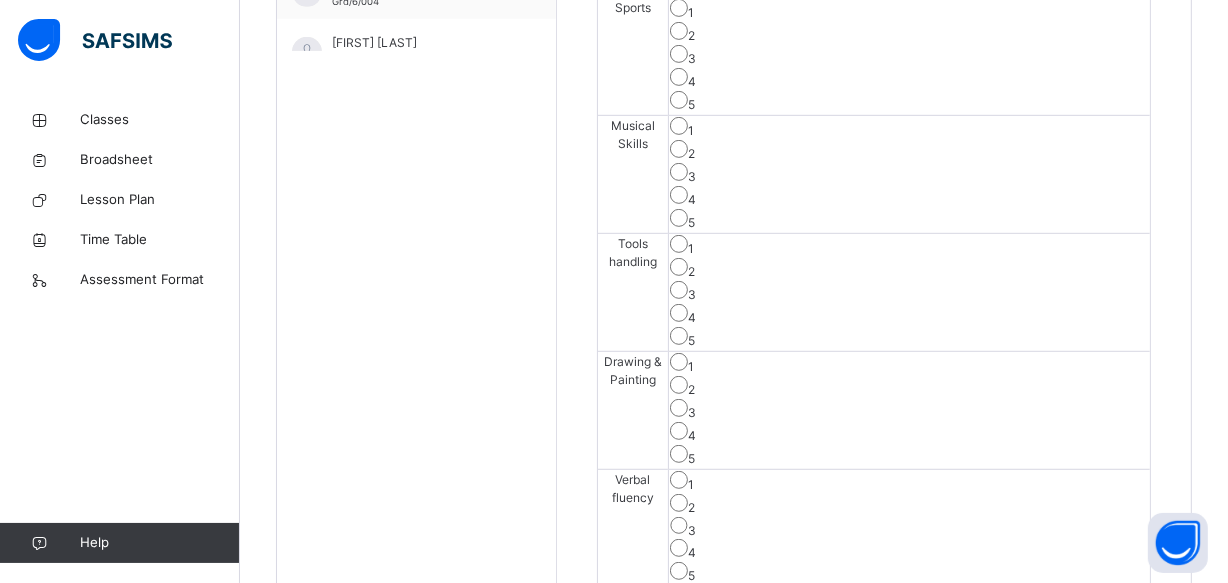 click on "Save Skill" at bounding box center (1077, 623) 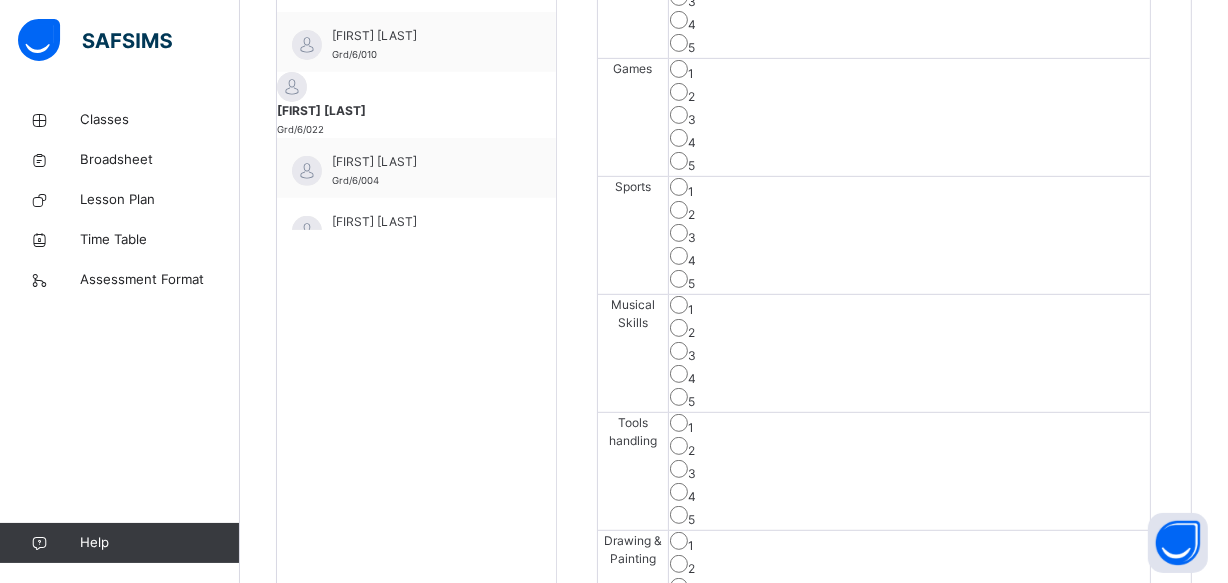 scroll, scrollTop: 713, scrollLeft: 0, axis: vertical 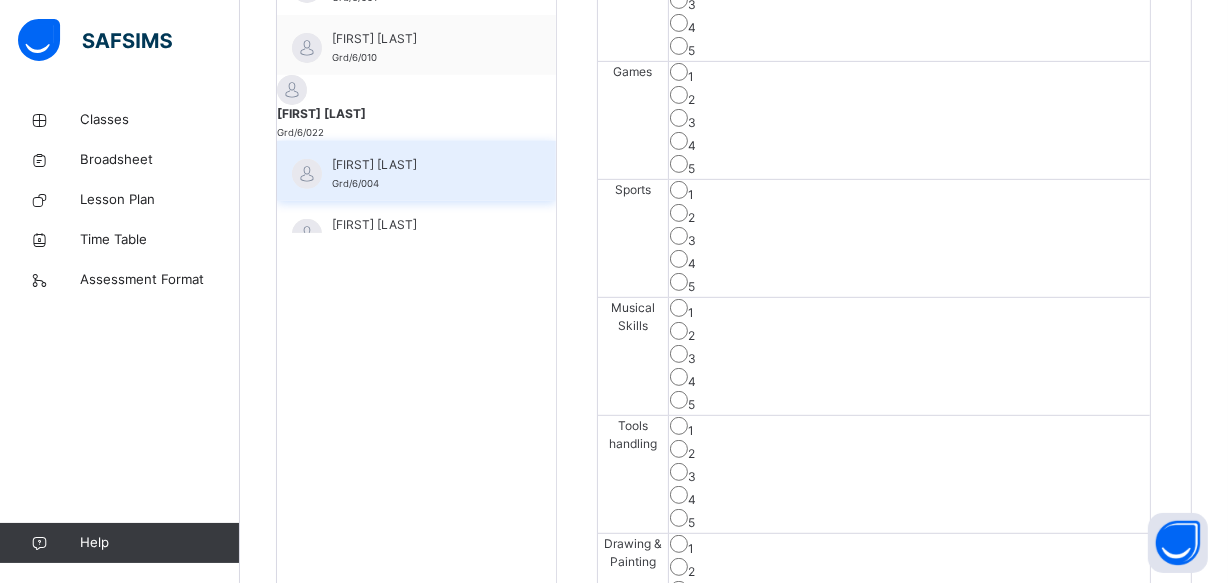 click on "[FIRST] [LAST] Grd/6/004" at bounding box center (421, 174) 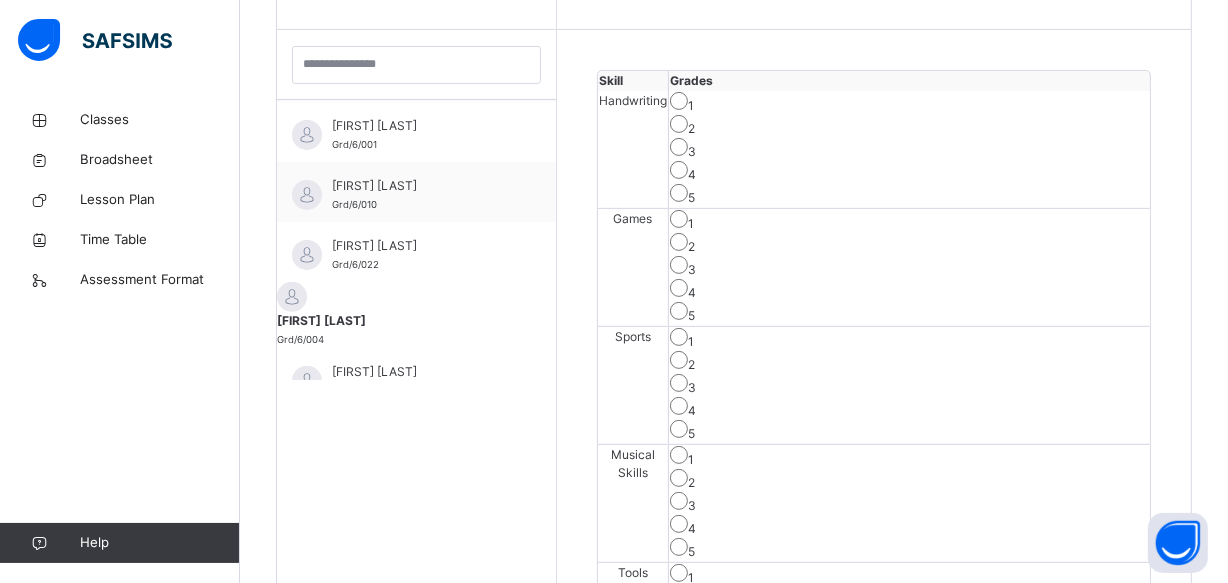 scroll, scrollTop: 713, scrollLeft: 0, axis: vertical 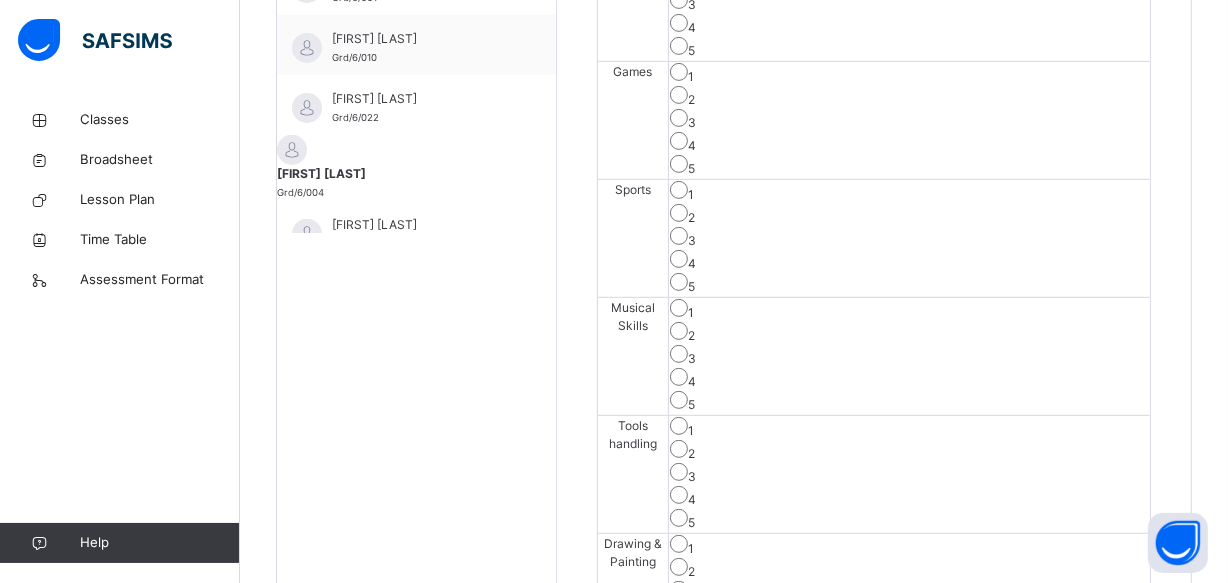 click on "[FIRST] [LAST] Grd/6/004" at bounding box center [416, 183] 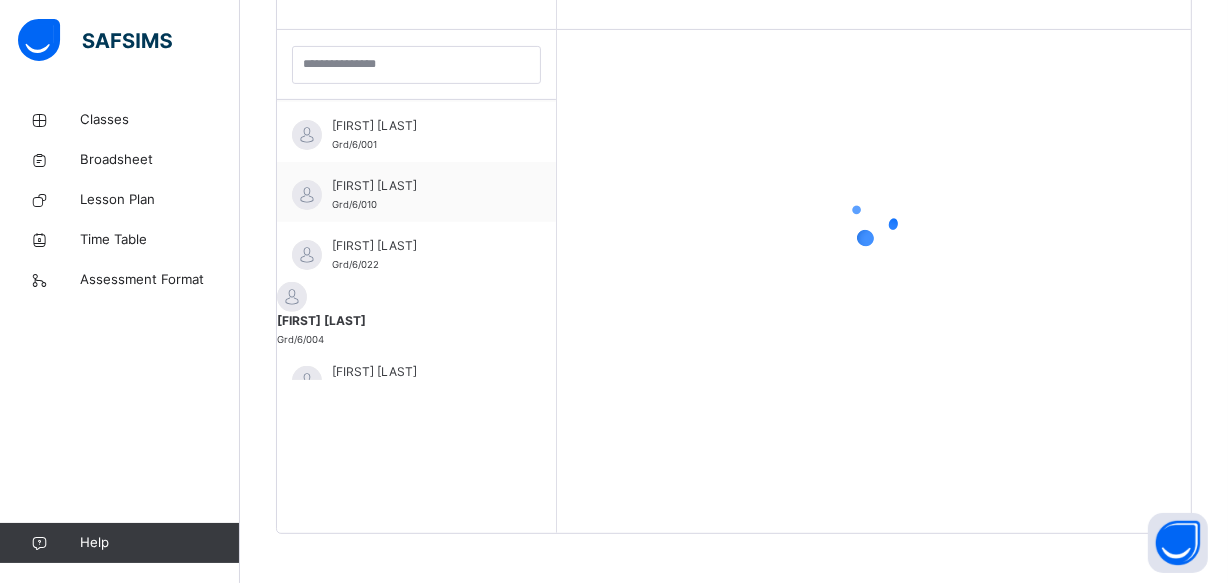 scroll, scrollTop: 713, scrollLeft: 0, axis: vertical 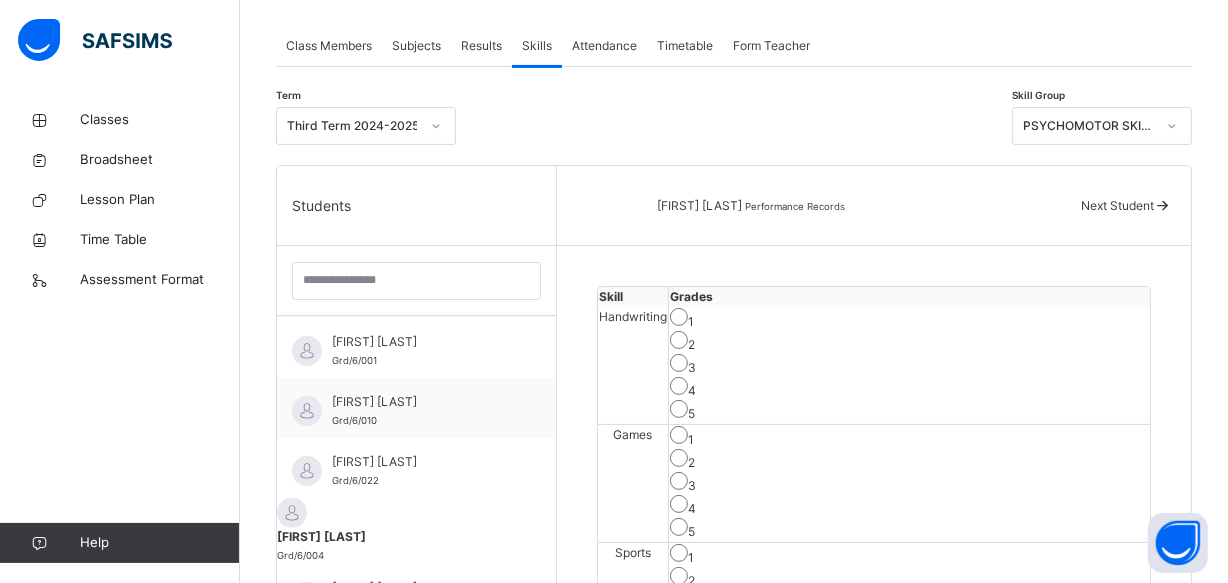 click on "PSYCHOMOTOR SKILLS" at bounding box center [1089, 126] 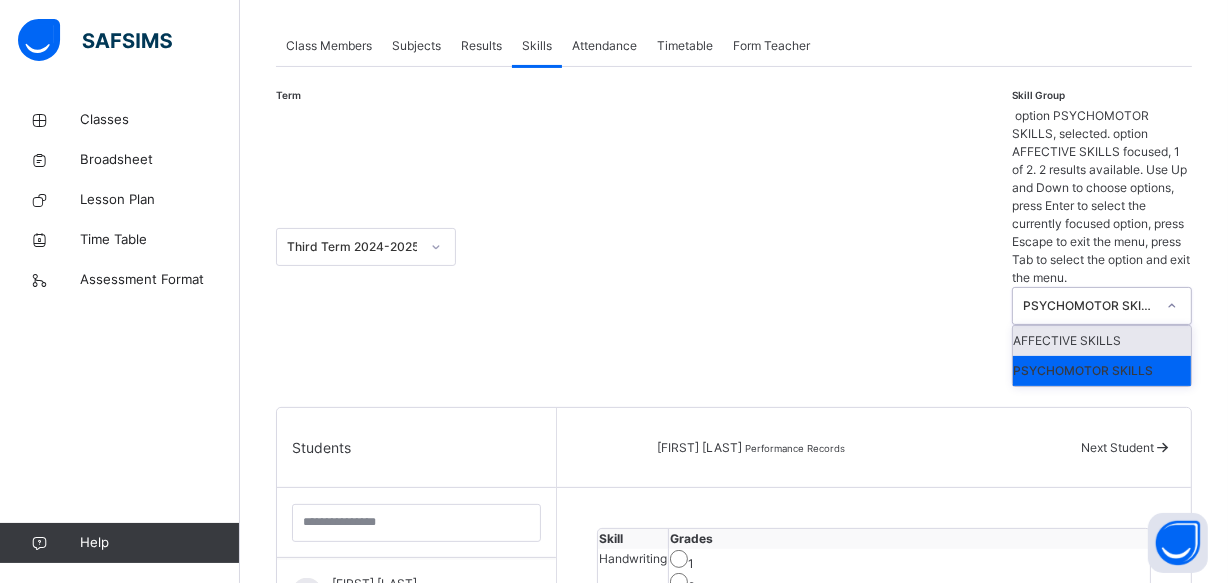 click on "AFFECTIVE SKILLS" at bounding box center (1102, 341) 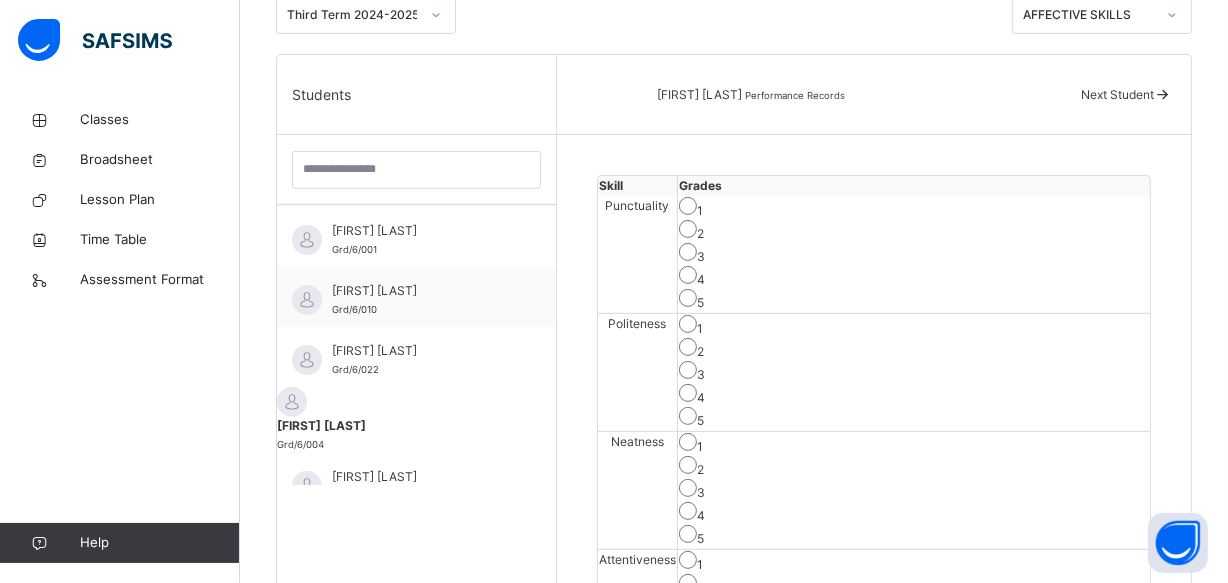scroll, scrollTop: 495, scrollLeft: 0, axis: vertical 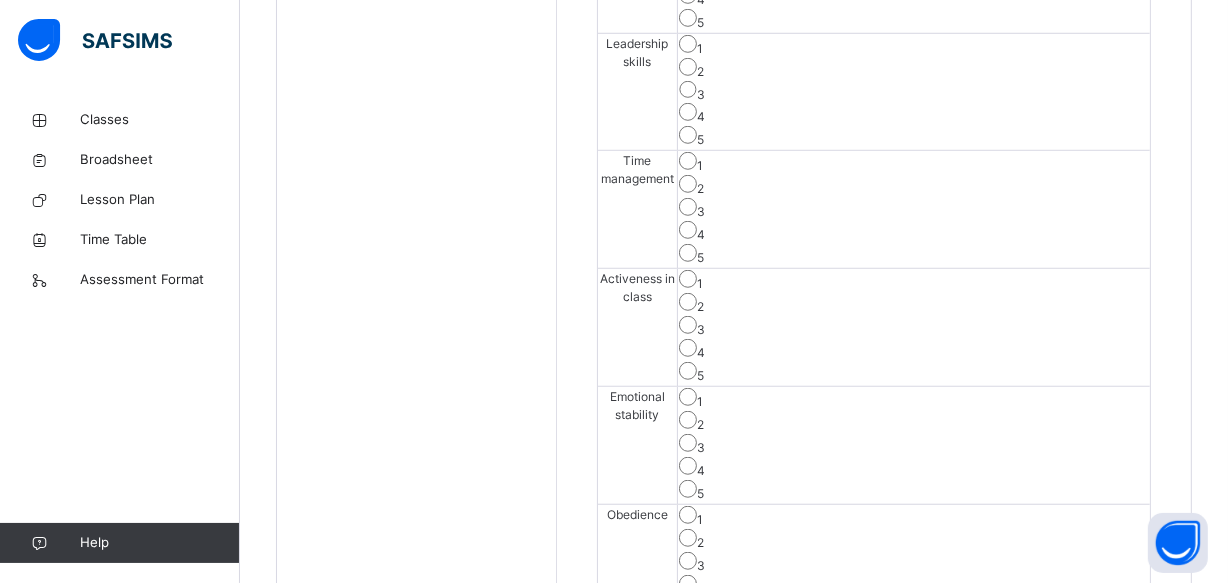 click on "Save Skill" at bounding box center [1077, 659] 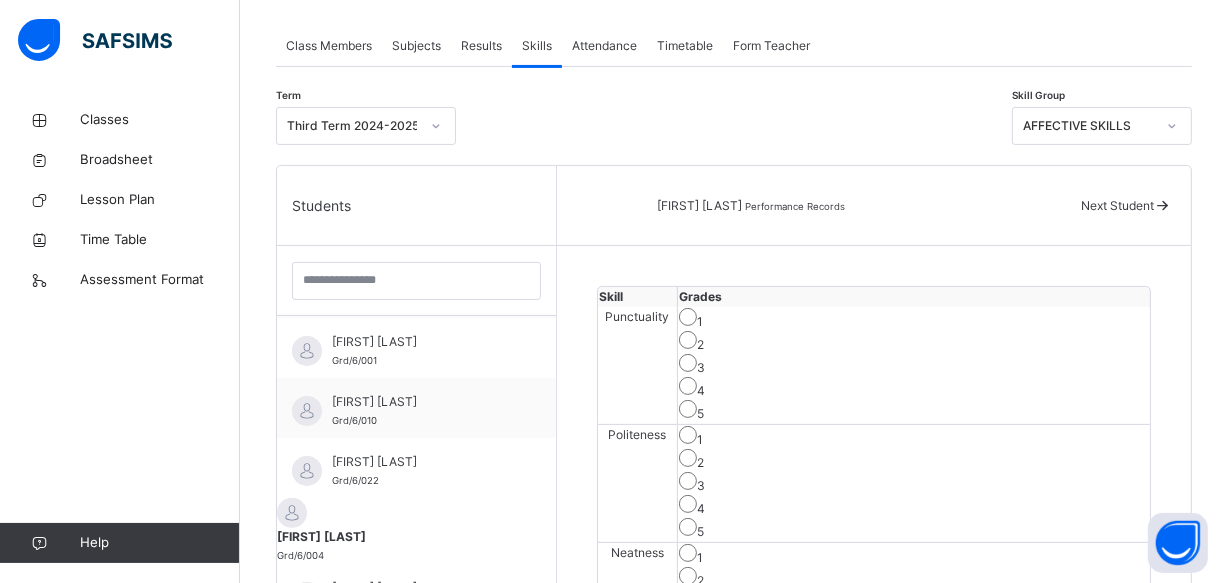 scroll, scrollTop: 350, scrollLeft: 0, axis: vertical 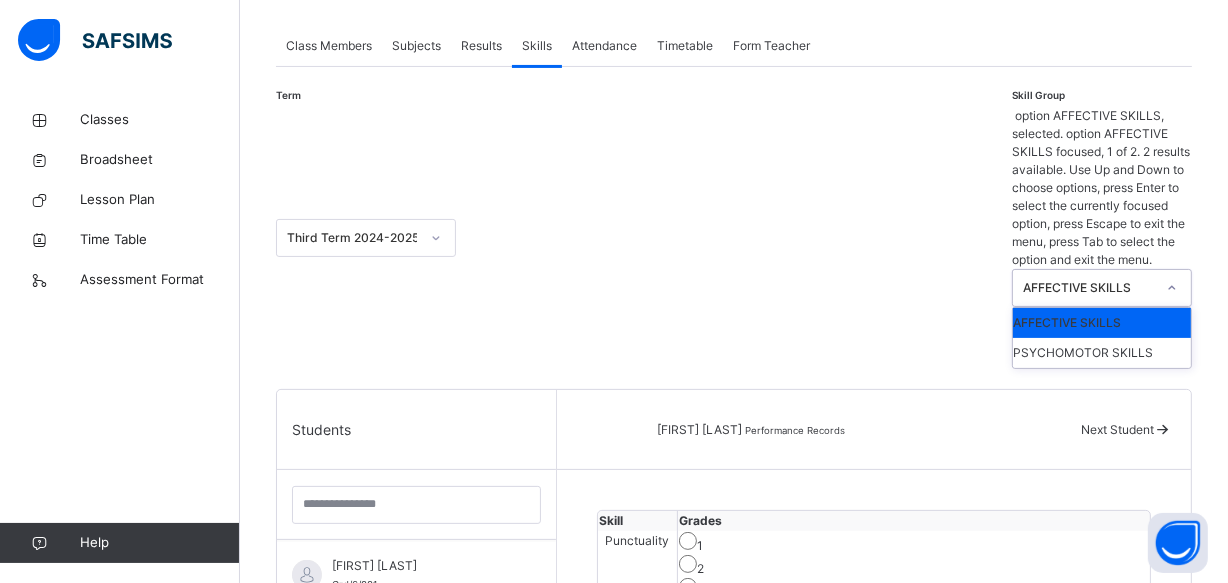 click on "AFFECTIVE SKILLS" at bounding box center (1089, 288) 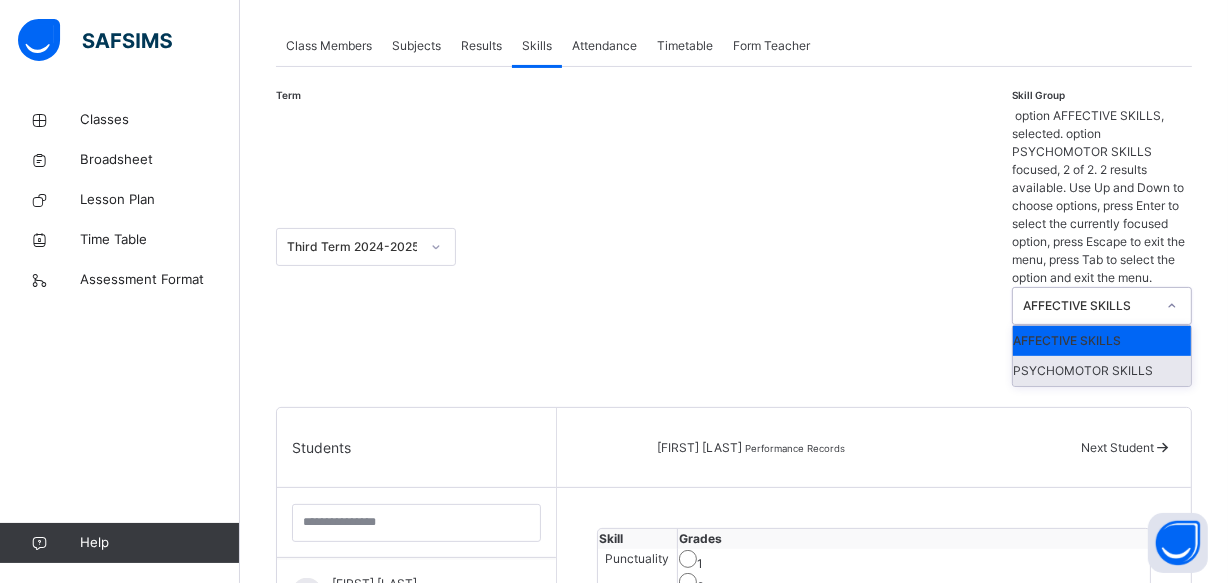 click on "PSYCHOMOTOR SKILLS" at bounding box center [1102, 371] 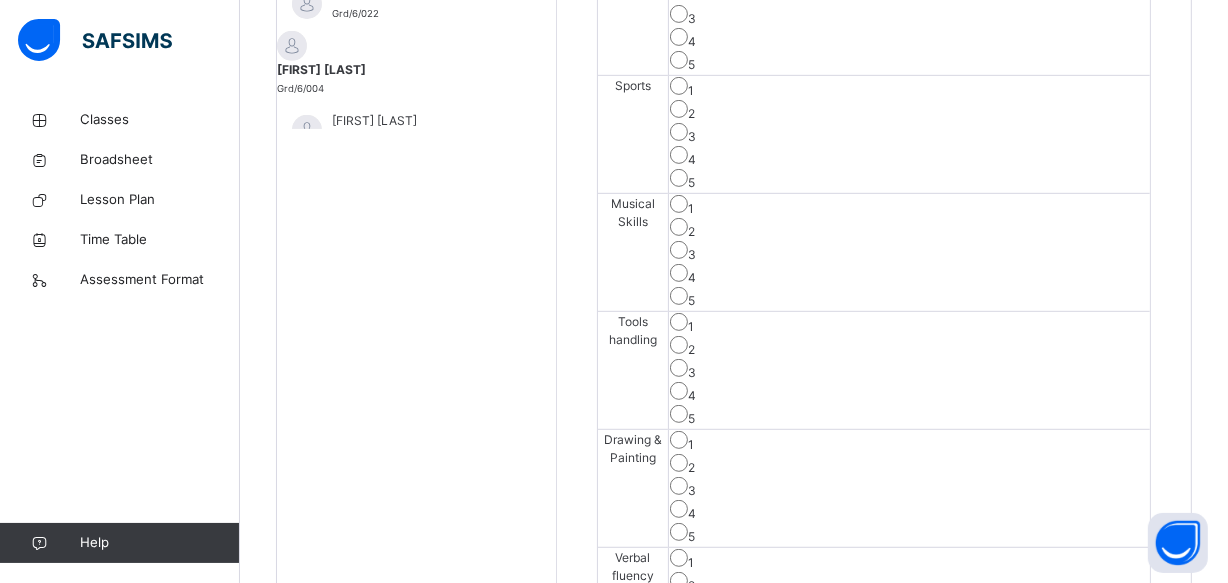 scroll, scrollTop: 822, scrollLeft: 0, axis: vertical 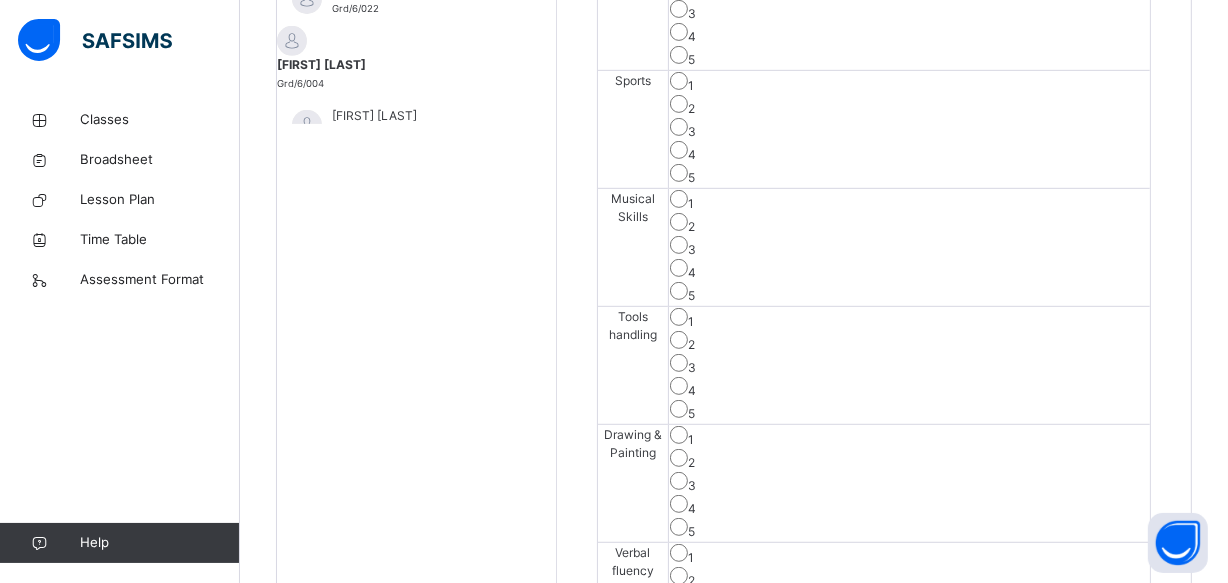 click on "Save Skill" at bounding box center [1077, 696] 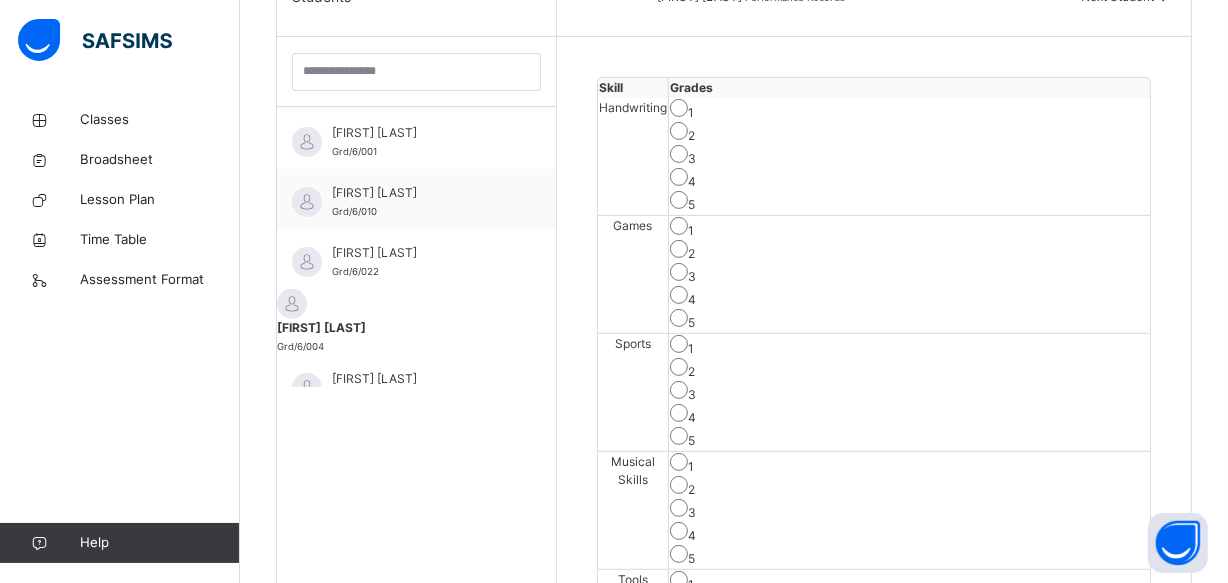 scroll, scrollTop: 531, scrollLeft: 0, axis: vertical 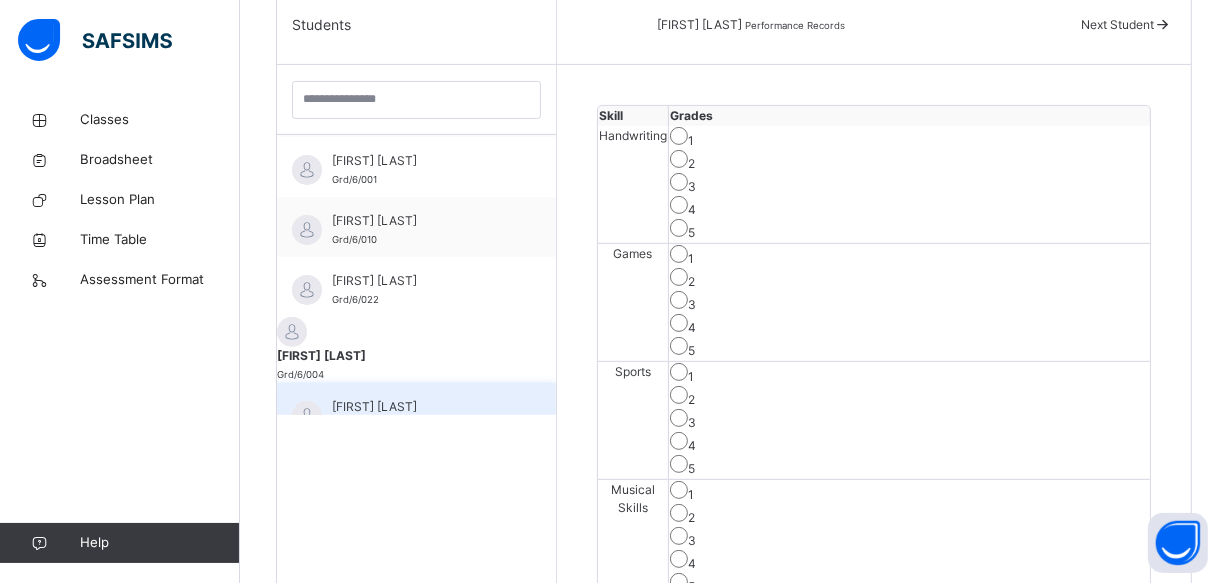 click on "[FIRST]  [LAST]" at bounding box center (421, 407) 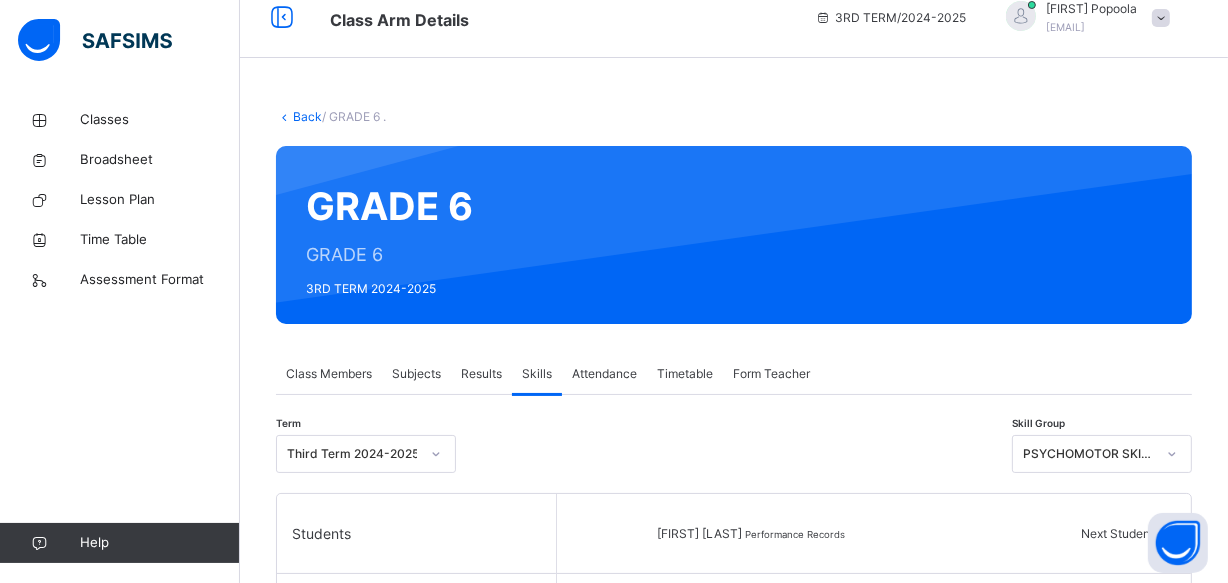 scroll, scrollTop: 0, scrollLeft: 0, axis: both 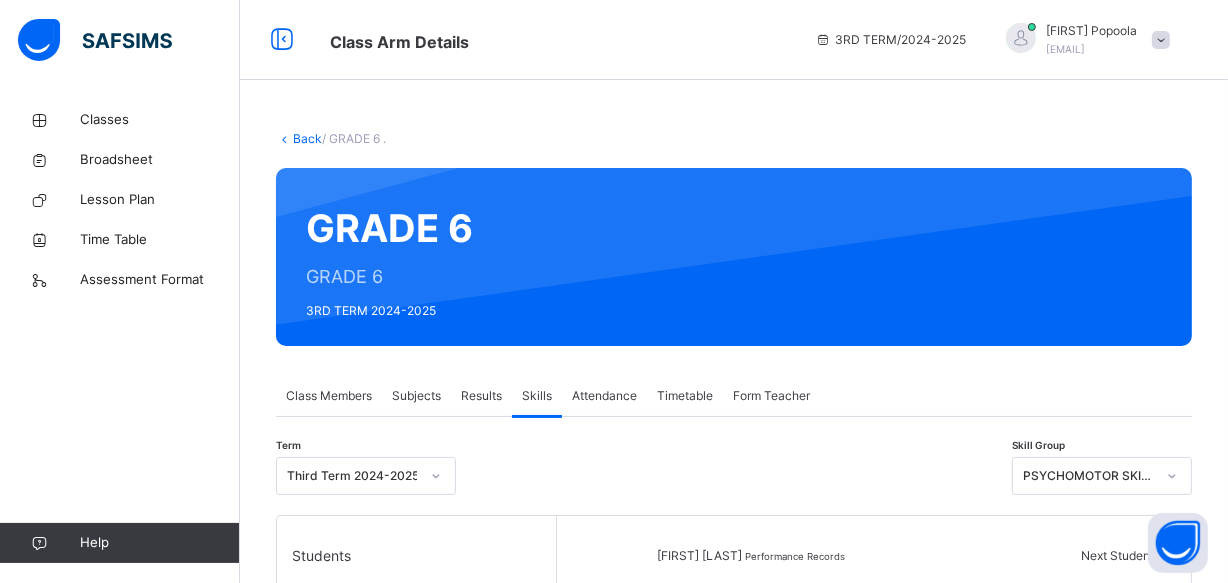 click on "PSYCHOMOTOR SKILLS" at bounding box center (1089, 476) 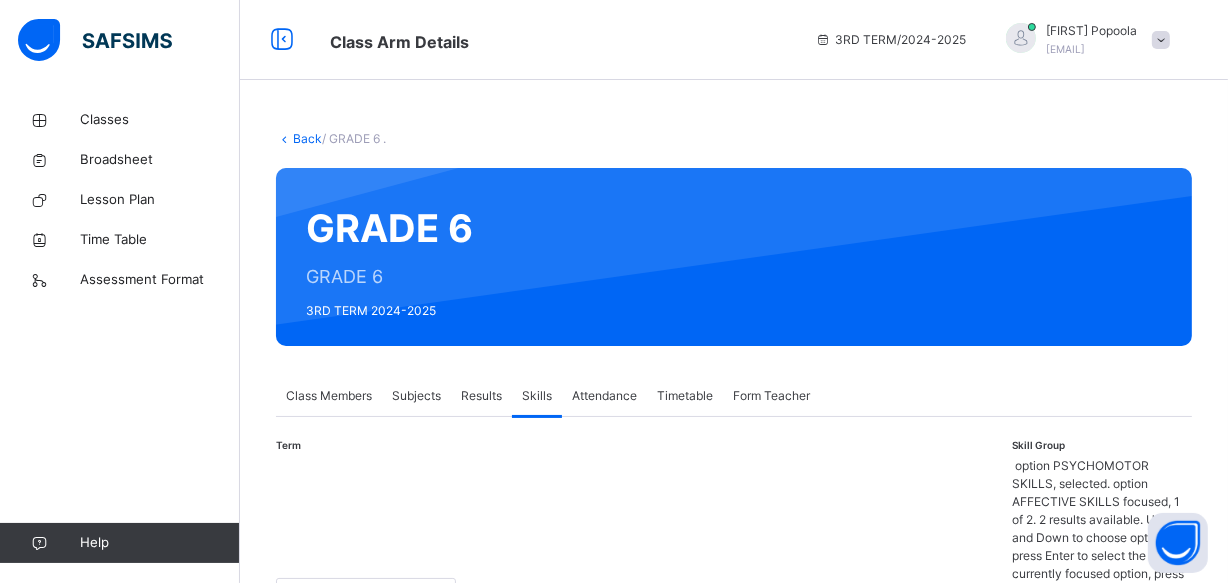 click on "AFFECTIVE SKILLS" at bounding box center (1102, 691) 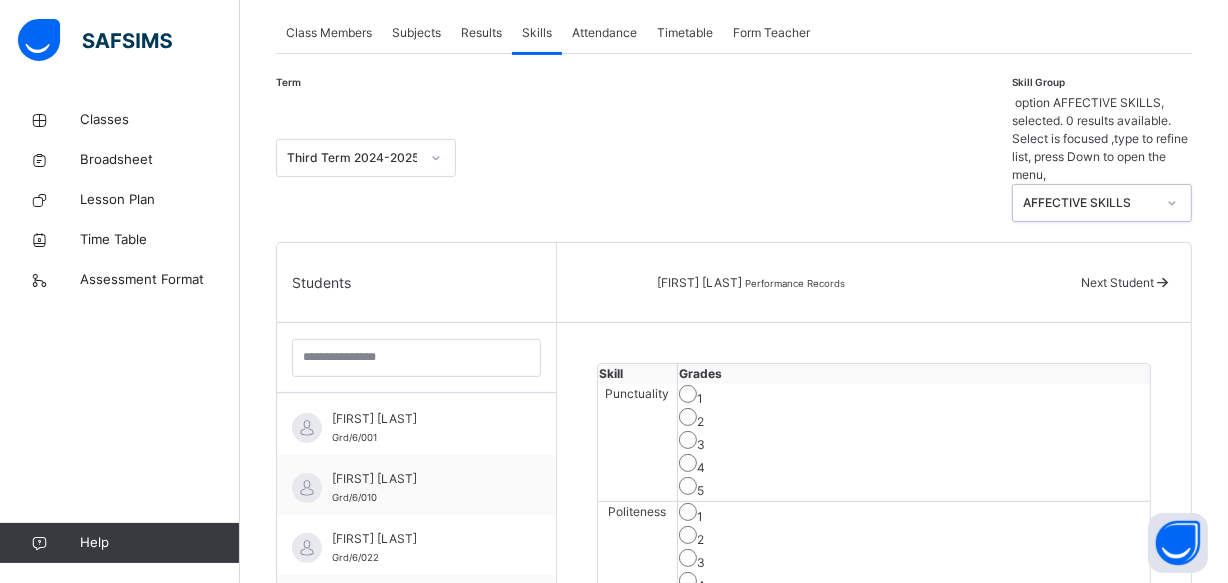scroll, scrollTop: 400, scrollLeft: 0, axis: vertical 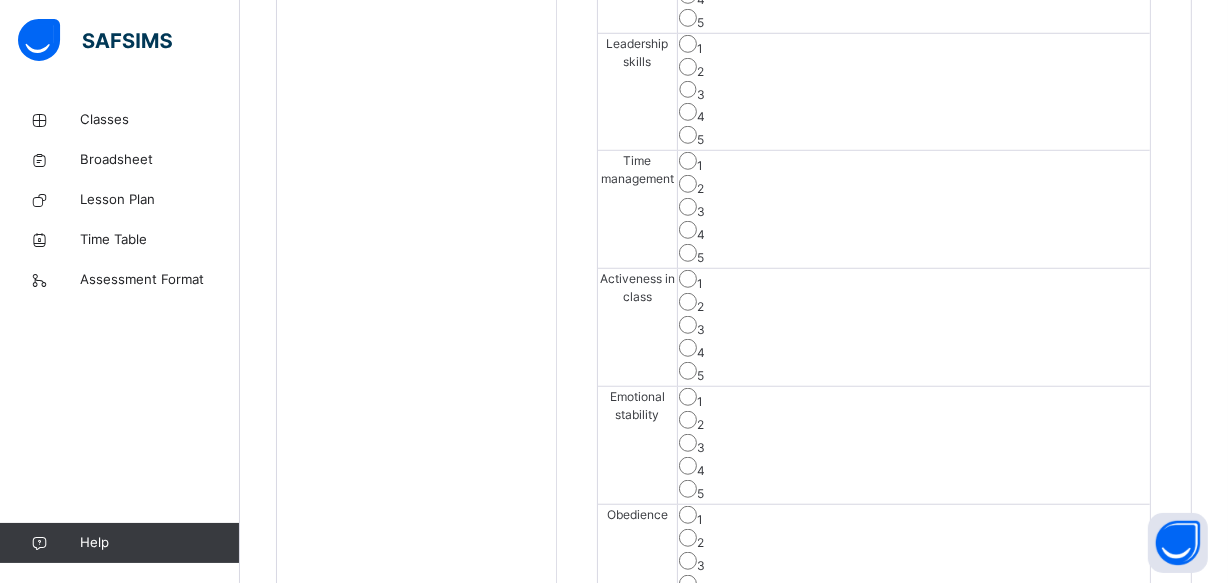 click on "Save Skill" at bounding box center (1077, 659) 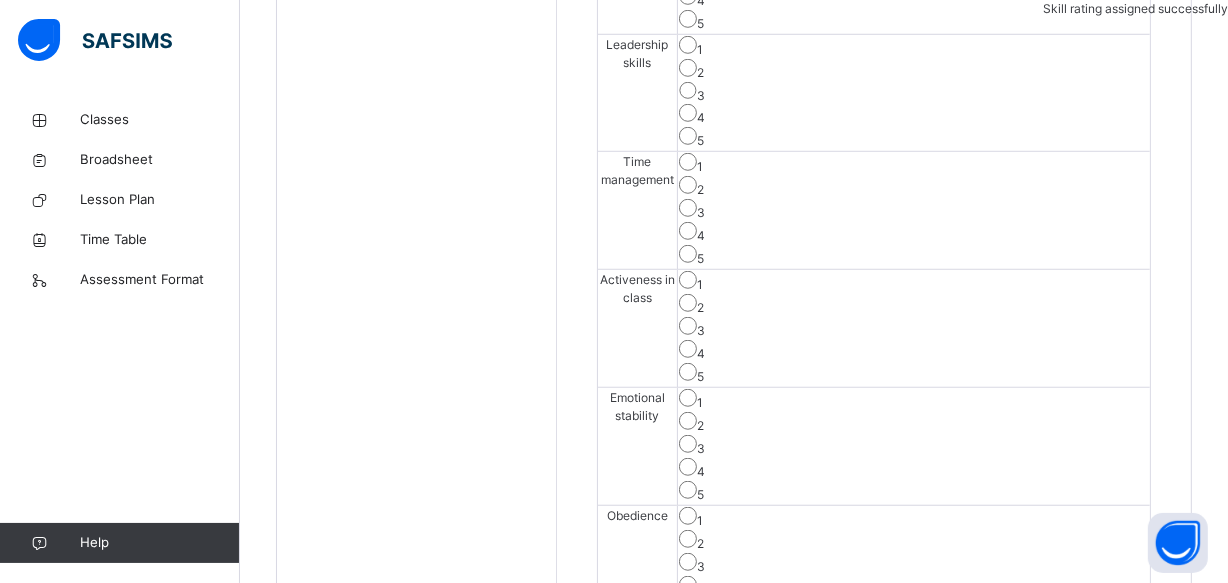 scroll, scrollTop: 1324, scrollLeft: 0, axis: vertical 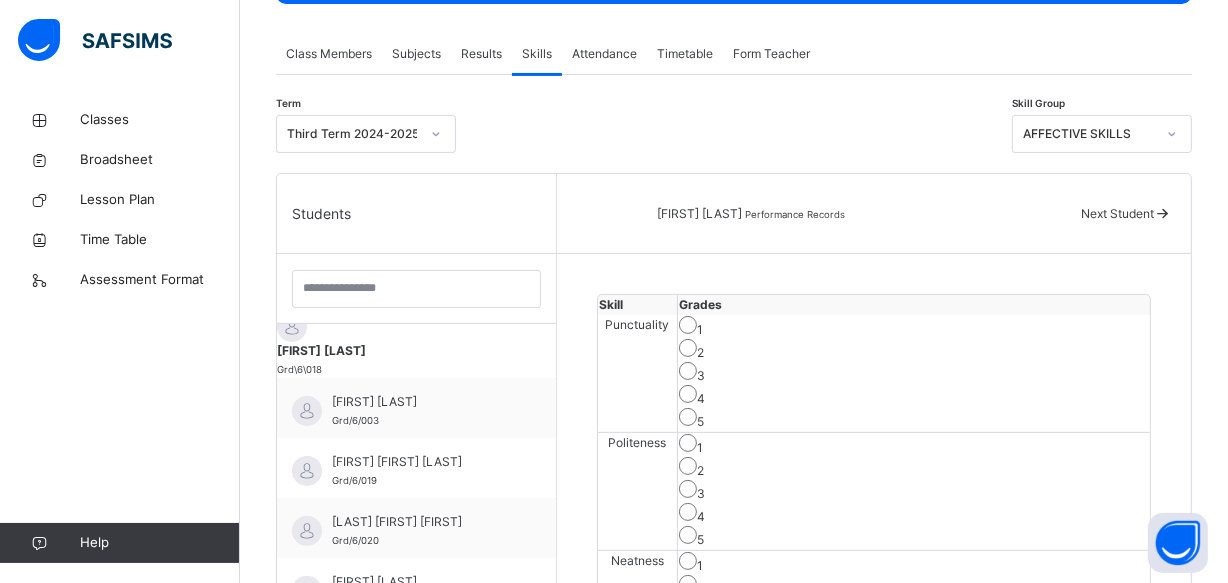 click on "AFFECTIVE SKILLS" at bounding box center [1089, 134] 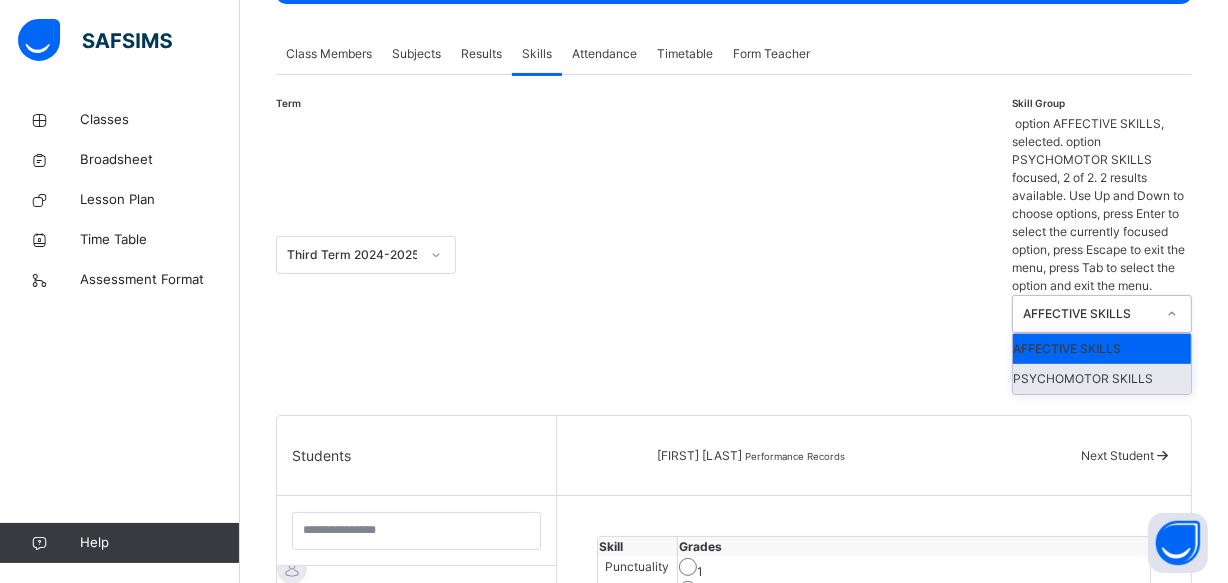 click on "PSYCHOMOTOR SKILLS" at bounding box center [1102, 379] 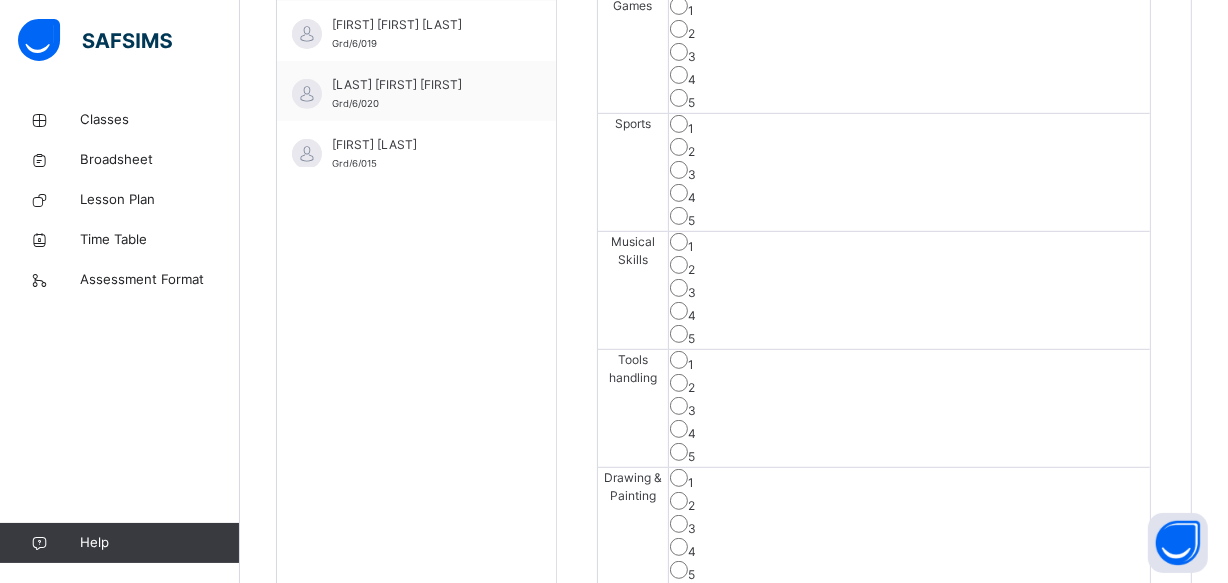 scroll, scrollTop: 815, scrollLeft: 0, axis: vertical 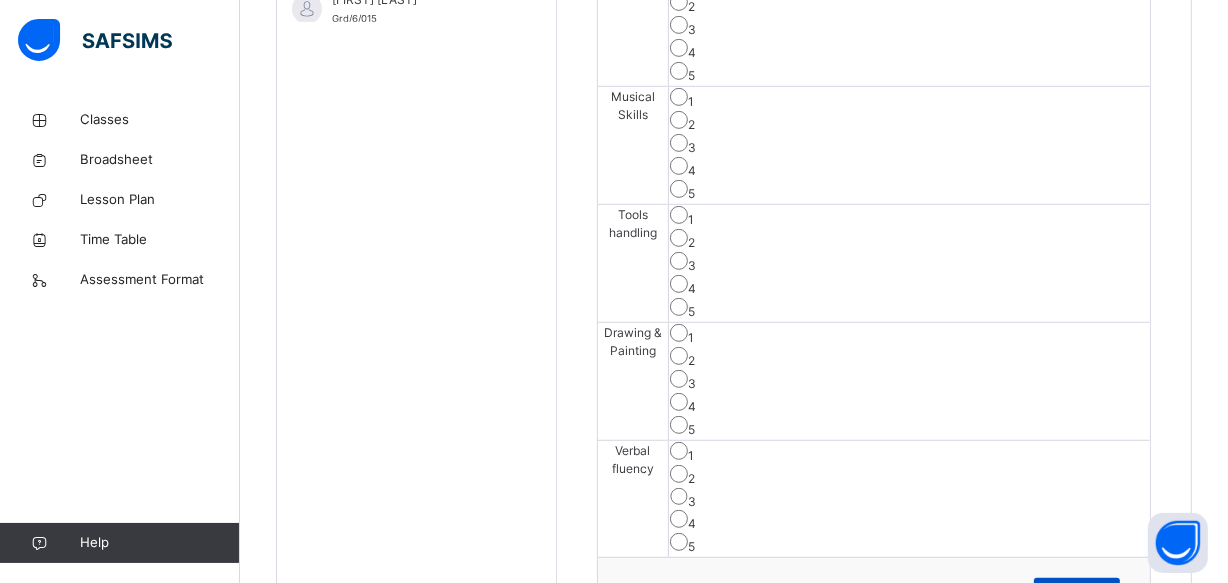 click on "Save Skill" at bounding box center (1077, 594) 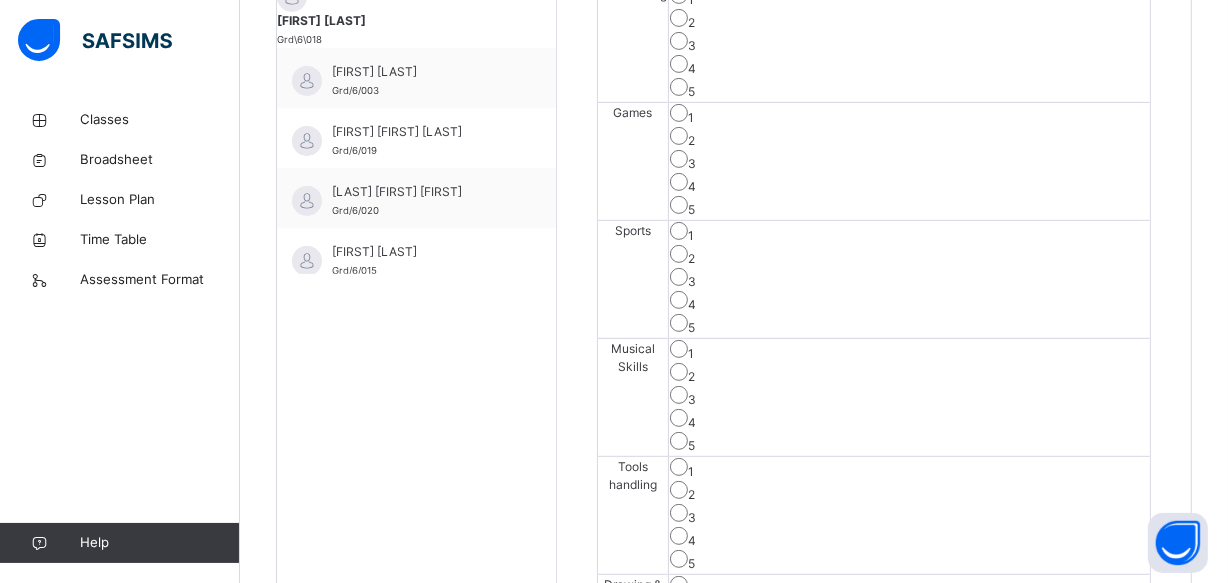 scroll, scrollTop: 670, scrollLeft: 0, axis: vertical 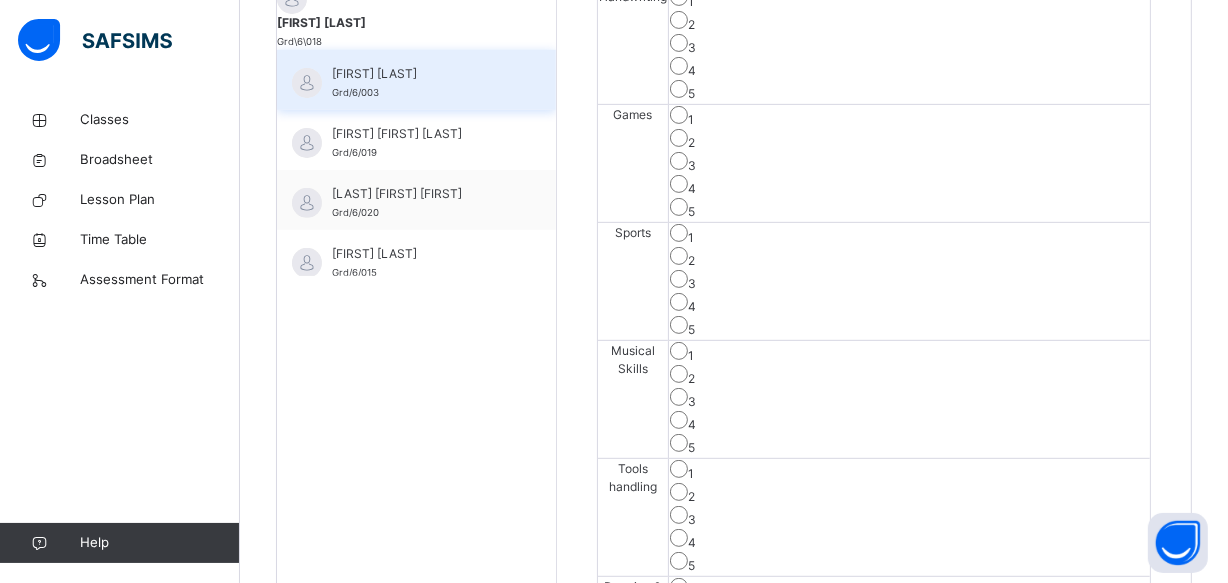 click on "[FIRST]  [LAST]" at bounding box center (421, 74) 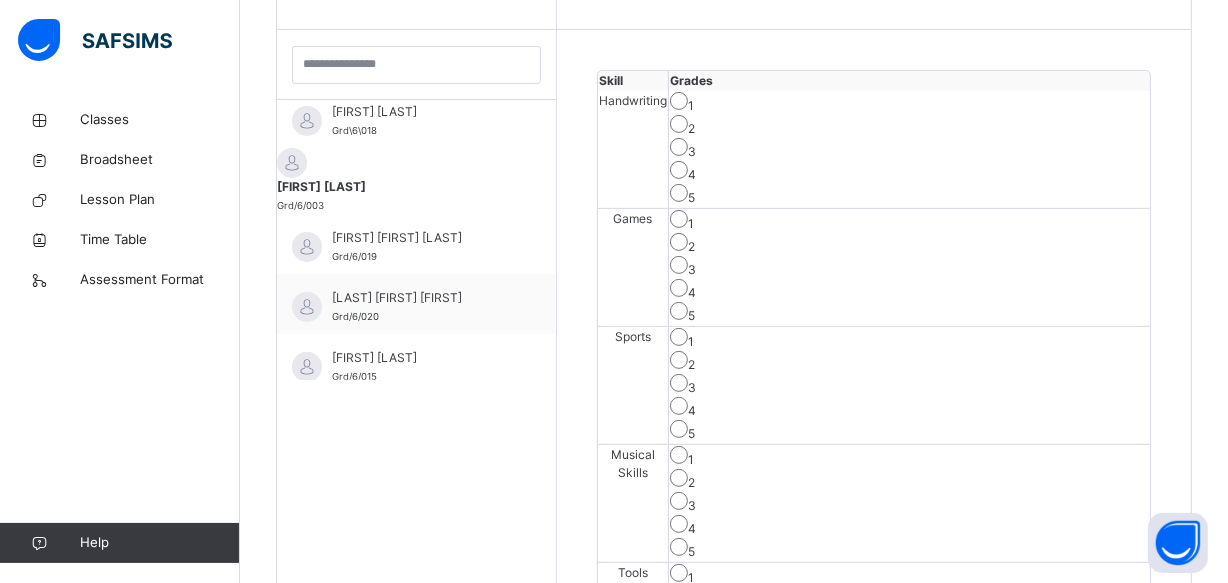 scroll, scrollTop: 670, scrollLeft: 0, axis: vertical 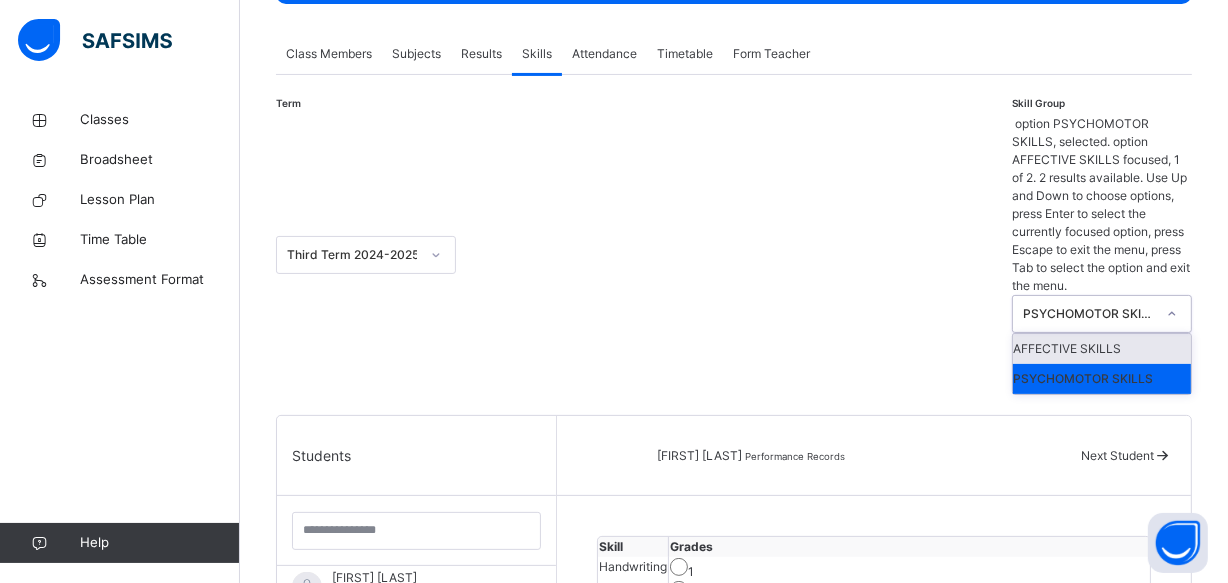 click on "PSYCHOMOTOR SKILLS" at bounding box center [1089, 314] 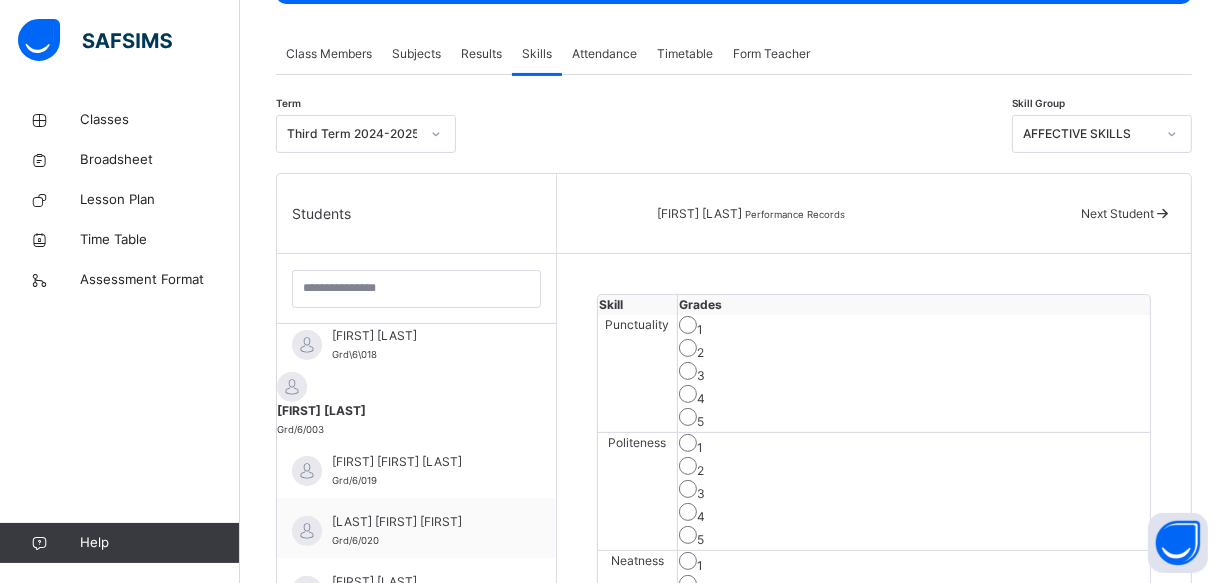 click on "3" at bounding box center (914, 491) 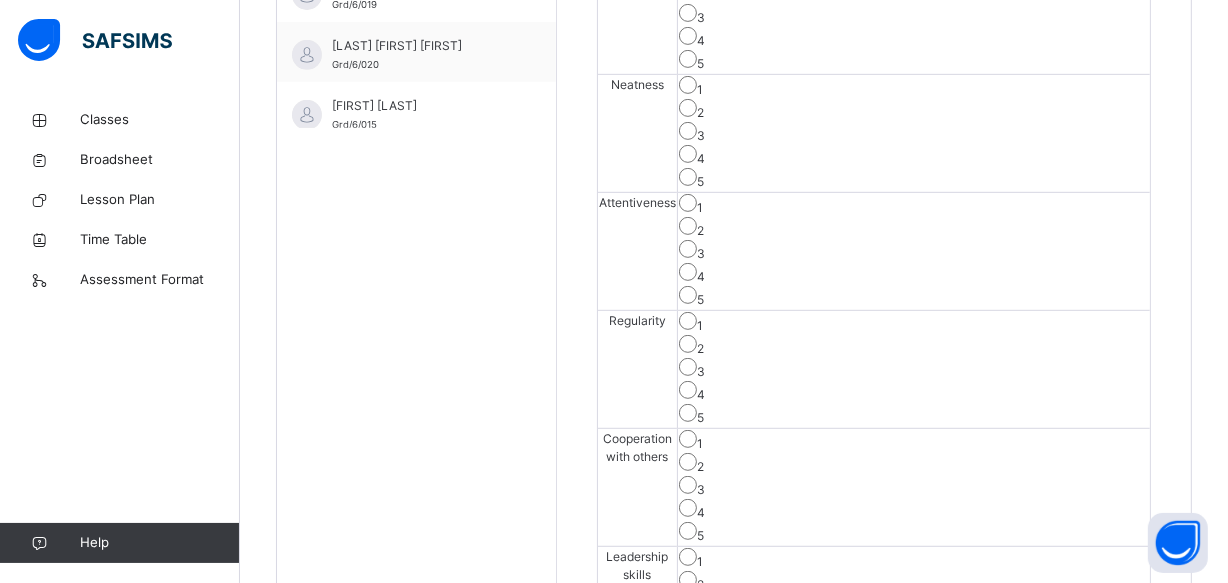 scroll, scrollTop: 851, scrollLeft: 0, axis: vertical 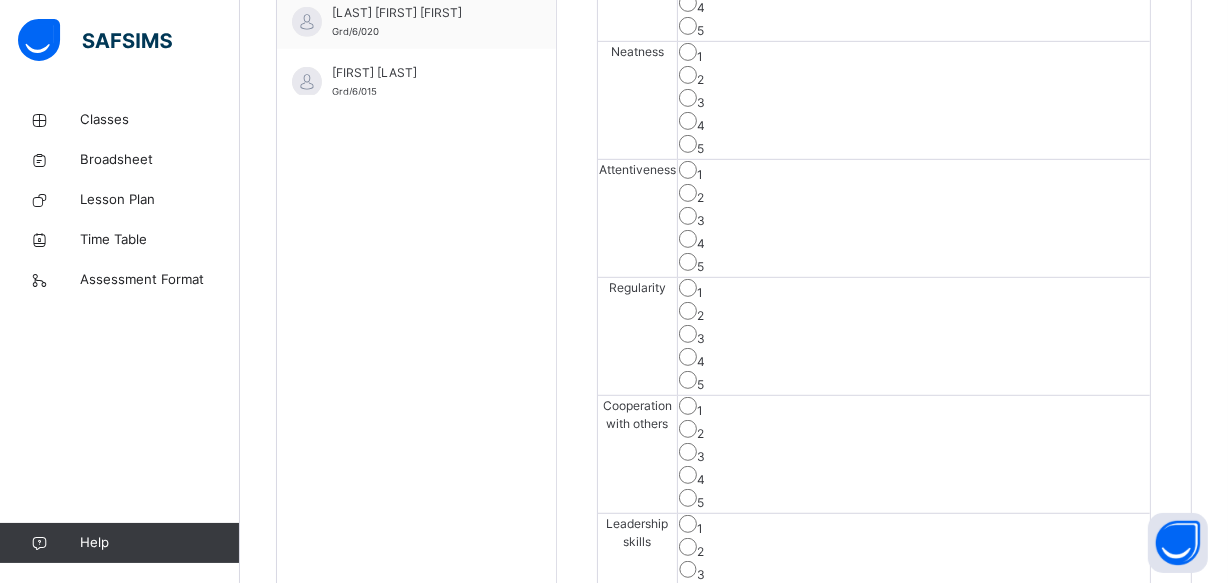 click on "4" at bounding box center [914, 241] 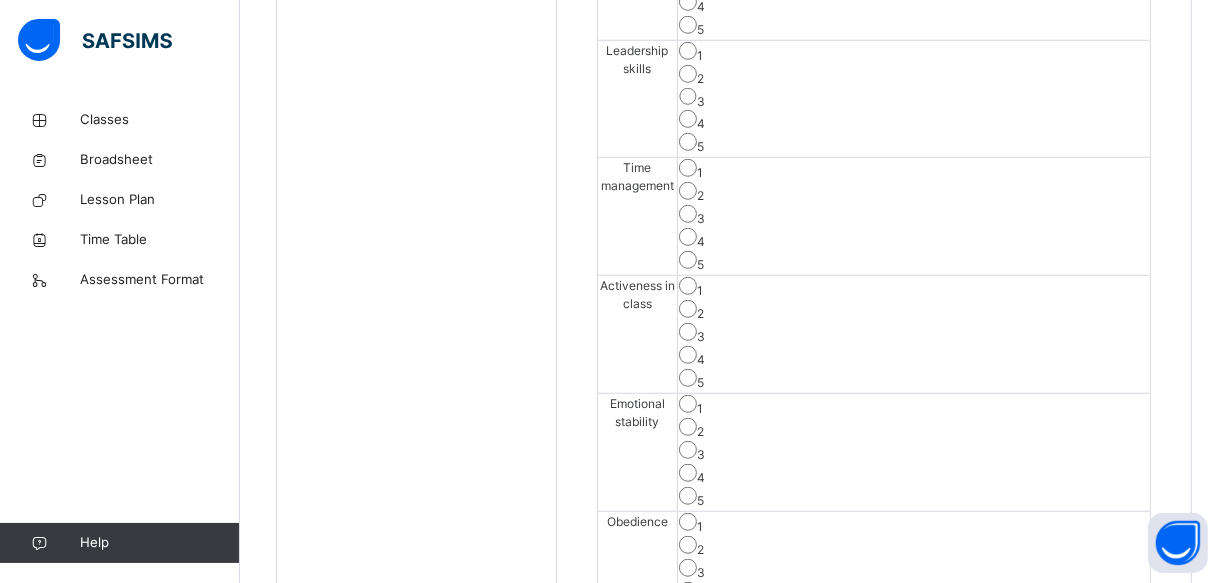 scroll, scrollTop: 1331, scrollLeft: 0, axis: vertical 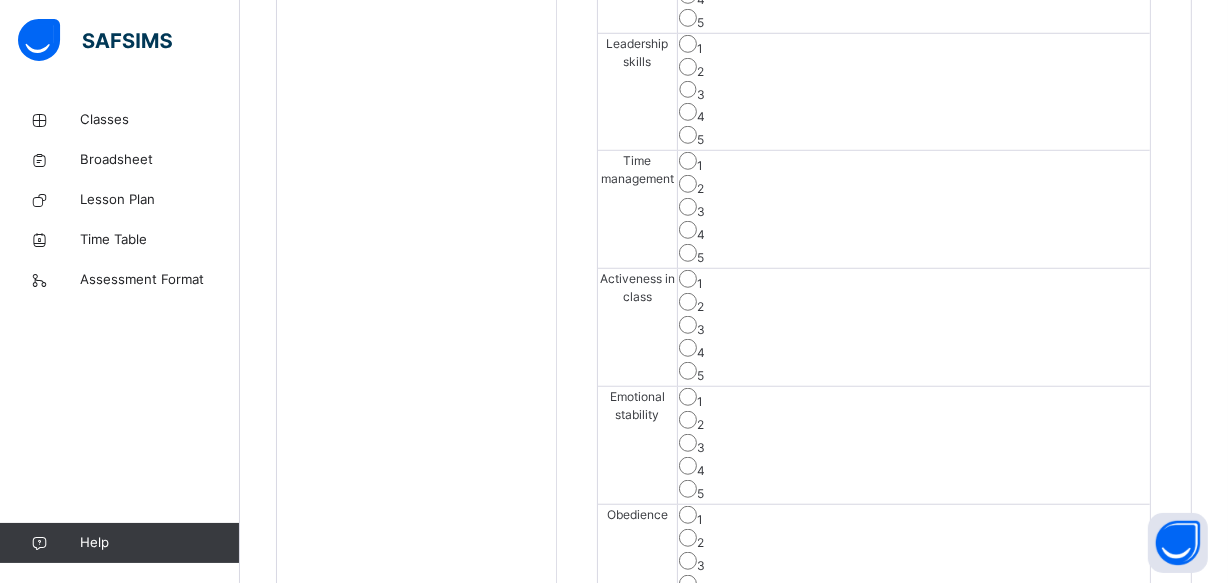 click on "Save Skill" at bounding box center [1077, 659] 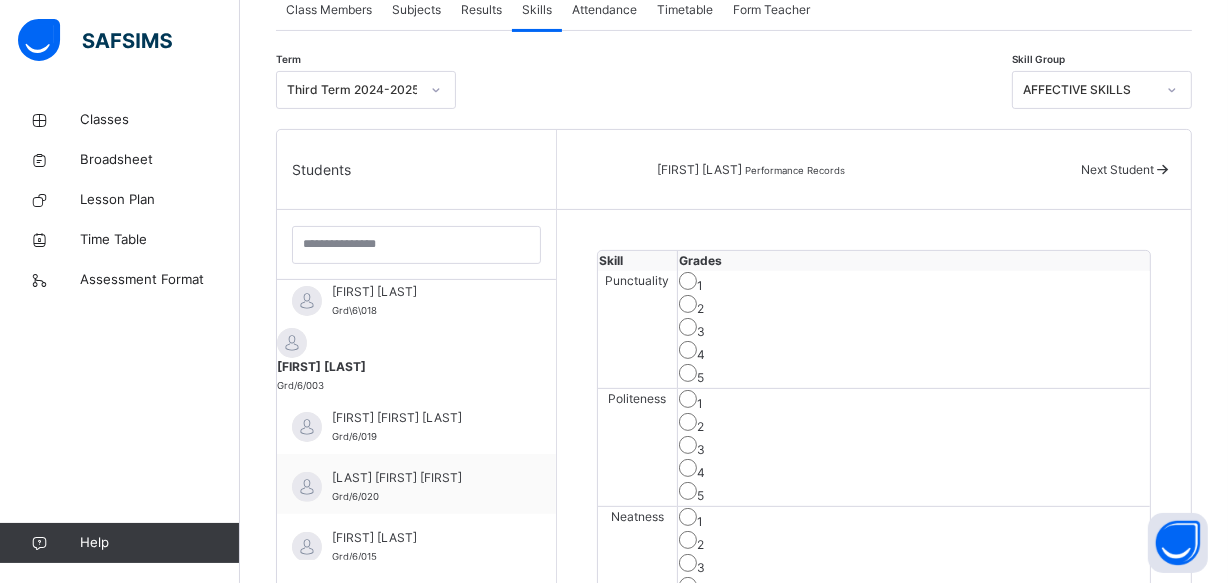 scroll, scrollTop: 350, scrollLeft: 0, axis: vertical 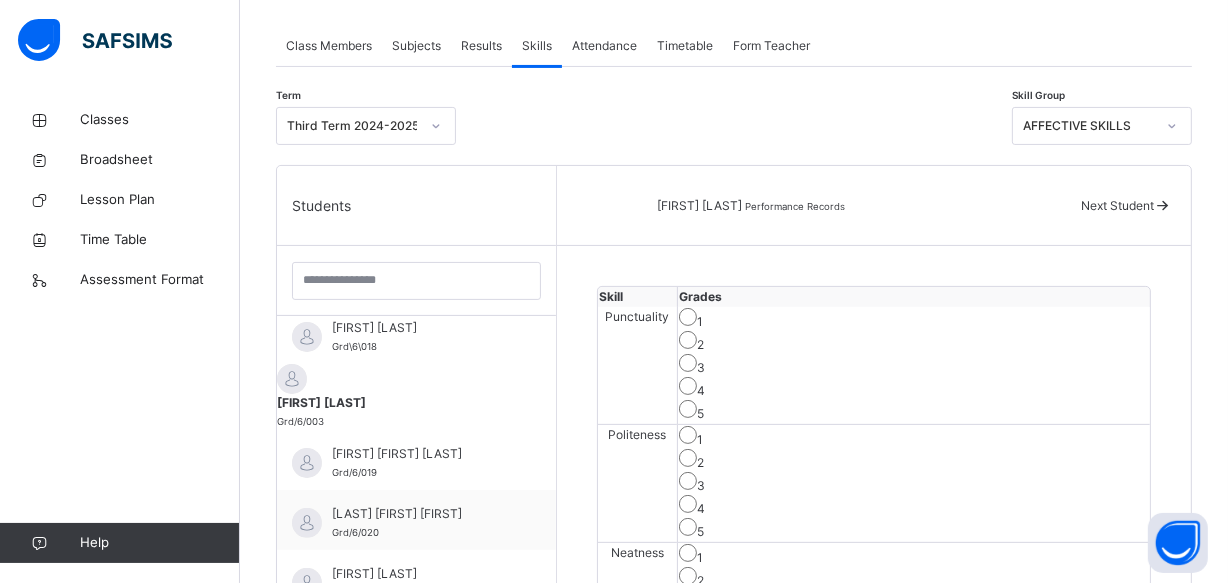 click on "AFFECTIVE SKILLS" at bounding box center (1089, 126) 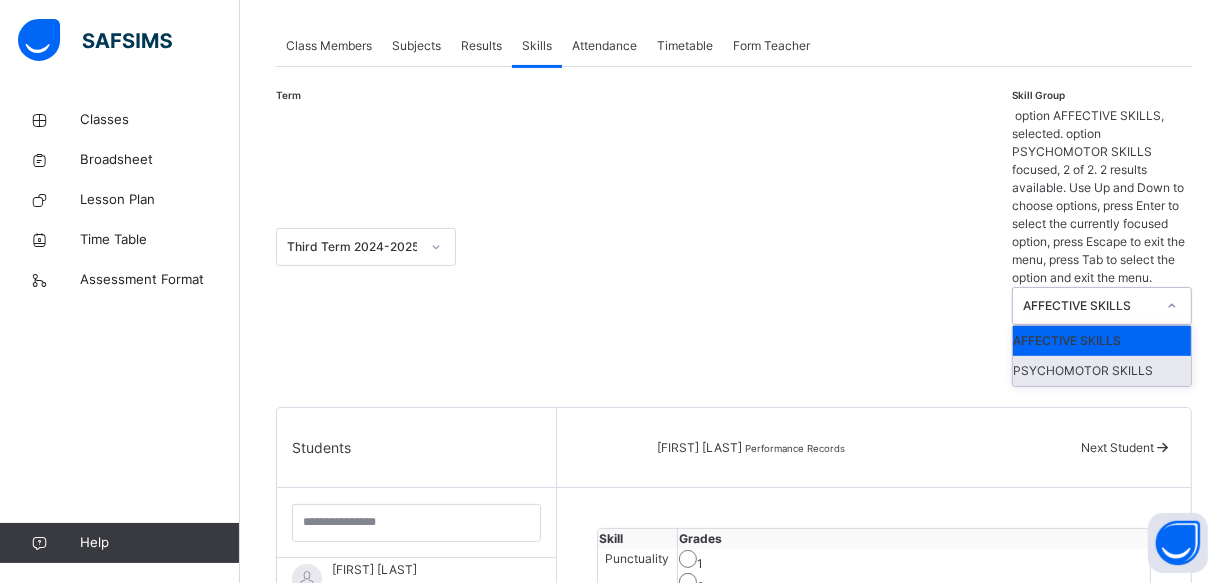 click on "PSYCHOMOTOR SKILLS" at bounding box center (1102, 371) 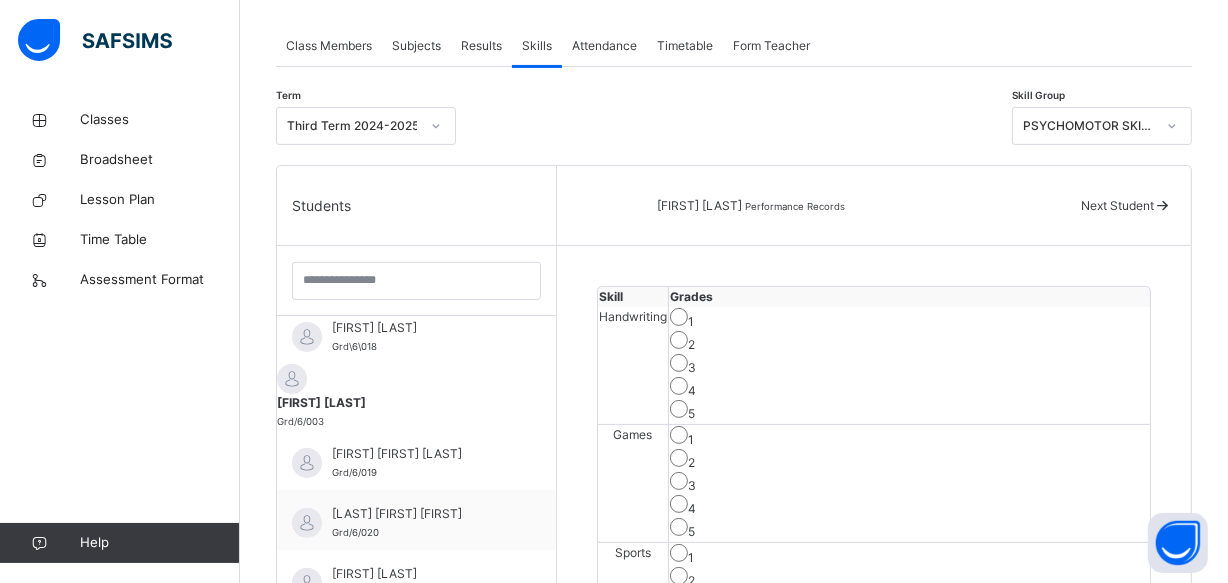 click on "3" at bounding box center [909, 483] 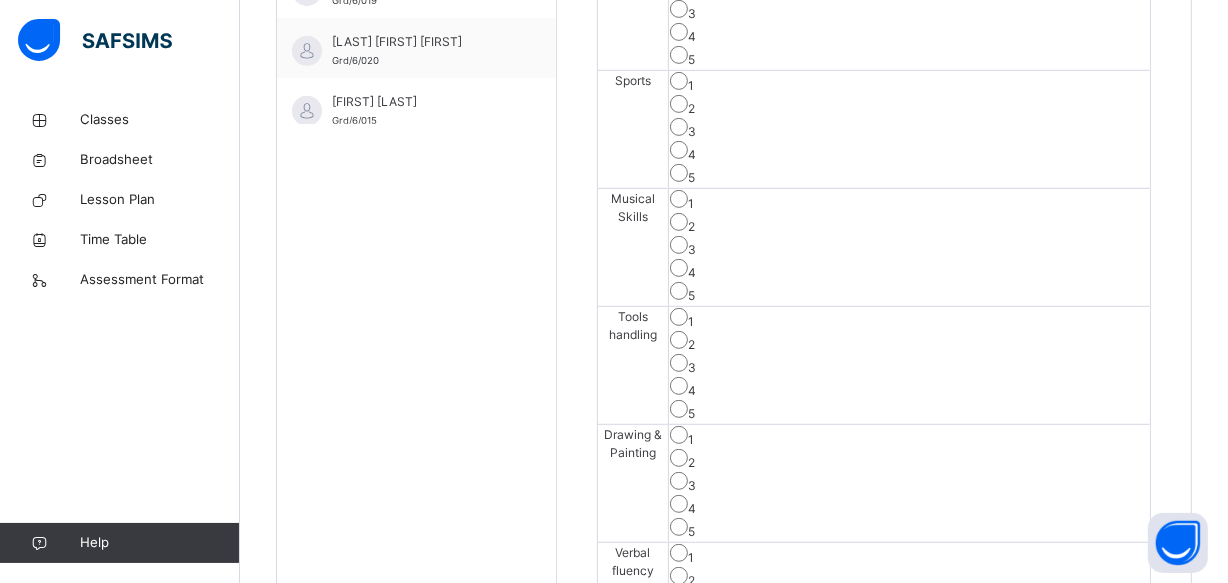 scroll, scrollTop: 859, scrollLeft: 0, axis: vertical 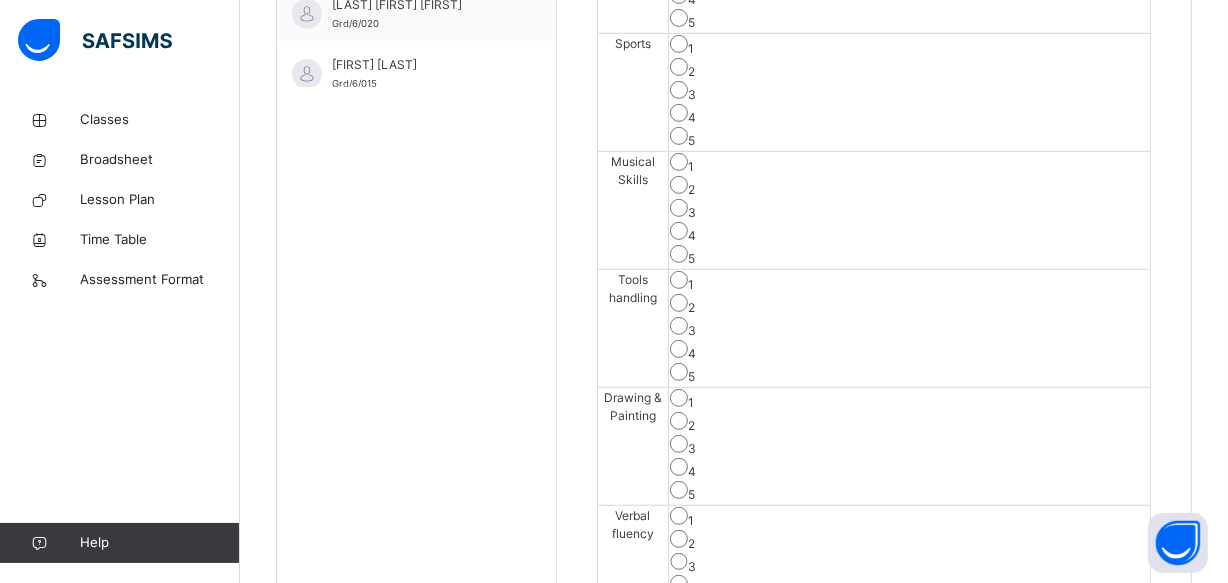 click on "Save Skill" at bounding box center [1077, 659] 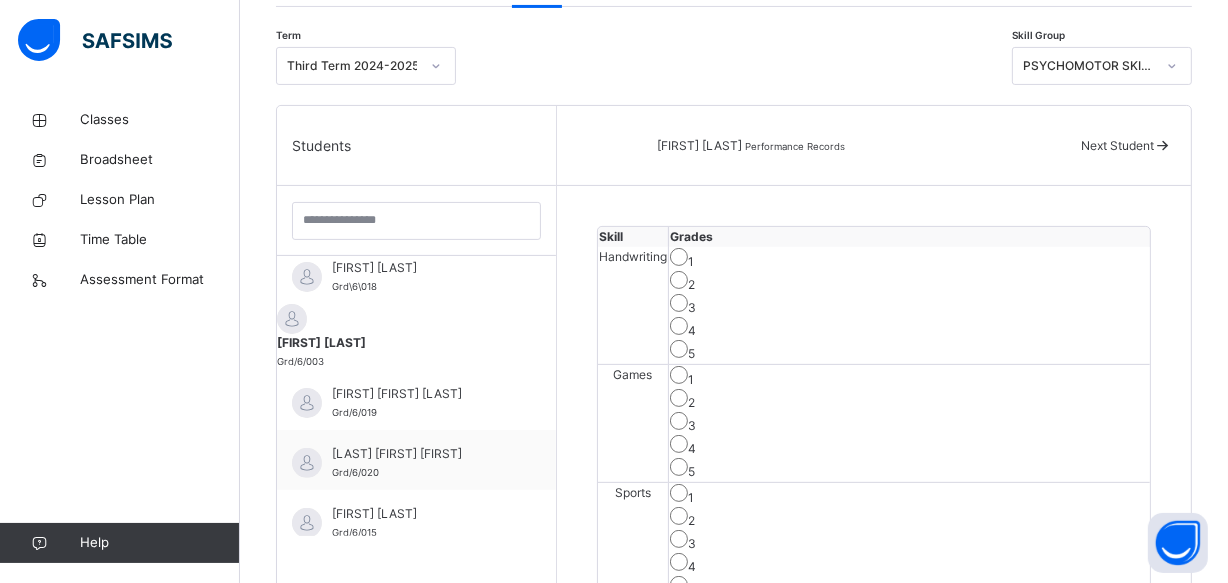 scroll, scrollTop: 386, scrollLeft: 0, axis: vertical 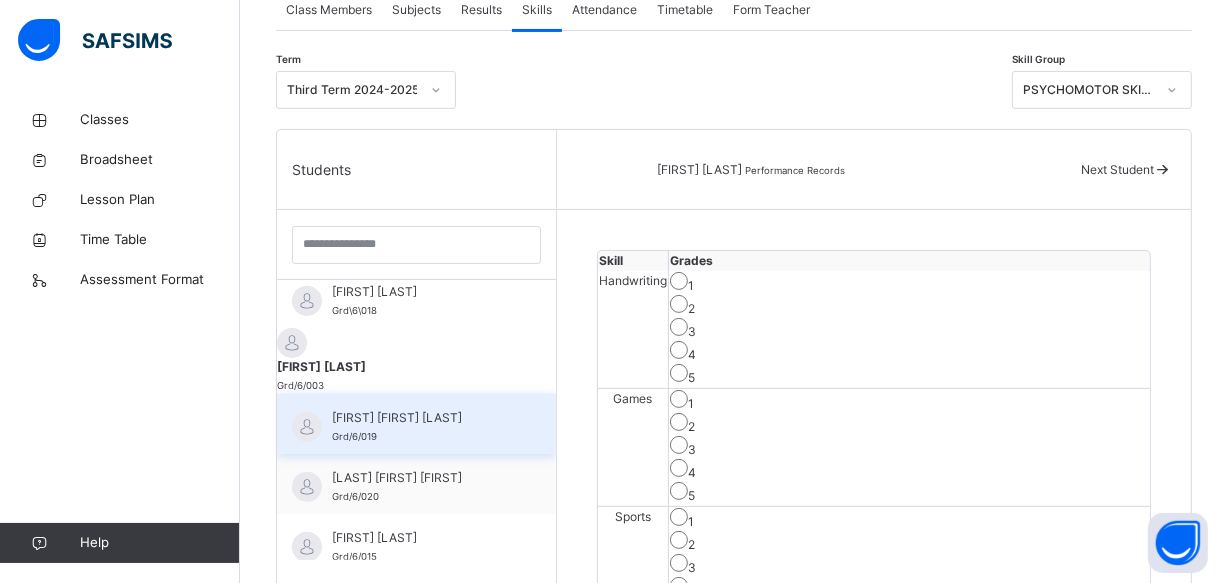 click on "[FIRST] [FIRST] [LAST]" at bounding box center [421, 418] 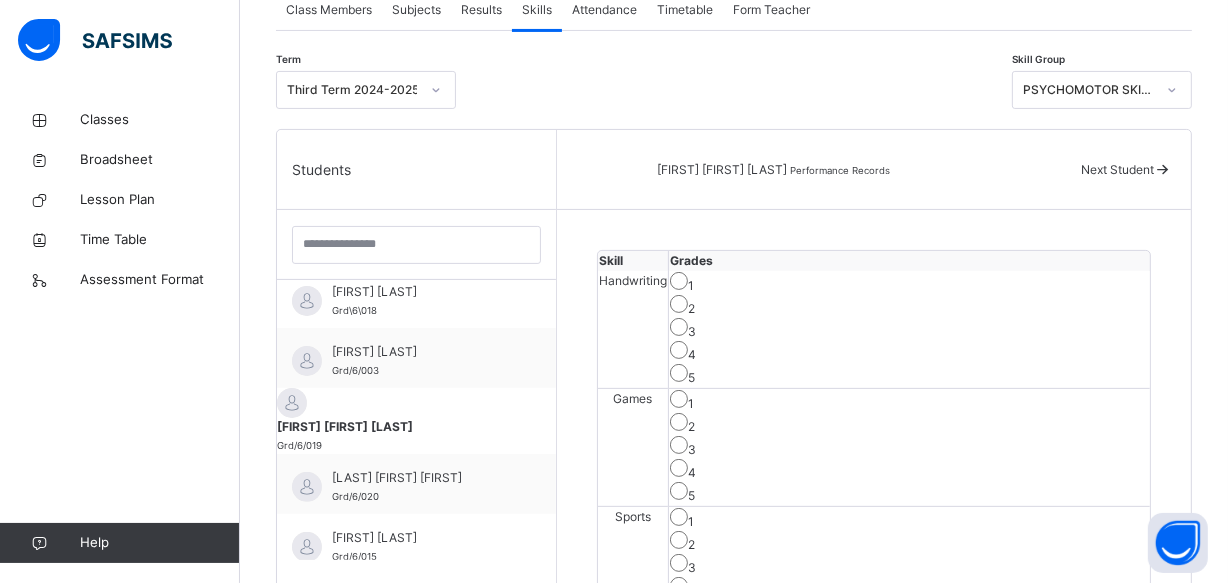 click on "PSYCHOMOTOR SKILLS" at bounding box center (1089, 90) 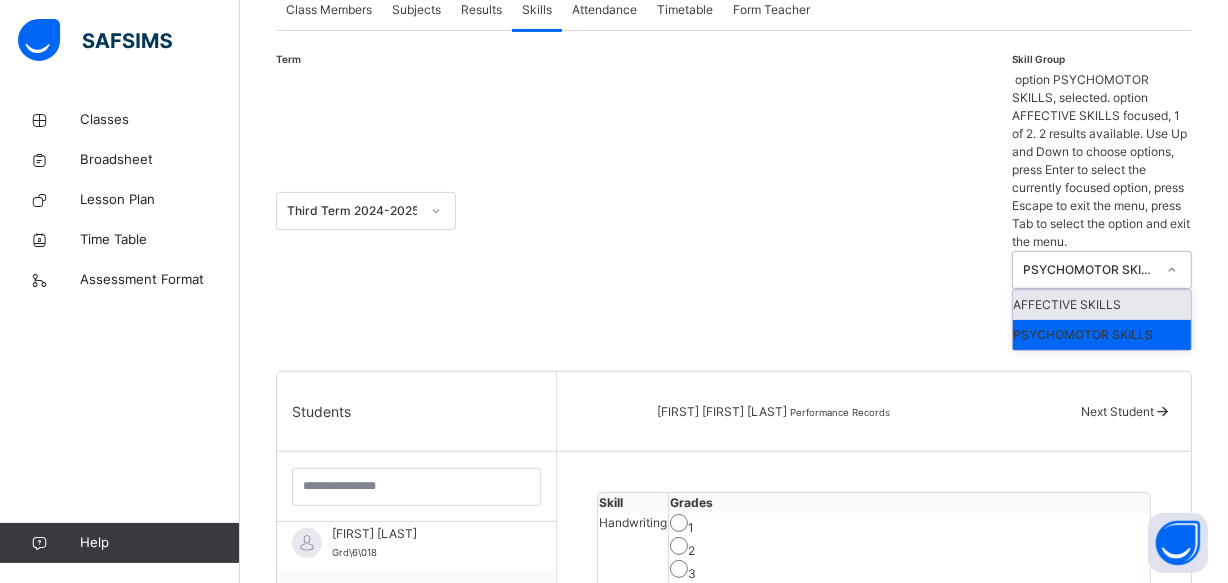 click on "AFFECTIVE SKILLS" at bounding box center (1102, 305) 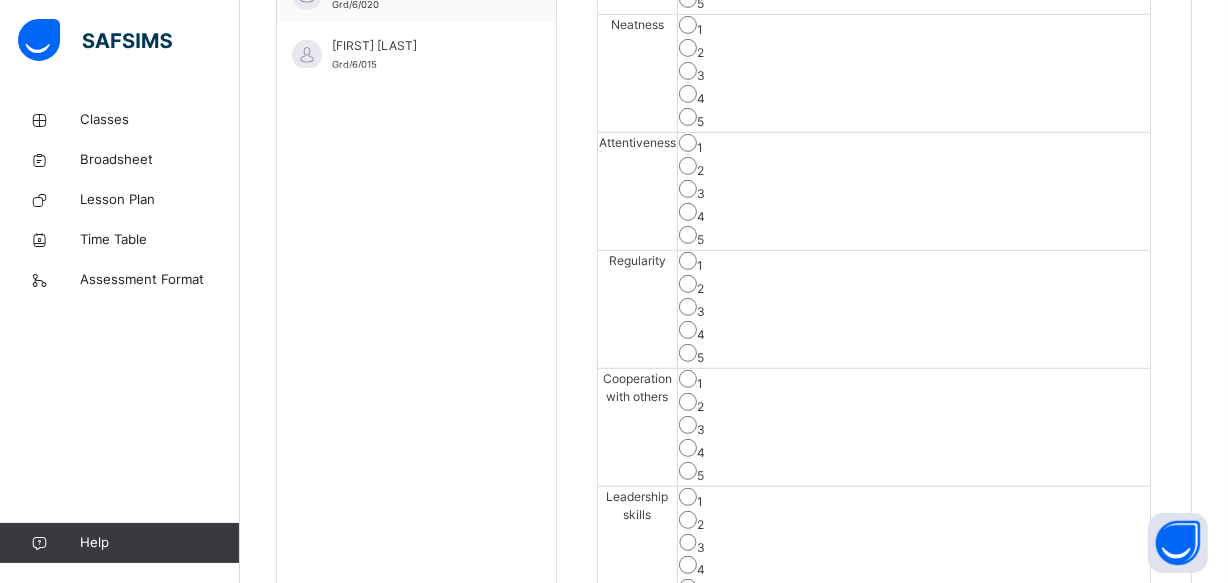 scroll, scrollTop: 895, scrollLeft: 0, axis: vertical 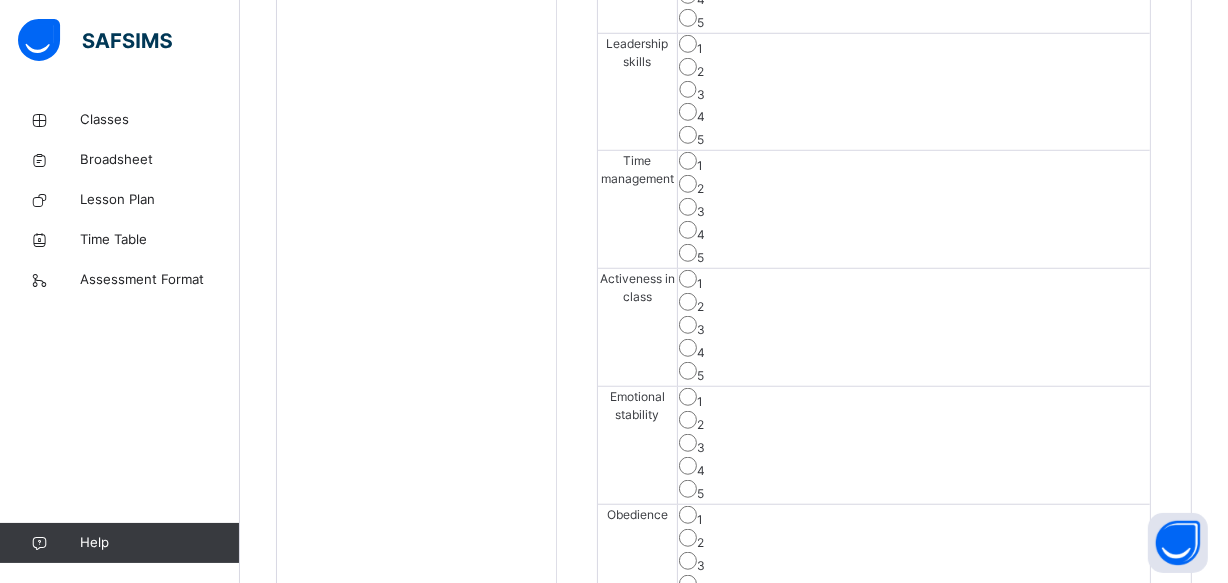 click on "1 2 3 4 5" at bounding box center (914, 446) 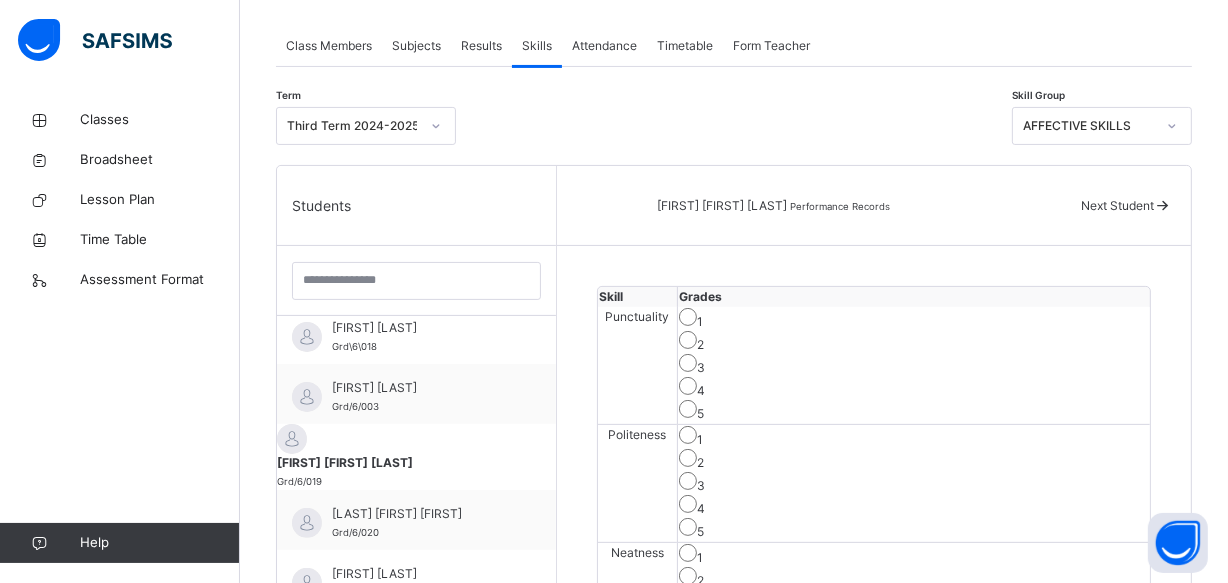 scroll, scrollTop: 350, scrollLeft: 0, axis: vertical 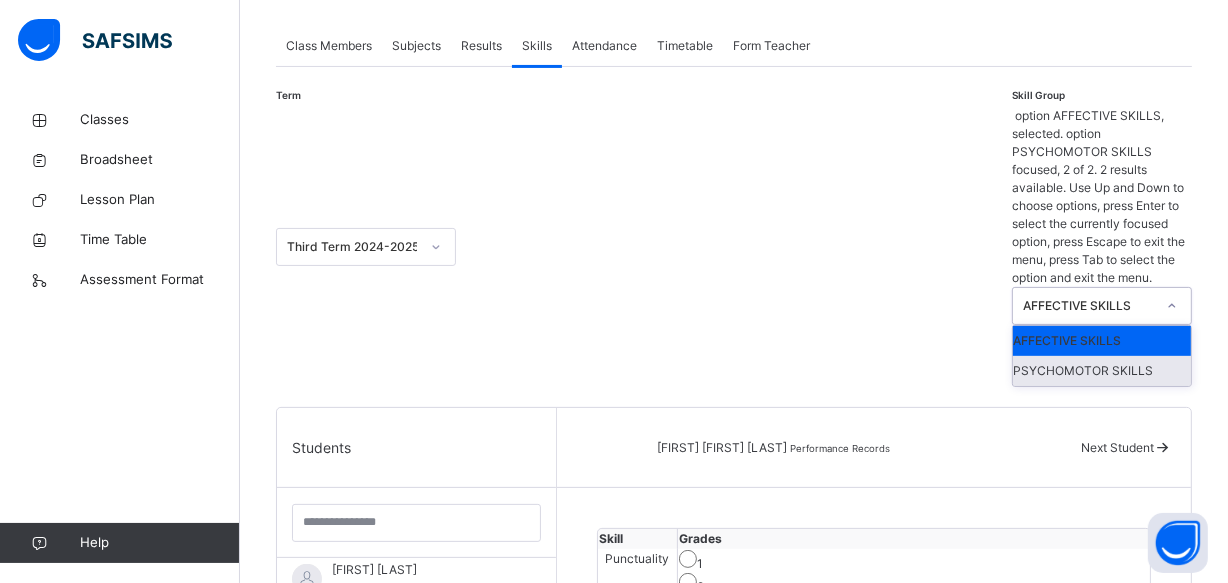 click on "PSYCHOMOTOR SKILLS" at bounding box center (1102, 371) 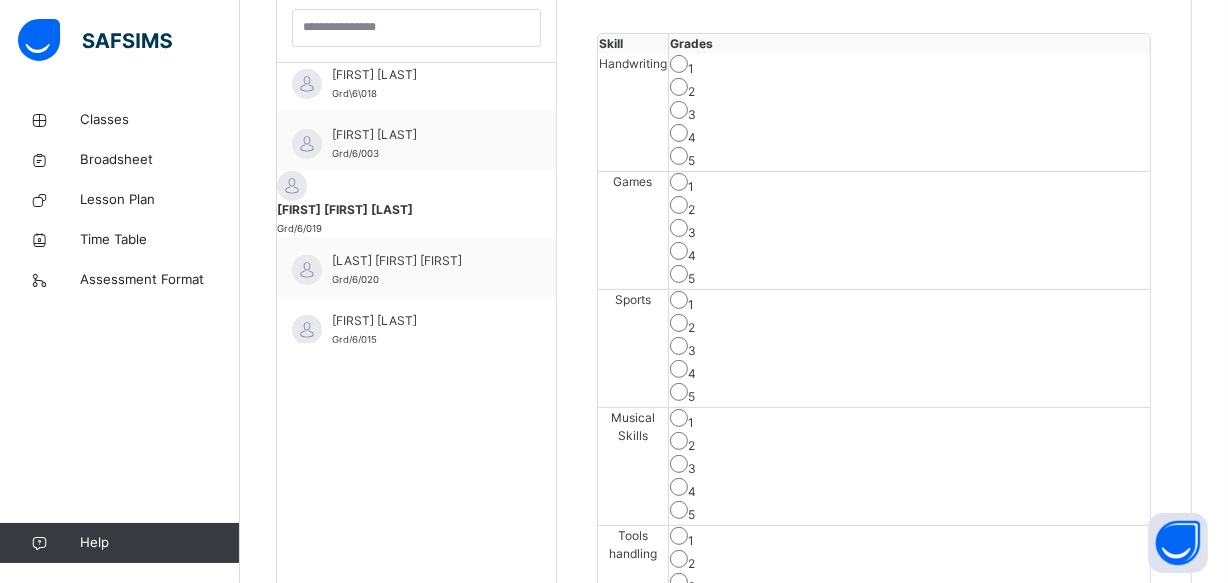scroll, scrollTop: 604, scrollLeft: 0, axis: vertical 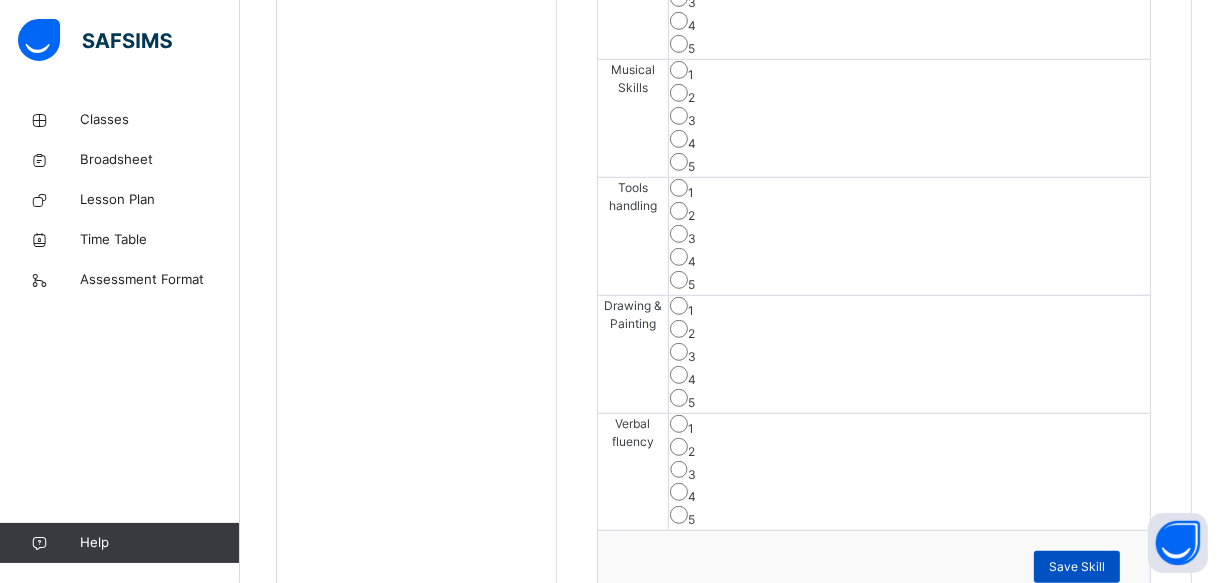 click on "Save Skill" at bounding box center (1077, 567) 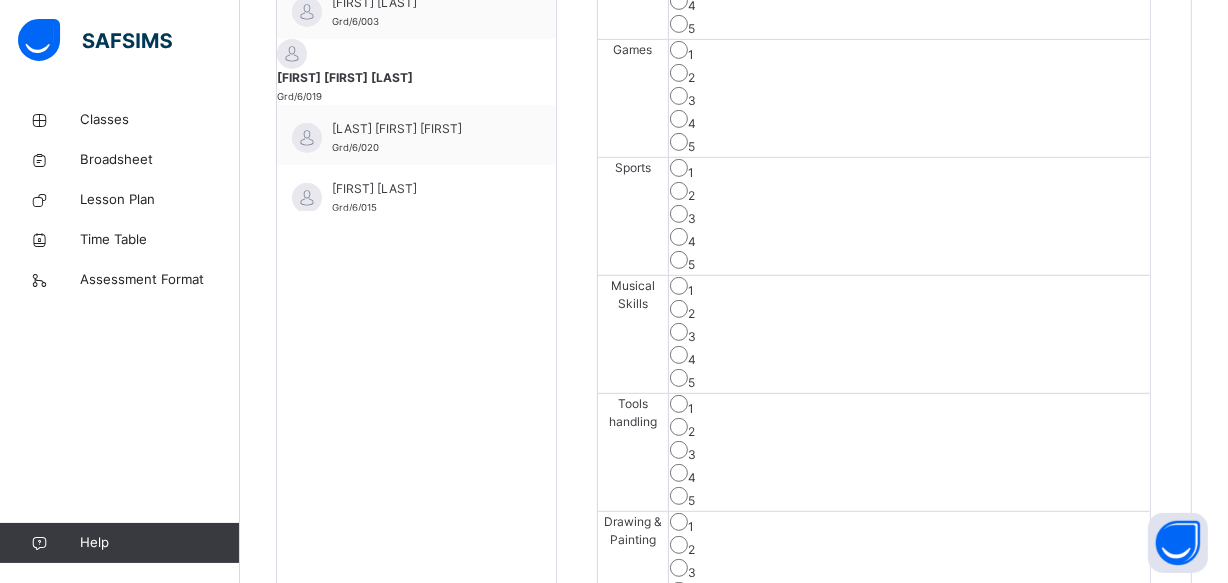 scroll, scrollTop: 733, scrollLeft: 0, axis: vertical 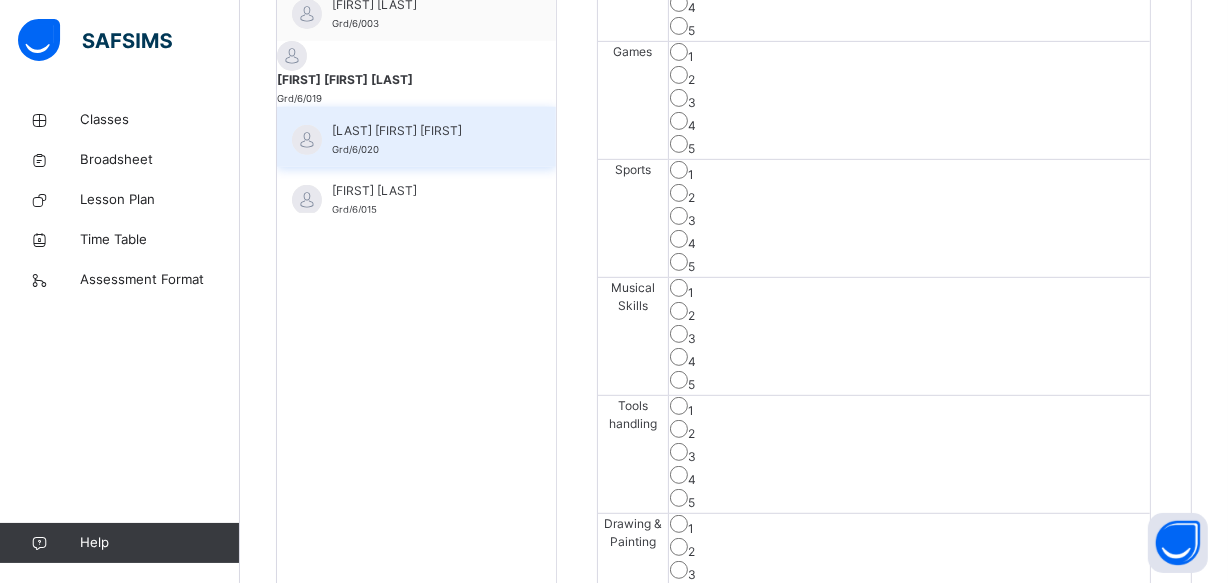 click on "[LAST] [FIRST] [FIRST]" at bounding box center [421, 131] 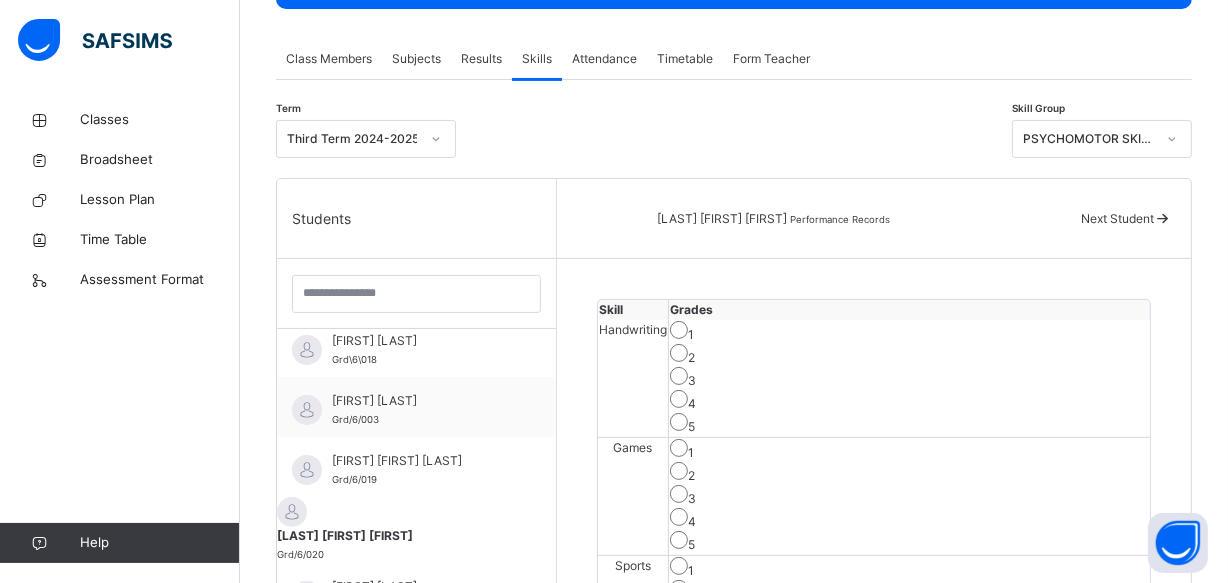 scroll, scrollTop: 333, scrollLeft: 0, axis: vertical 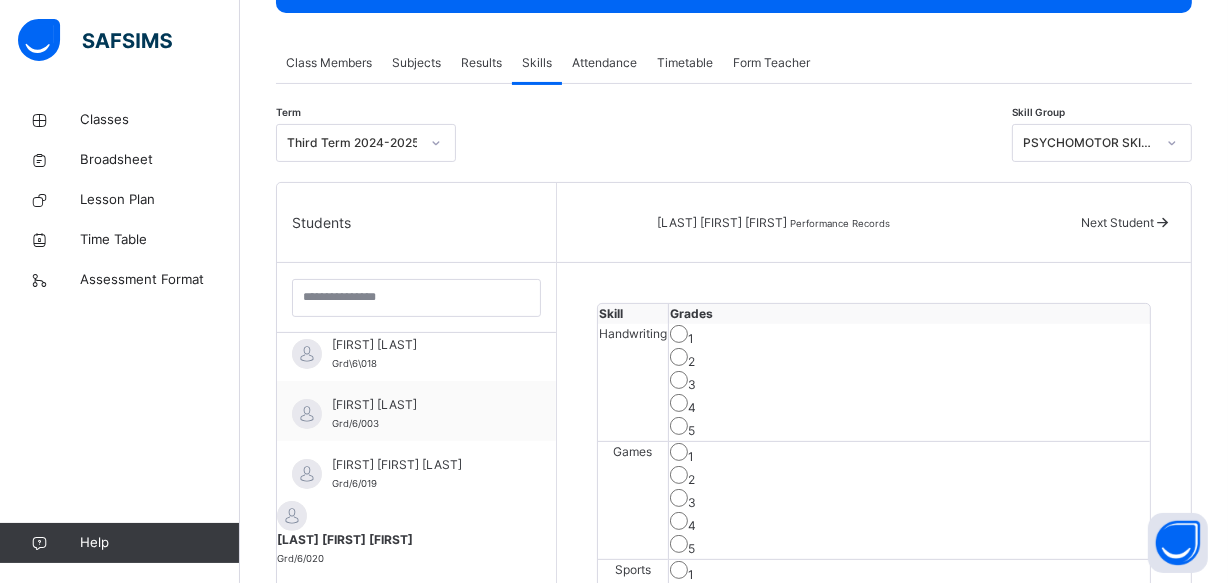 click on "PSYCHOMOTOR SKILLS" at bounding box center [1089, 143] 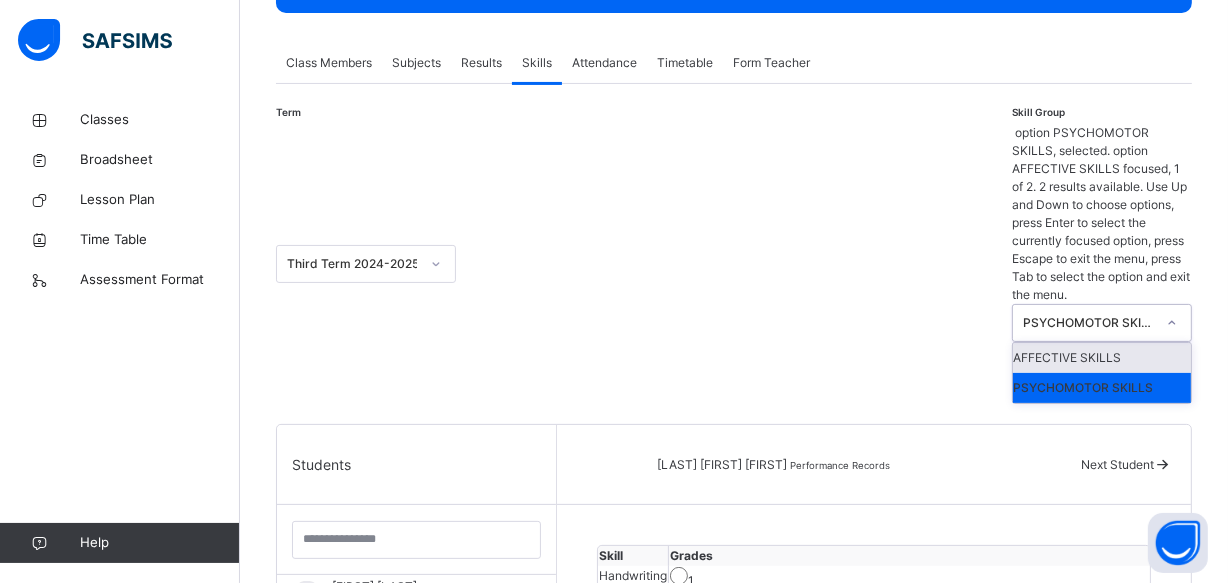 click on "AFFECTIVE SKILLS" at bounding box center (1102, 358) 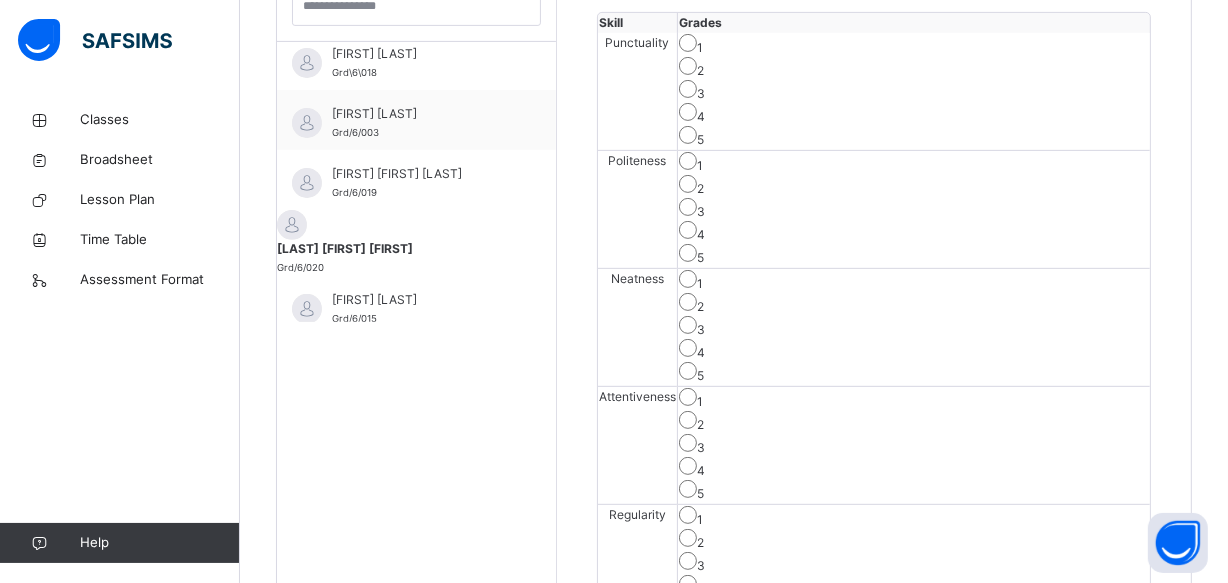 scroll, scrollTop: 660, scrollLeft: 0, axis: vertical 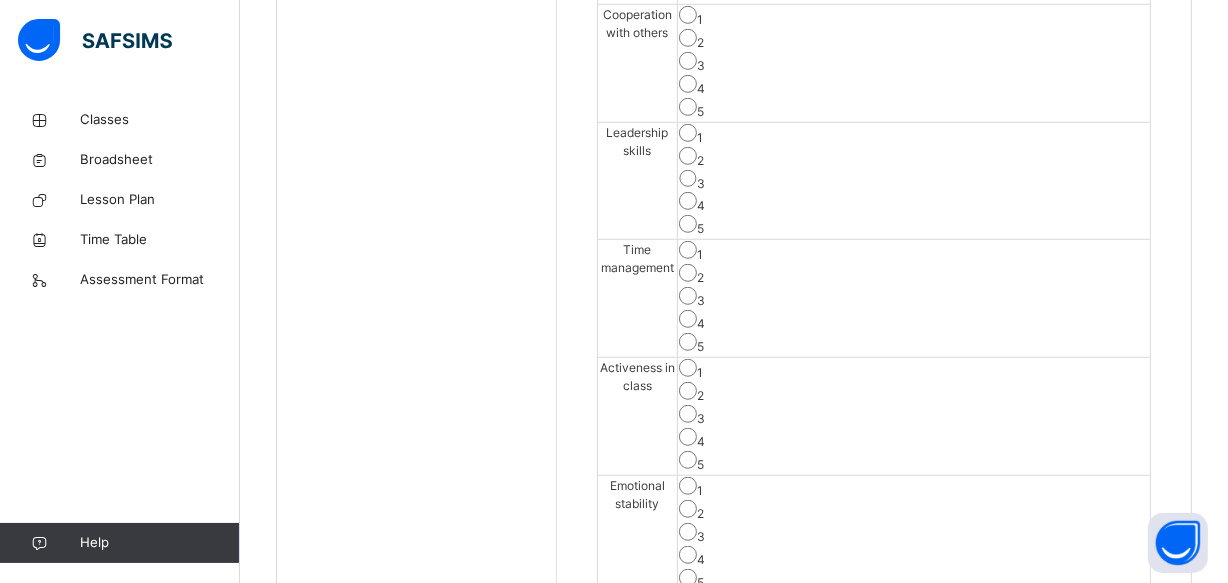 click on "Save Skill" at bounding box center [1077, 748] 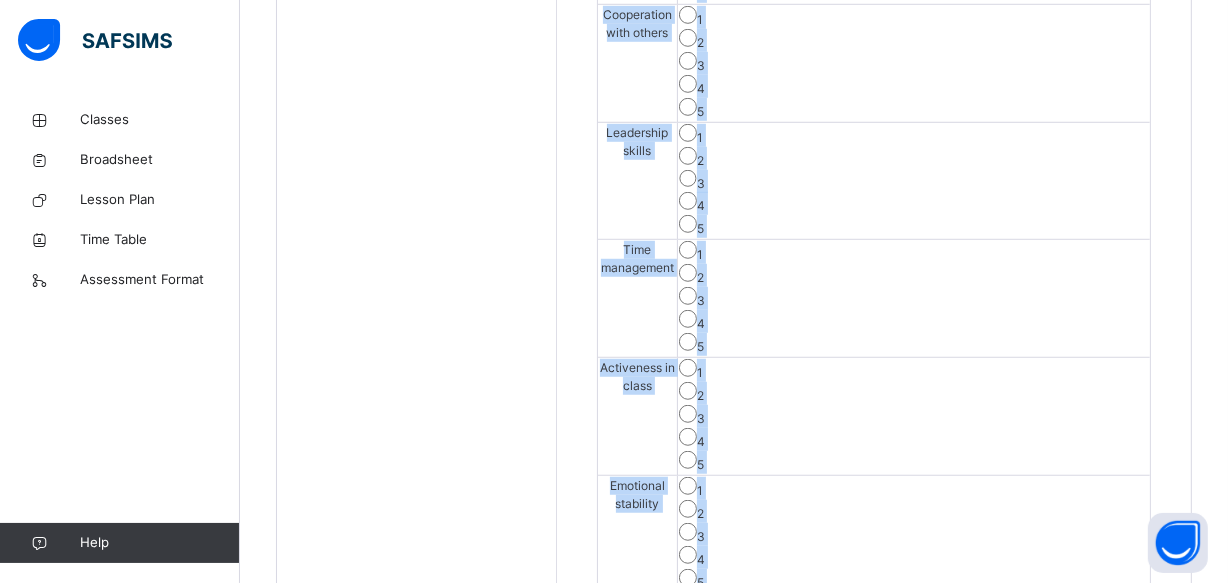 click on "Back  / GRADE 6 . GRADE 6  GRADE 6 3RD TERM 2024-2025 Class Members Subjects Results Skills Attendance Timetable Form Teacher Skills More Options   22  Students in class Download Pdf Report Excel Report View subject profile Star Learners Nursery & Primary School Date: 4th Aug 2025, 11:38:00 am Class Members Class:  GRADE 6 . Total no. of Students:  22 Term:  3RD TERM Session:  2024-2025 S/NO Admission No. Last Name First Name Other Name 1 Grd/6/013 [LAST] [FIRST] 2 Grd/6/011 [LAST] [FIRST]  3 Grd/6/016 [LAST] [FIRST] 4 Grd/6/009 [LAST] [FIRST] 5 Grd/6/002 [LAST] [FIRST] [FIRST] 6 Grd/6/021 [LAST] [FIRST] 7 Grd/6/007 [LAST] [FIRST] 8 Grd/6/014 [LAST] [FIRST] [FIRST] 9 Grd/6/005 [LAST] [FIRST] [FIRST] 10 Grd/6/006 [LAST] [FIRST] [FIRST] 11 Grd/6/001 [LAST] [FIRST] [FIRST] 12 Grd/6/010 [LAST] [FIRST] 13 Grd/6/022 [LAST] [FIRST] 14 Grd/6/004 [LAST] [FIRST] 15 Grd\6\018 [LAST] [FIRST] 16 Grd/6/003 [LAST] [FIRST] 17 Grd/6/019 [LAST] [FIRST] [FIRST] 18 Grd/6/020 [LAST] [FIRST] [FIRST] 19 Grd/6/015 [LAST] [FIRST] 20" at bounding box center (734, -133) 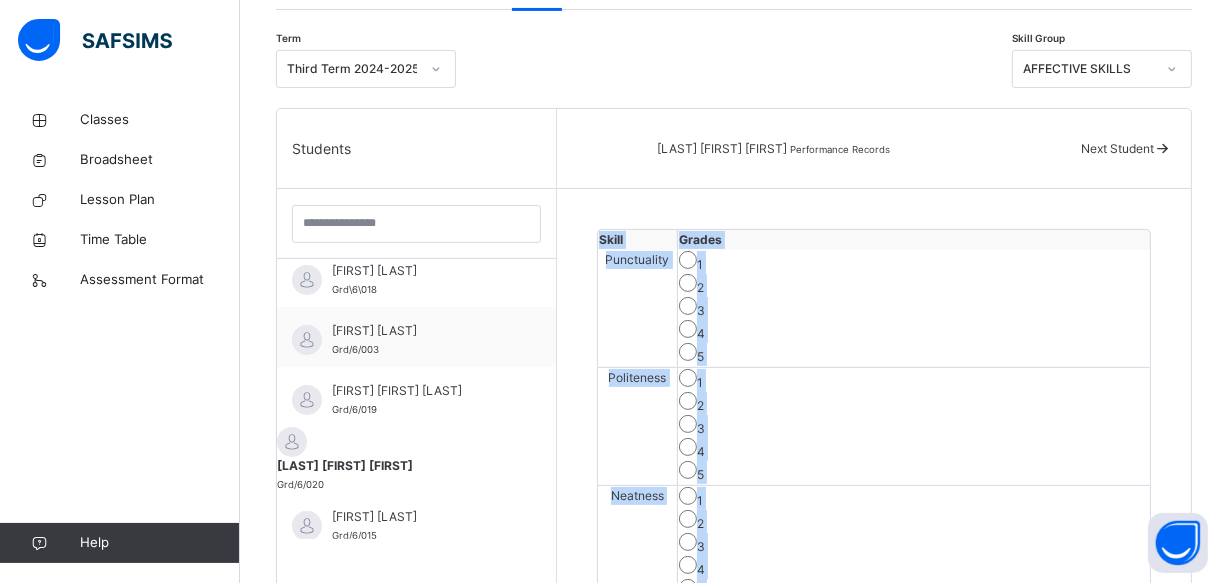 scroll, scrollTop: 406, scrollLeft: 0, axis: vertical 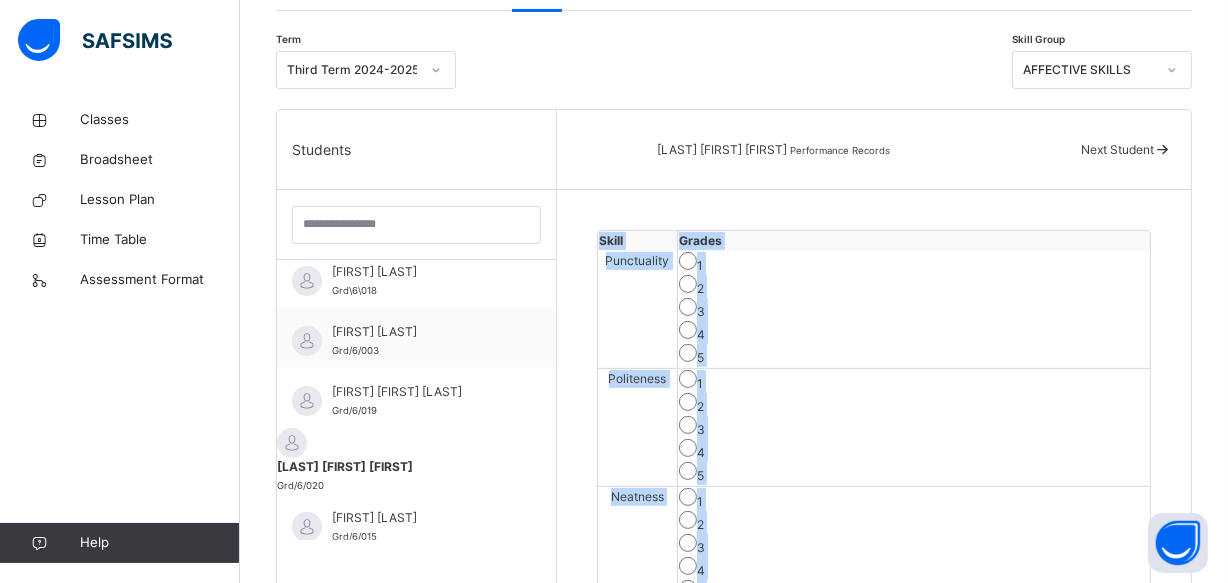 click at bounding box center [1172, 70] 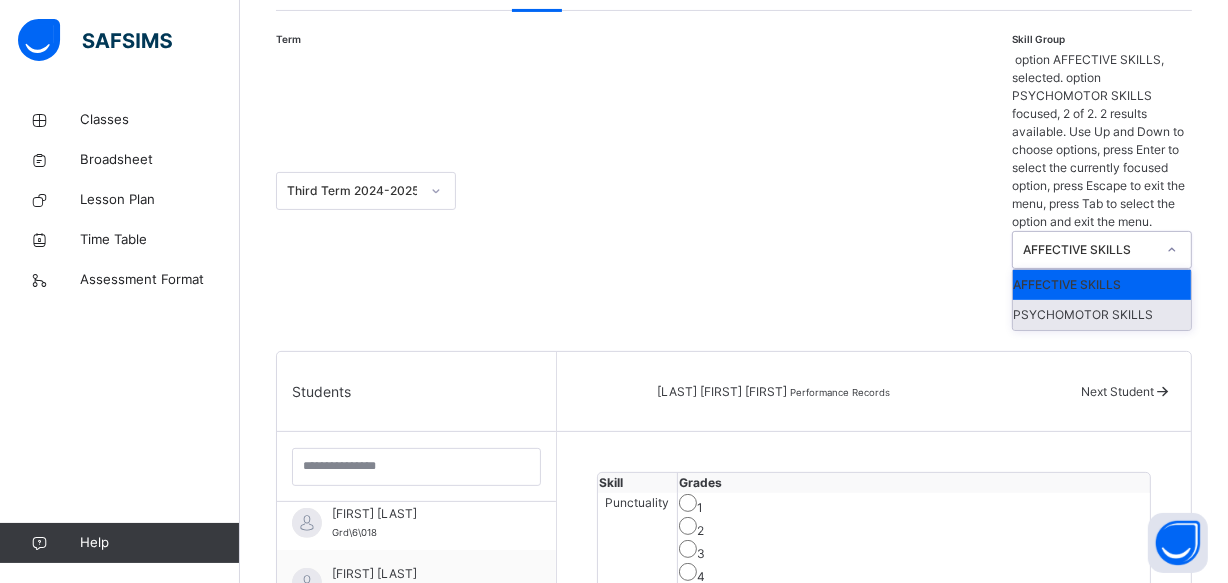 click on "PSYCHOMOTOR SKILLS" at bounding box center (1102, 315) 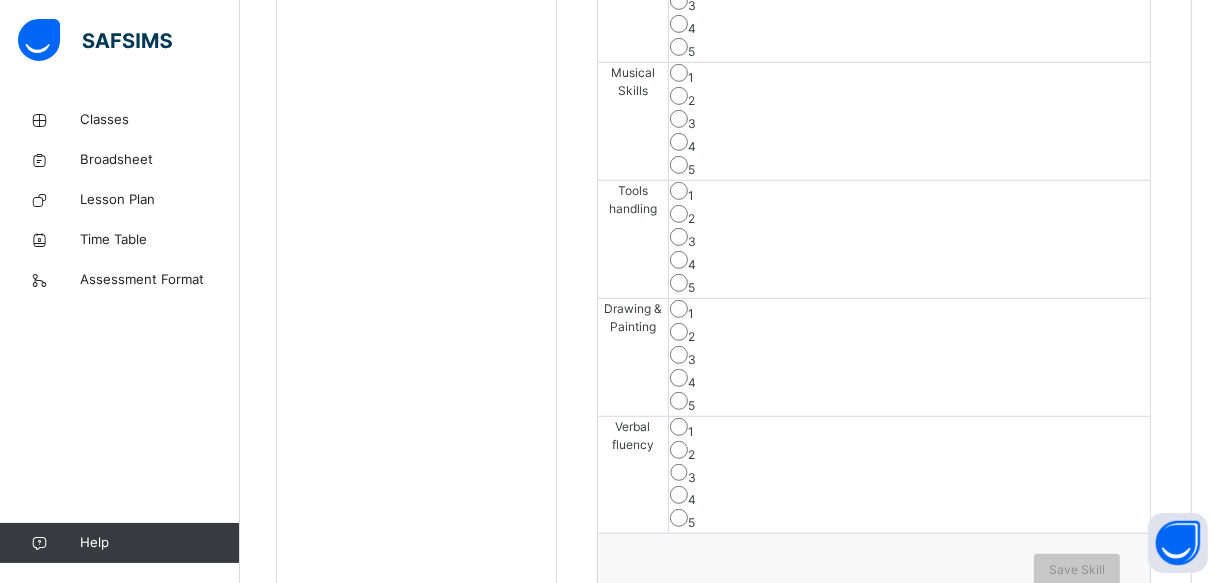 scroll, scrollTop: 951, scrollLeft: 0, axis: vertical 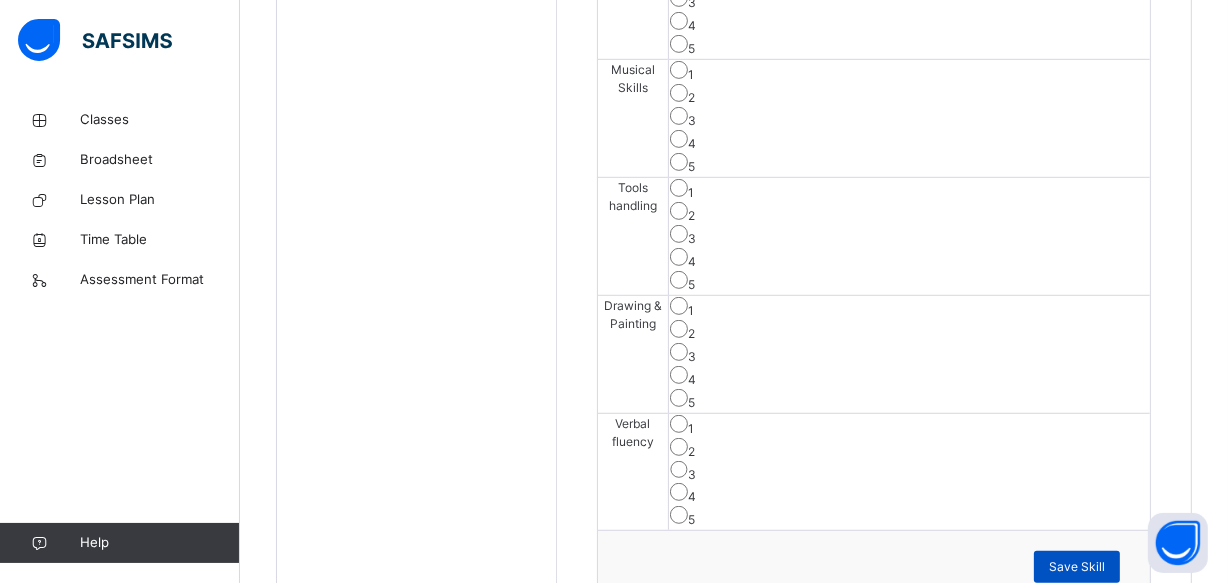 click on "Save Skill" at bounding box center [1077, 567] 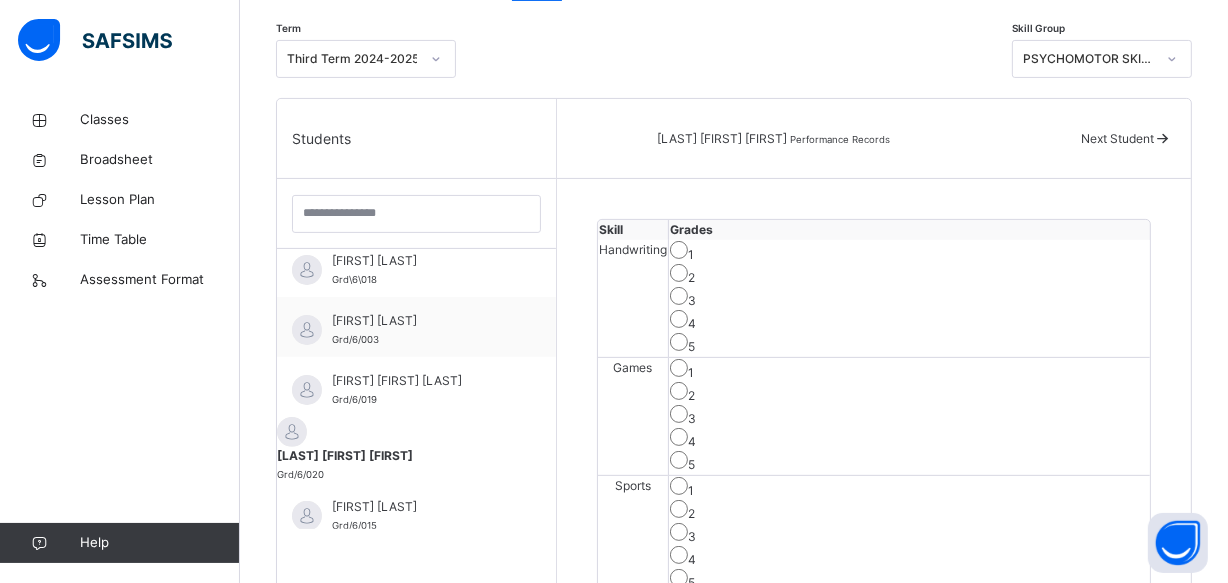 scroll, scrollTop: 442, scrollLeft: 0, axis: vertical 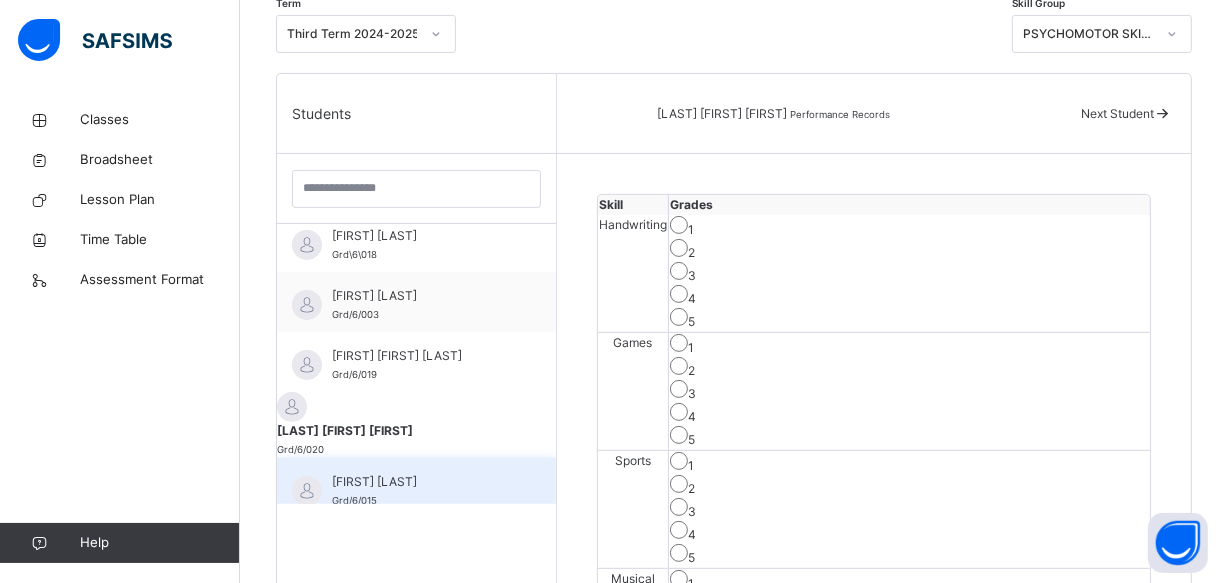 click on "[FIRST] [LAST]" at bounding box center (421, 482) 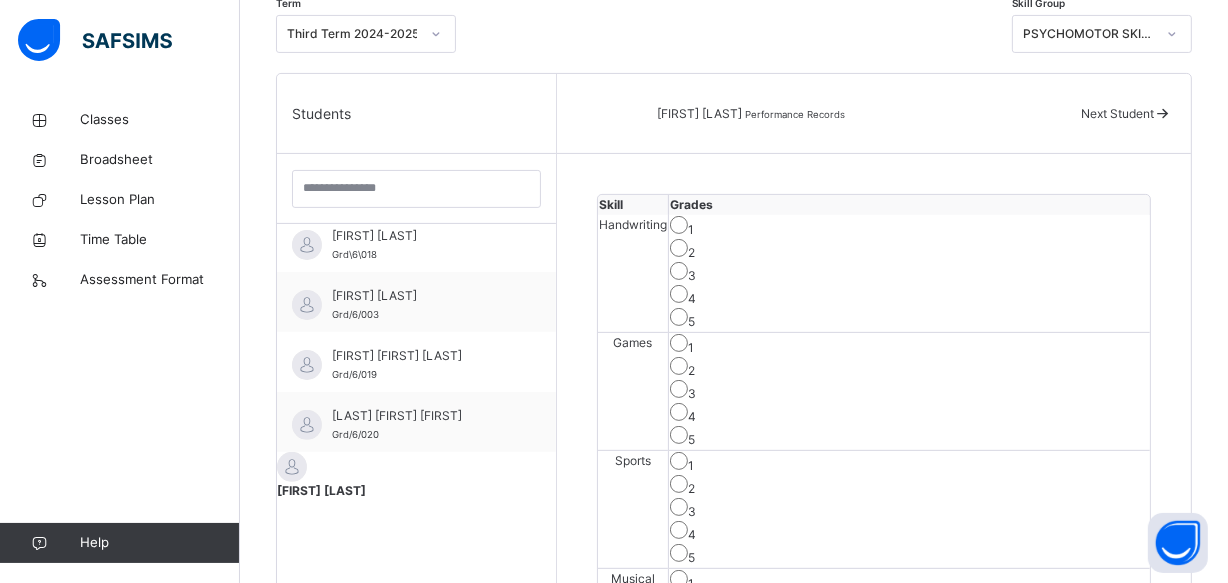 click on "PSYCHOMOTOR SKILLS" at bounding box center (1083, 34) 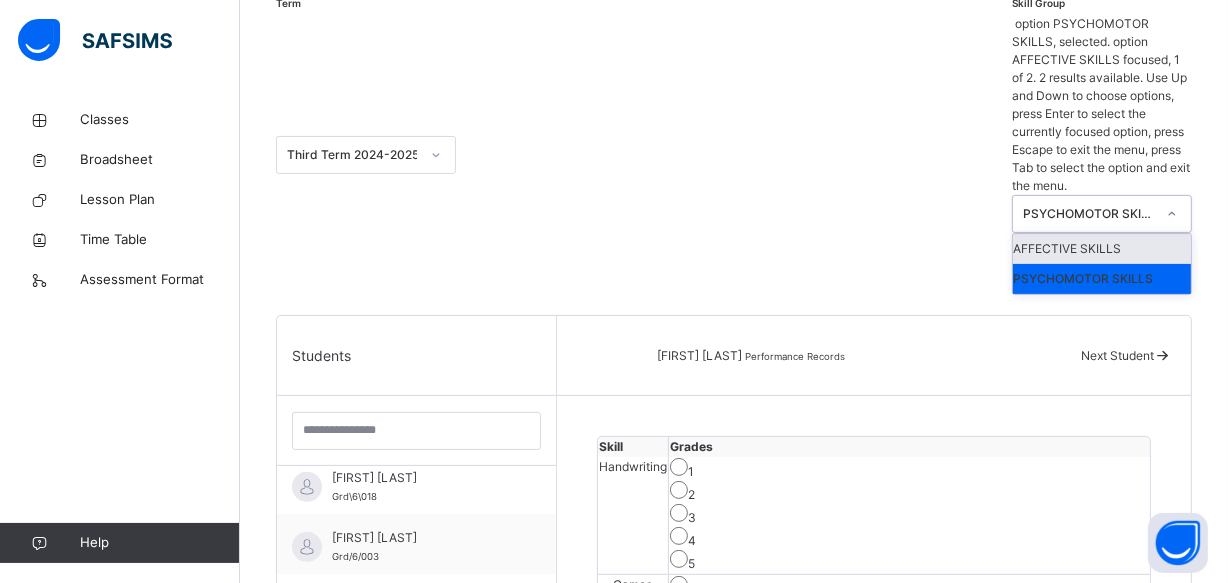 click on "AFFECTIVE SKILLS" at bounding box center [1102, 249] 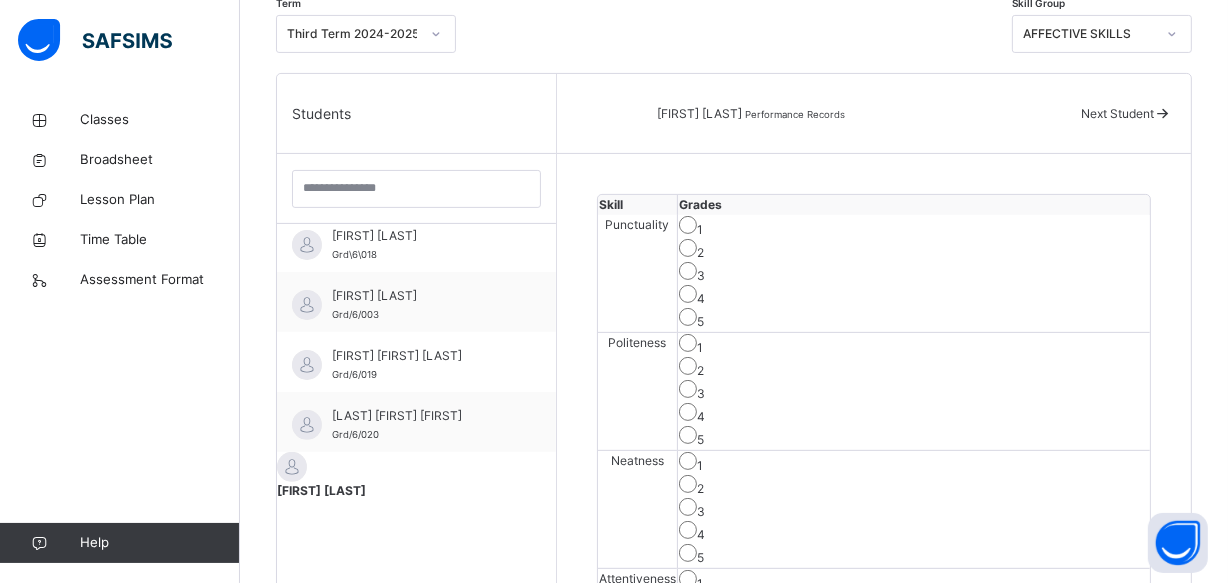 scroll, scrollTop: 479, scrollLeft: 0, axis: vertical 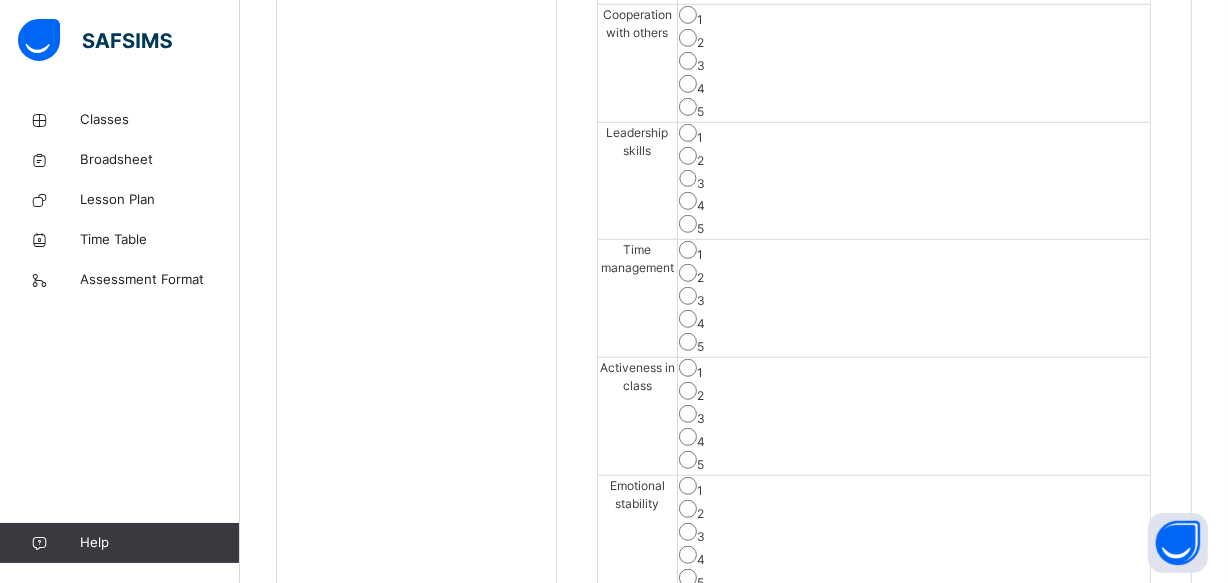 click on "Save Skill" at bounding box center [1077, 748] 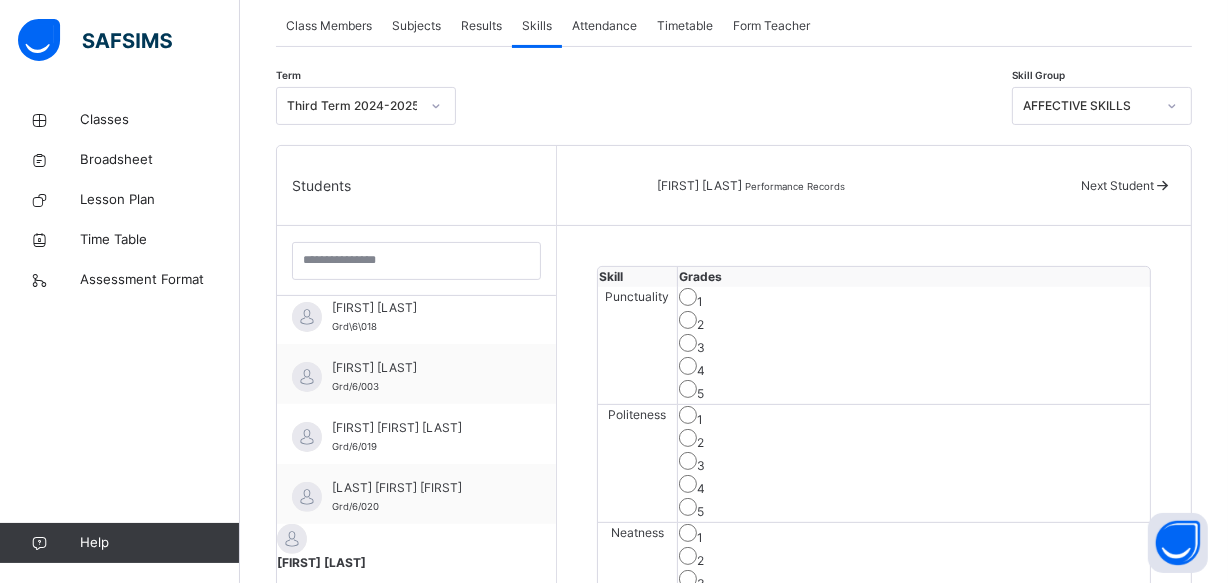 scroll, scrollTop: 333, scrollLeft: 0, axis: vertical 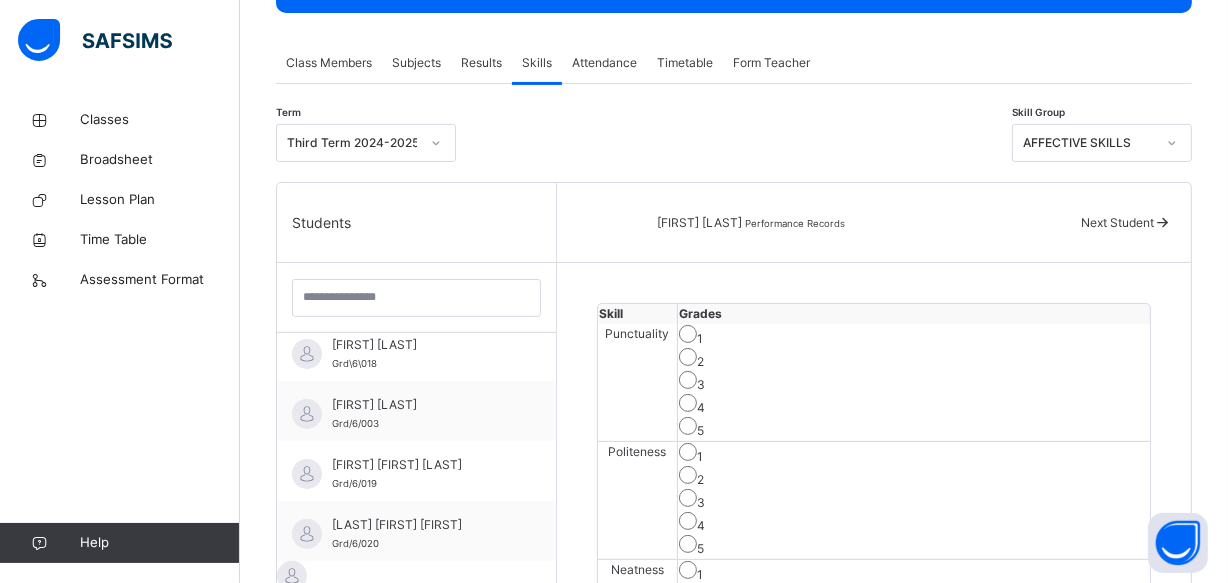 click on "AFFECTIVE SKILLS" at bounding box center (1089, 143) 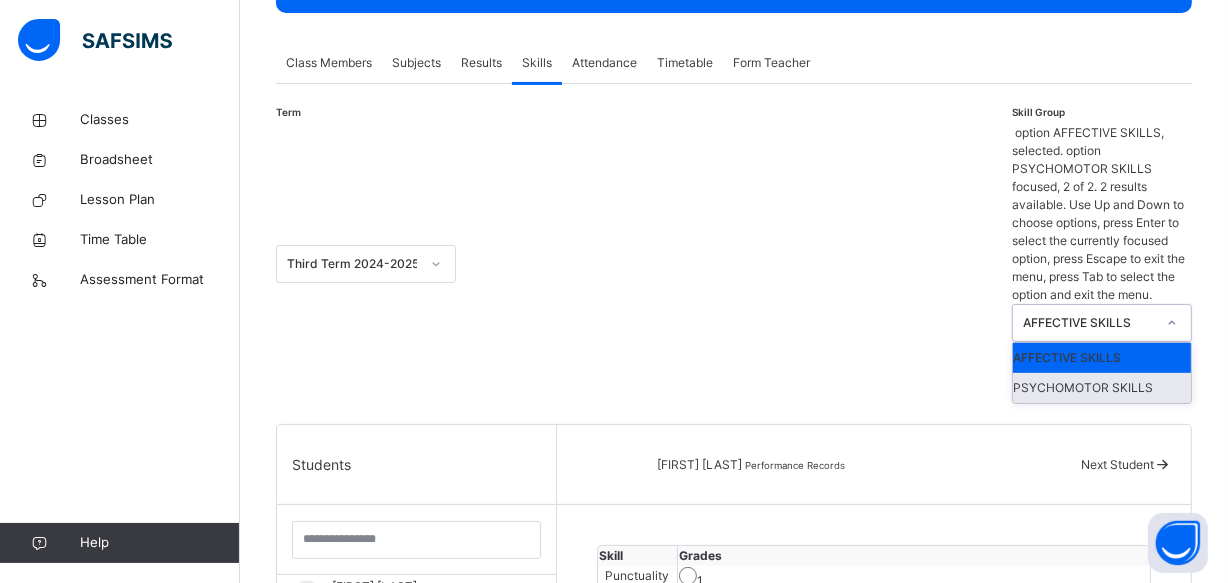 click on "PSYCHOMOTOR SKILLS" at bounding box center [1102, 388] 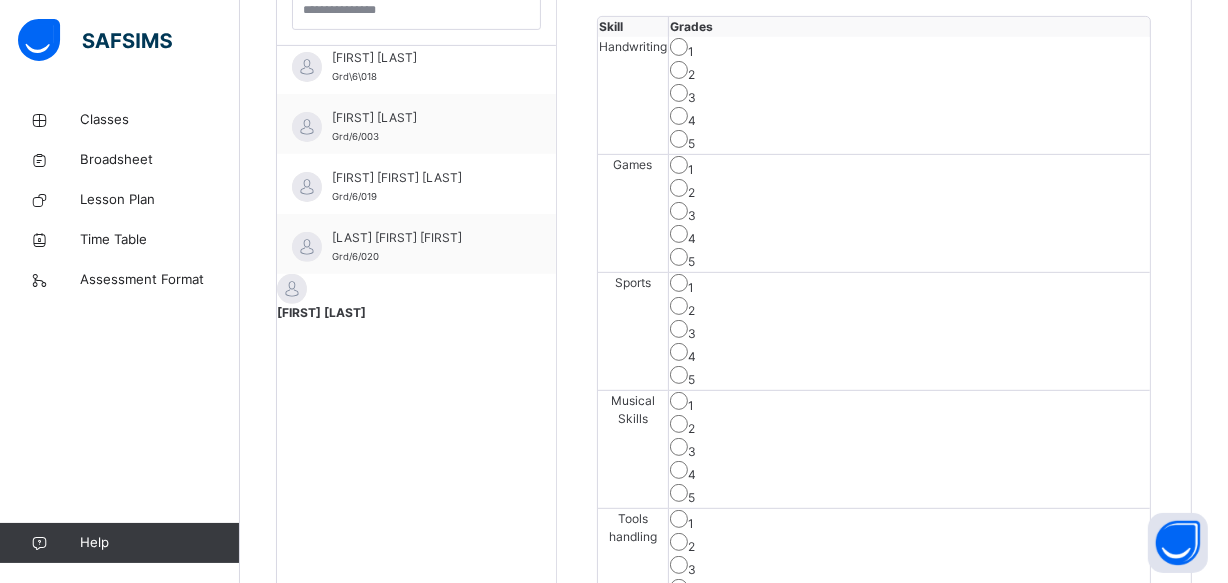 scroll, scrollTop: 624, scrollLeft: 0, axis: vertical 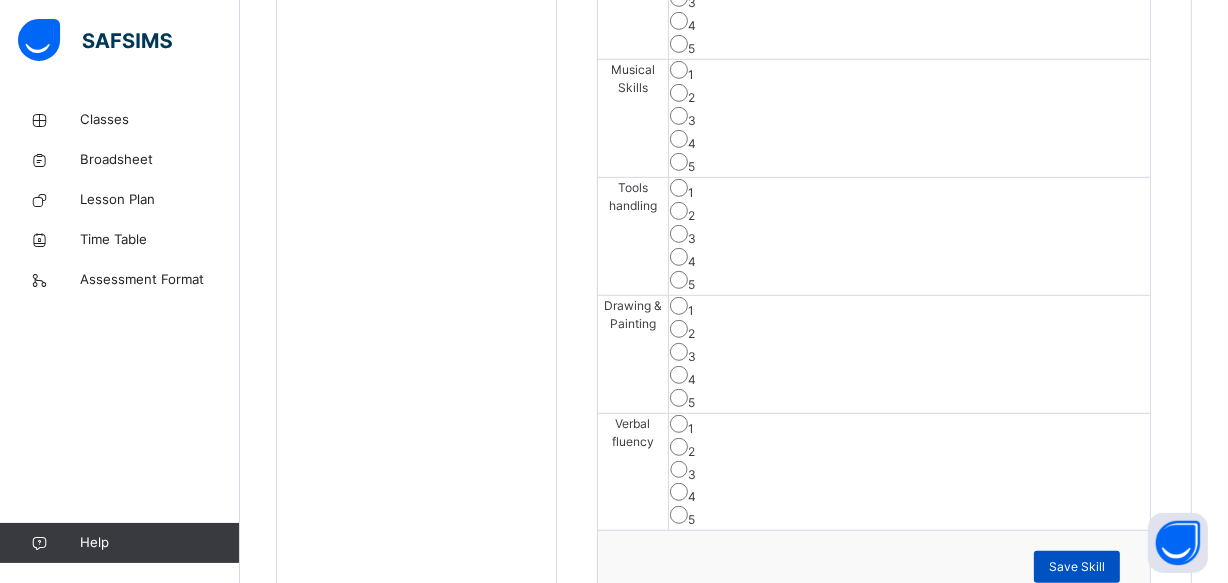 click on "Save Skill" at bounding box center (1077, 567) 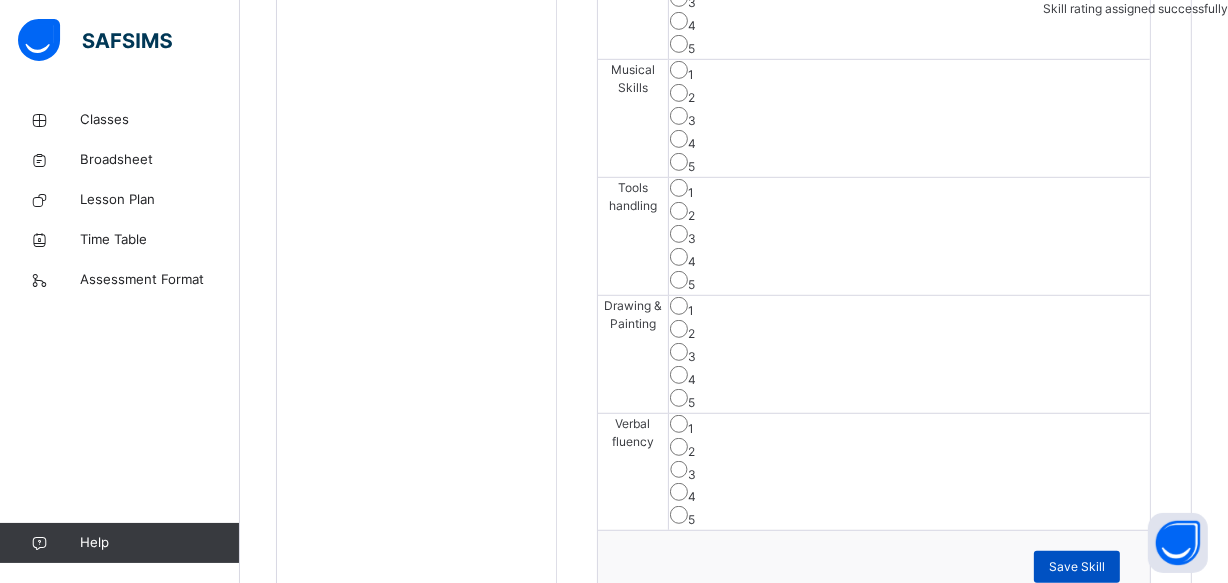 click on "Save Skill" at bounding box center [1077, 567] 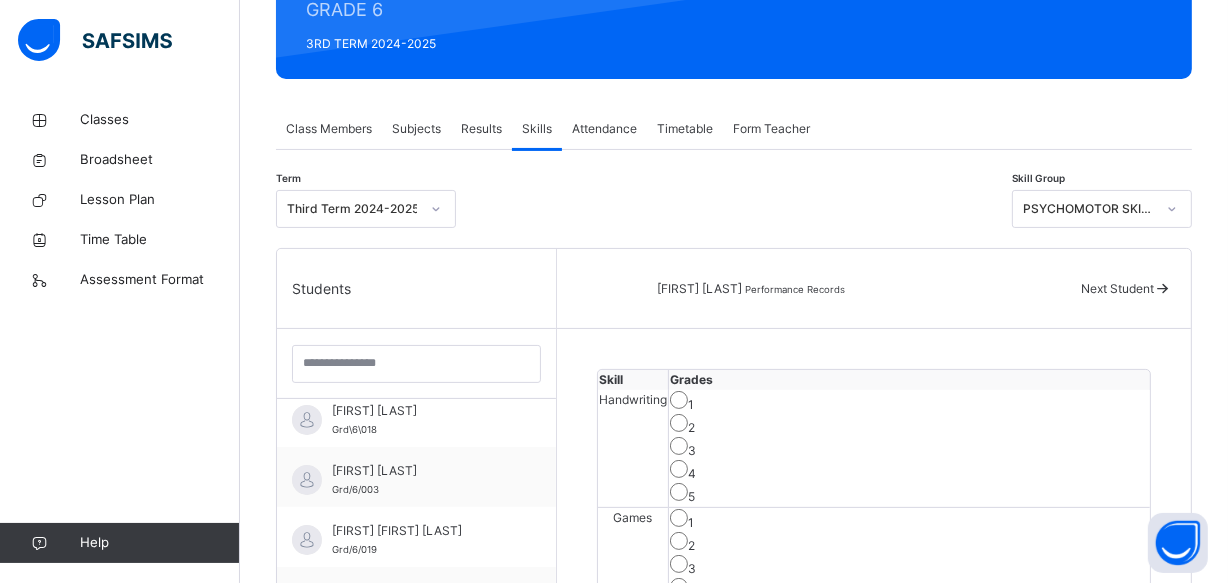 scroll, scrollTop: 260, scrollLeft: 0, axis: vertical 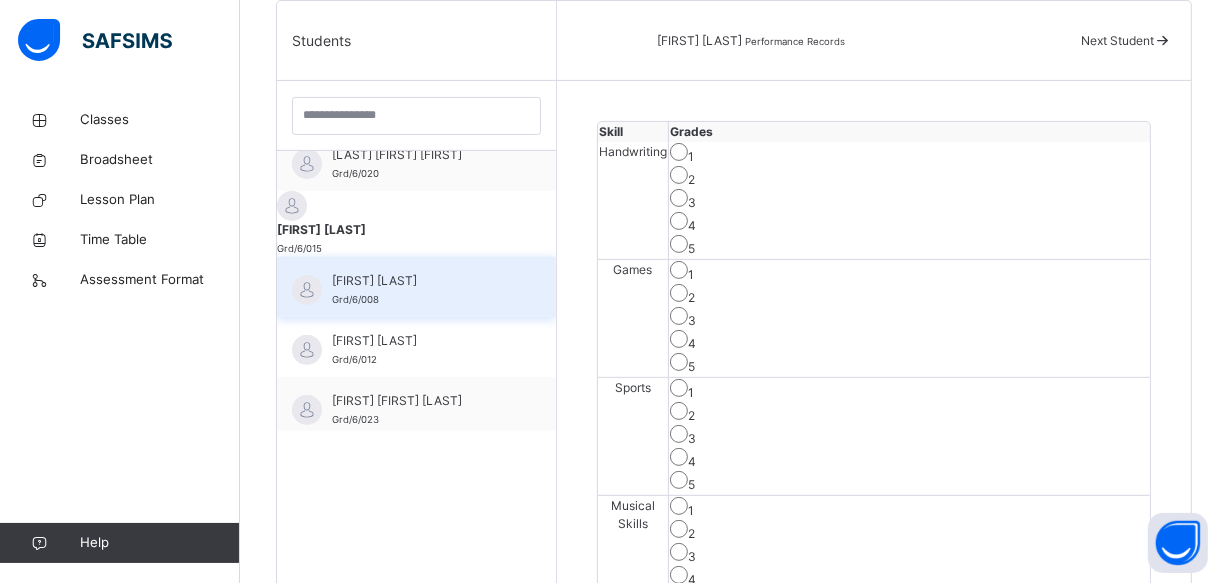 click on "[FIRST]  [LAST]" at bounding box center (421, 281) 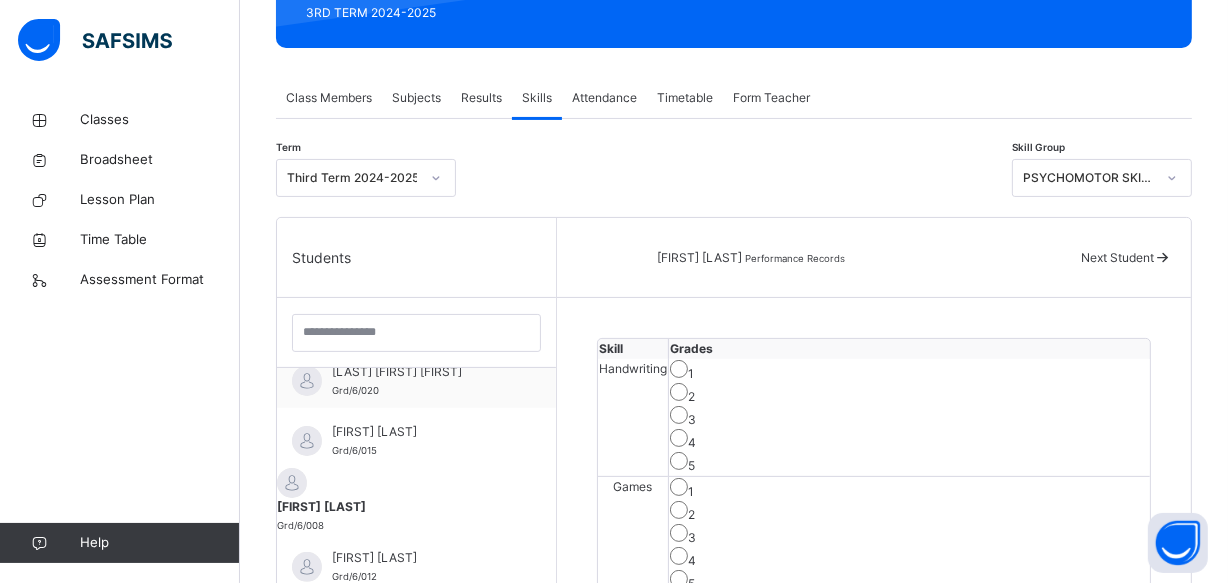 scroll, scrollTop: 297, scrollLeft: 0, axis: vertical 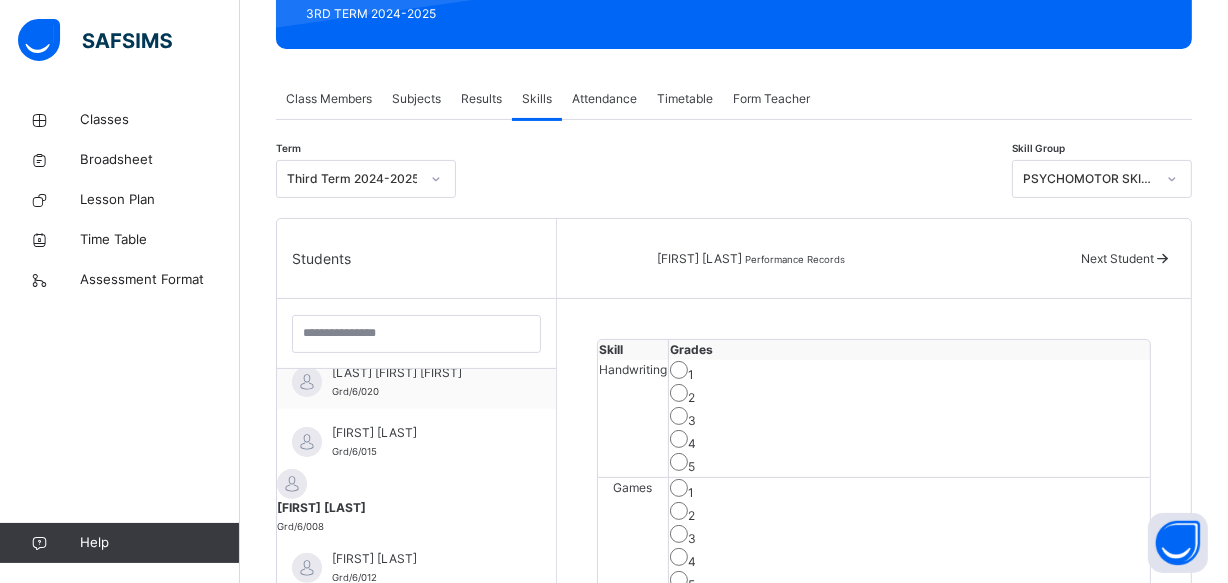 click on "PSYCHOMOTOR SKILLS" at bounding box center [1089, 179] 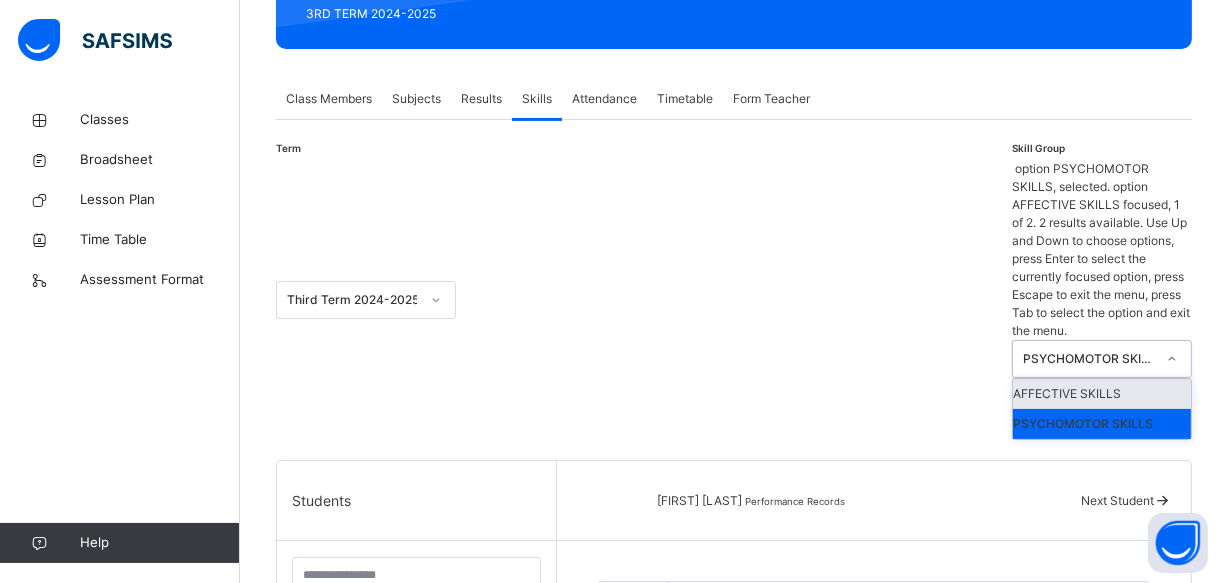 click on "AFFECTIVE SKILLS" at bounding box center (1102, 394) 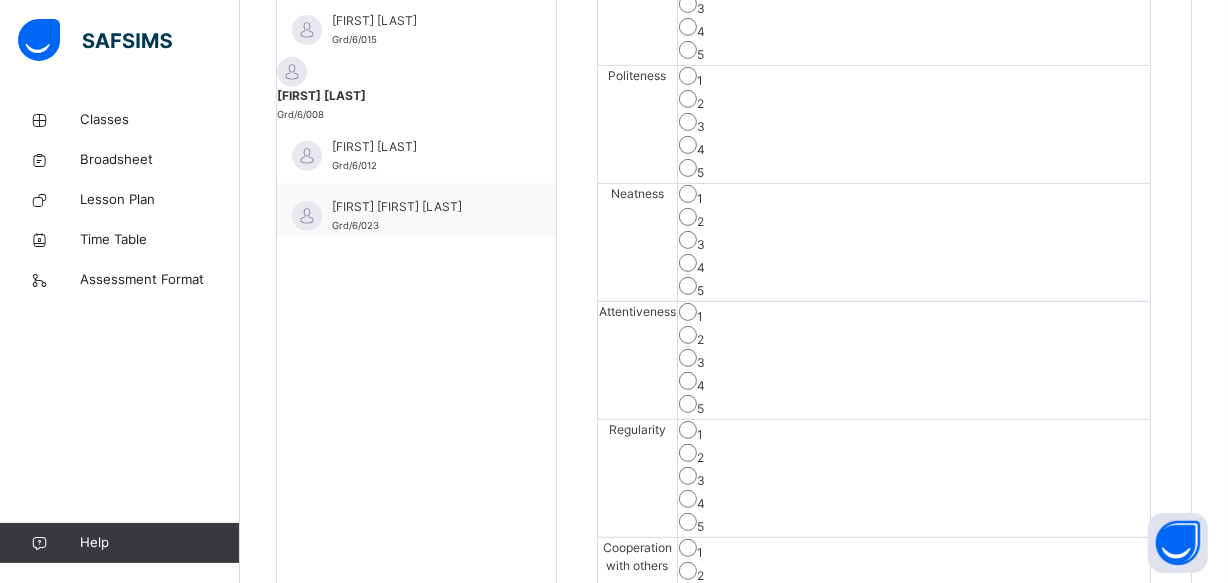scroll, scrollTop: 733, scrollLeft: 0, axis: vertical 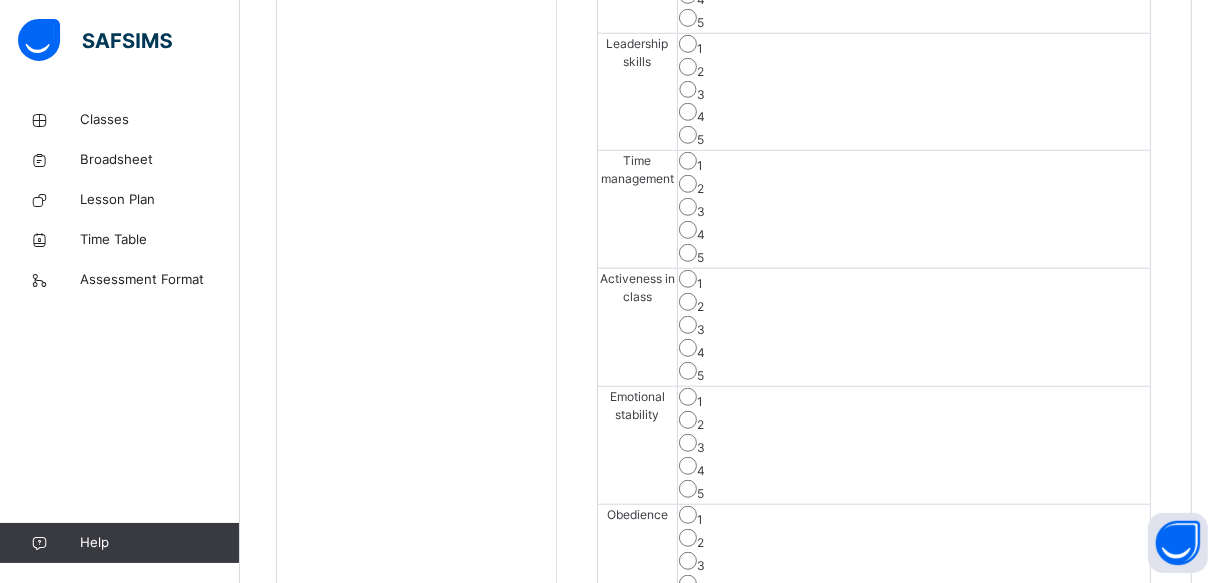 click on "Save Skill" at bounding box center (1077, 659) 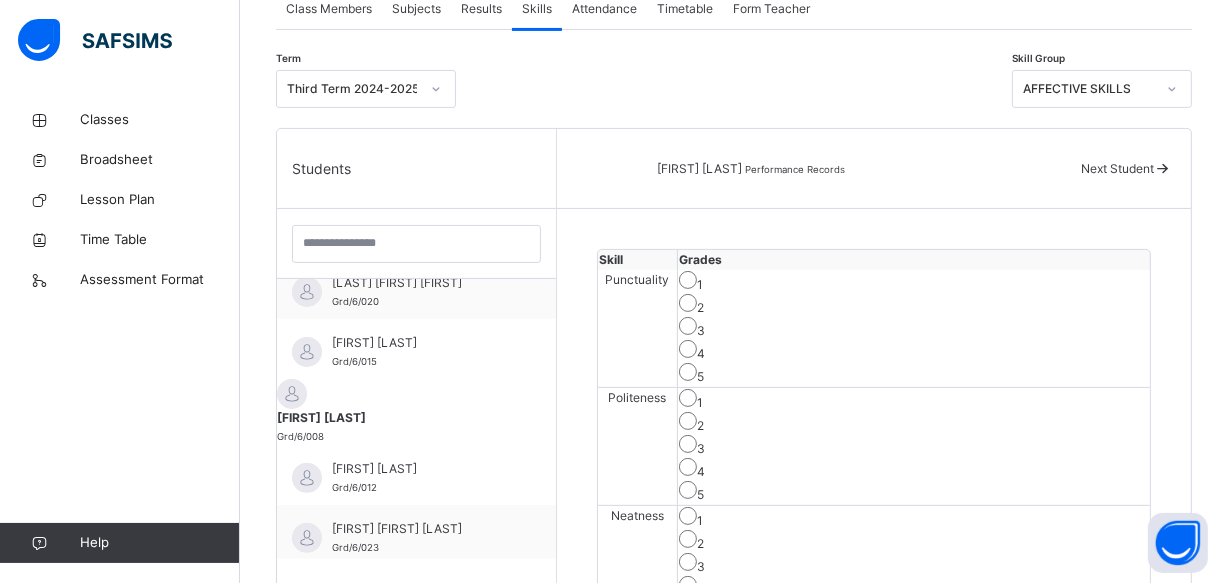 scroll, scrollTop: 386, scrollLeft: 0, axis: vertical 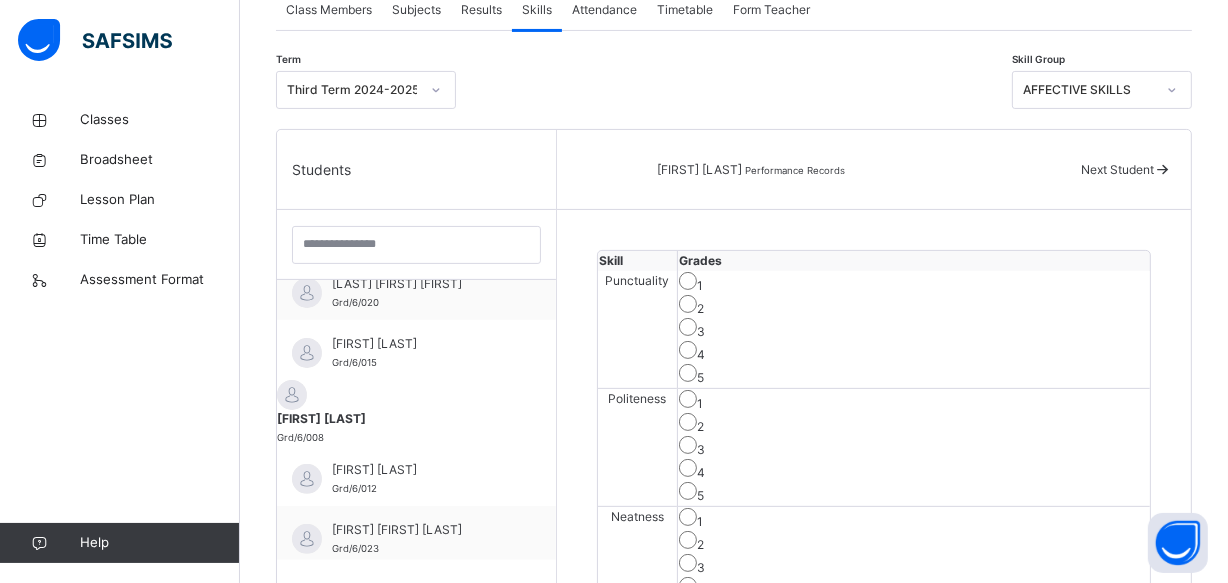 click on "AFFECTIVE SKILLS" at bounding box center (1089, 90) 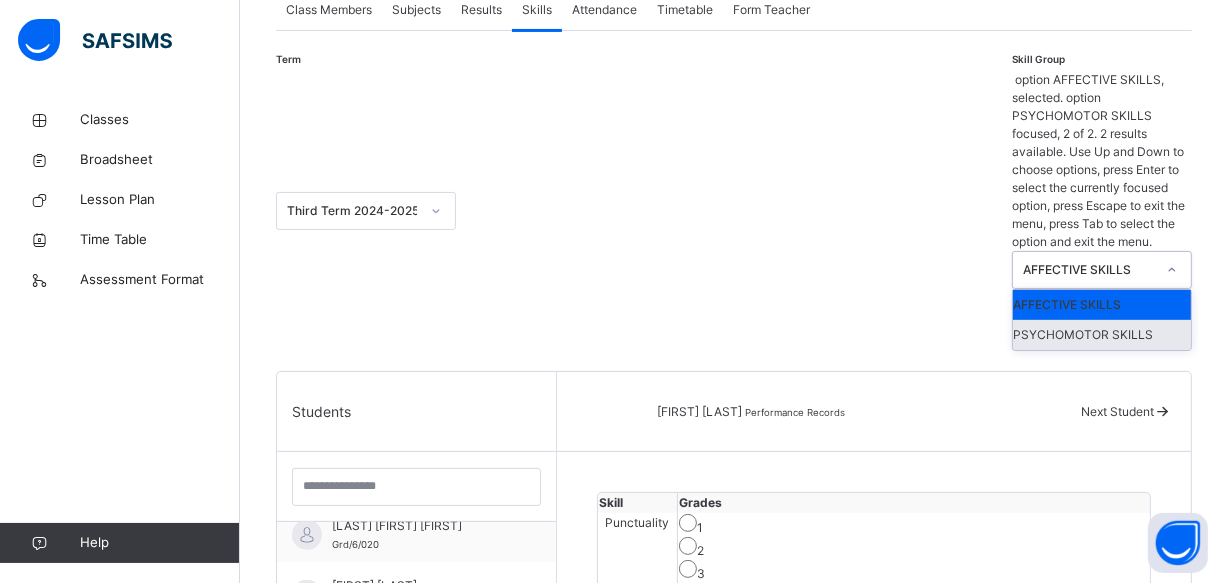 click on "PSYCHOMOTOR SKILLS" at bounding box center (1102, 335) 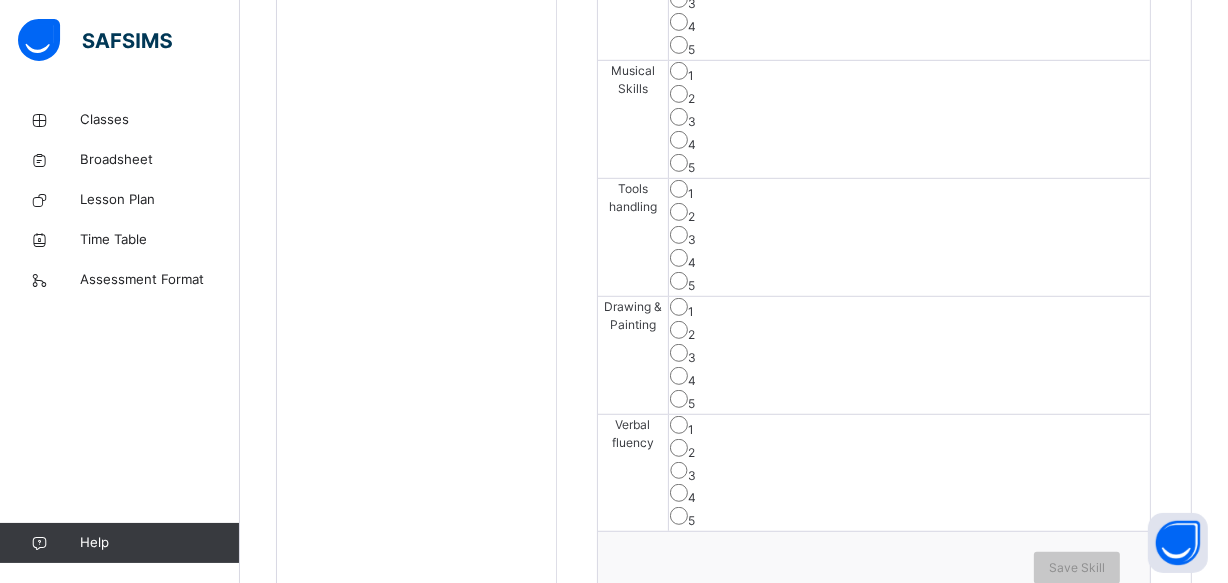 scroll, scrollTop: 951, scrollLeft: 0, axis: vertical 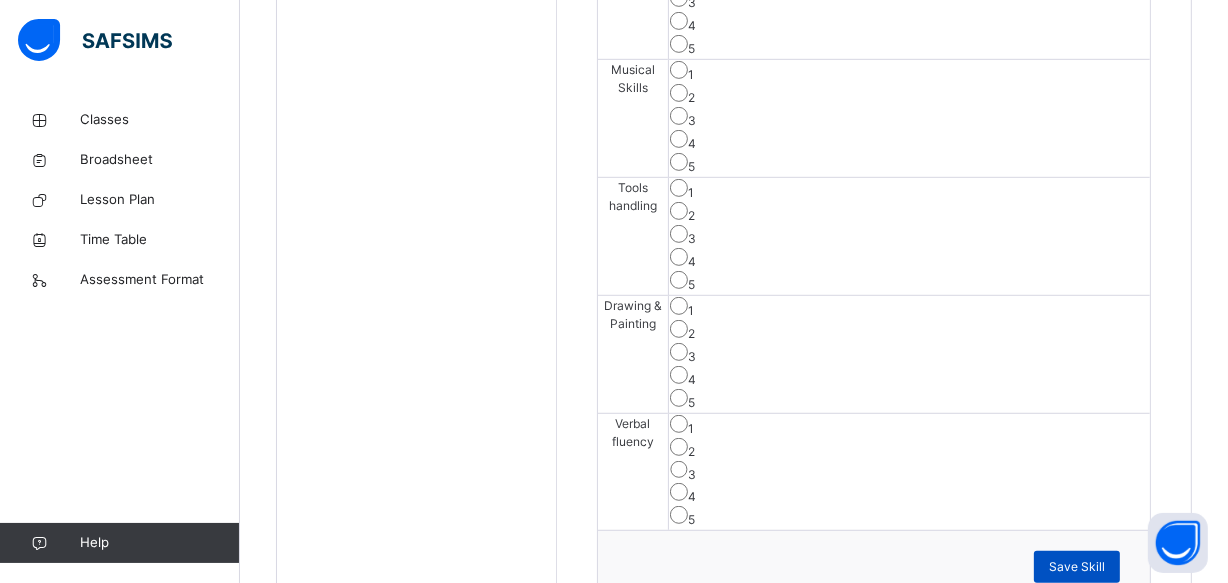 click on "Save Skill" at bounding box center [1077, 567] 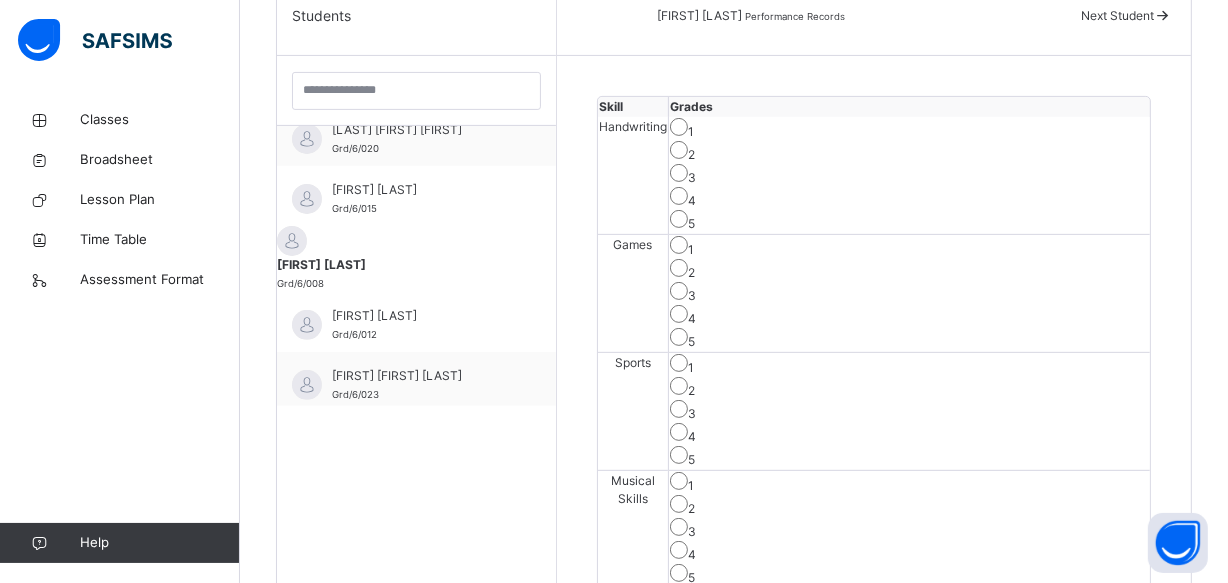scroll, scrollTop: 515, scrollLeft: 0, axis: vertical 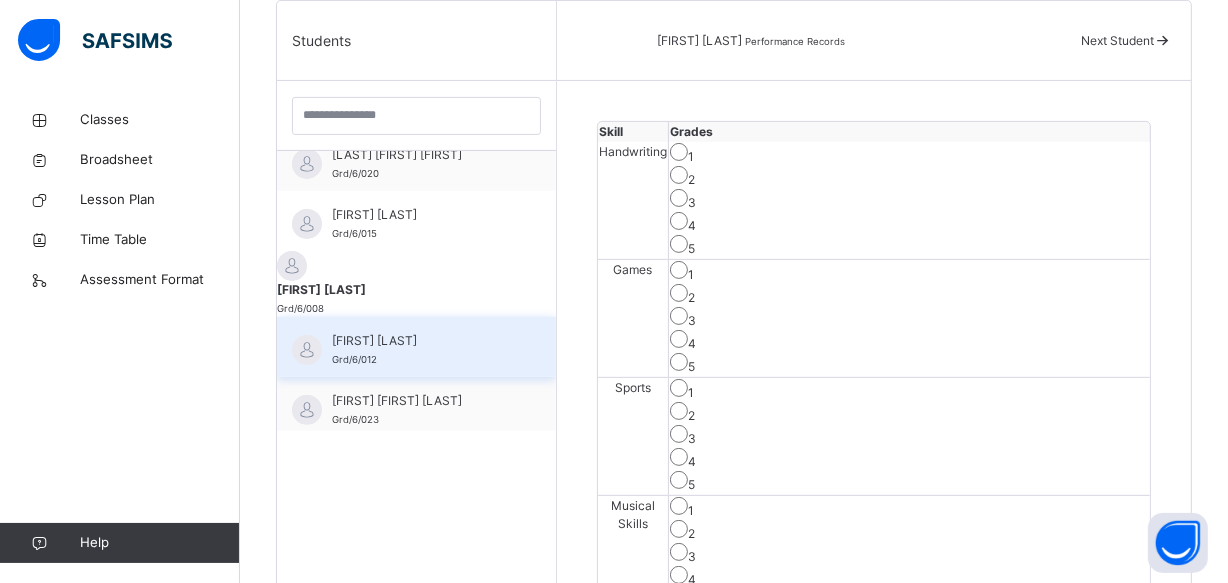 click on "[FIRST] [LAST] Grd/6/012" at bounding box center (416, 347) 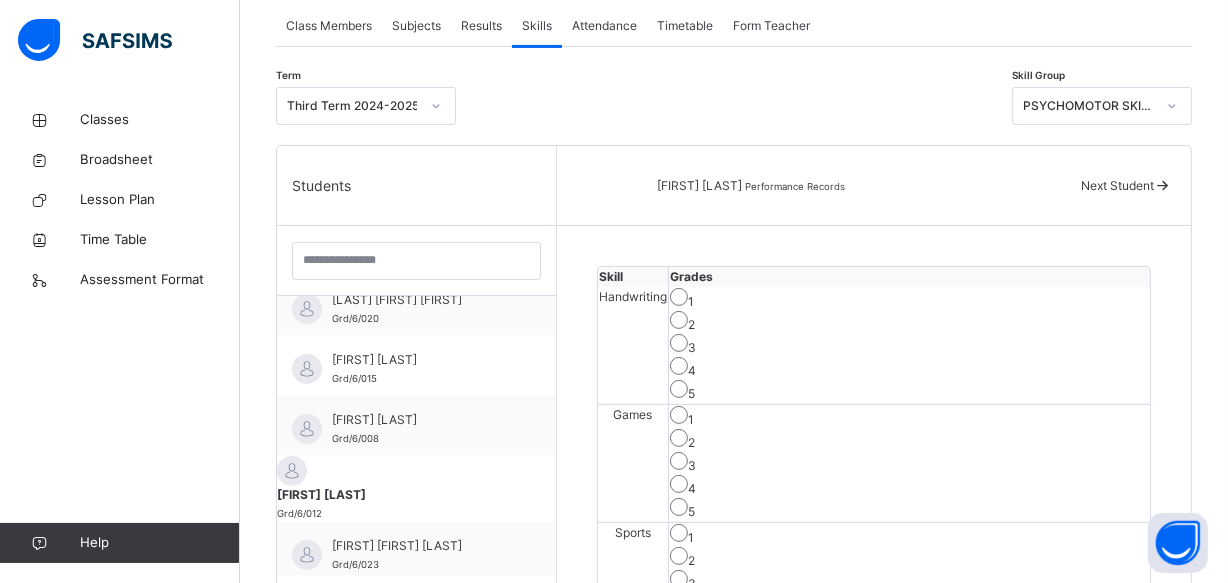 scroll, scrollTop: 333, scrollLeft: 0, axis: vertical 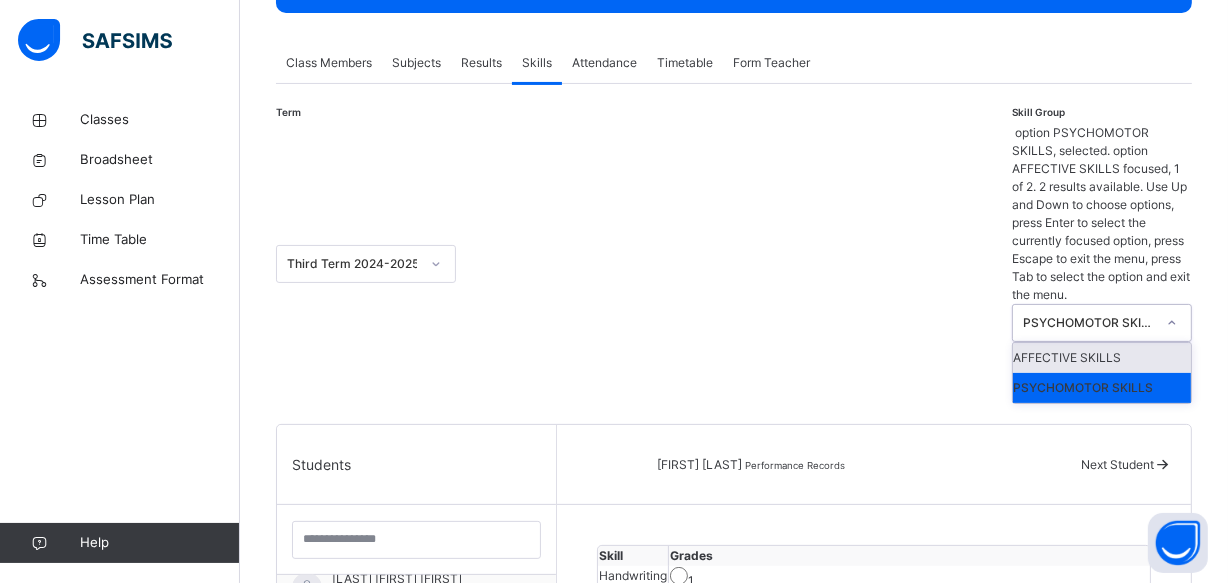 click on "PSYCHOMOTOR SKILLS" at bounding box center [1089, 323] 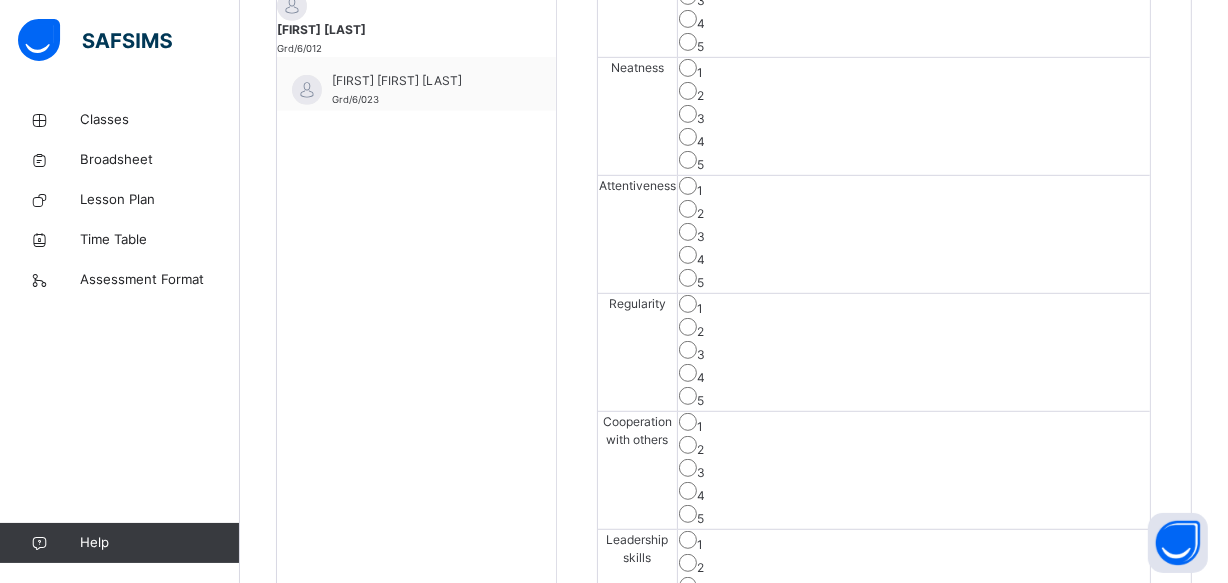 scroll, scrollTop: 842, scrollLeft: 0, axis: vertical 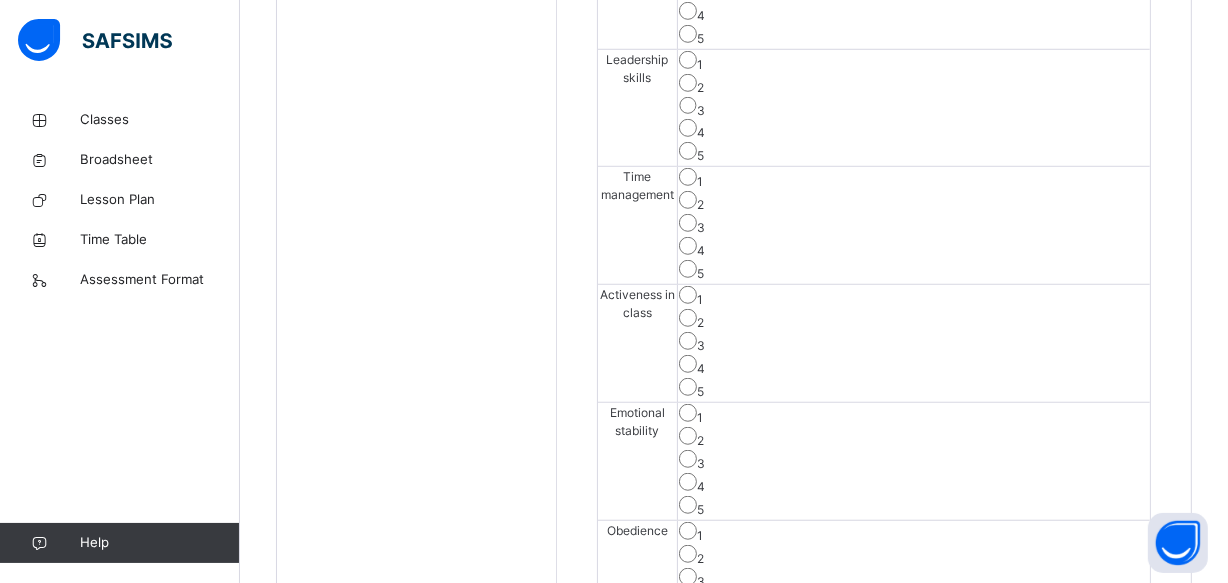 click on "Save Skill" at bounding box center (1077, 675) 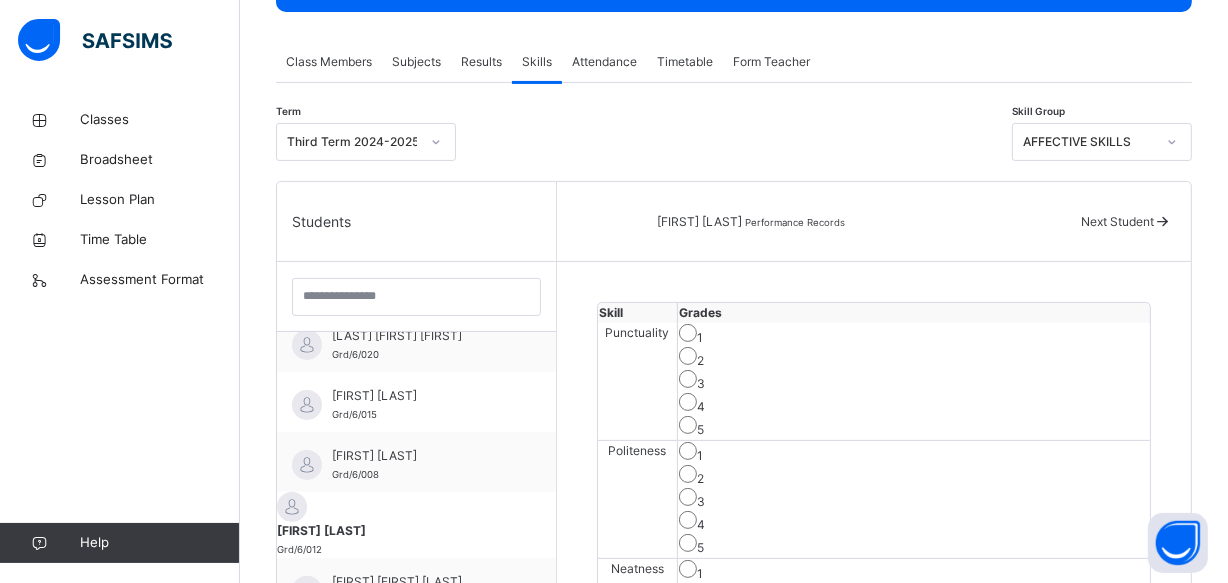 scroll, scrollTop: 333, scrollLeft: 0, axis: vertical 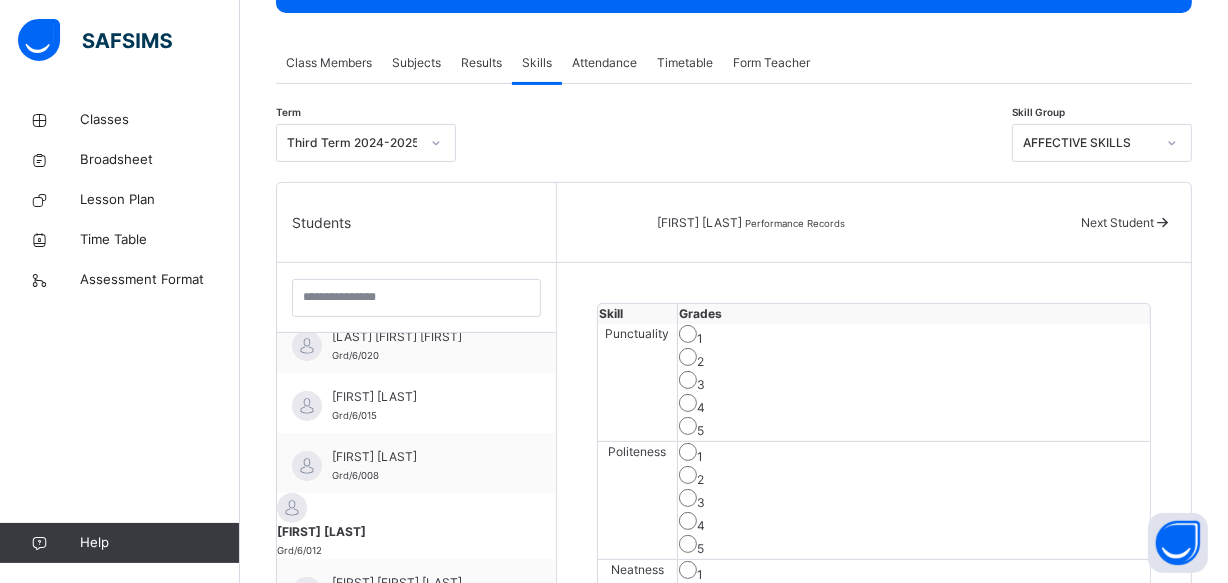 click on "AFFECTIVE SKILLS" at bounding box center (1083, 143) 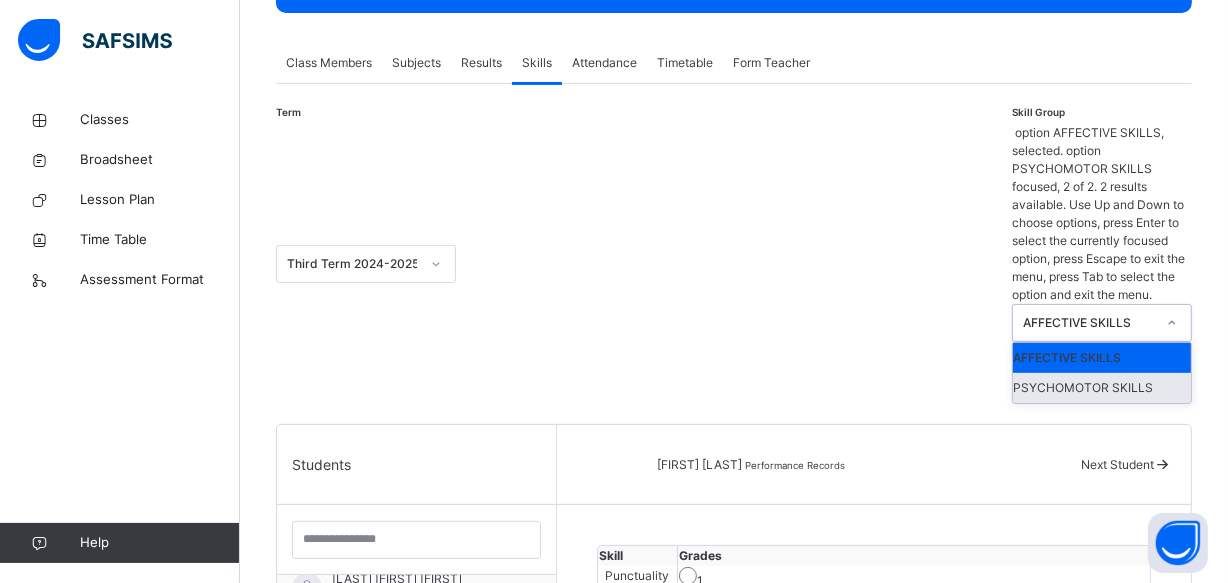 click on "PSYCHOMOTOR SKILLS" at bounding box center [1102, 388] 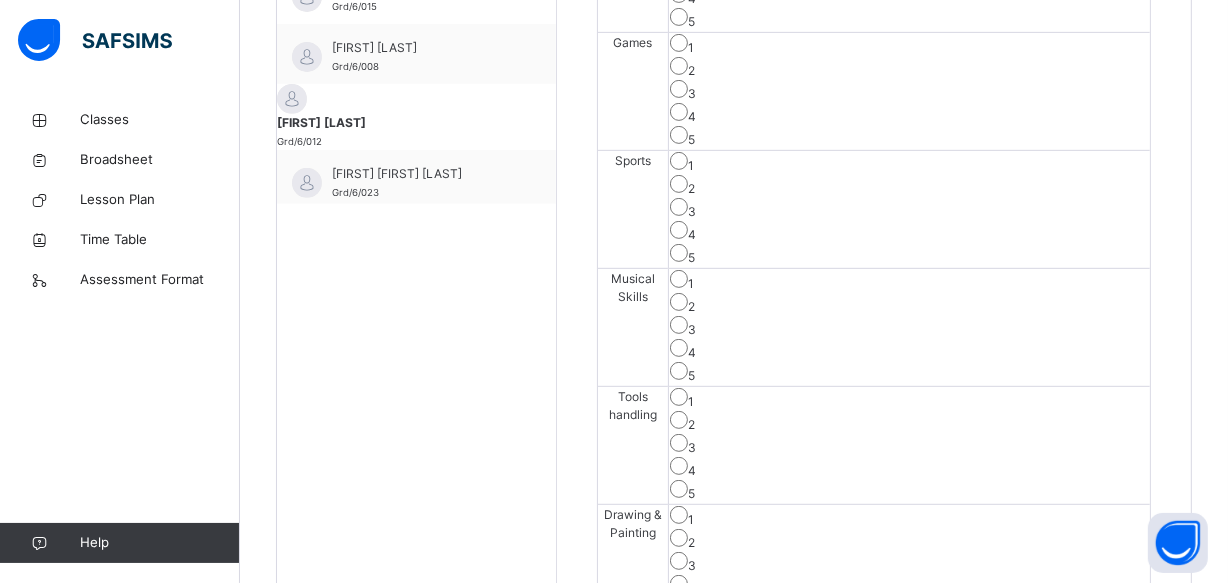 scroll, scrollTop: 770, scrollLeft: 0, axis: vertical 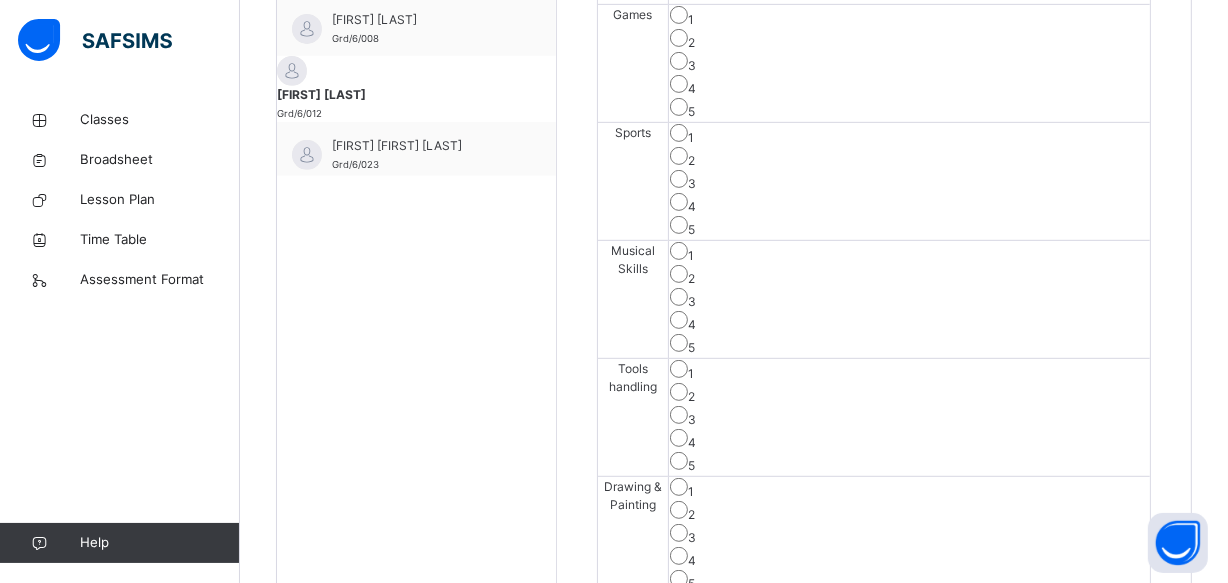click on "2" at bounding box center [909, 276] 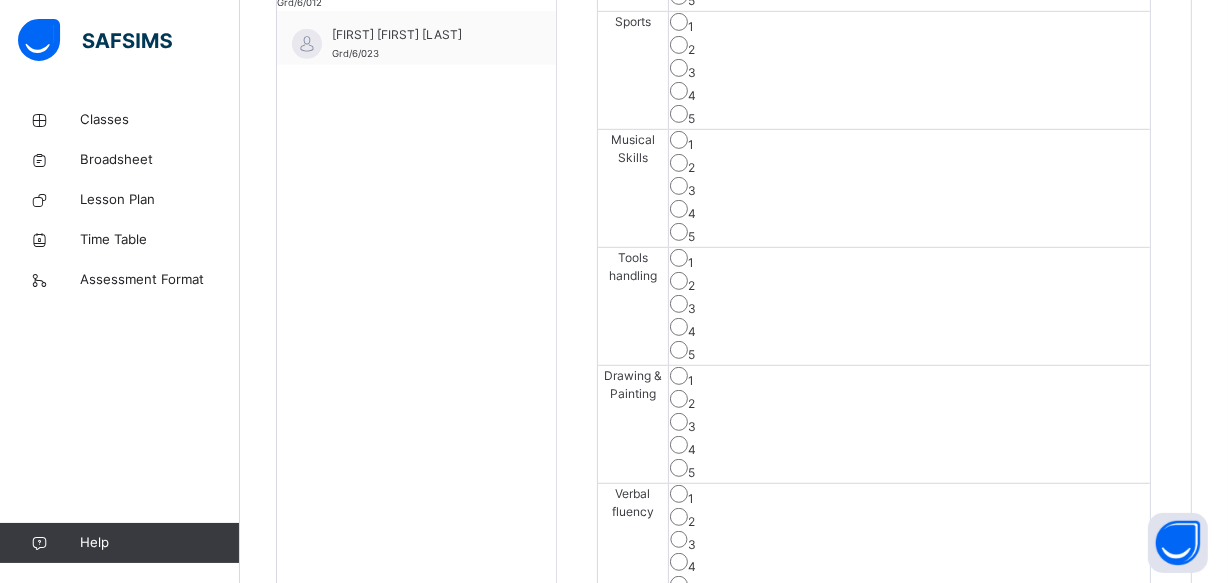 scroll, scrollTop: 915, scrollLeft: 0, axis: vertical 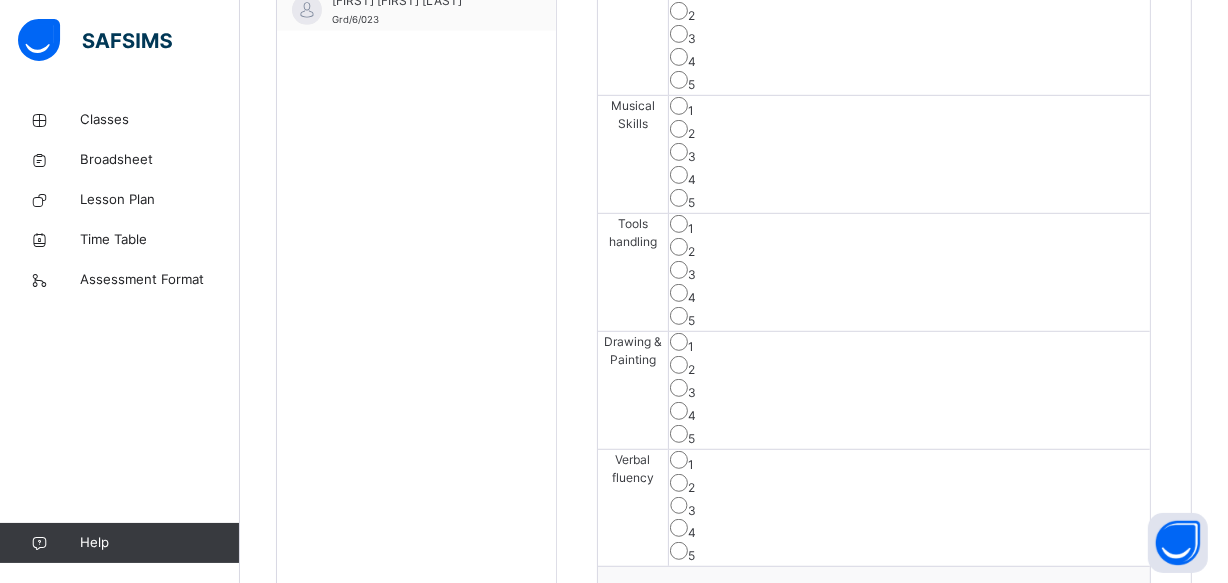 click on "Save Skill" at bounding box center [1077, 603] 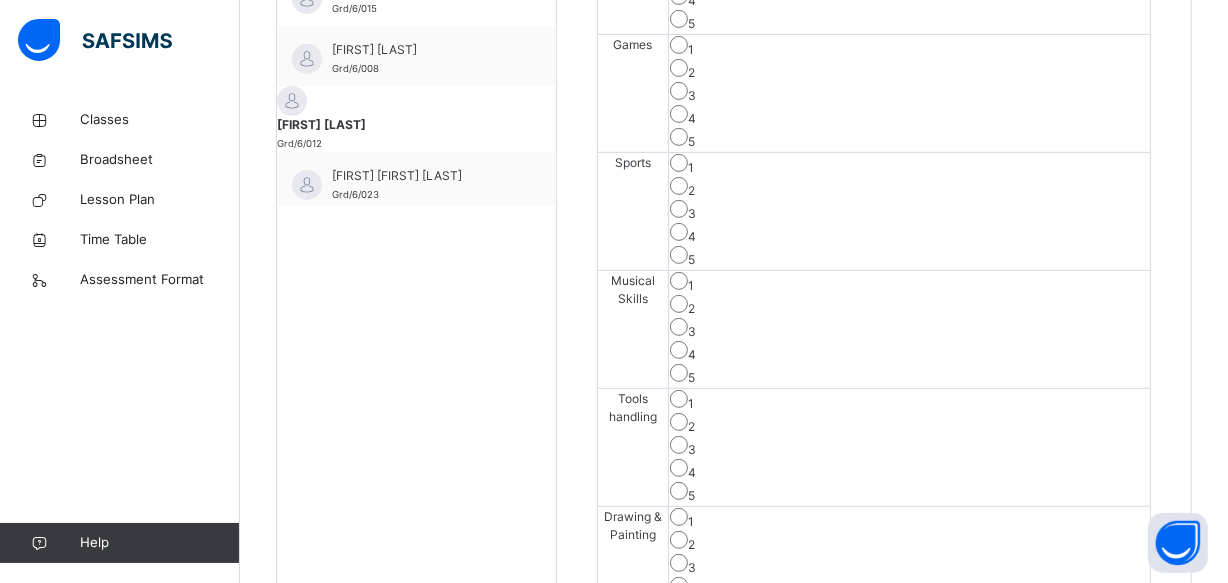 scroll, scrollTop: 733, scrollLeft: 0, axis: vertical 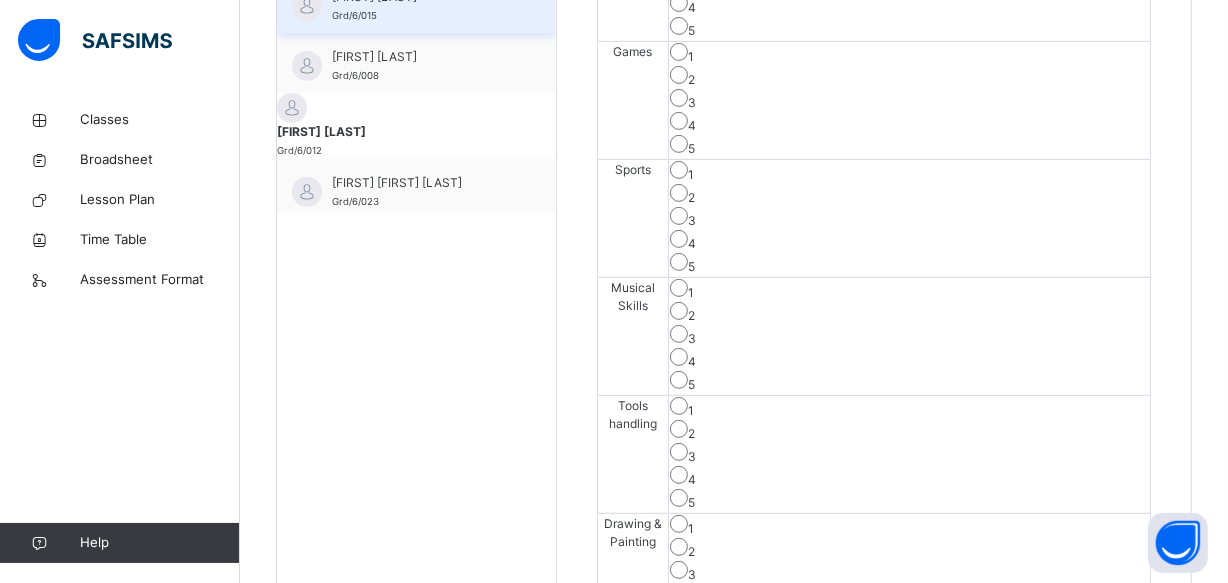 drag, startPoint x: 423, startPoint y: 211, endPoint x: 380, endPoint y: 176, distance: 55.443665 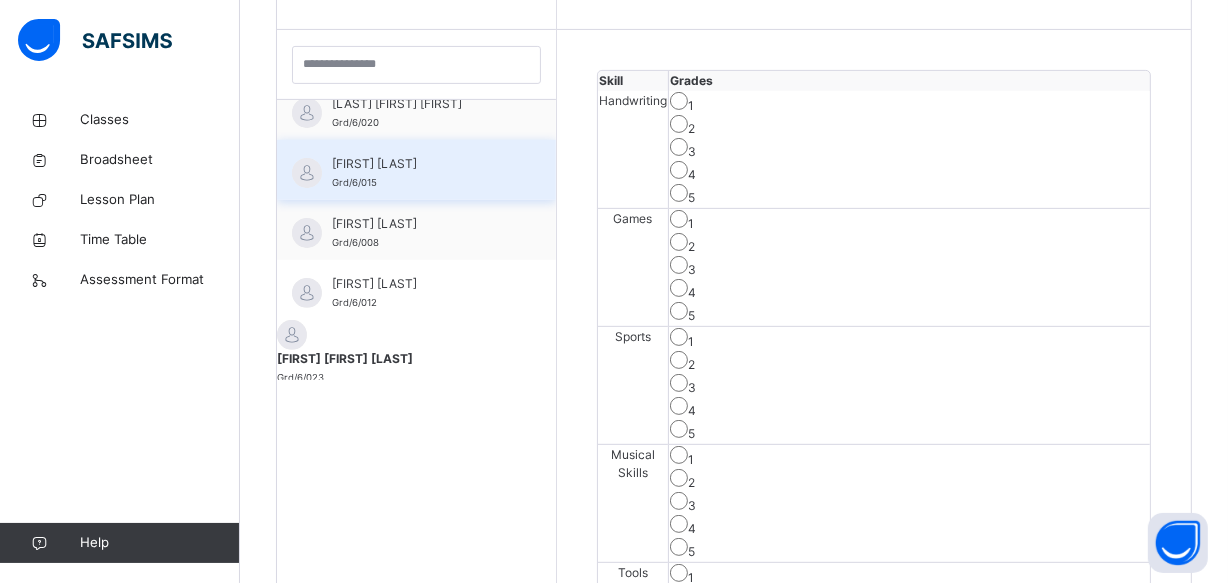 scroll, scrollTop: 733, scrollLeft: 0, axis: vertical 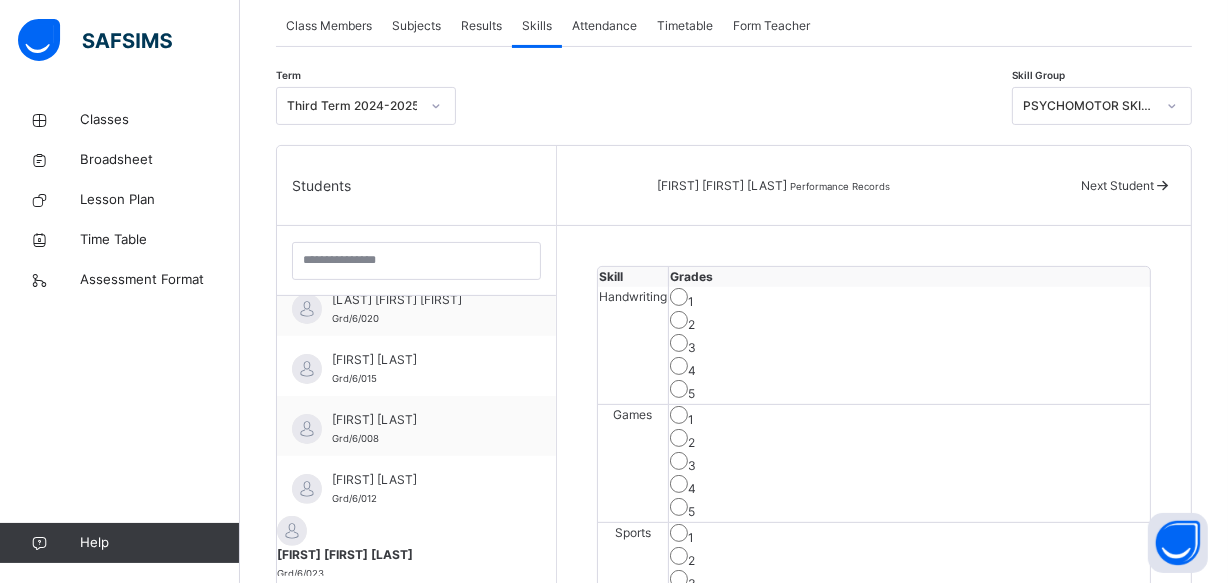 click on "PSYCHOMOTOR SKILLS" at bounding box center (1089, 106) 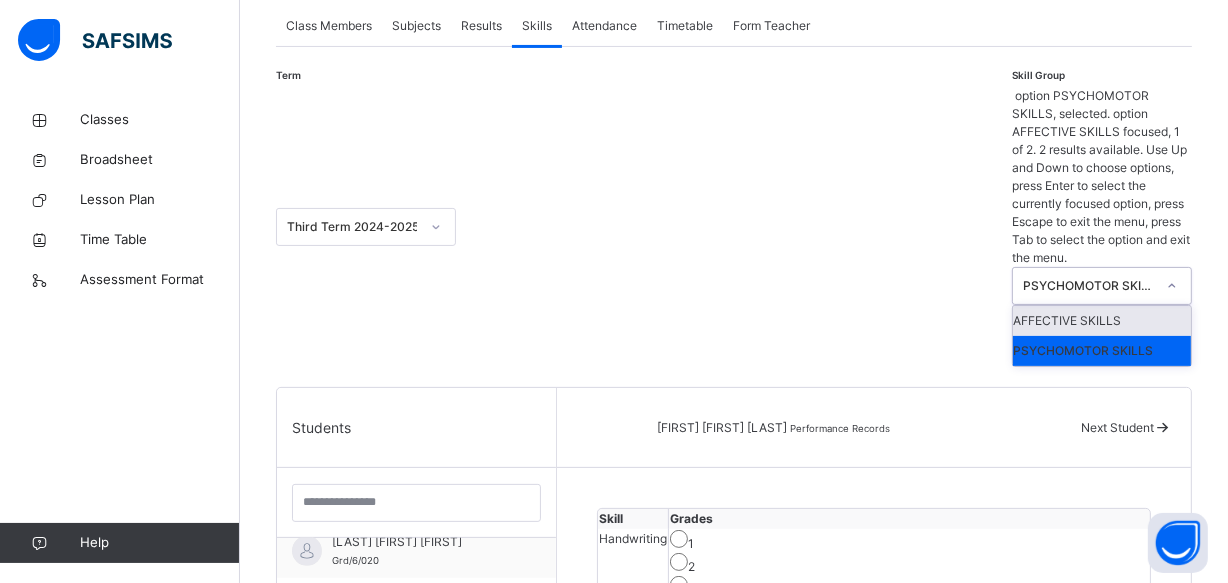 click on "AFFECTIVE SKILLS" at bounding box center (1102, 321) 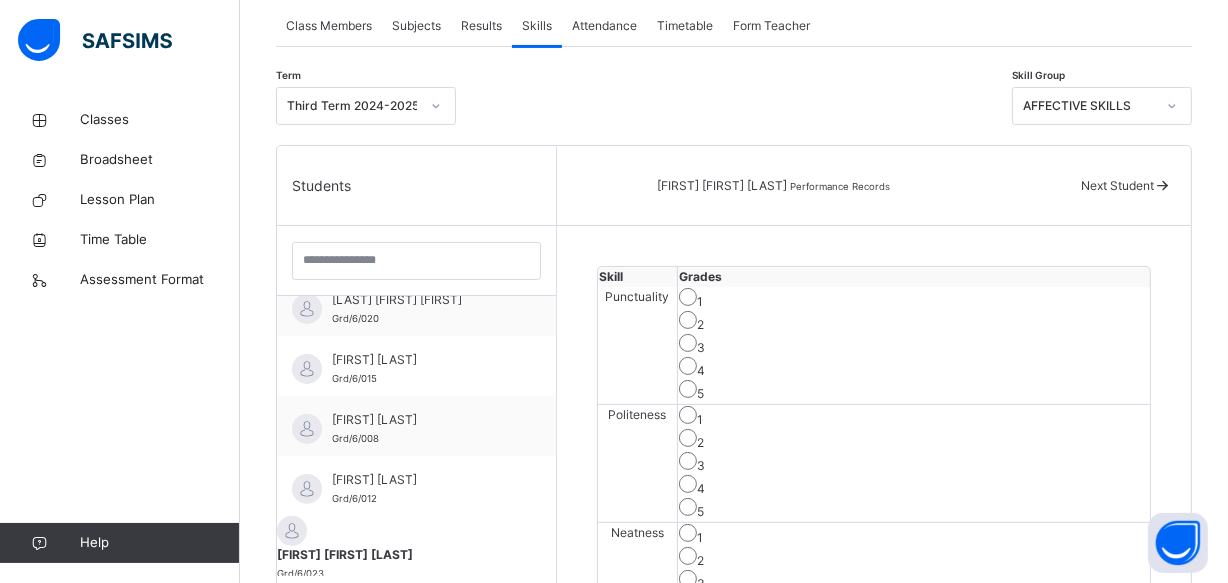 click on "1 2 3 4 5" at bounding box center [914, 463] 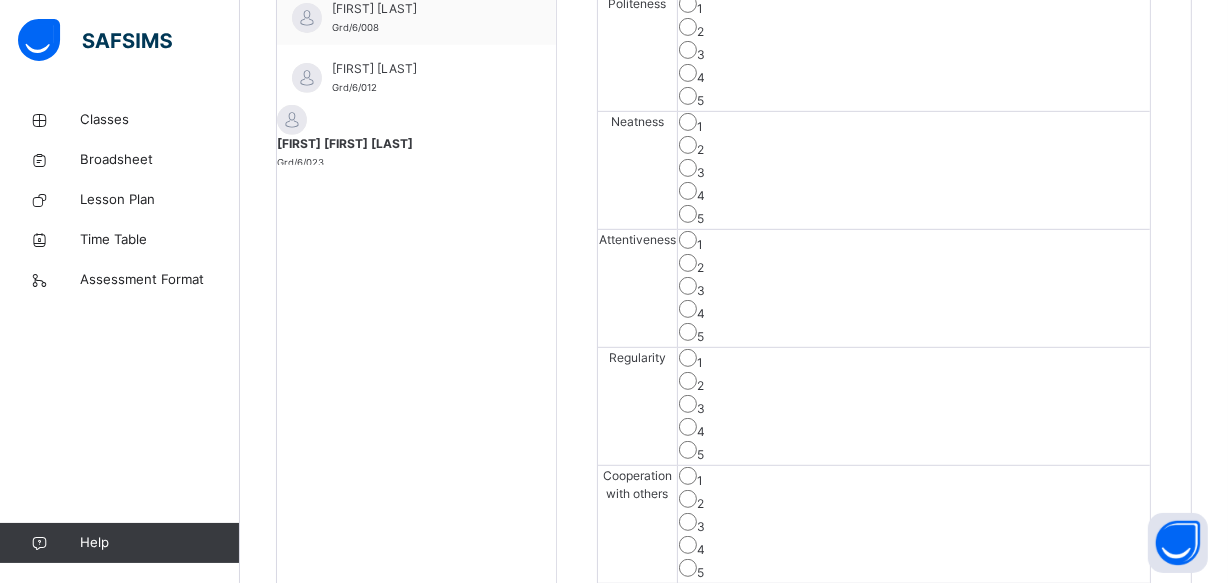 scroll, scrollTop: 806, scrollLeft: 0, axis: vertical 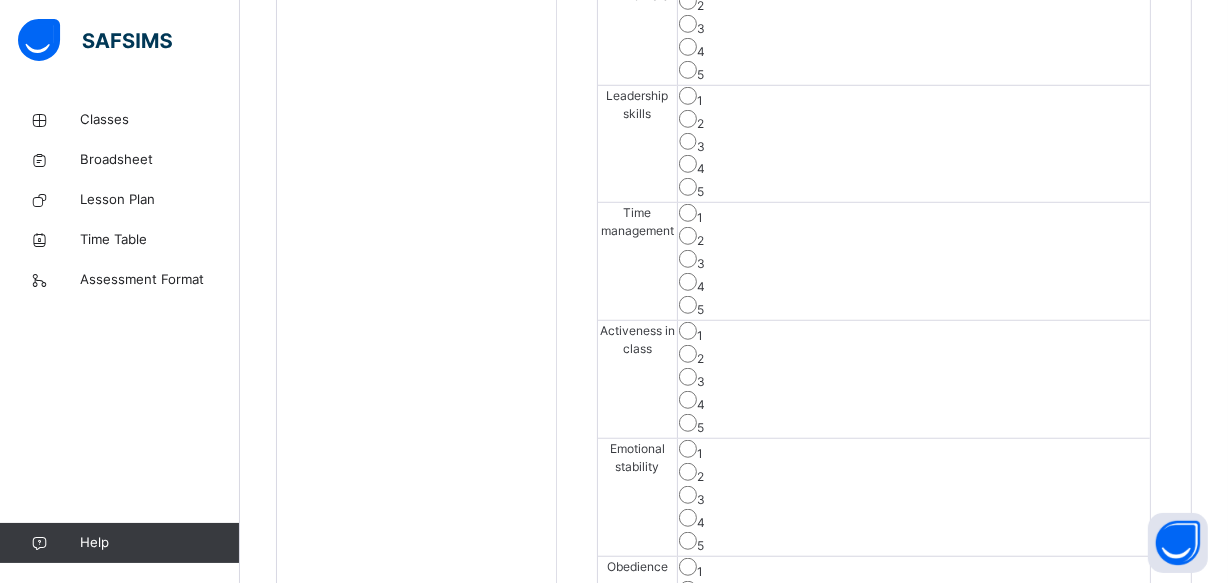 click on "Save Skill" at bounding box center [1077, 711] 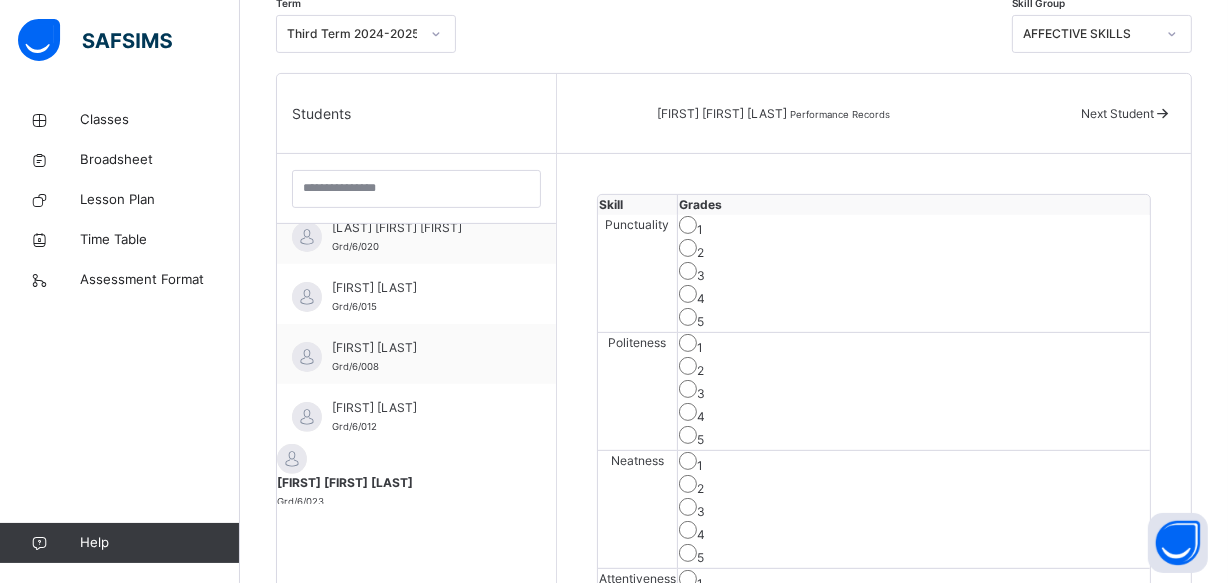 scroll, scrollTop: 406, scrollLeft: 0, axis: vertical 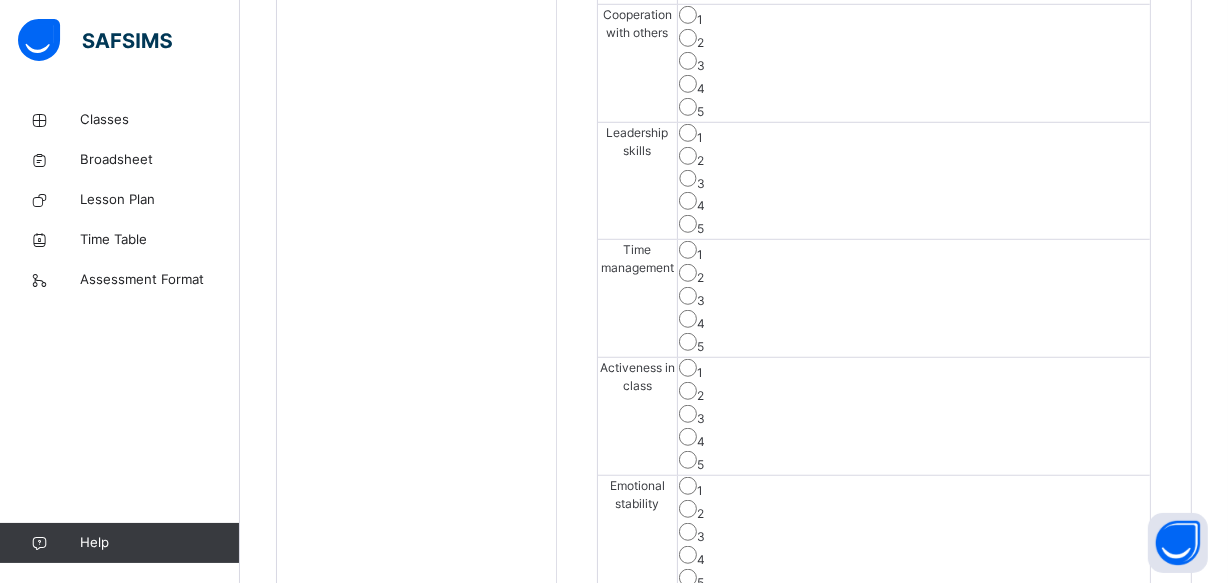 click on "Save Skill" at bounding box center [1077, 748] 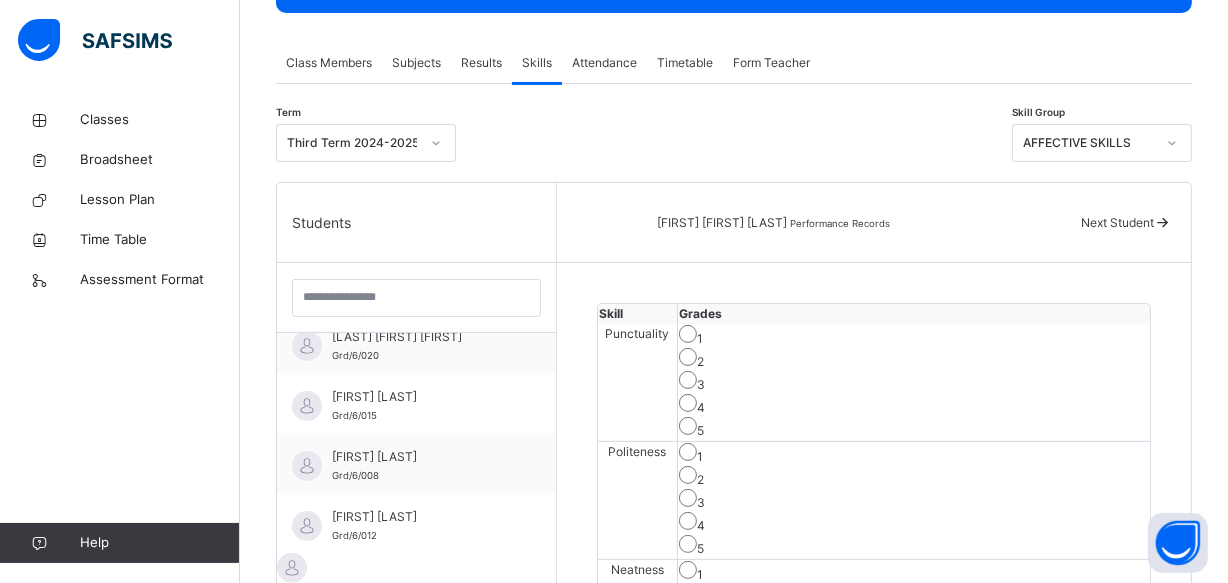 scroll, scrollTop: 297, scrollLeft: 0, axis: vertical 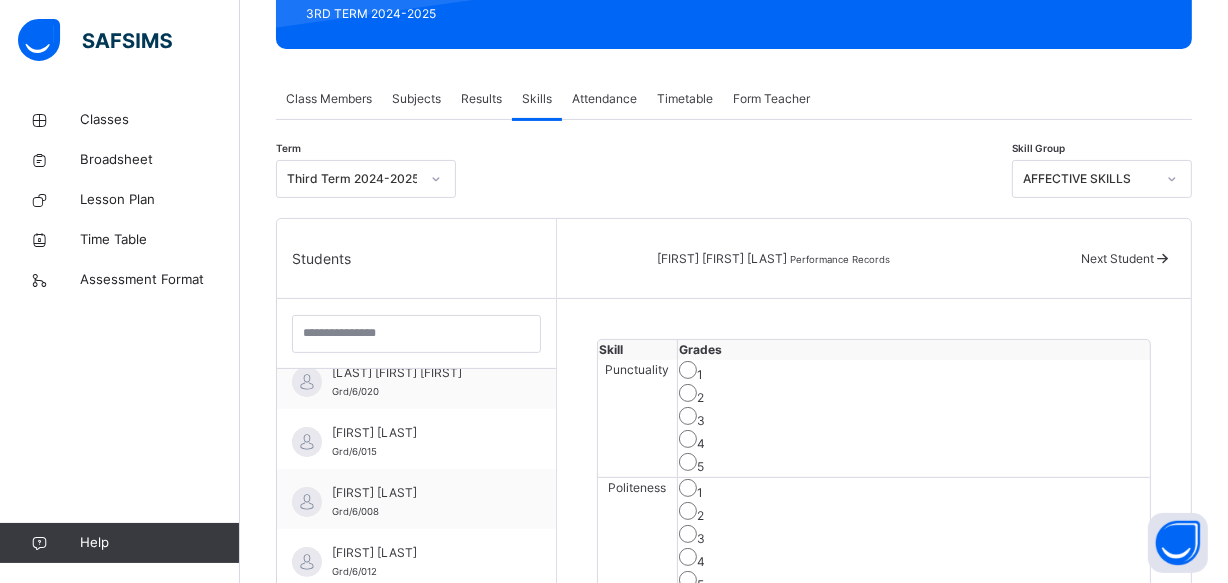 click on "AFFECTIVE SKILLS" at bounding box center (1089, 179) 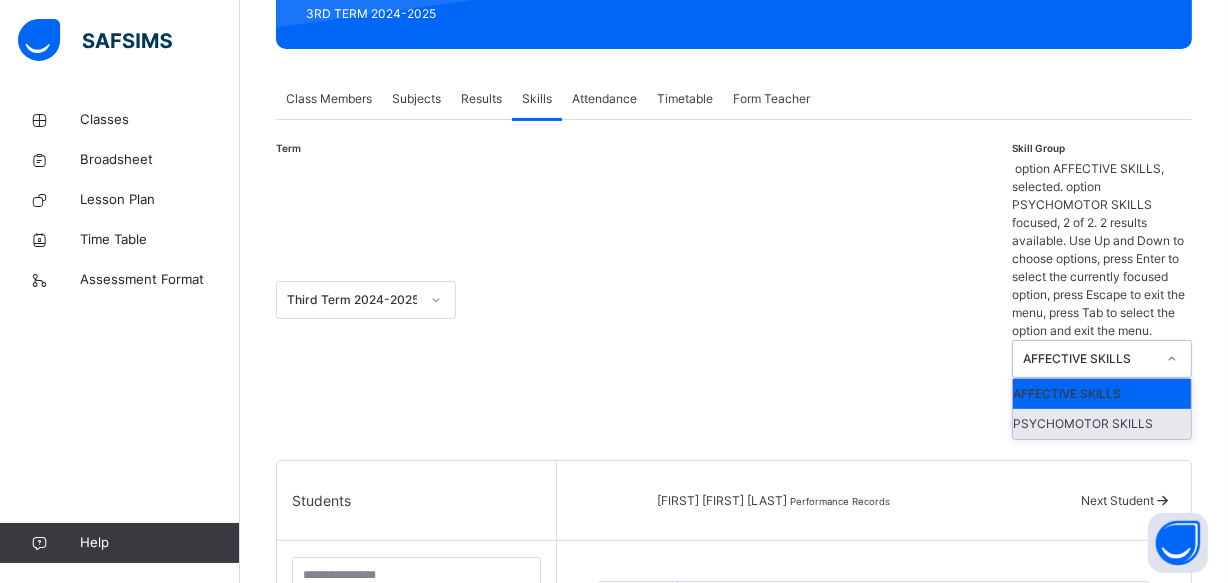 click on "PSYCHOMOTOR SKILLS" at bounding box center [1102, 424] 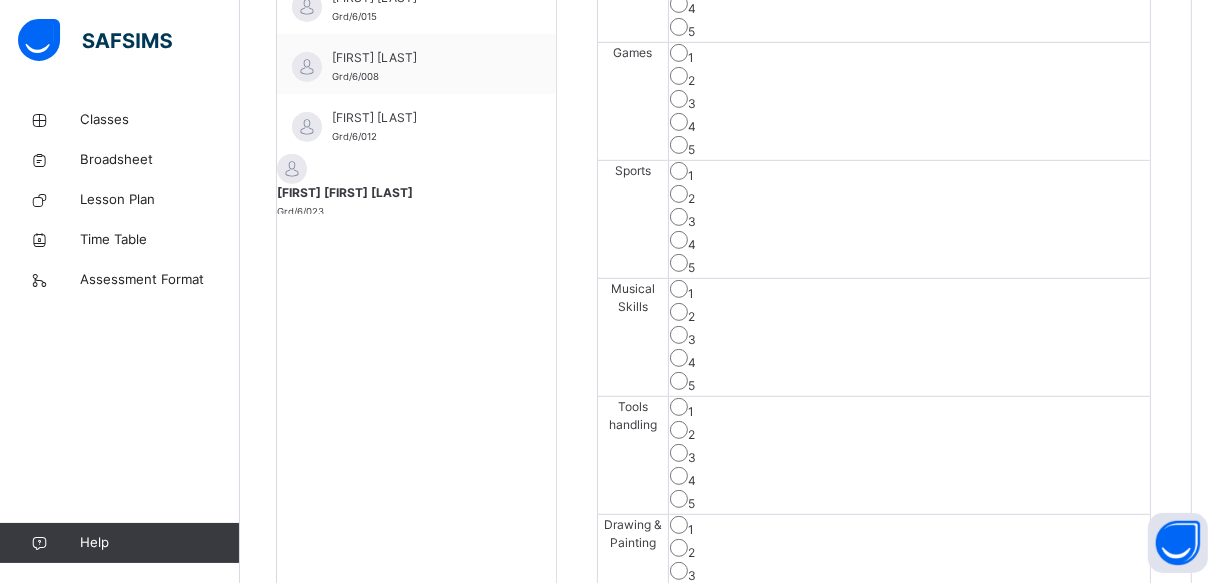scroll, scrollTop: 733, scrollLeft: 0, axis: vertical 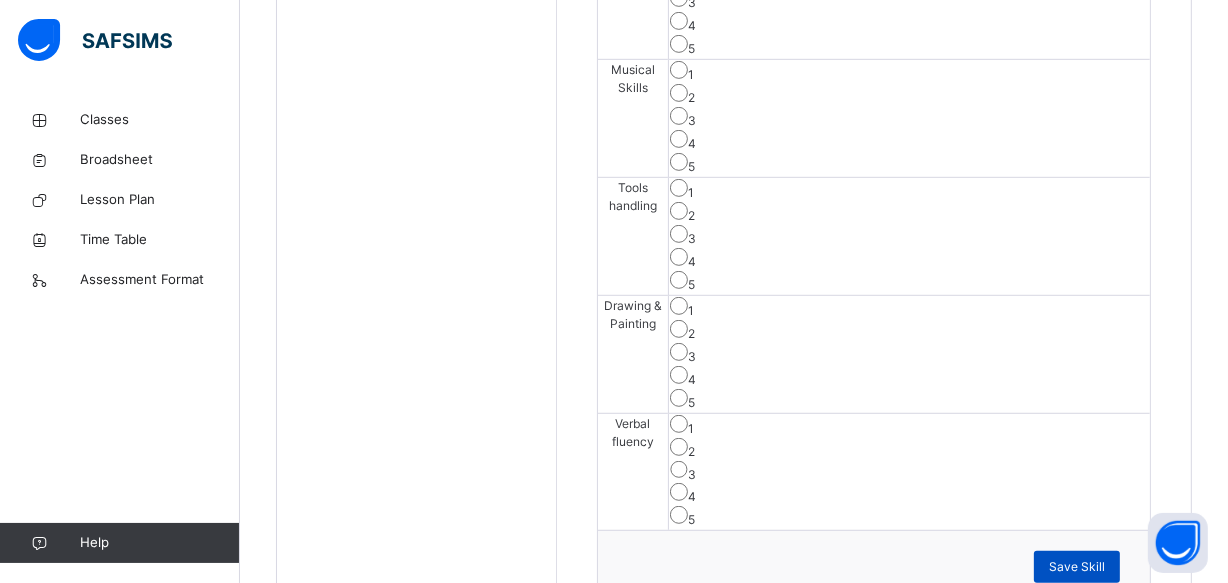 click on "Save Skill" at bounding box center (1077, 567) 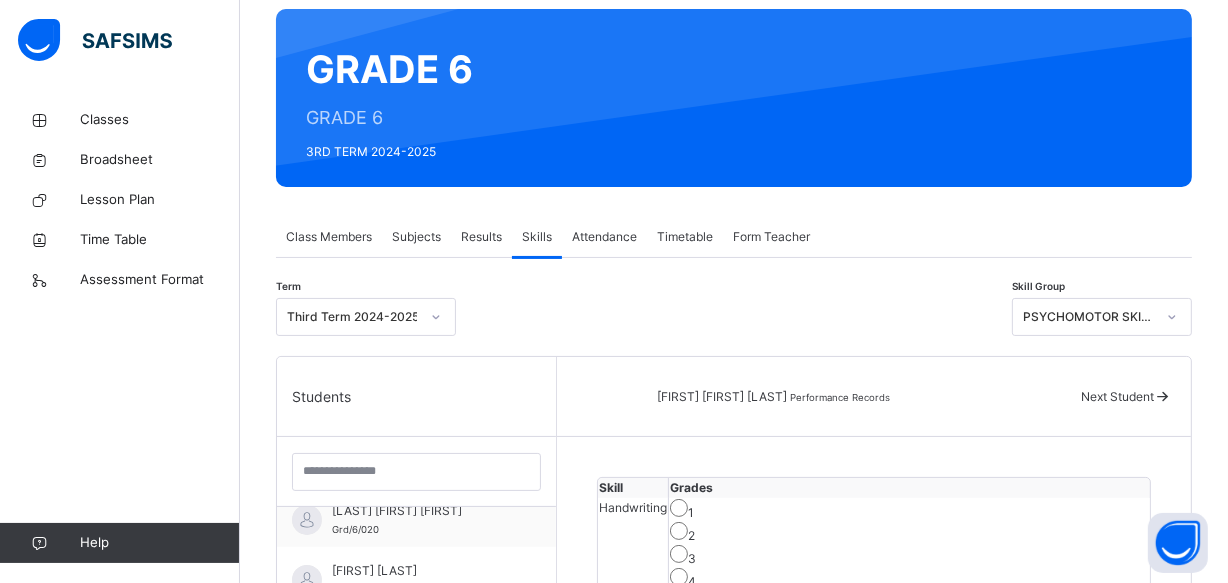 scroll, scrollTop: 151, scrollLeft: 0, axis: vertical 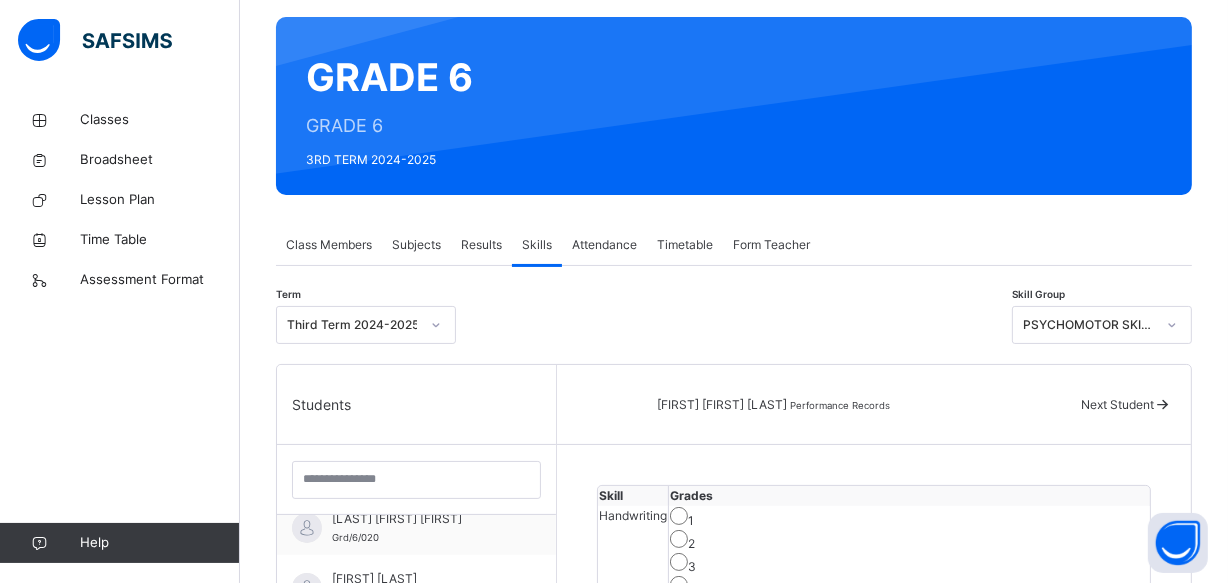 click on "Results" at bounding box center [481, 245] 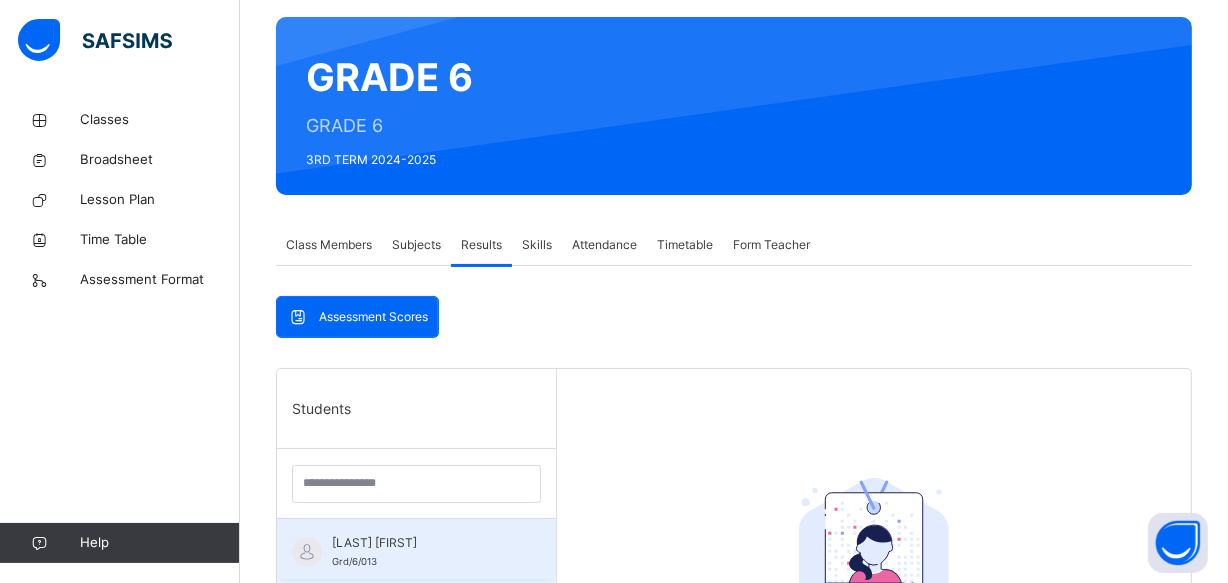 click on "[LAST] [FIRST]" at bounding box center (421, 543) 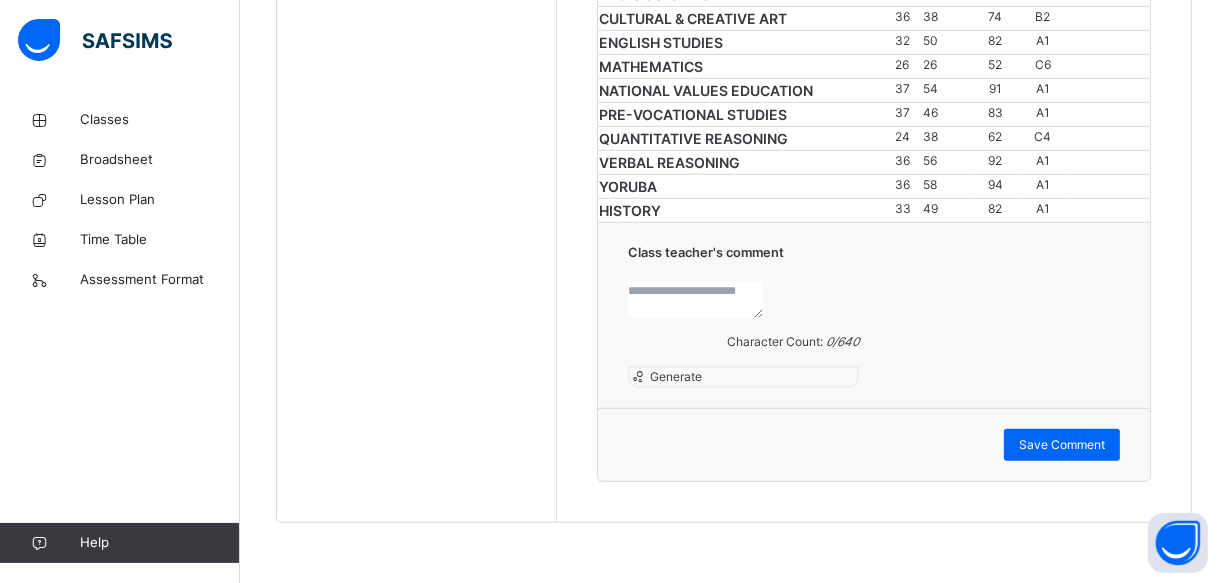 scroll, scrollTop: 1424, scrollLeft: 0, axis: vertical 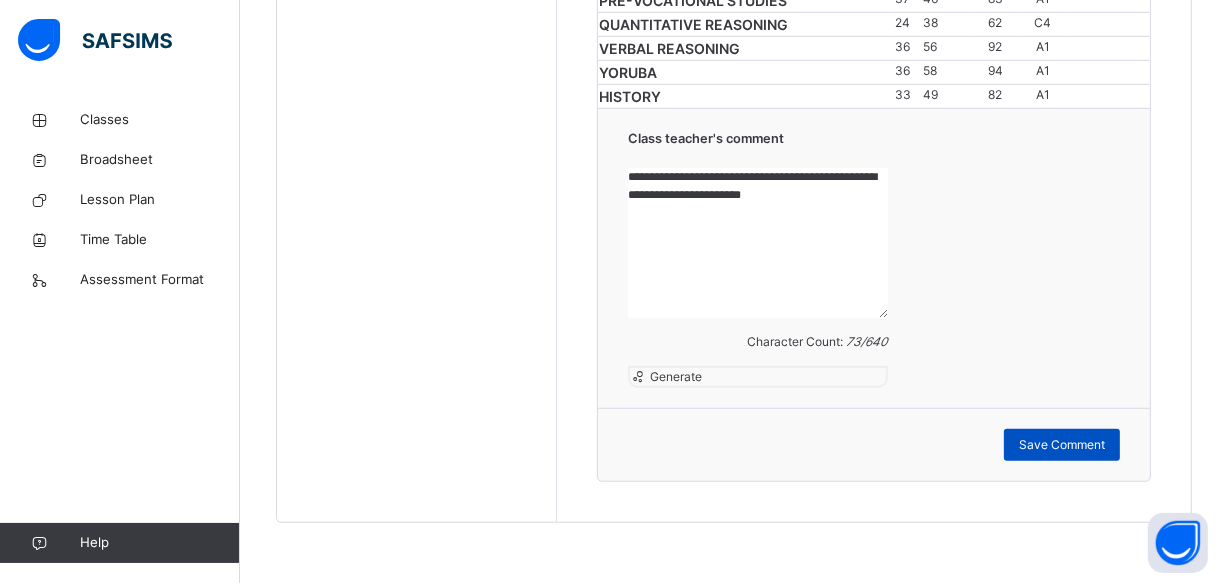 type on "**********" 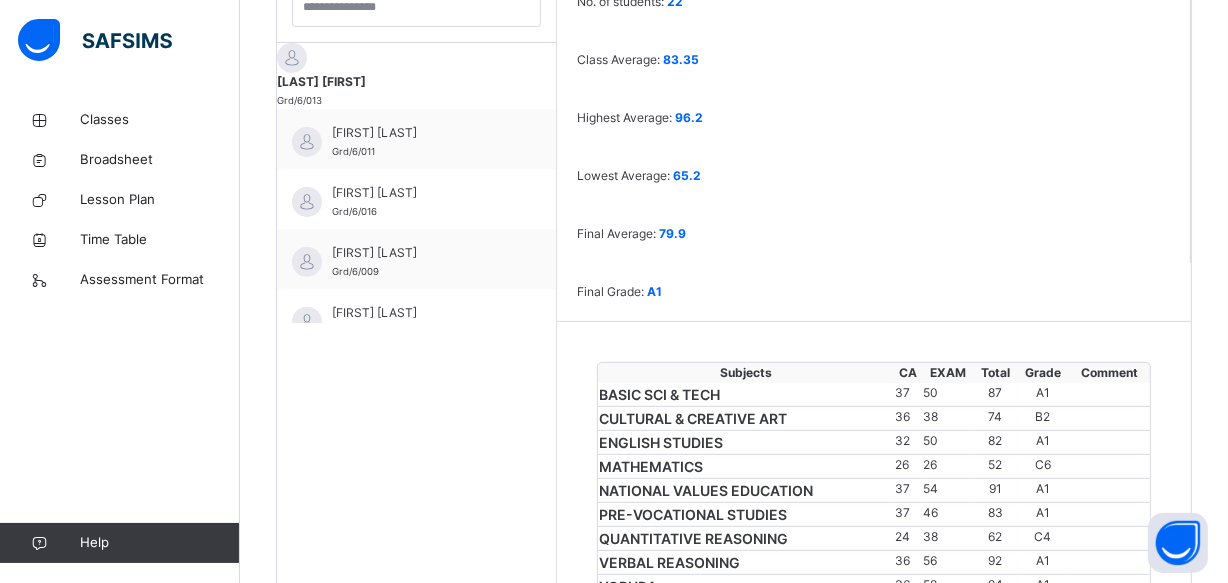 scroll, scrollTop: 588, scrollLeft: 0, axis: vertical 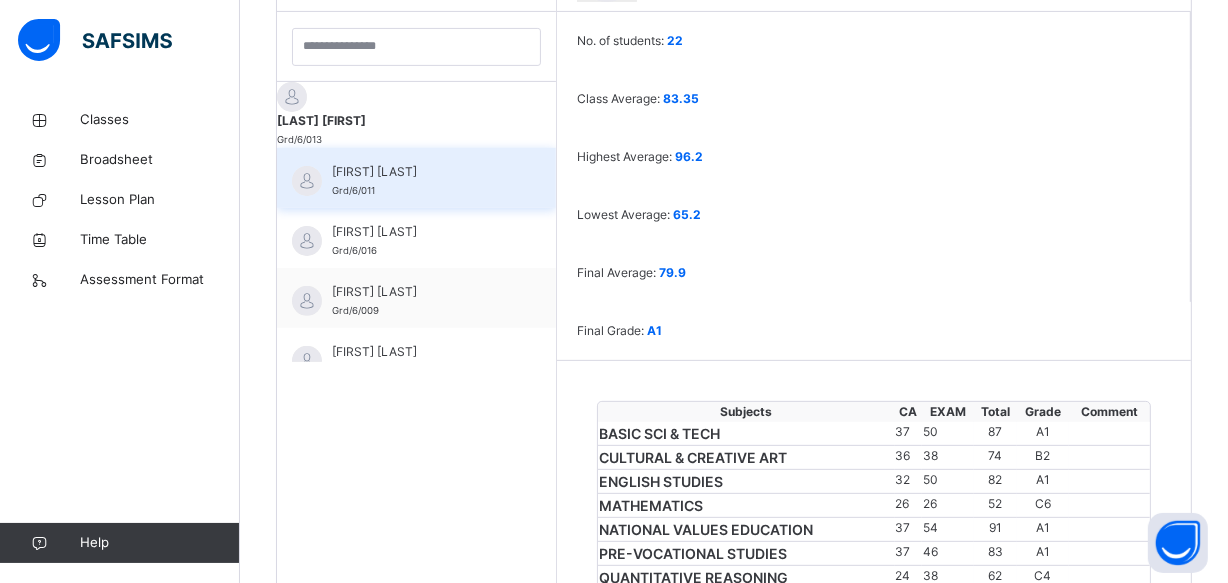 click on "[FIRST]   [LAST] Grd/6/011" at bounding box center [421, 181] 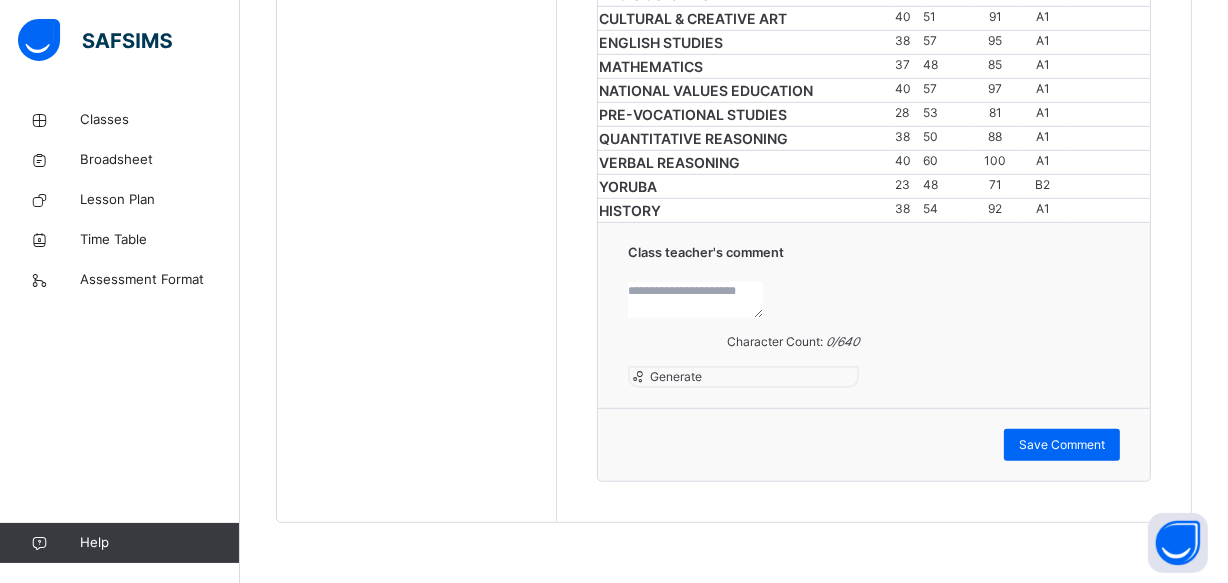 scroll, scrollTop: 1388, scrollLeft: 0, axis: vertical 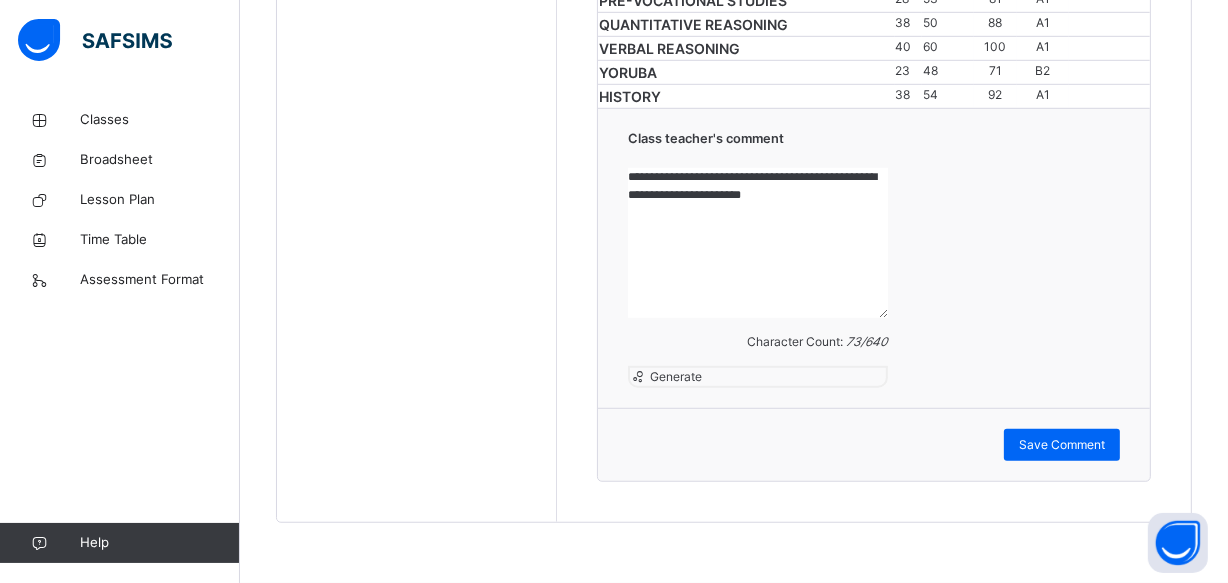 click on "**********" at bounding box center [758, 243] 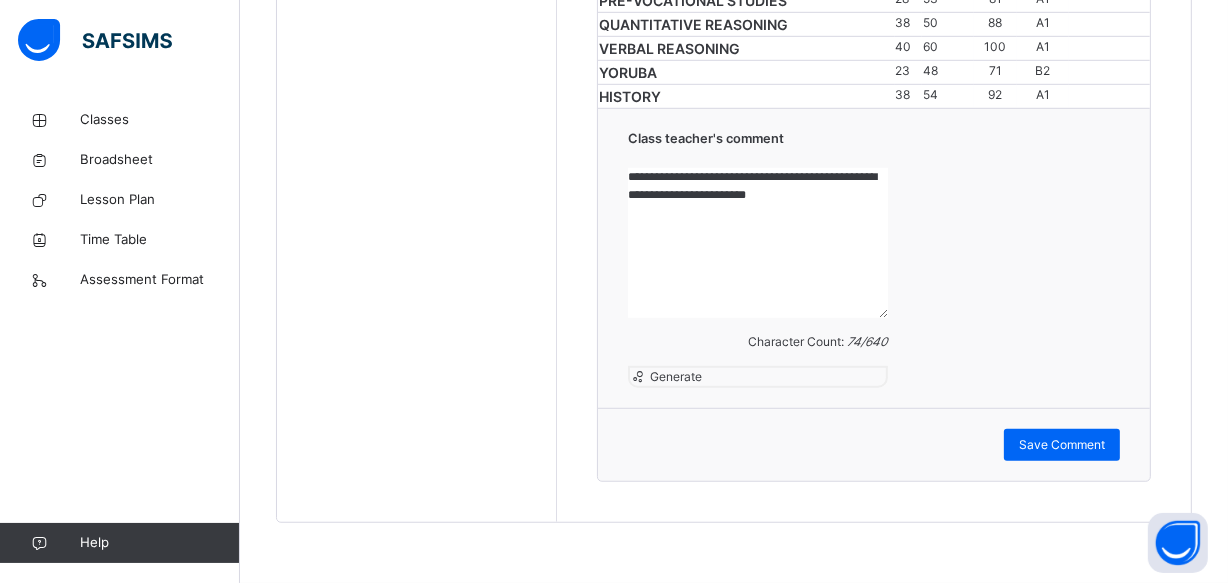 click on "**********" at bounding box center (758, 243) 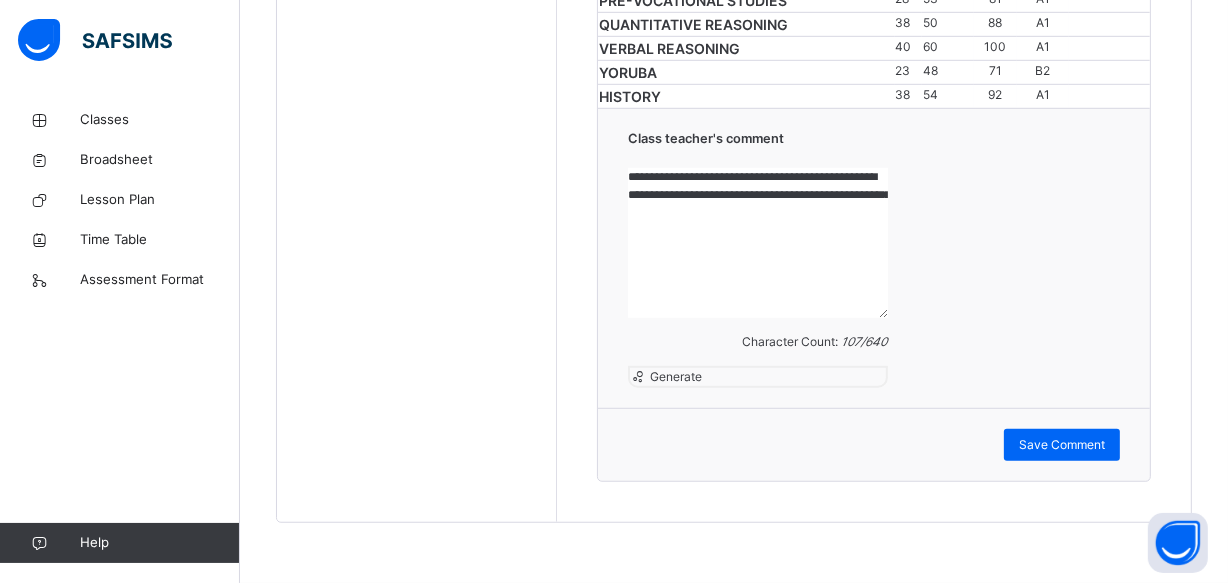 click on "**********" at bounding box center [758, 243] 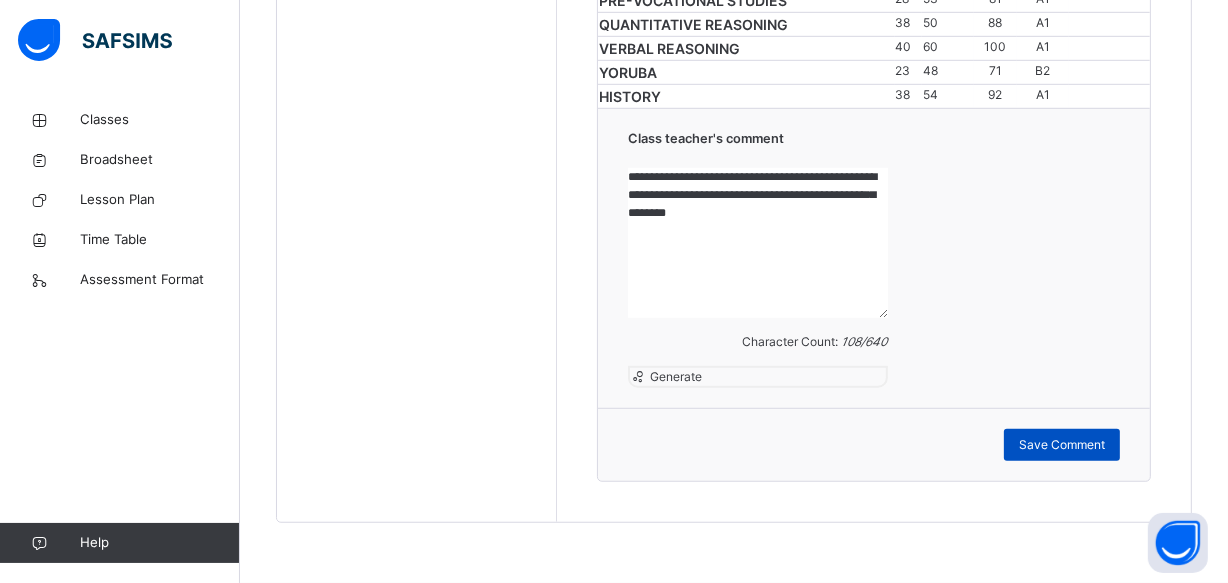 type on "**********" 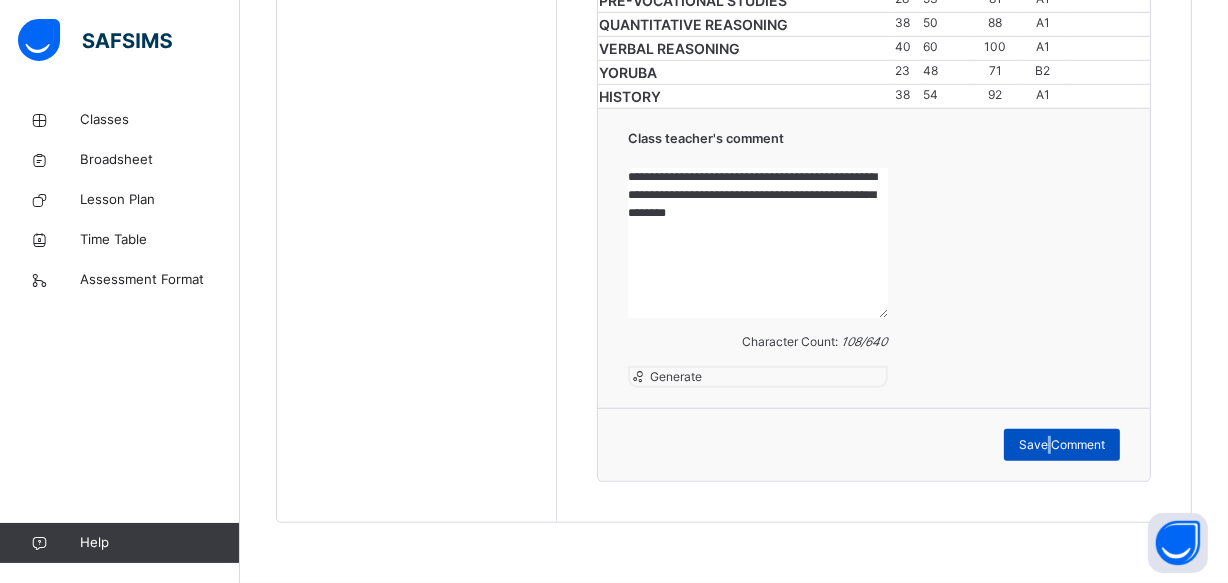 click on "Save Comment" at bounding box center (1062, 445) 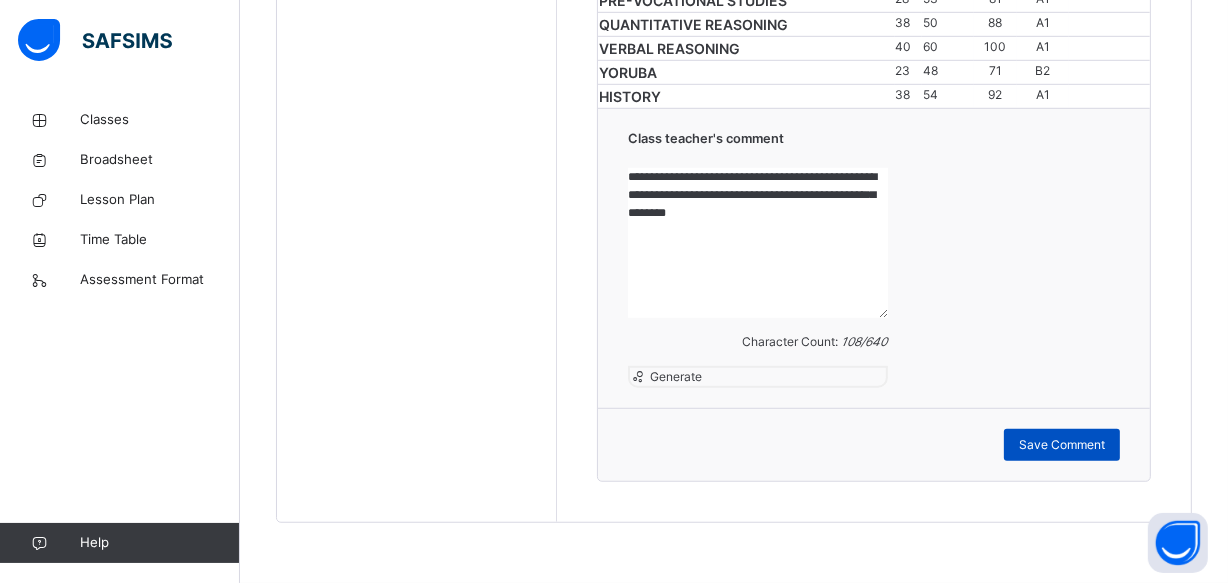 click on "Save Comment" at bounding box center (1062, 445) 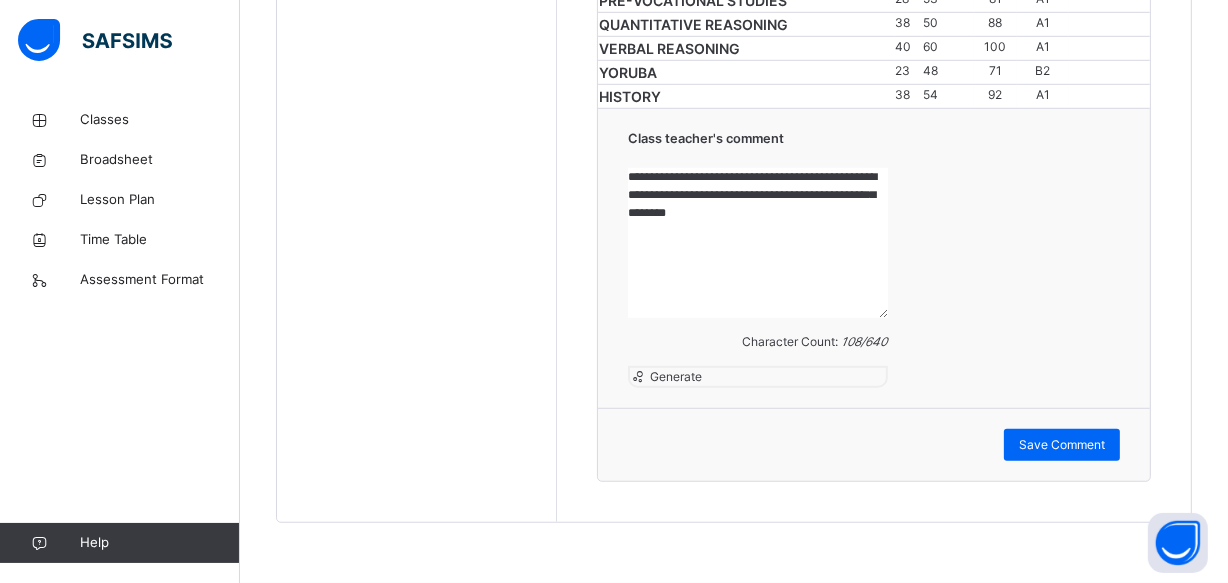 scroll, scrollTop: 1121, scrollLeft: 0, axis: vertical 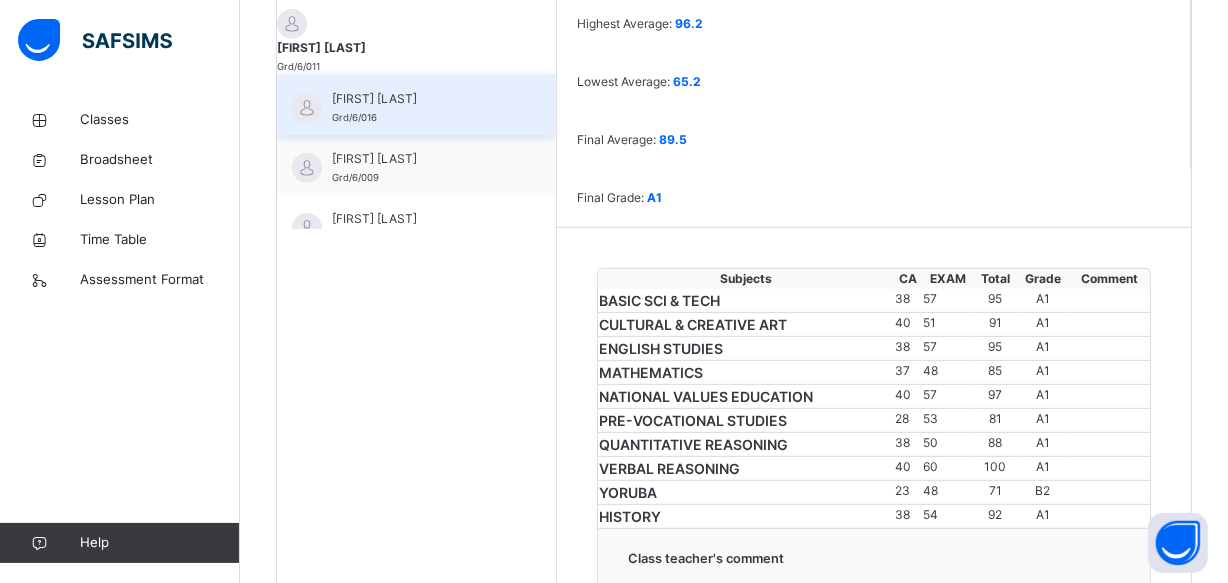 click on "[FIRST]  [LAST] Grd/6/016" at bounding box center [416, 105] 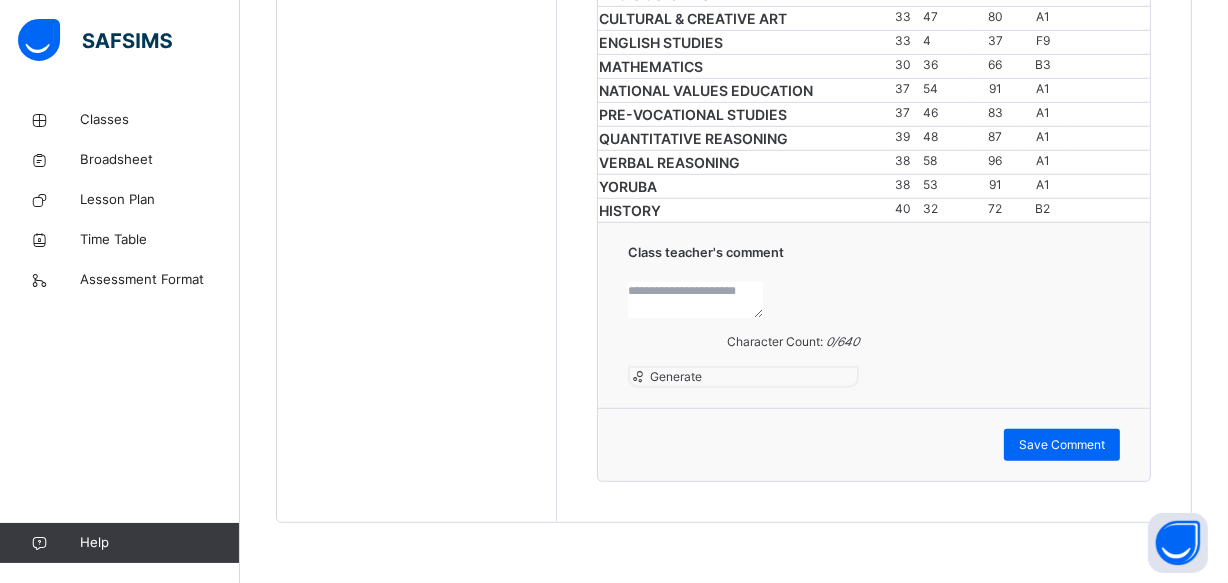 scroll, scrollTop: 1376, scrollLeft: 0, axis: vertical 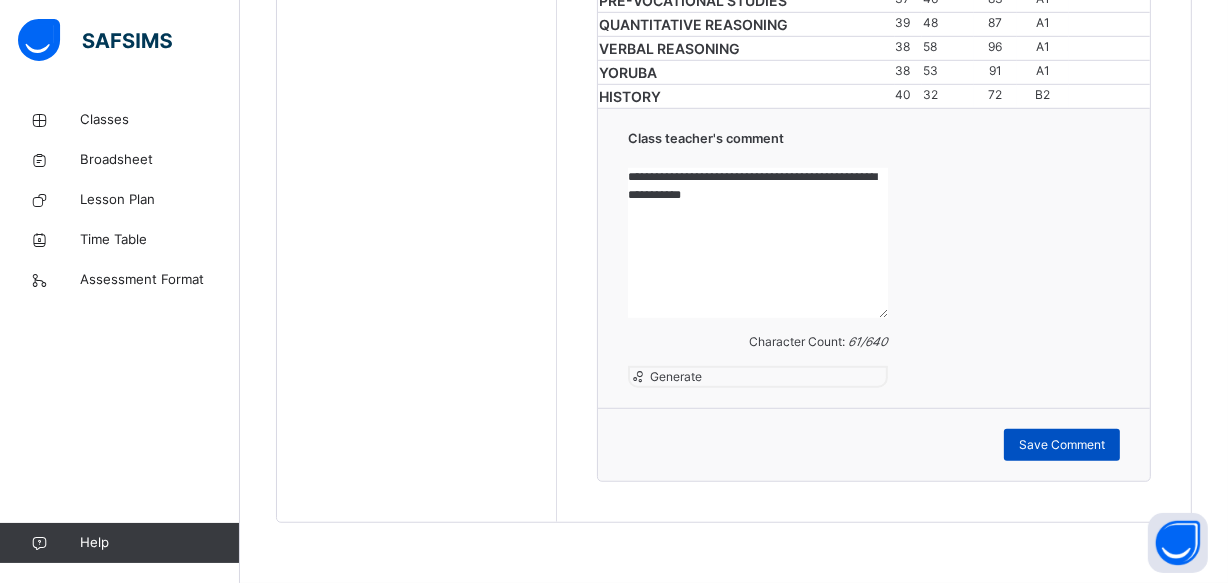 type on "**********" 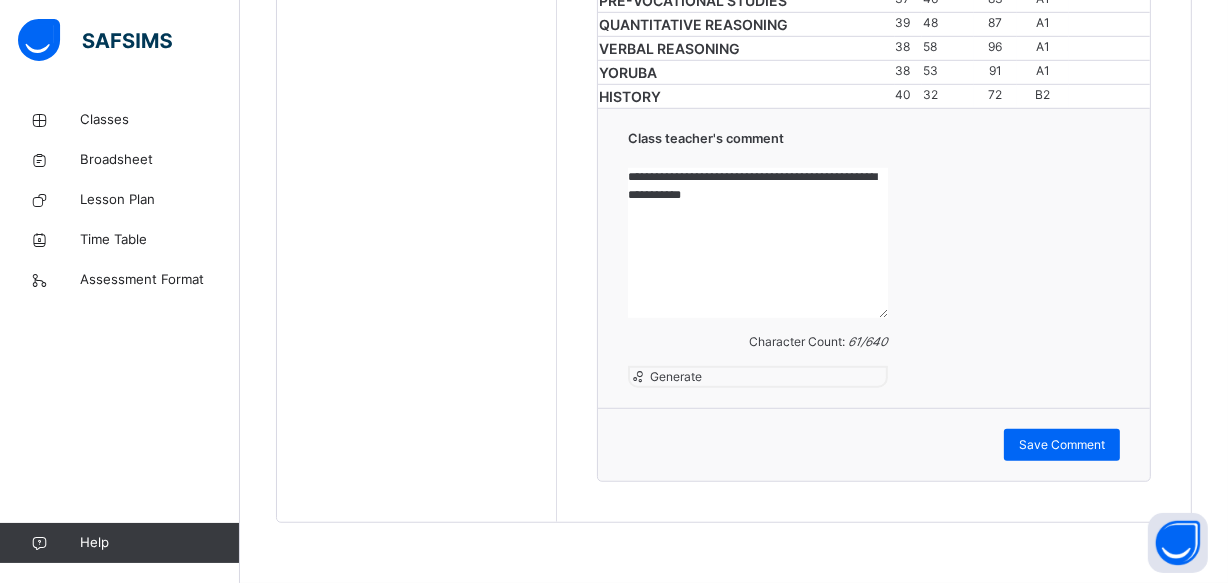 scroll, scrollTop: 1230, scrollLeft: 0, axis: vertical 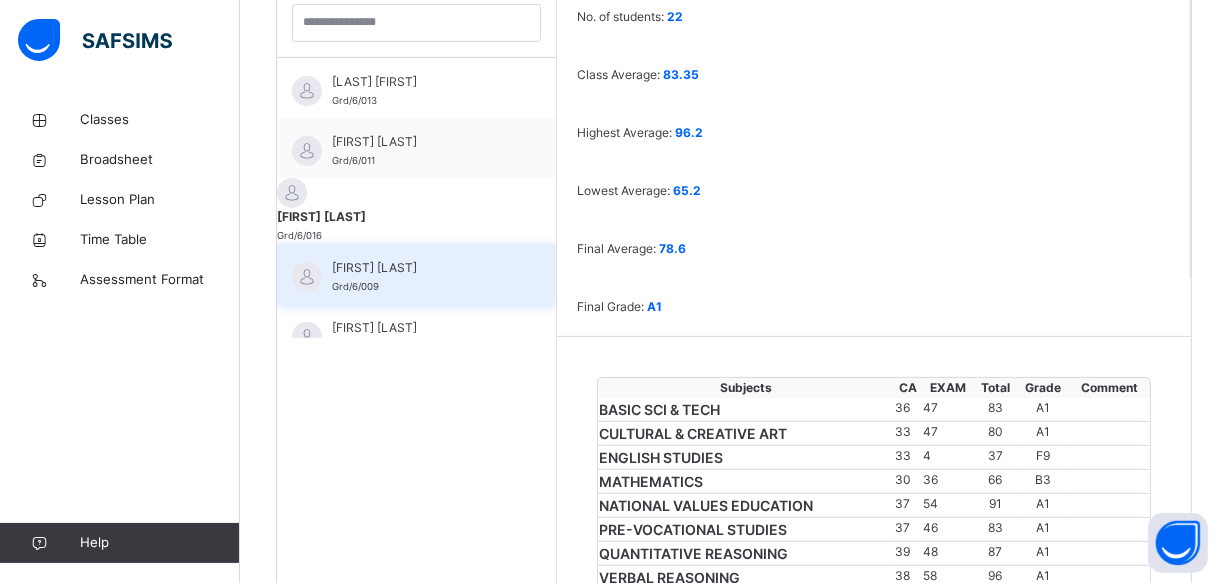 click on "[FIRST] [LAST] Grd/6/009" at bounding box center (416, 274) 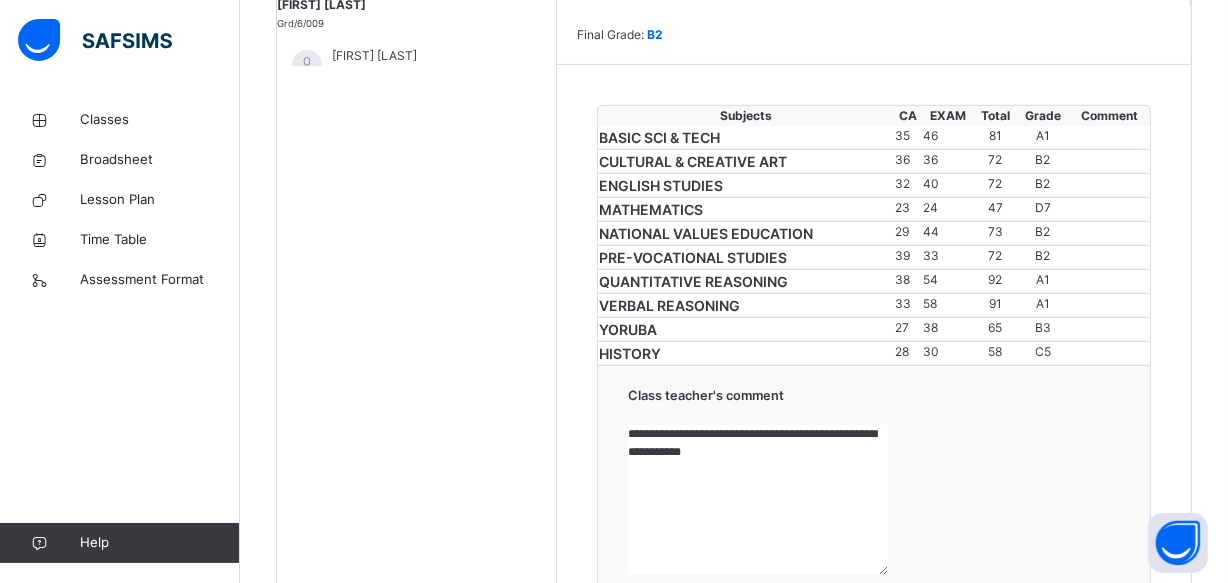 scroll, scrollTop: 830, scrollLeft: 0, axis: vertical 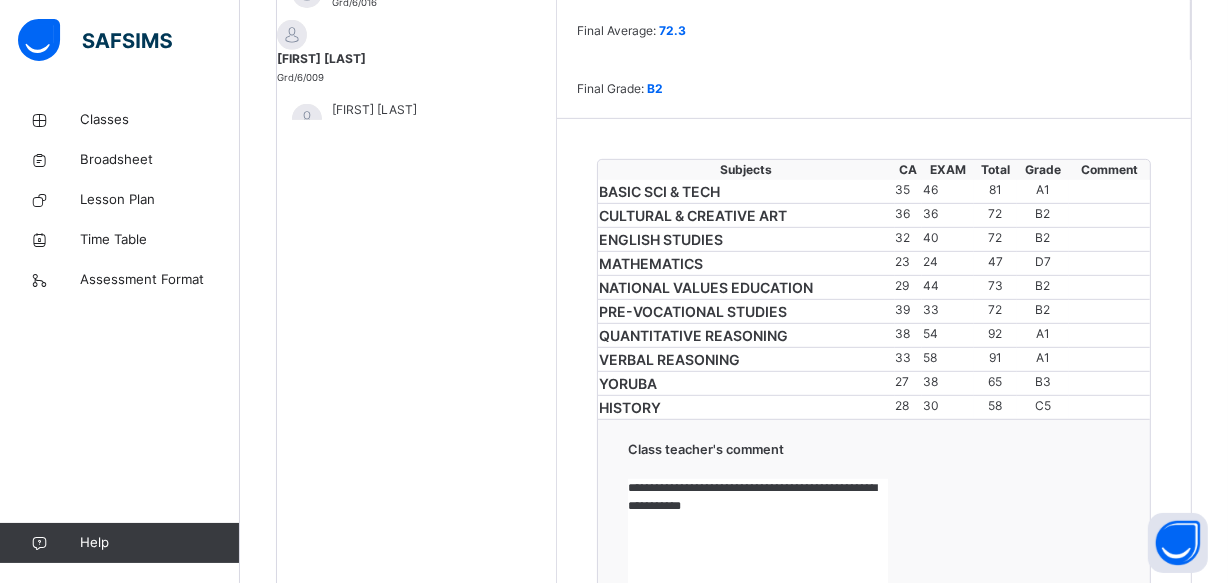click on "[FIRST] [LAST] Grd/6/009" at bounding box center (416, 68) 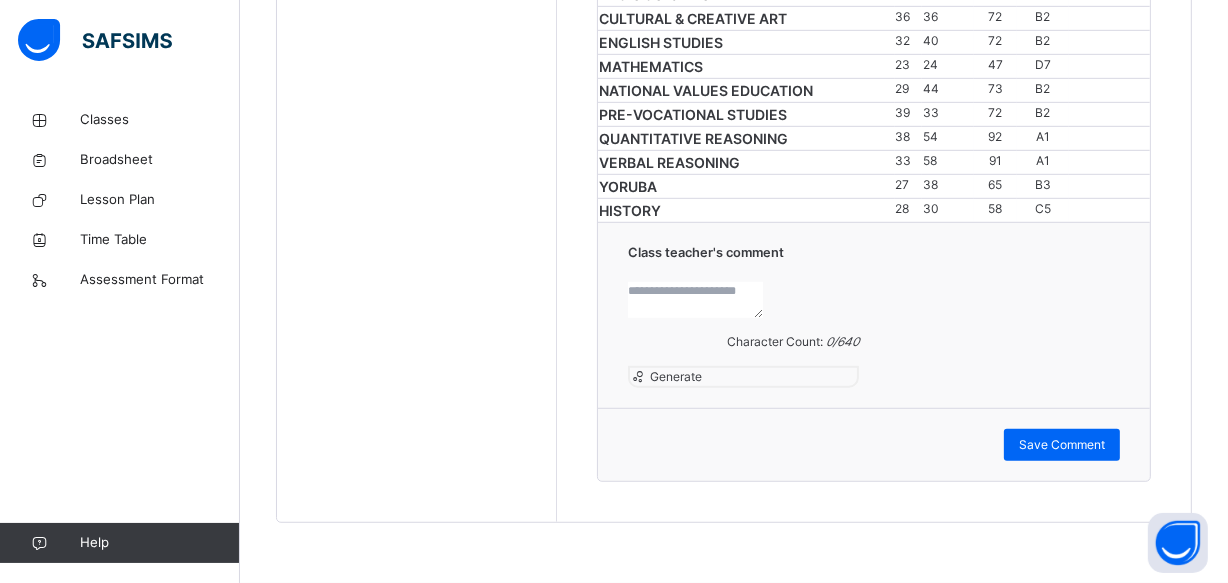 scroll, scrollTop: 1376, scrollLeft: 0, axis: vertical 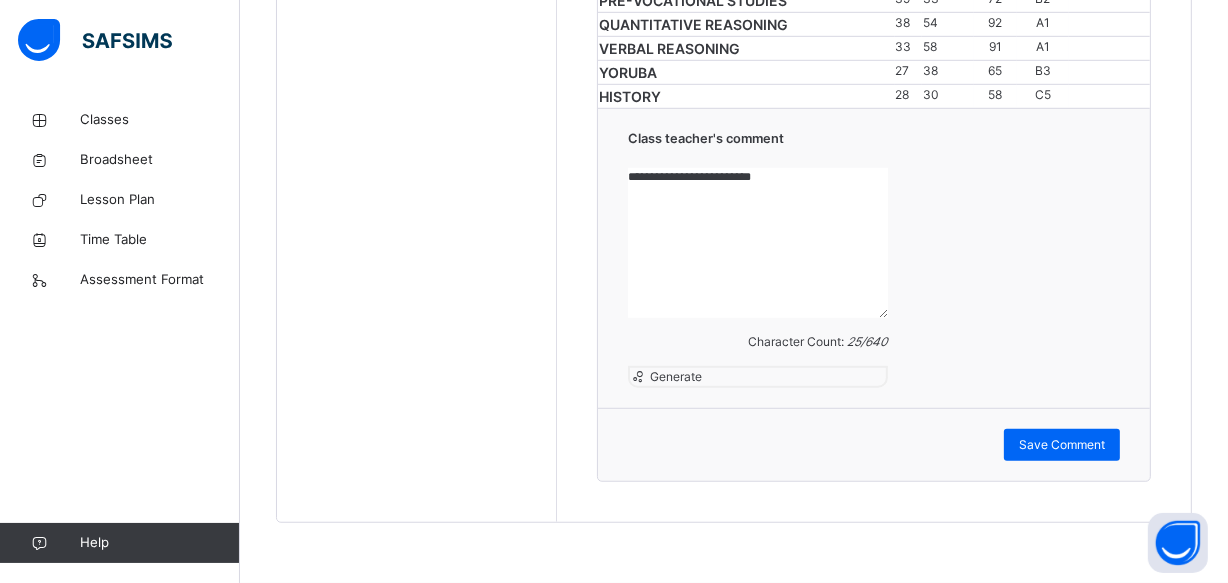 click on "**********" at bounding box center (758, 243) 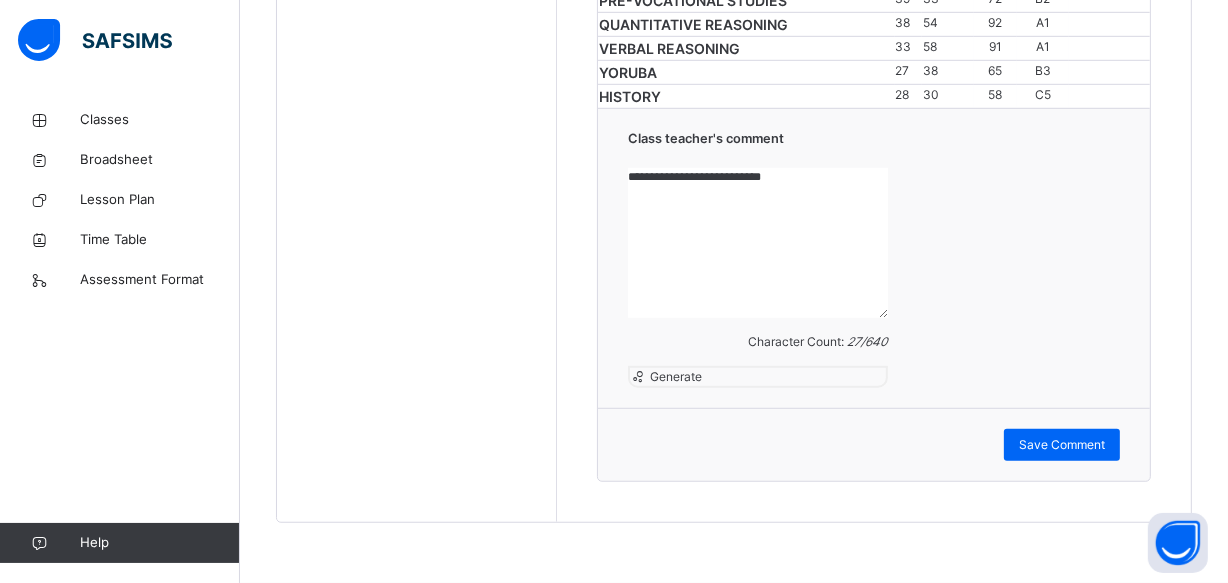 click on "**********" at bounding box center (758, 243) 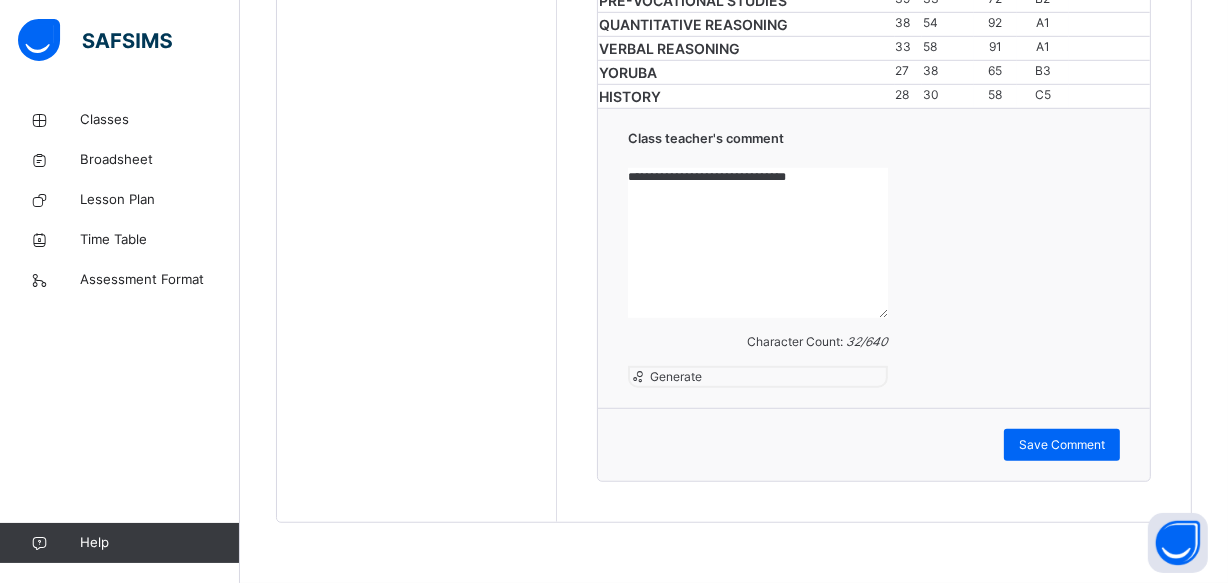 click on "**********" at bounding box center [758, 243] 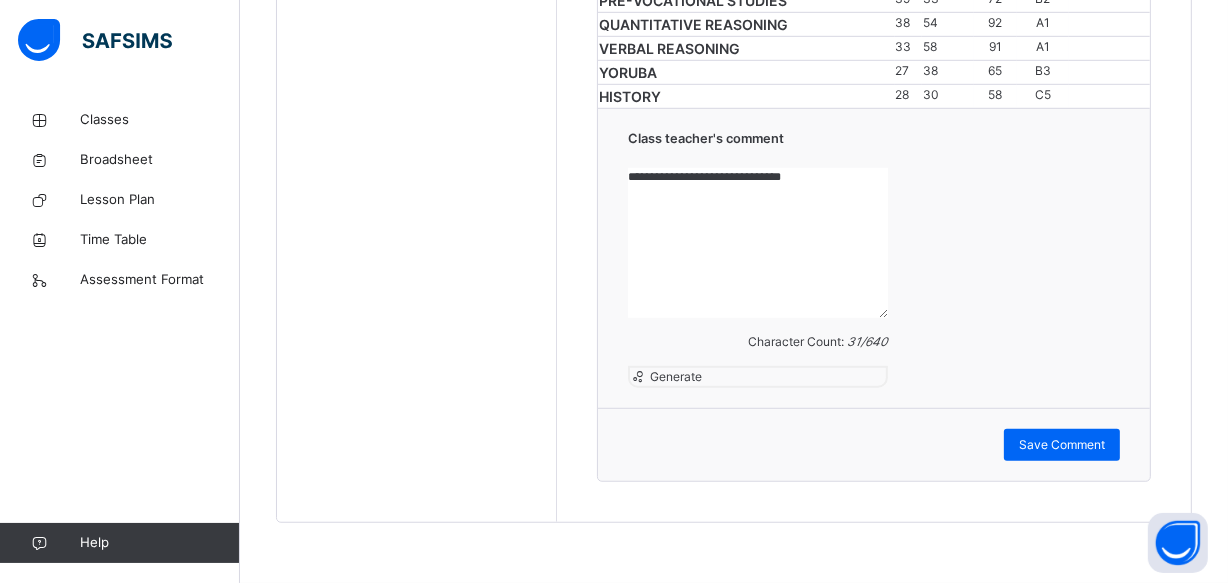 click on "**********" at bounding box center [758, 243] 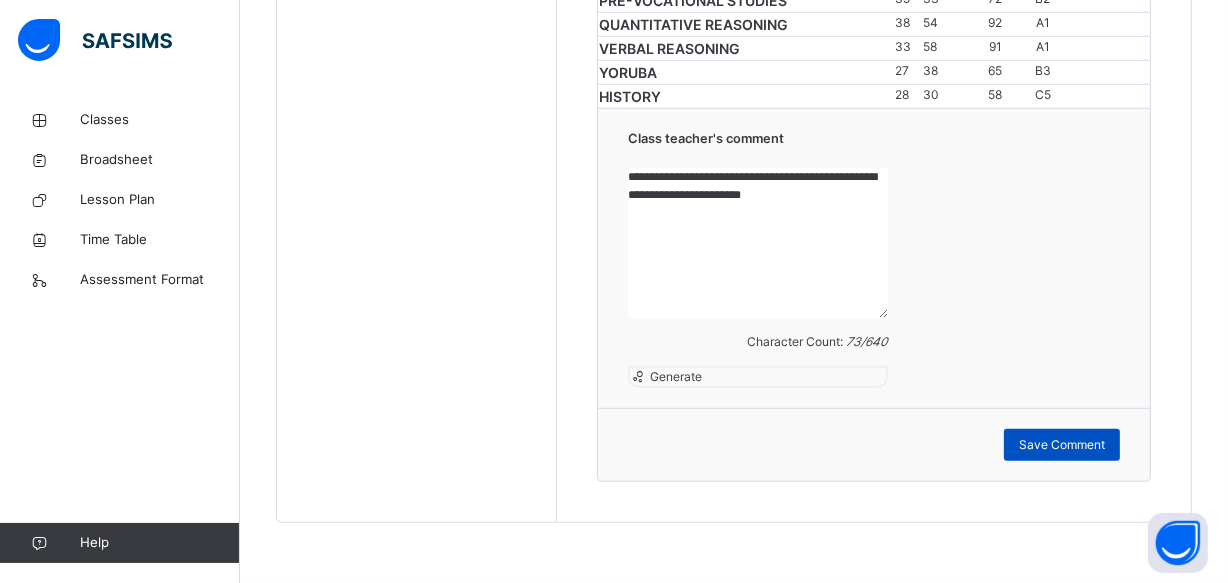 type on "**********" 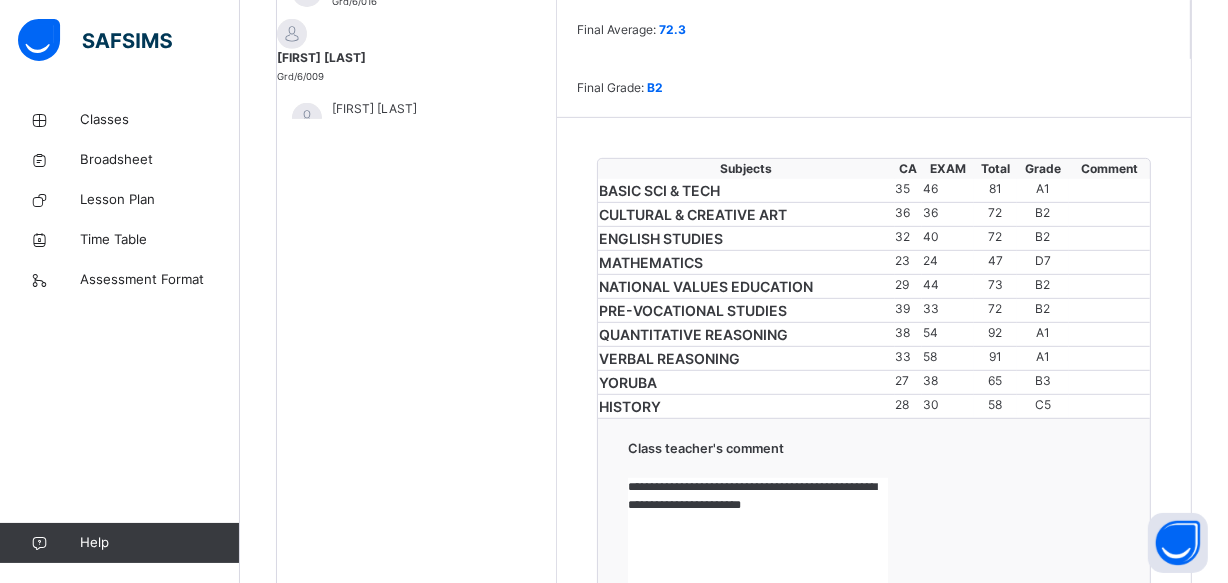 scroll, scrollTop: 830, scrollLeft: 0, axis: vertical 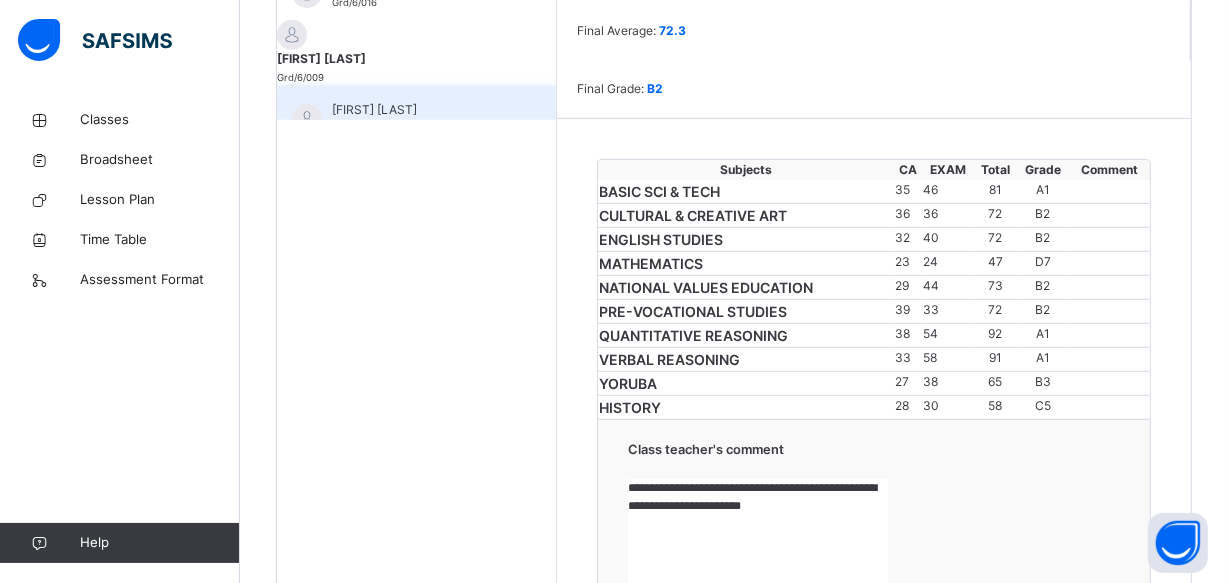 click on "[FIRST] [LAST]" at bounding box center (421, 110) 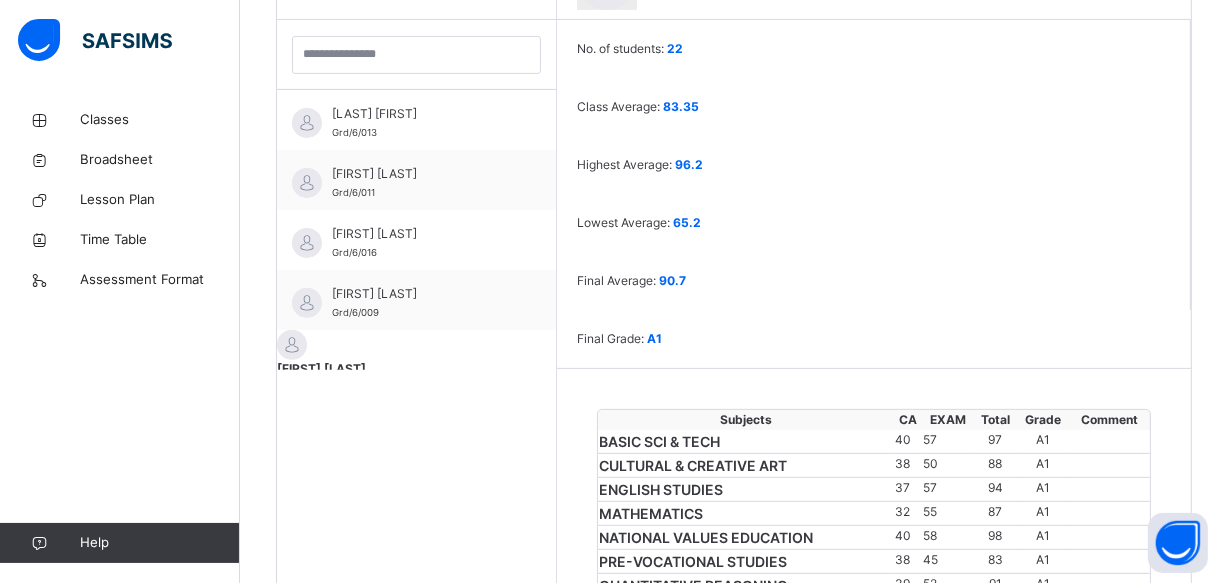 scroll, scrollTop: 830, scrollLeft: 0, axis: vertical 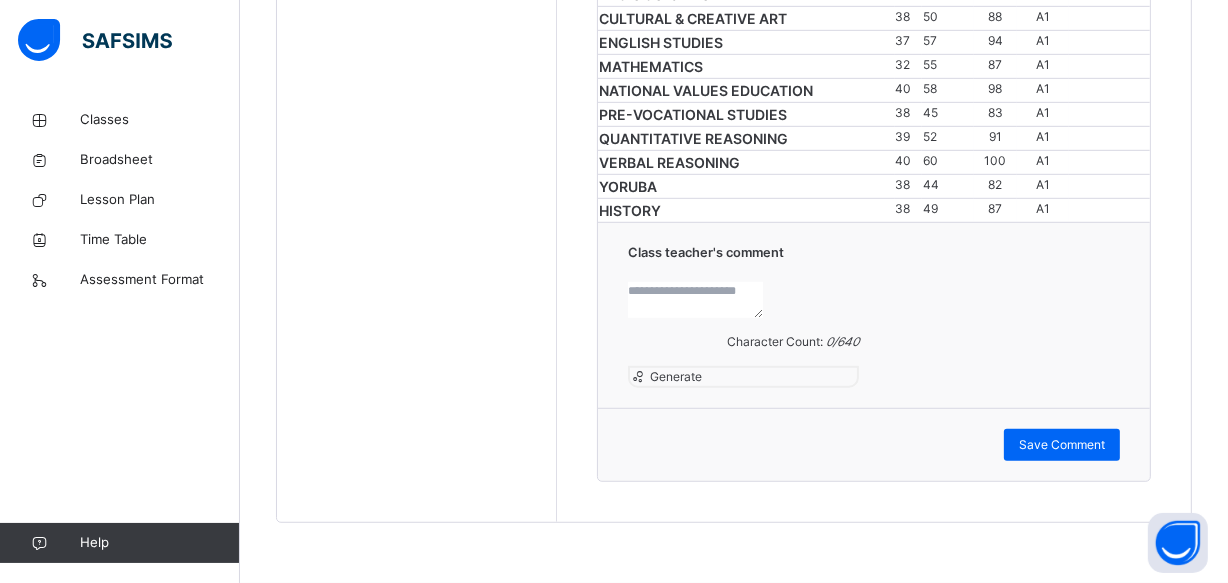 click at bounding box center [695, 300] 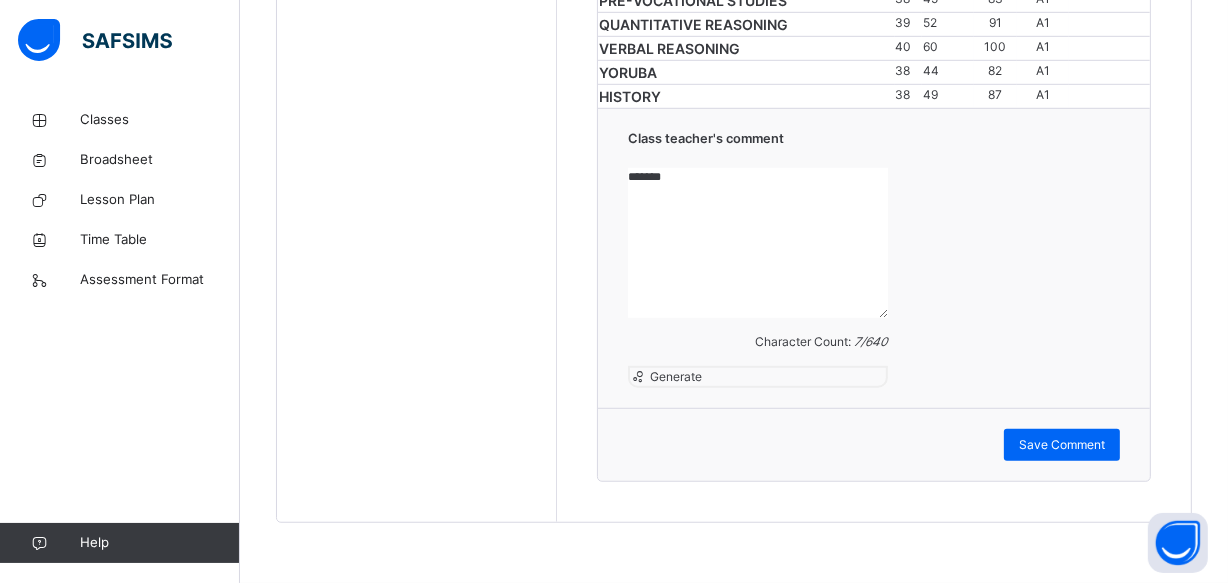 click on "*******" at bounding box center (758, 243) 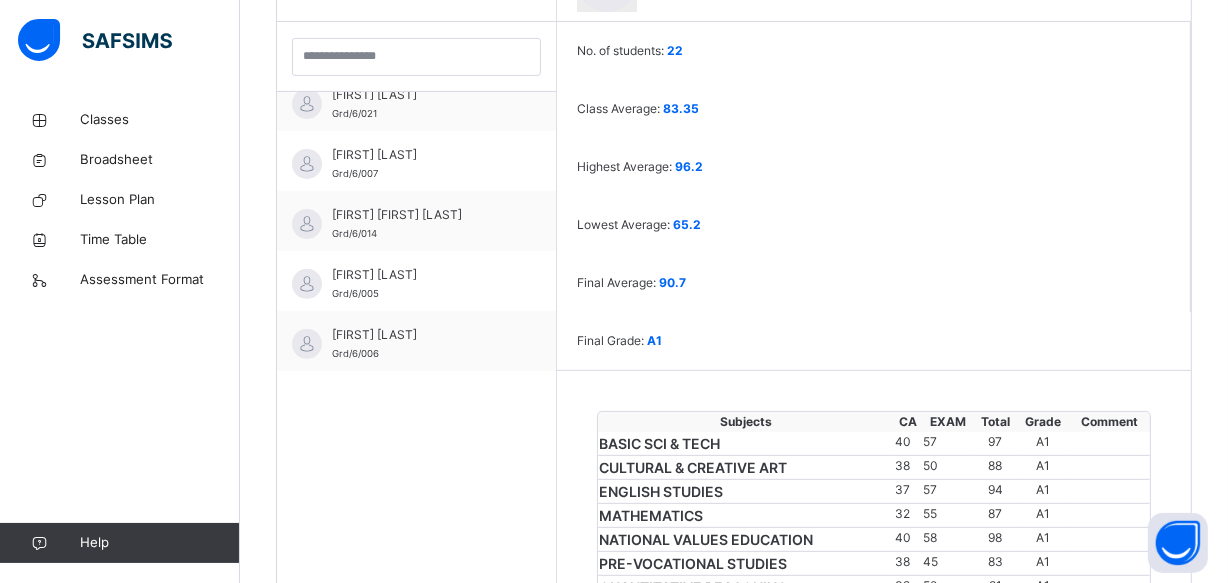 scroll, scrollTop: 576, scrollLeft: 0, axis: vertical 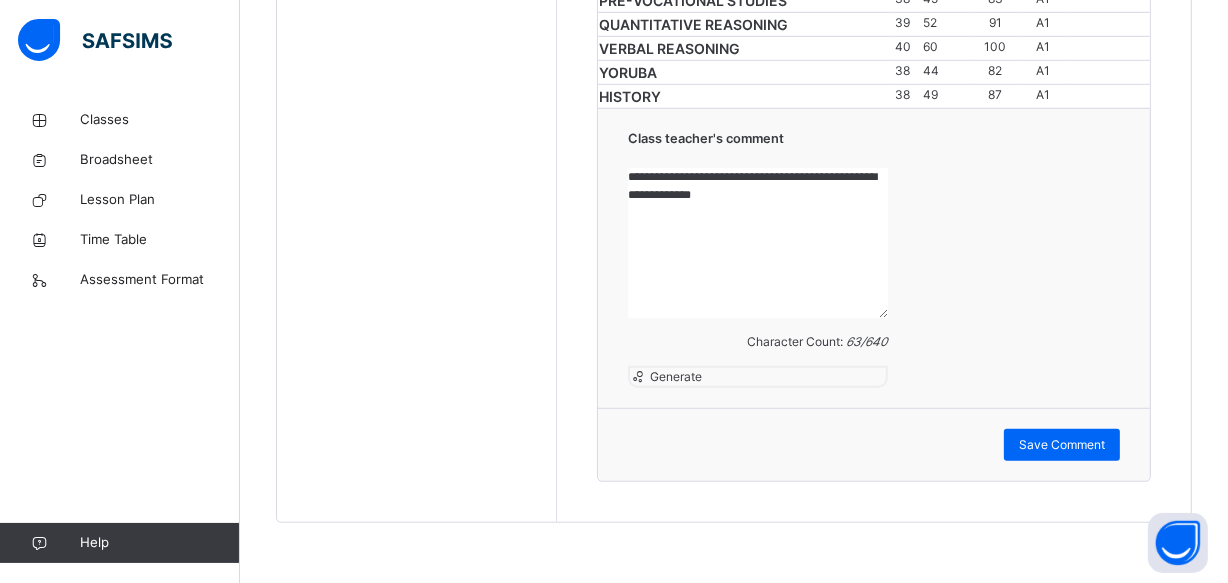 click on "**********" at bounding box center (758, 243) 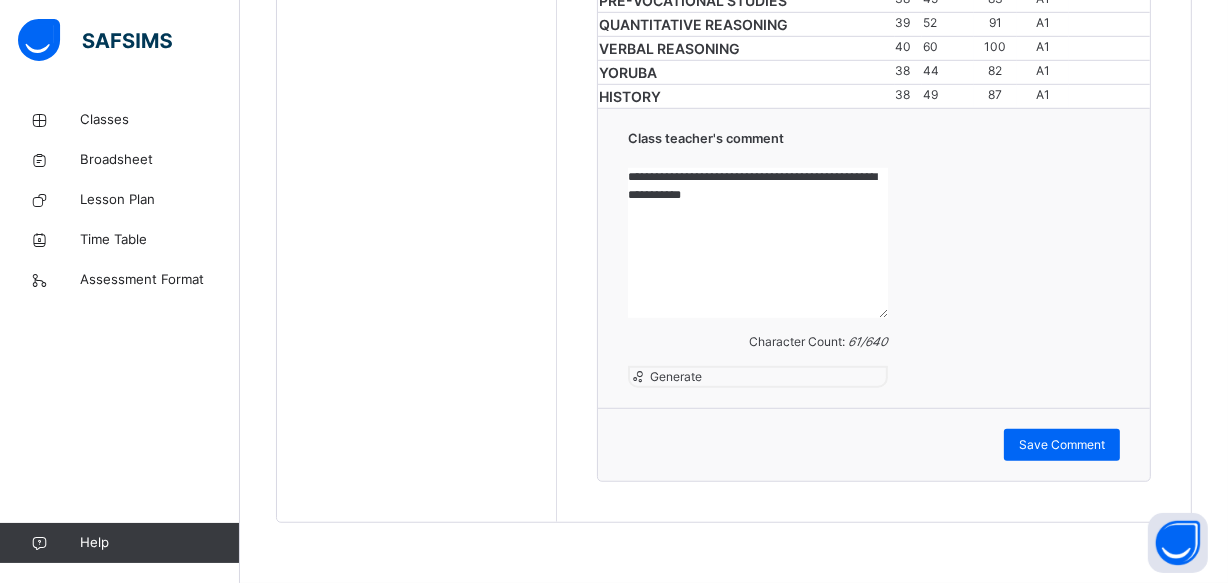click on "**********" at bounding box center [758, 243] 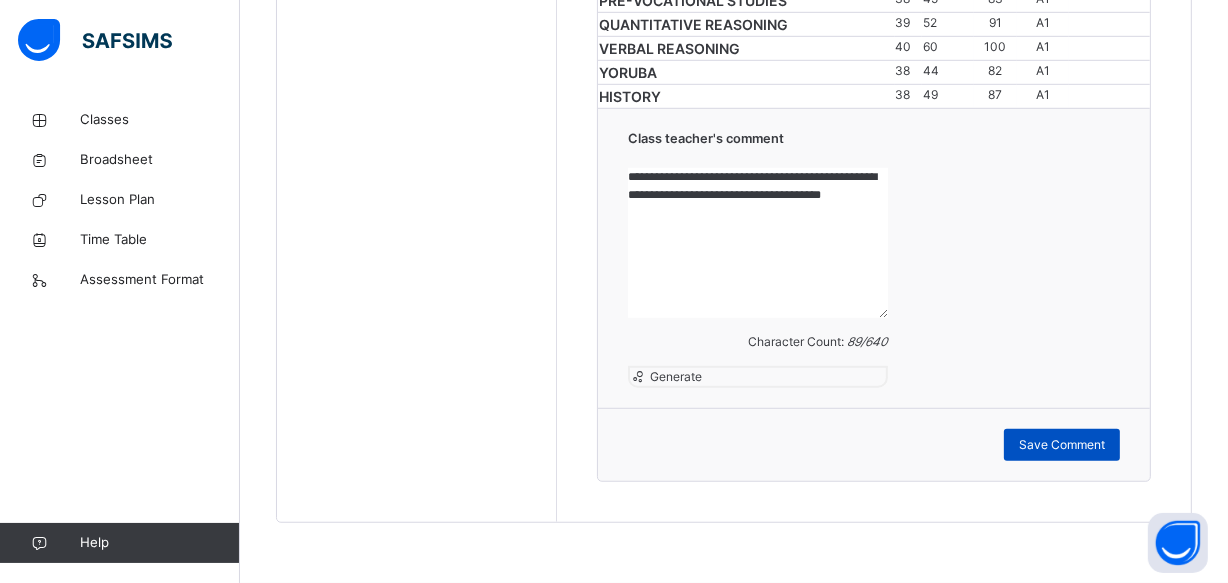 type on "**********" 